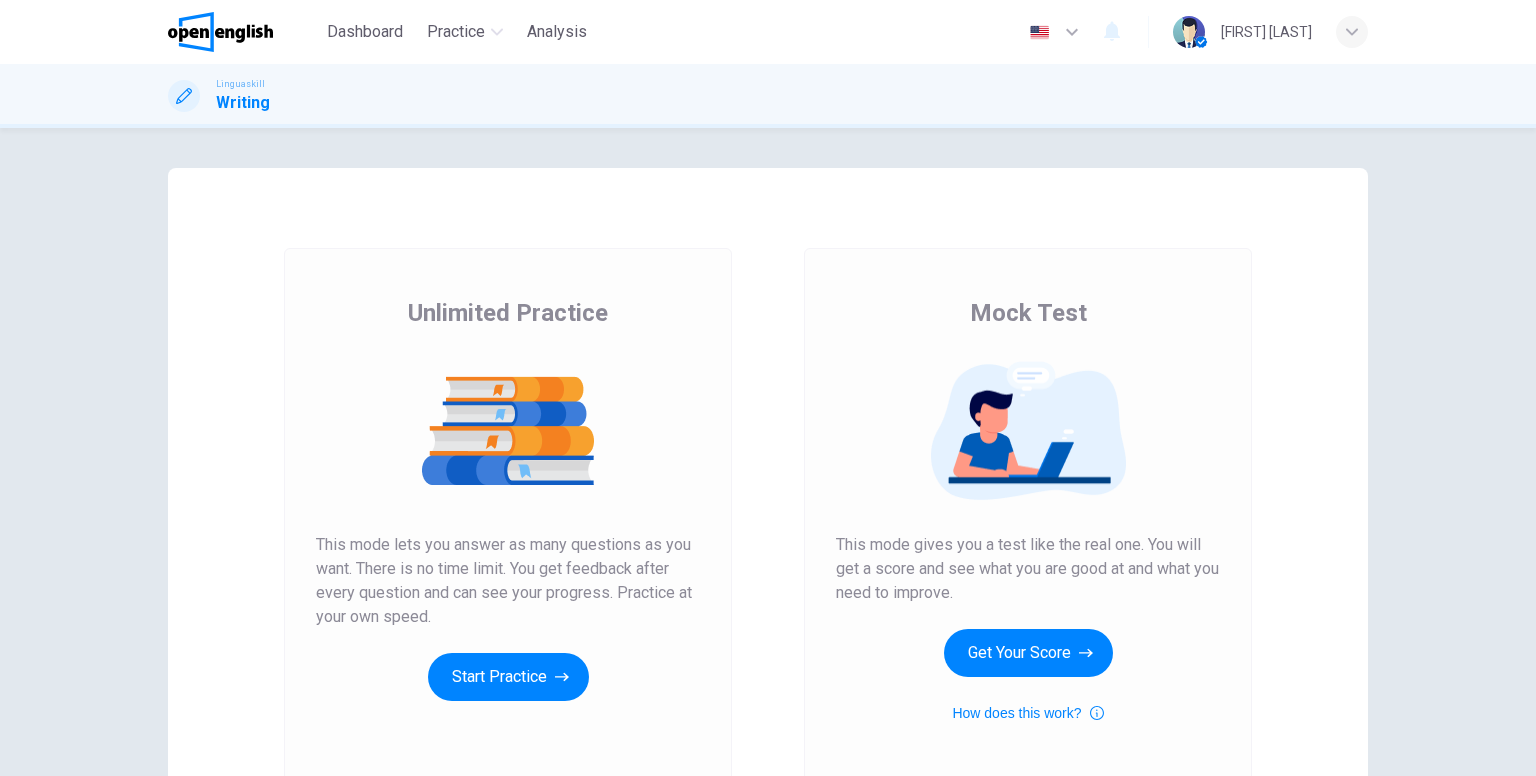 scroll, scrollTop: 0, scrollLeft: 0, axis: both 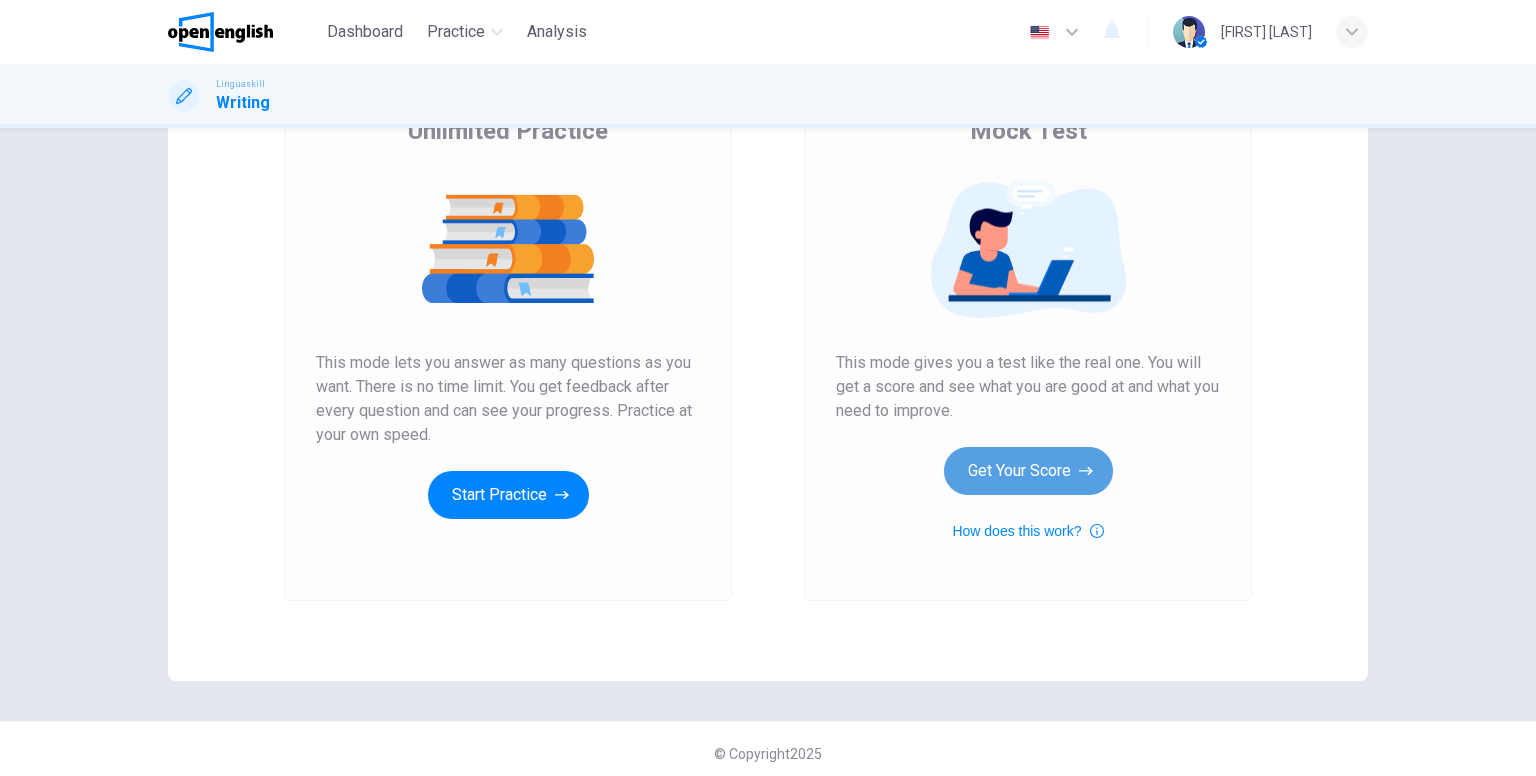 click on "Get Your Score" at bounding box center (1028, 471) 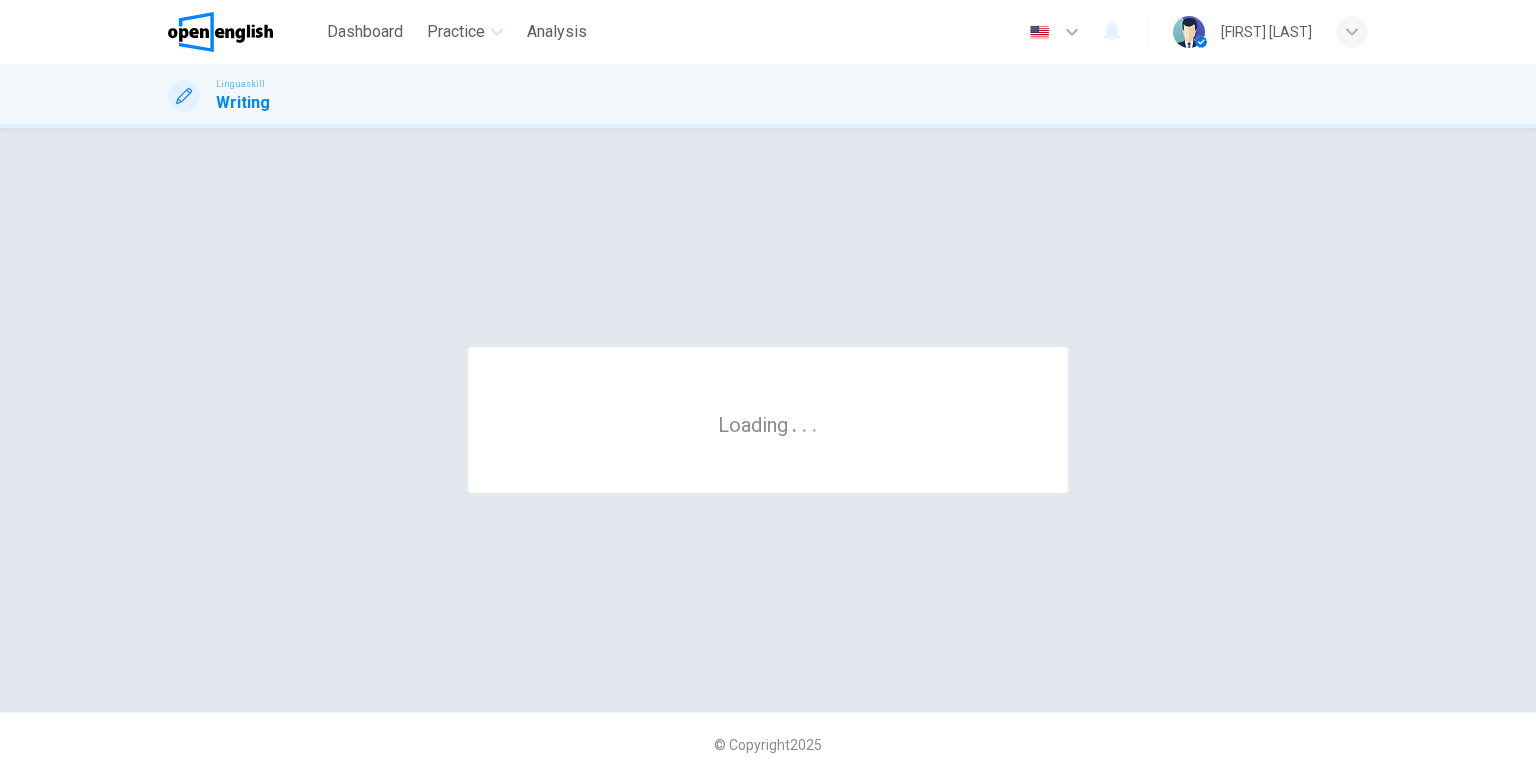 scroll, scrollTop: 0, scrollLeft: 0, axis: both 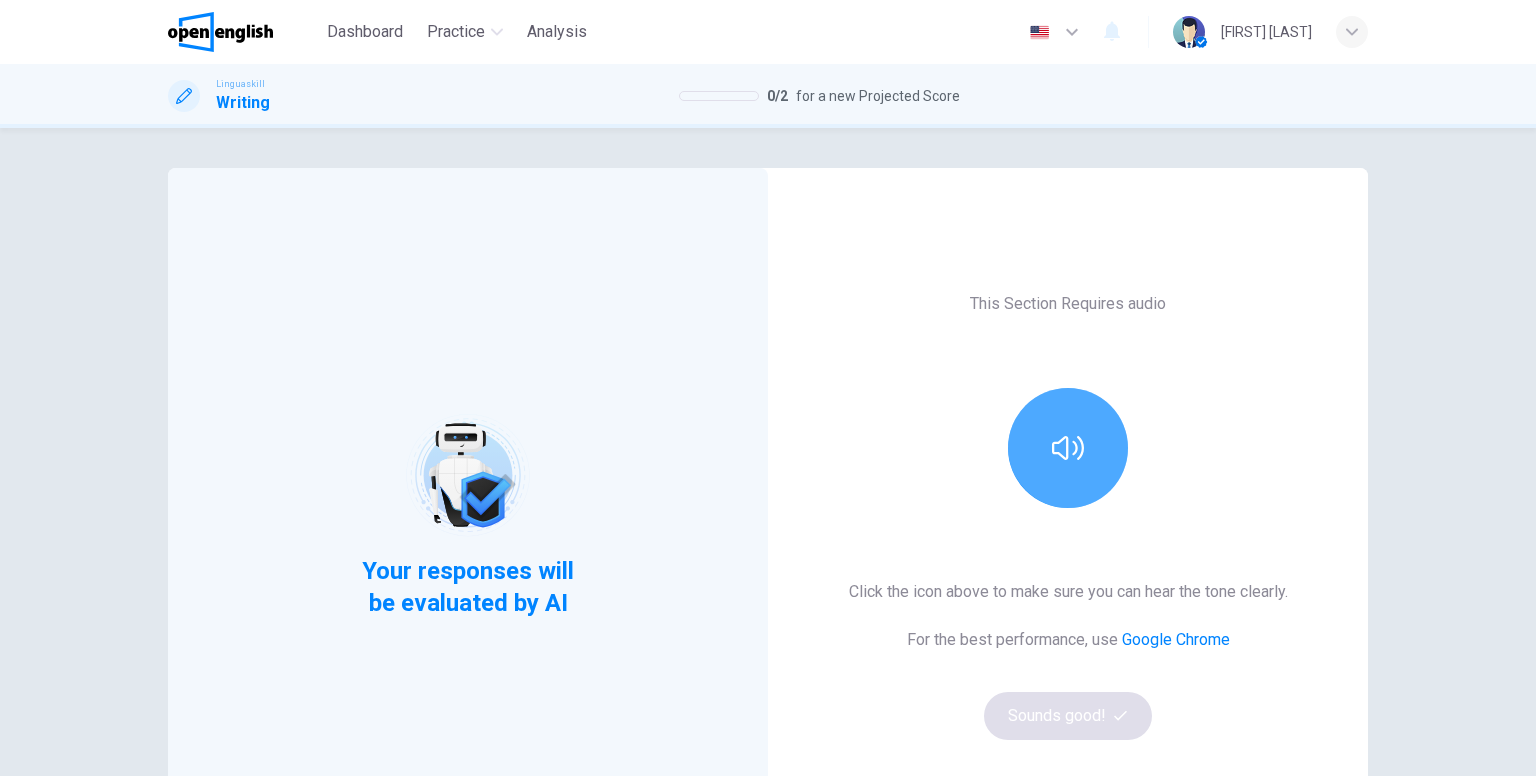 click at bounding box center [1068, 448] 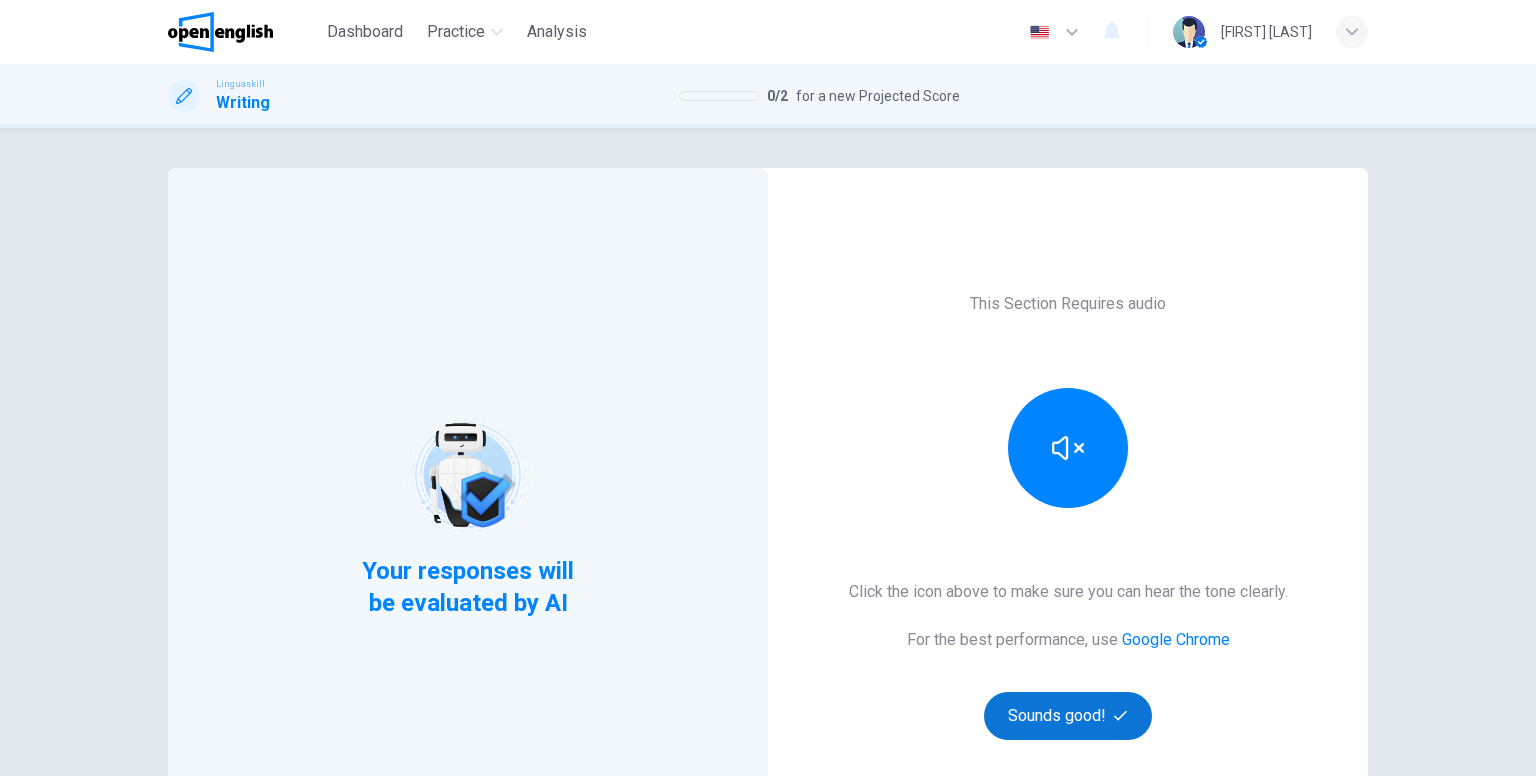 type 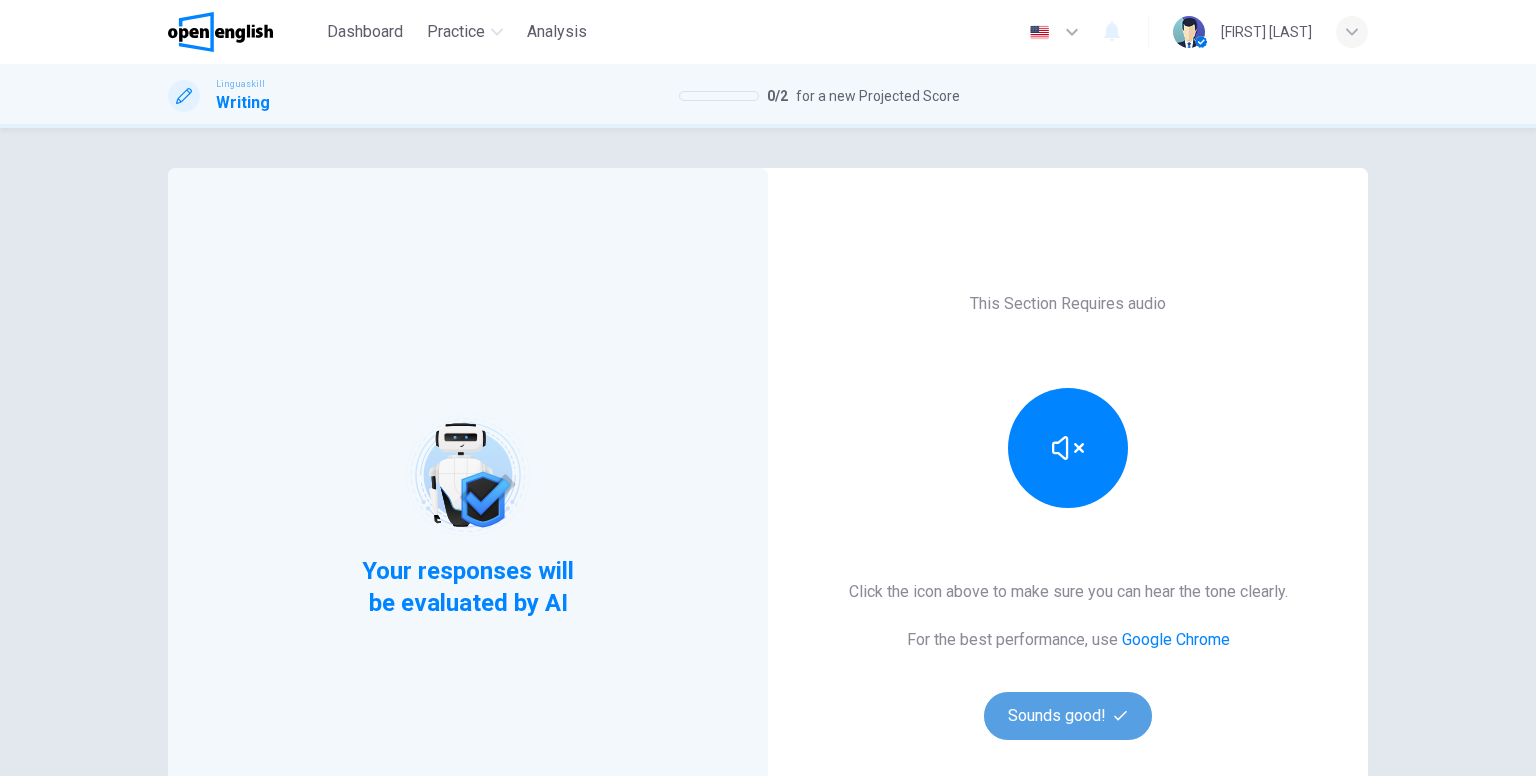 click on "Sounds good!" at bounding box center [1068, 716] 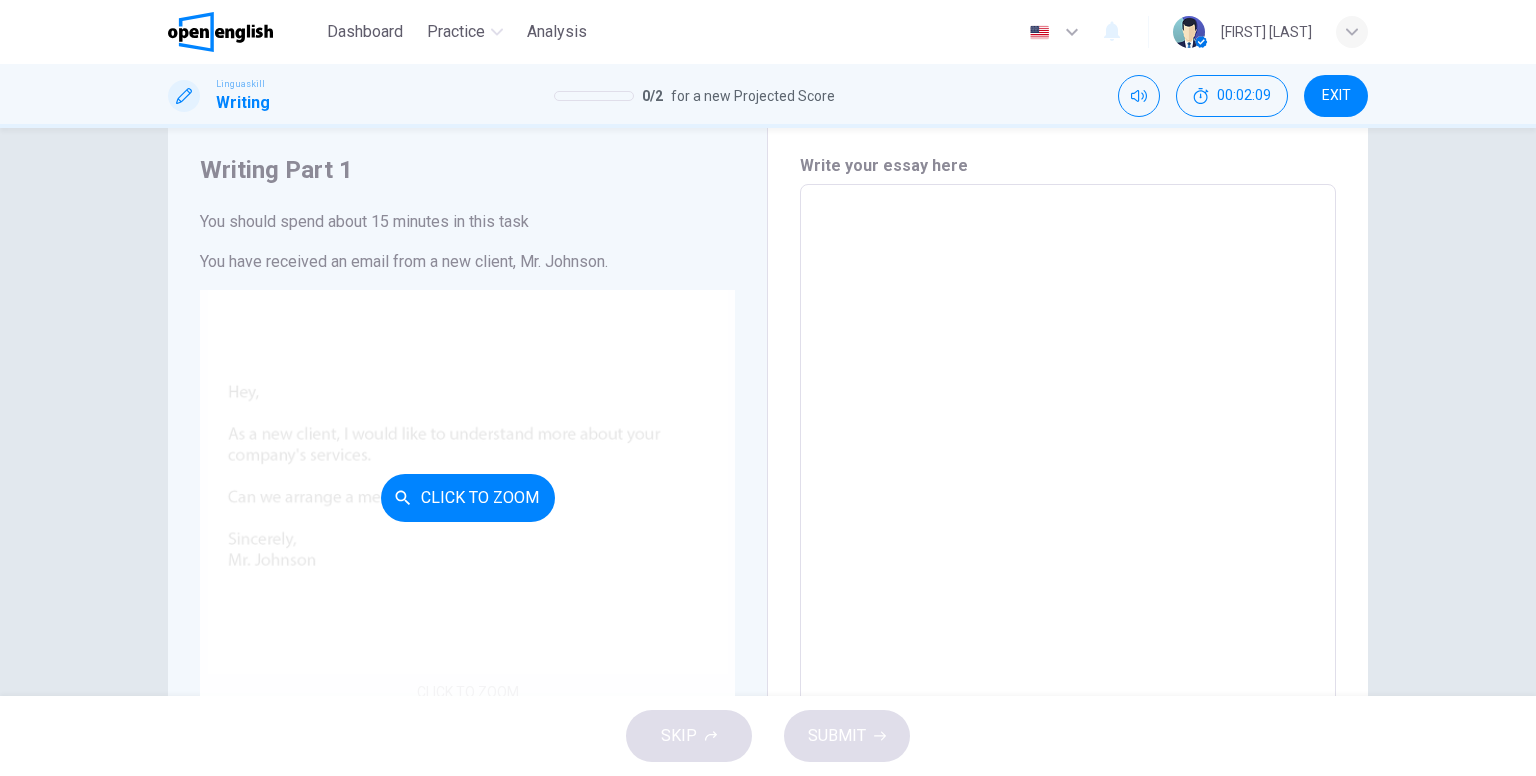scroll, scrollTop: 0, scrollLeft: 0, axis: both 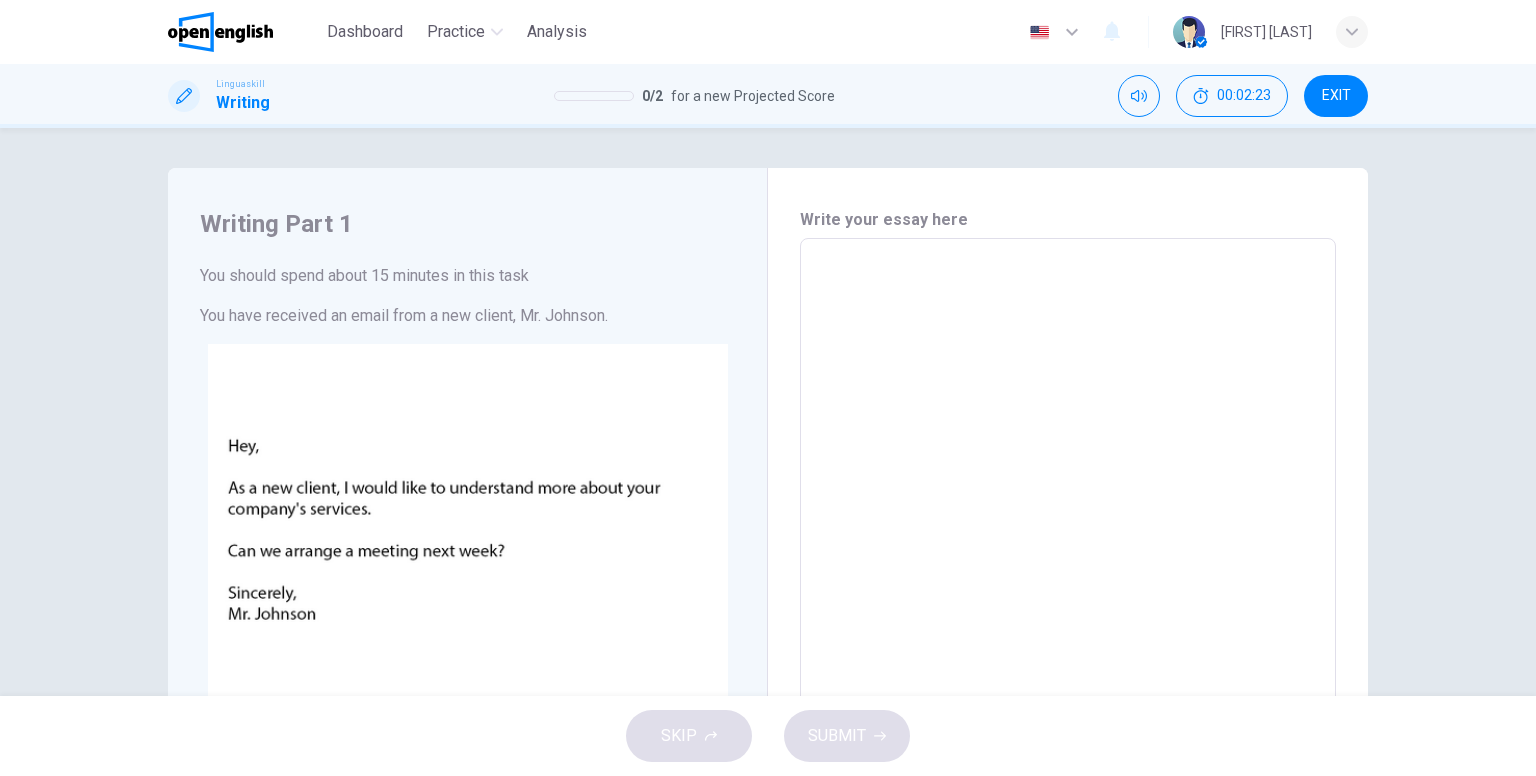 click at bounding box center (1068, 611) 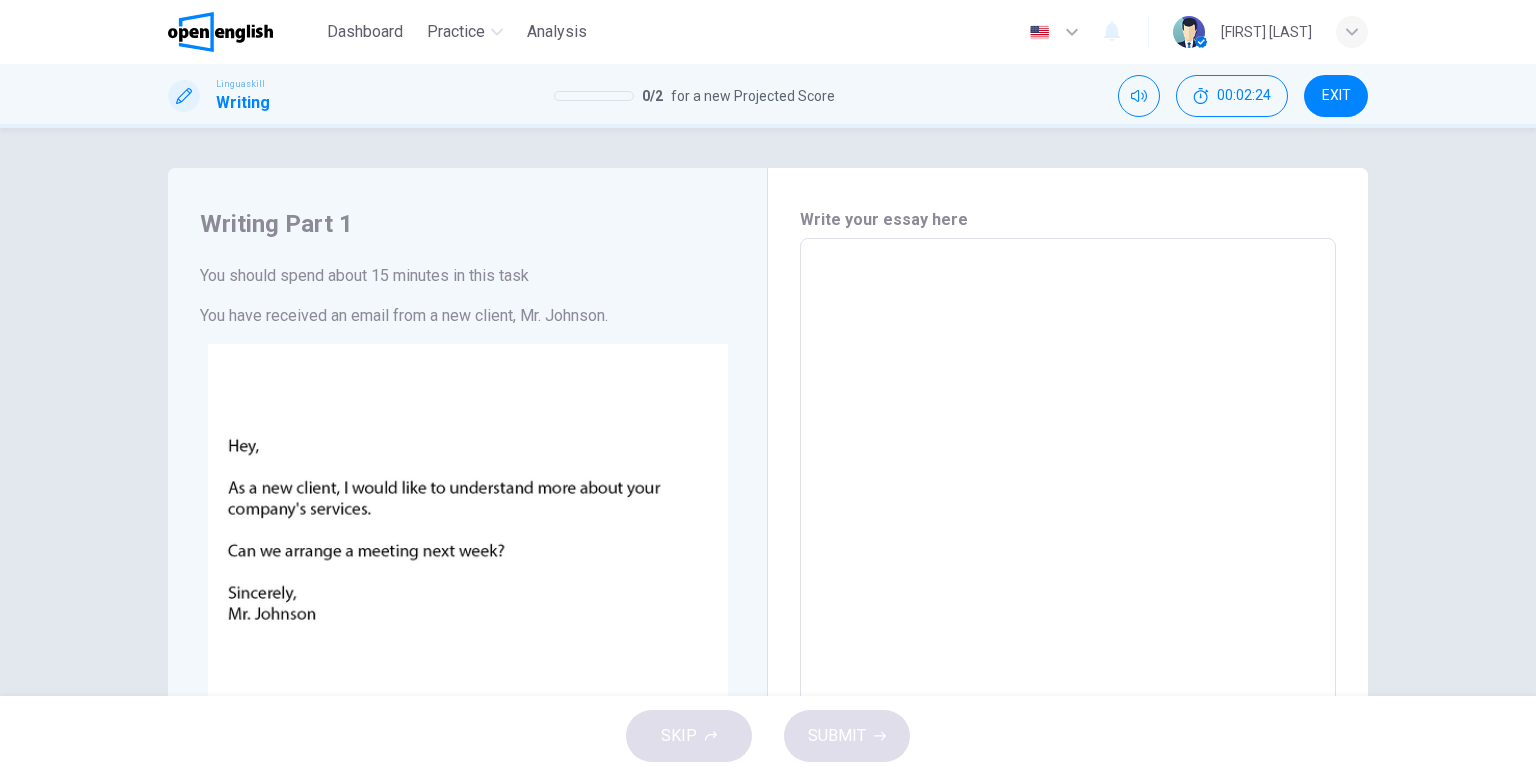 type on "*" 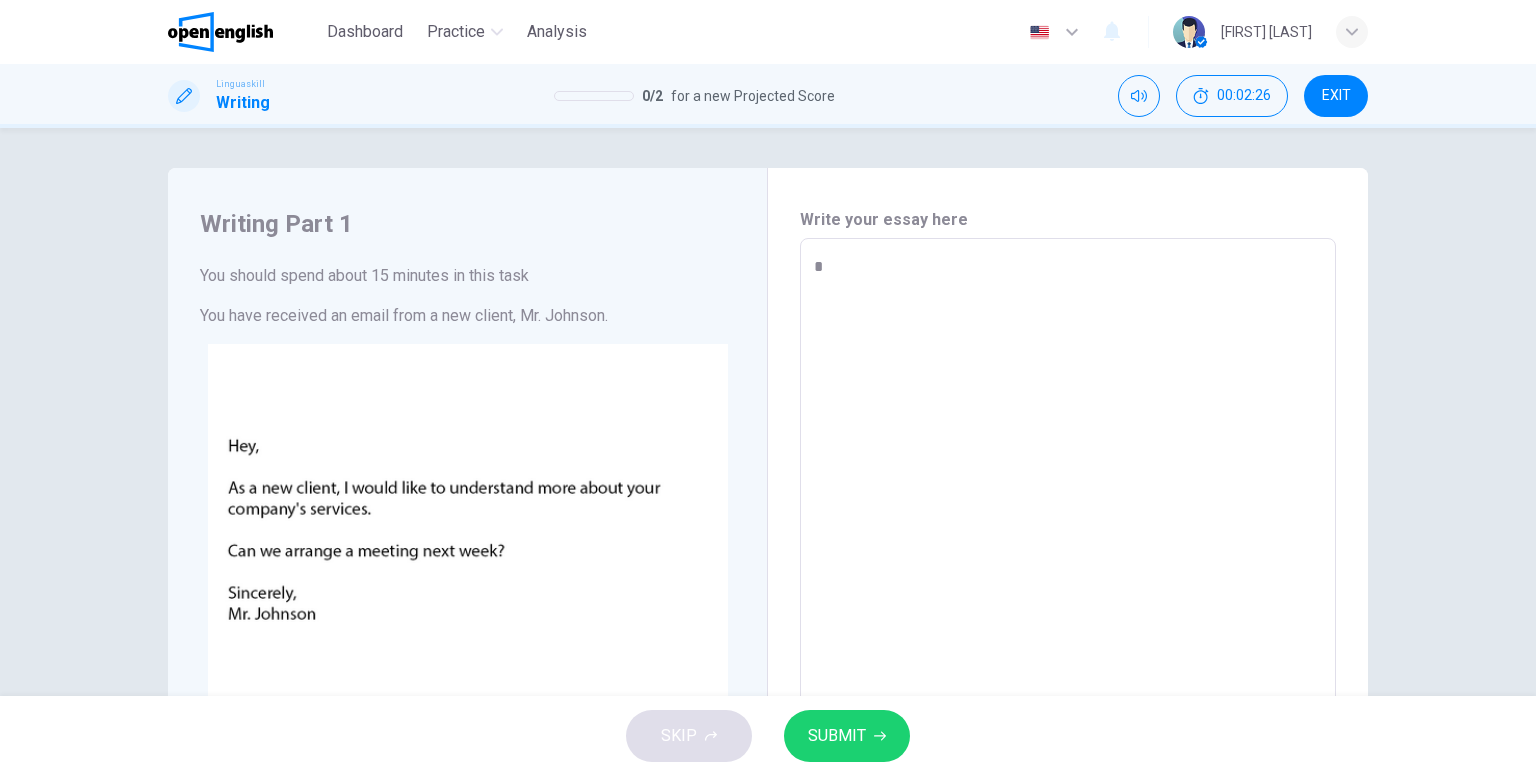 type on "**" 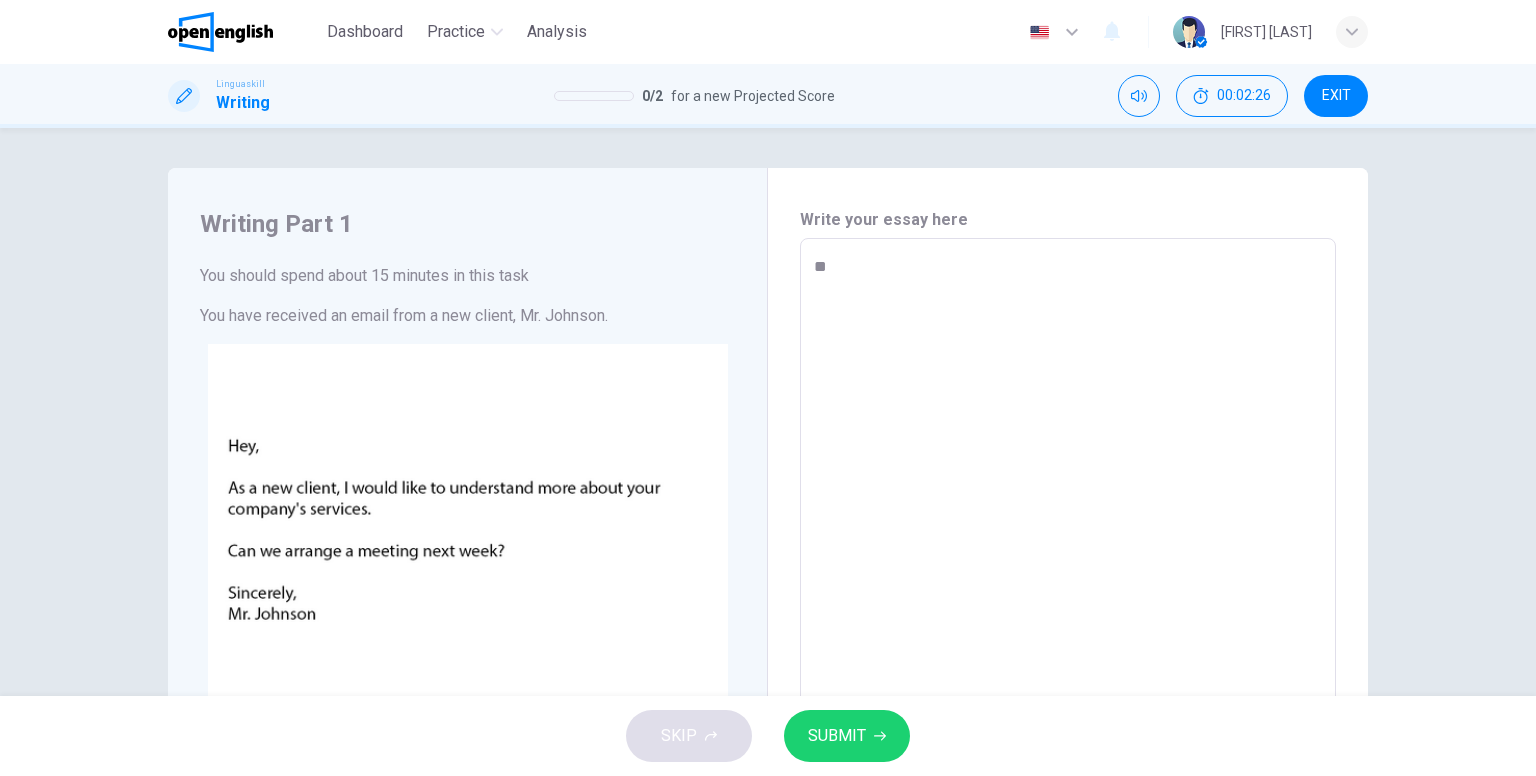 type on "***" 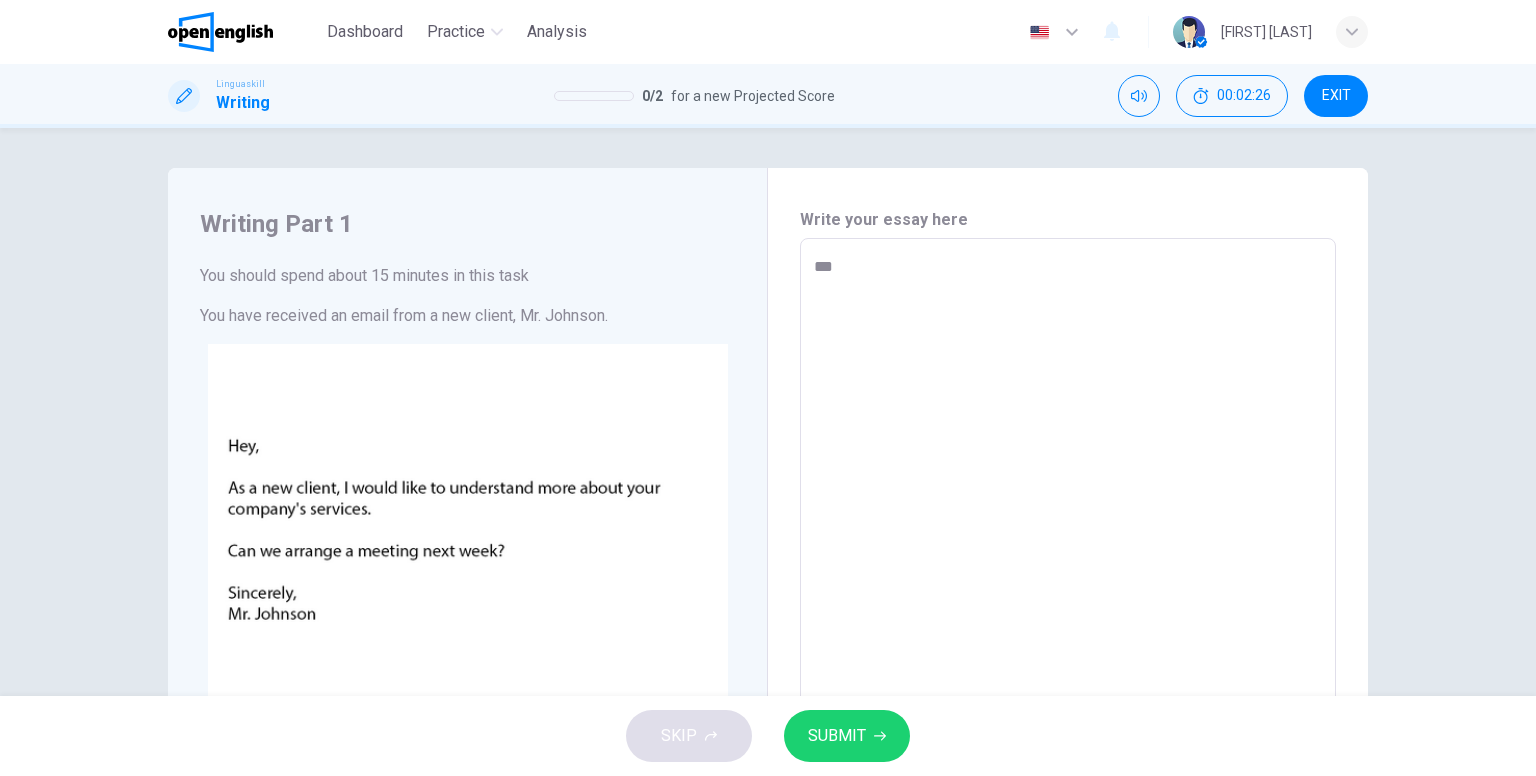 type on "*" 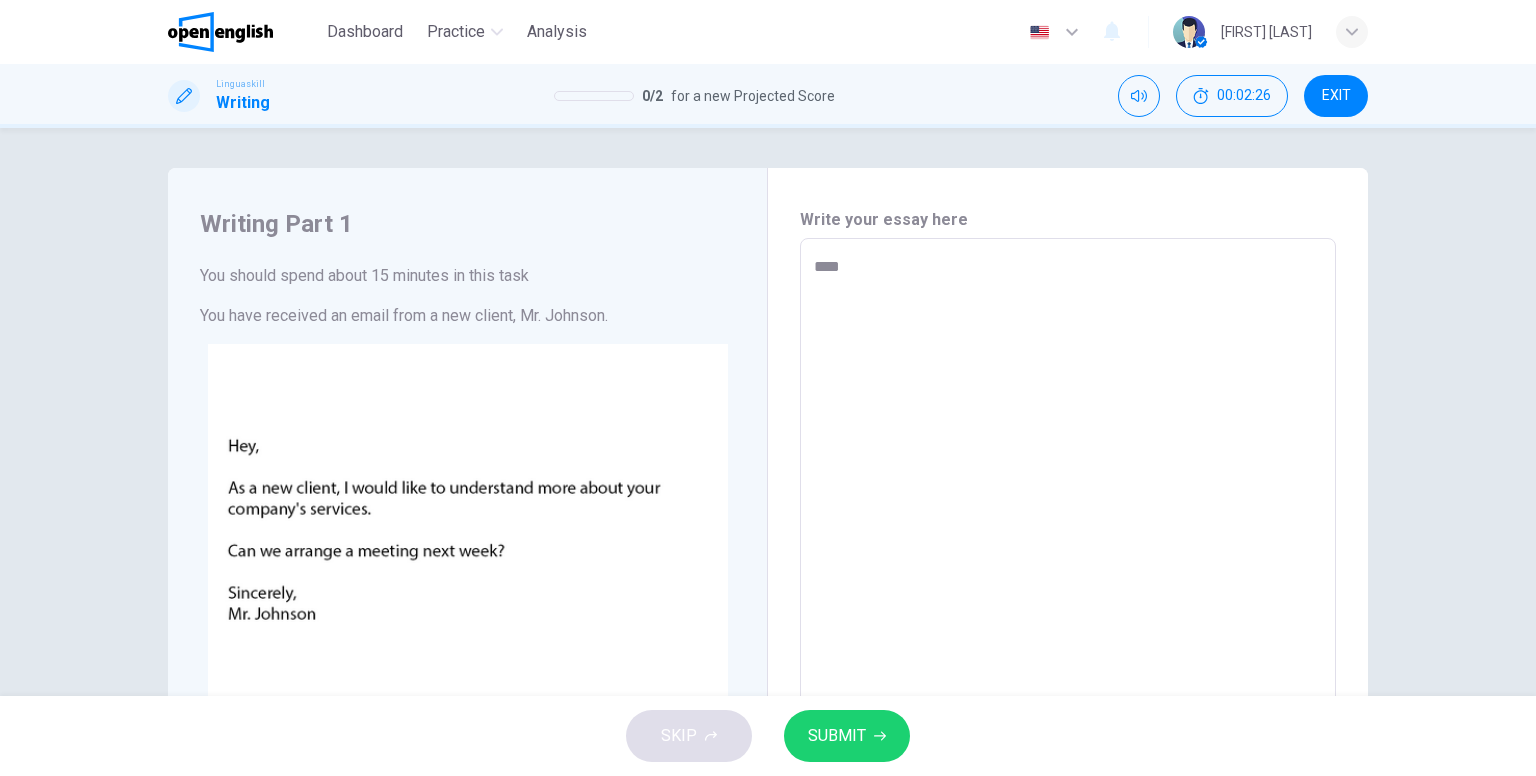 type on "*" 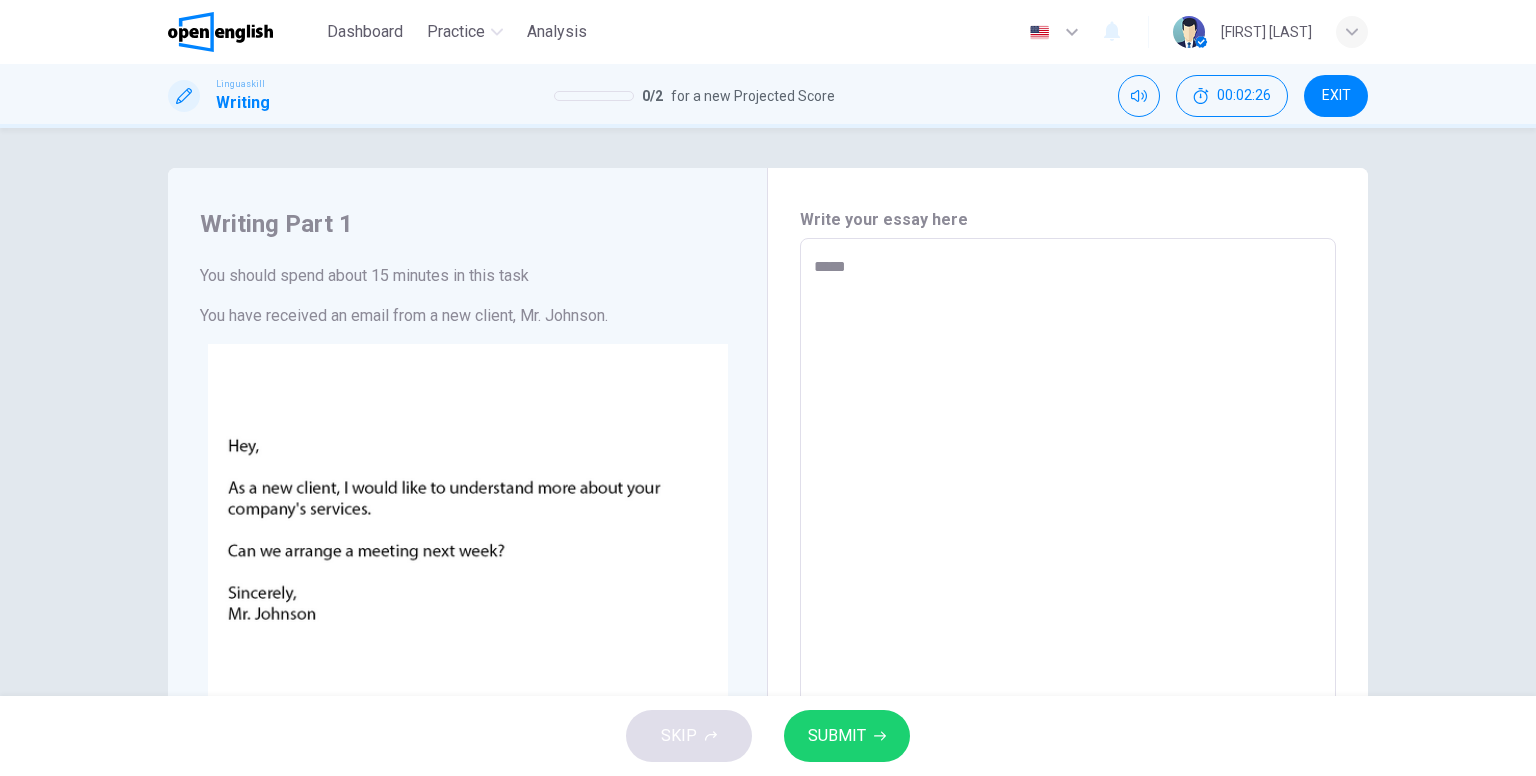 type on "*" 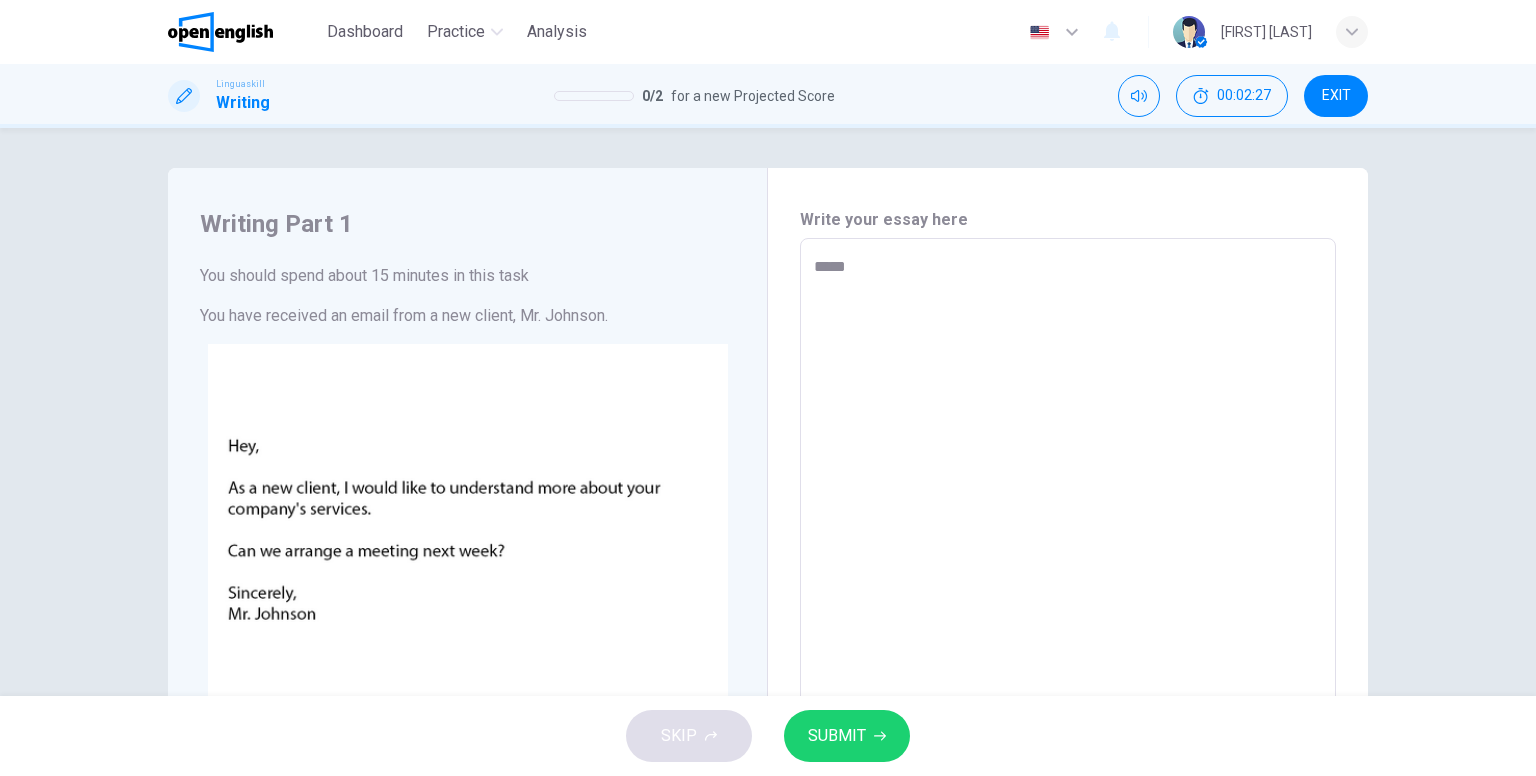 type on "*****" 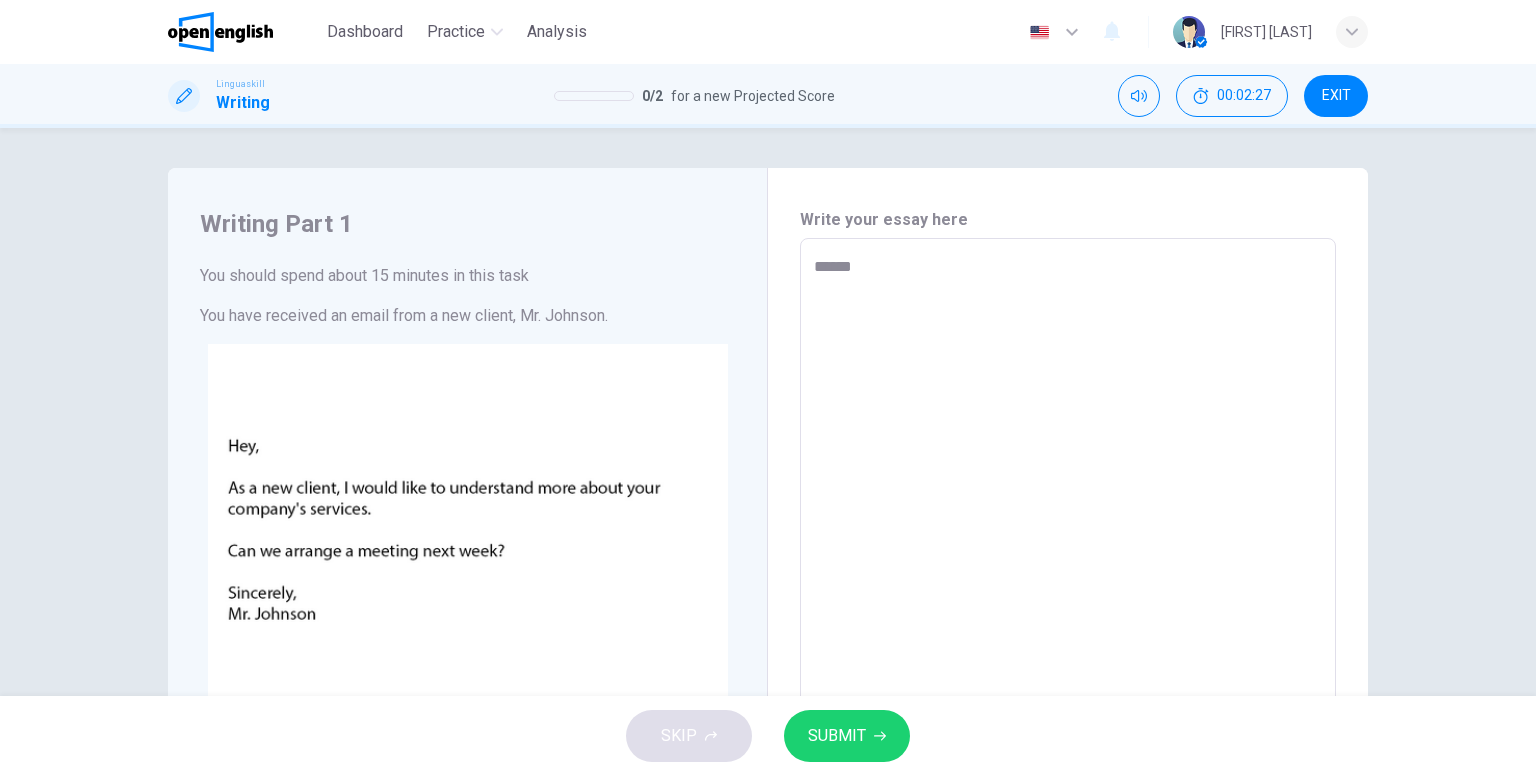 type on "*" 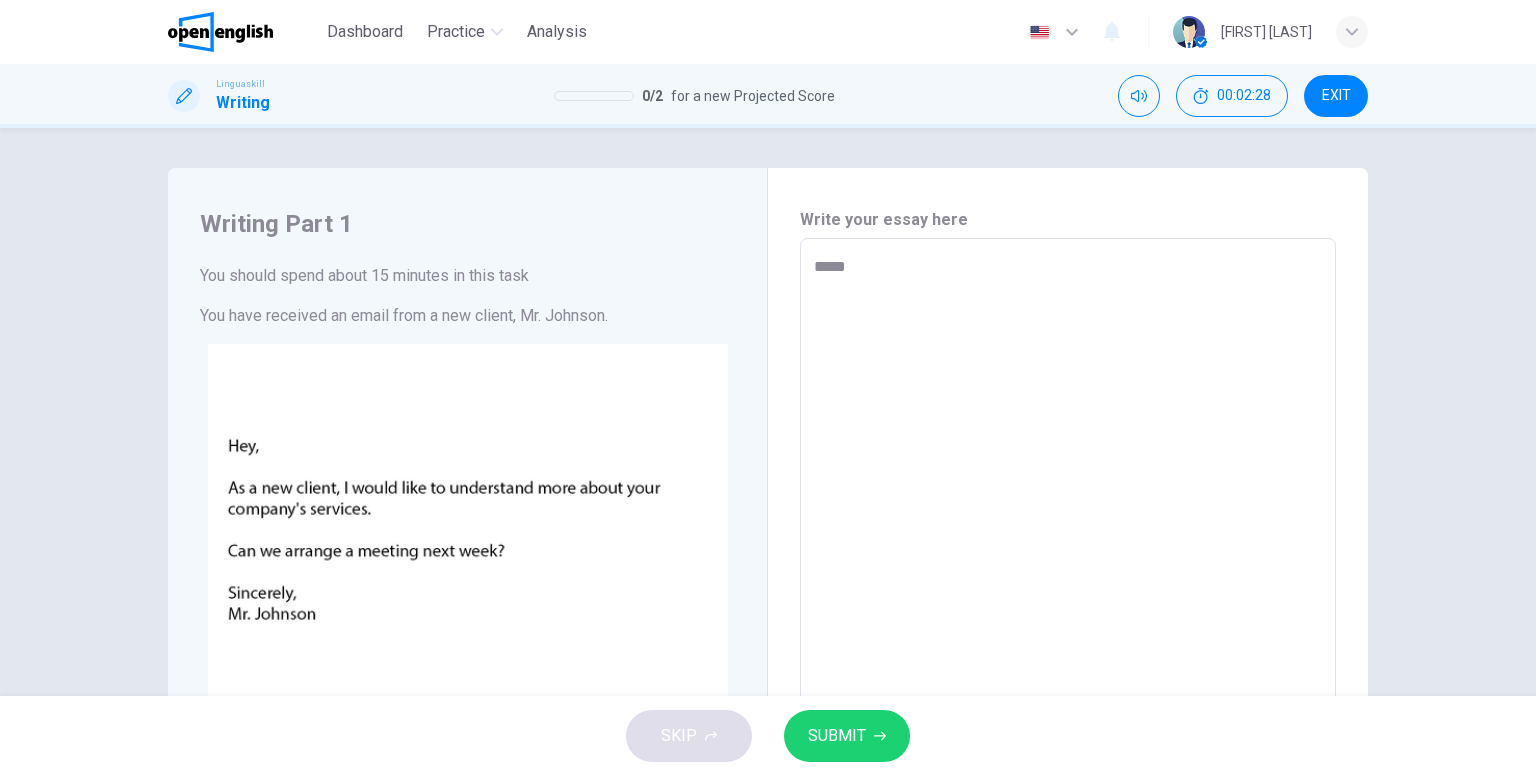 type on "*" 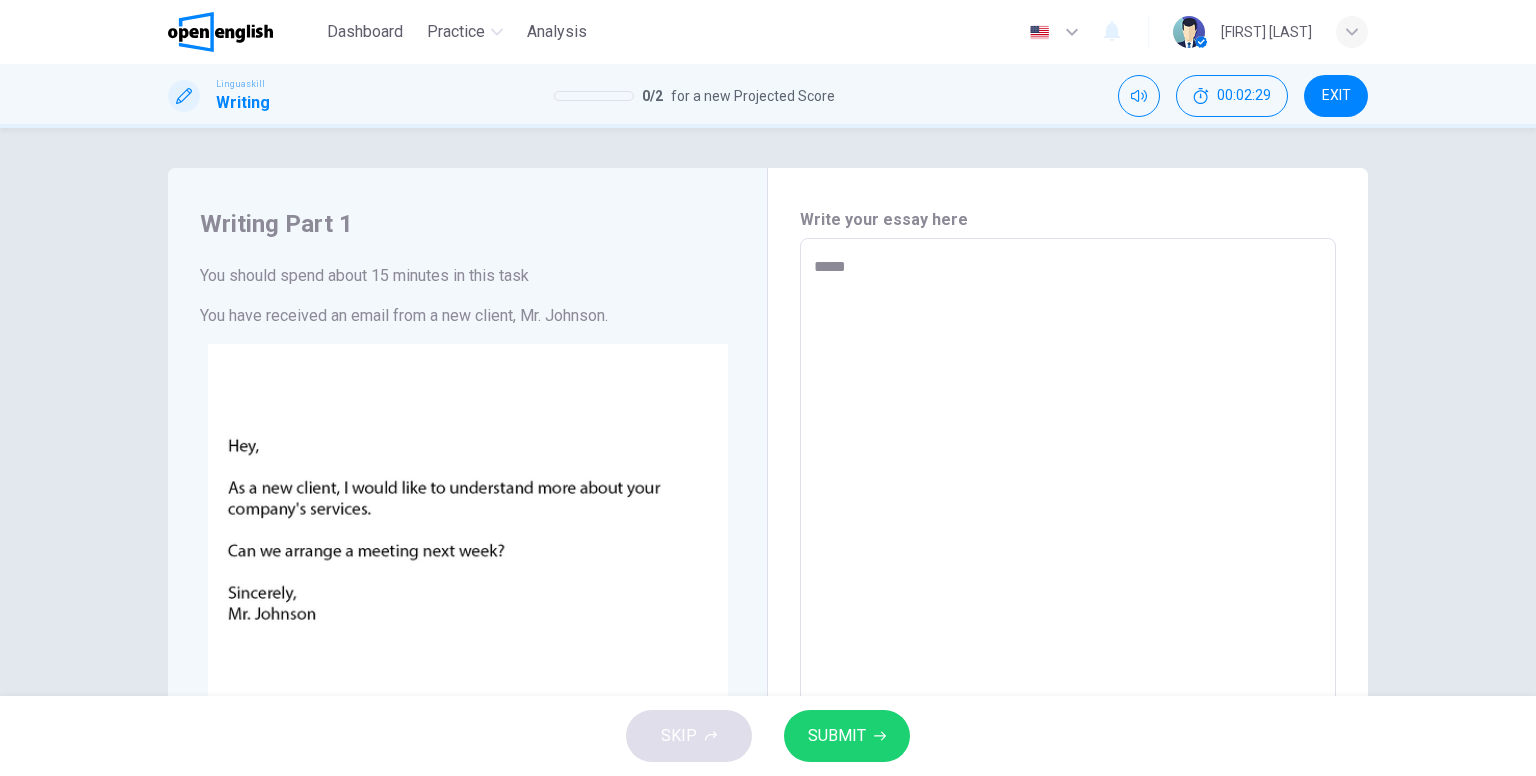 type on "*****" 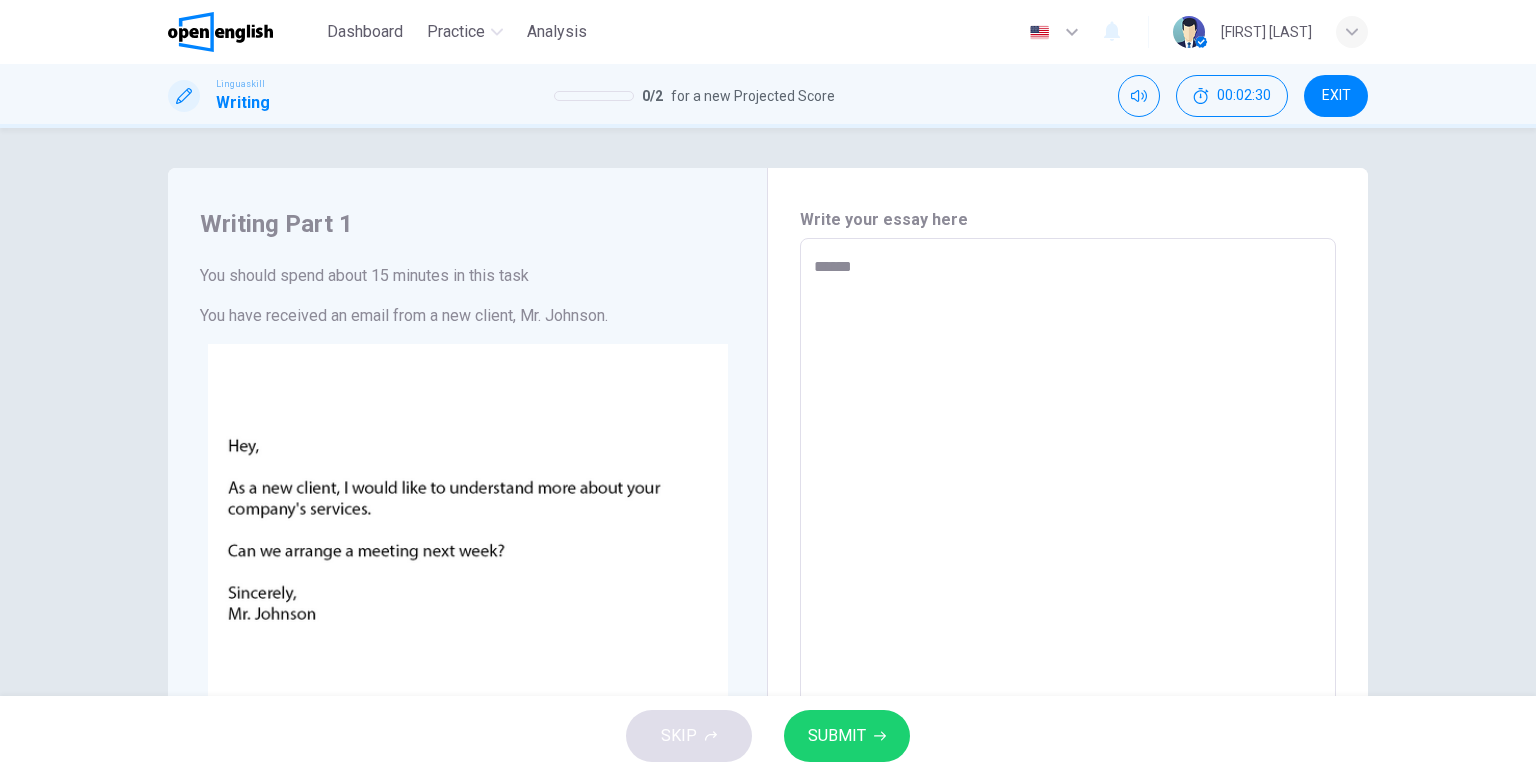 type on "*******" 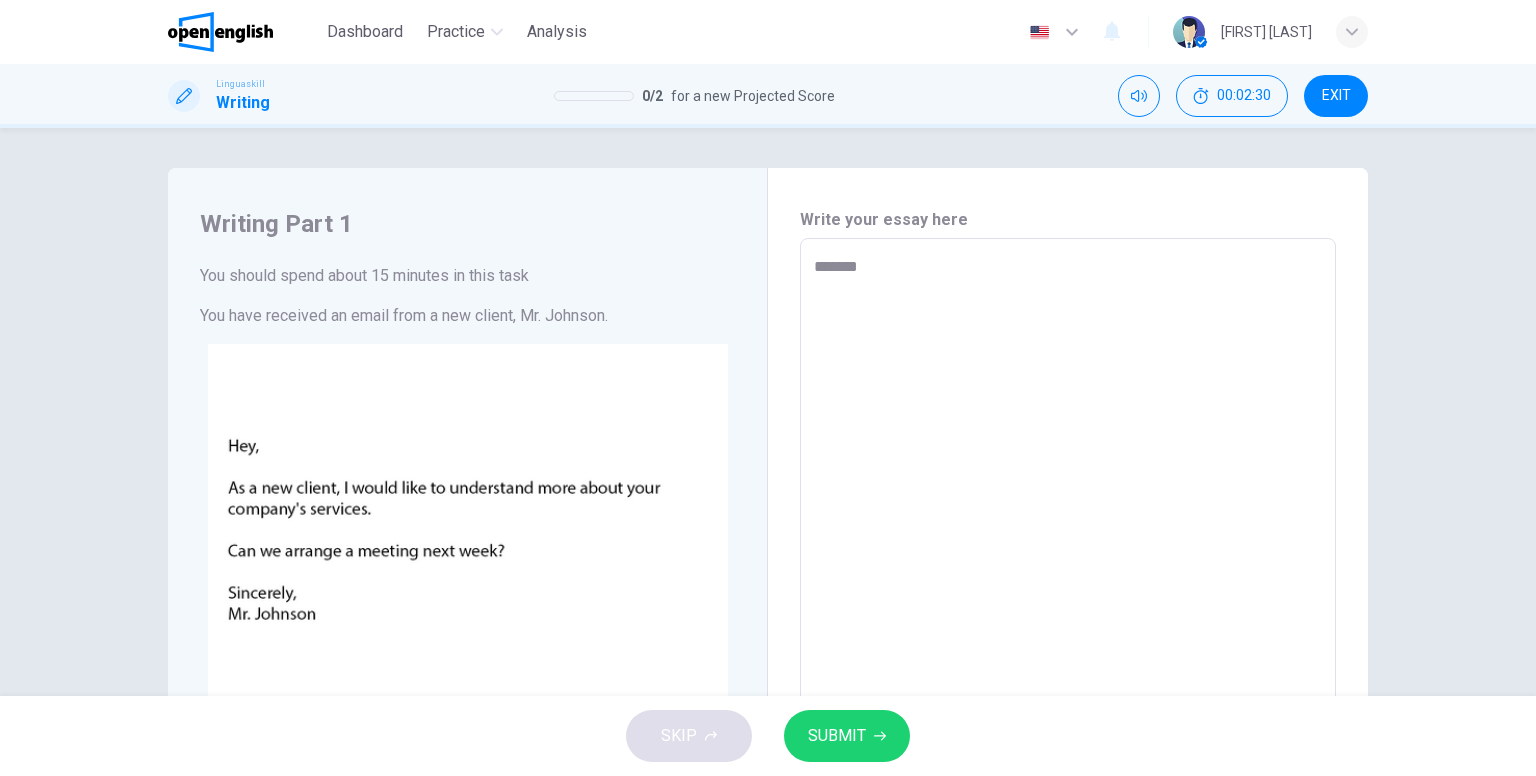 type on "*" 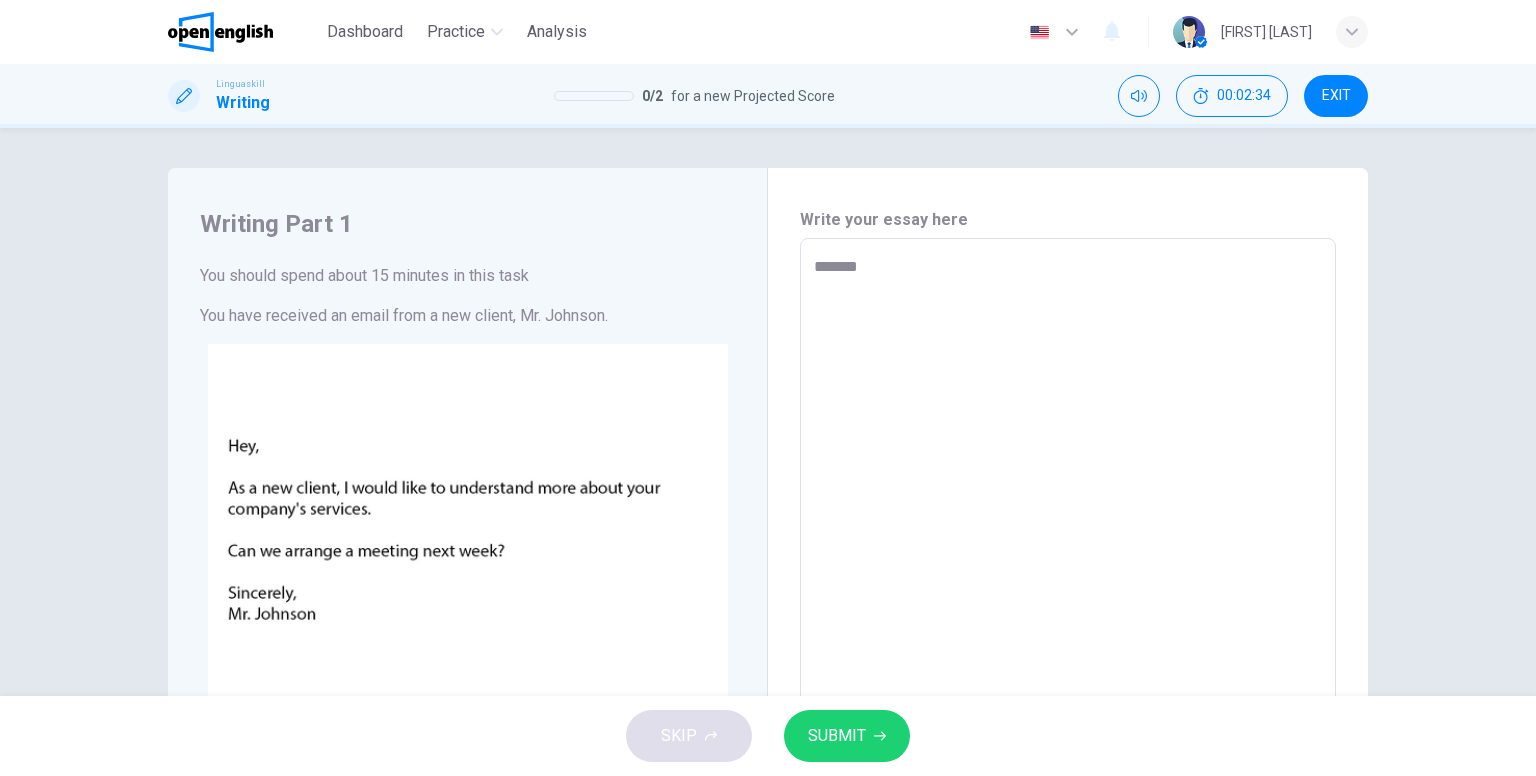 type on "********" 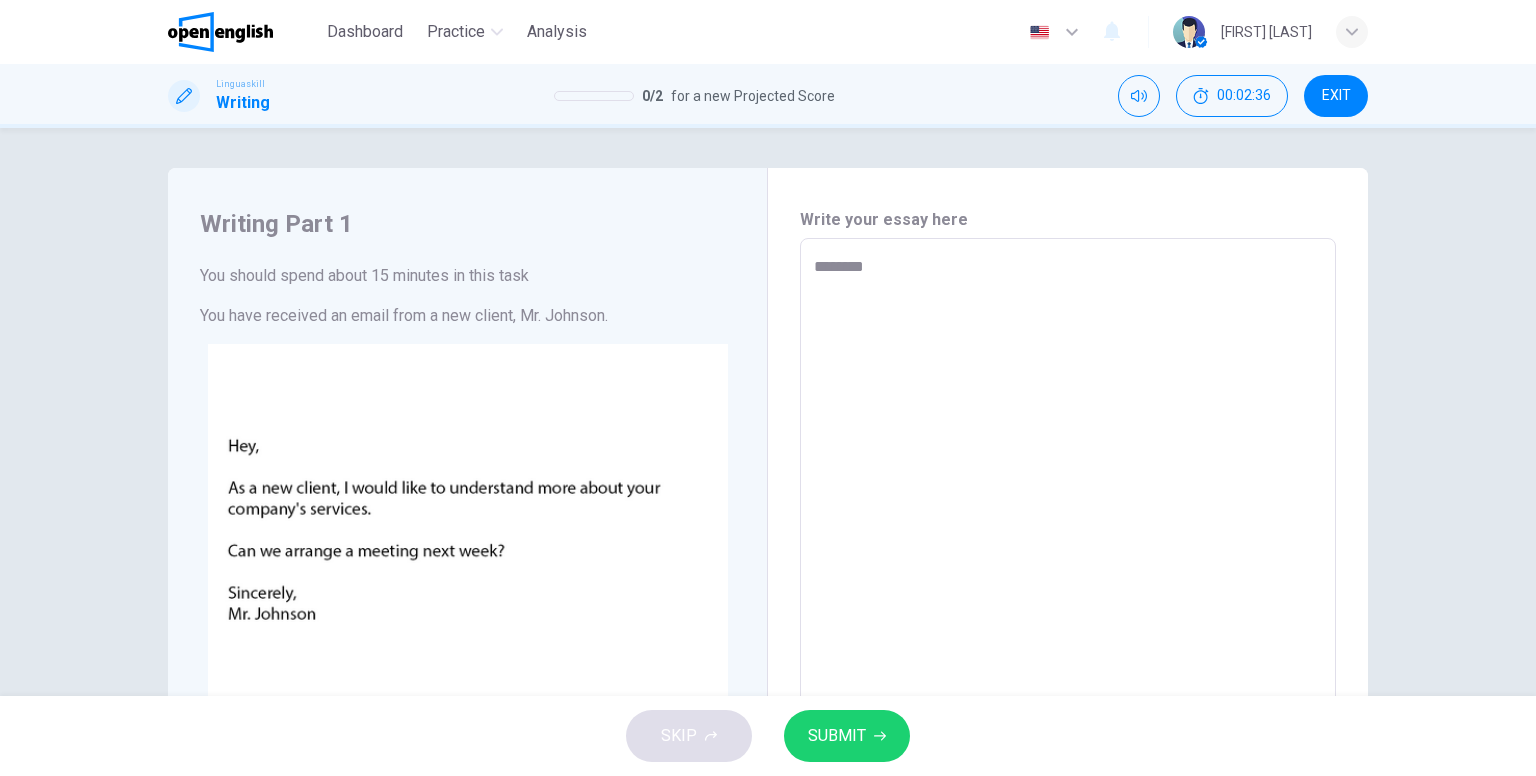 type on "*********" 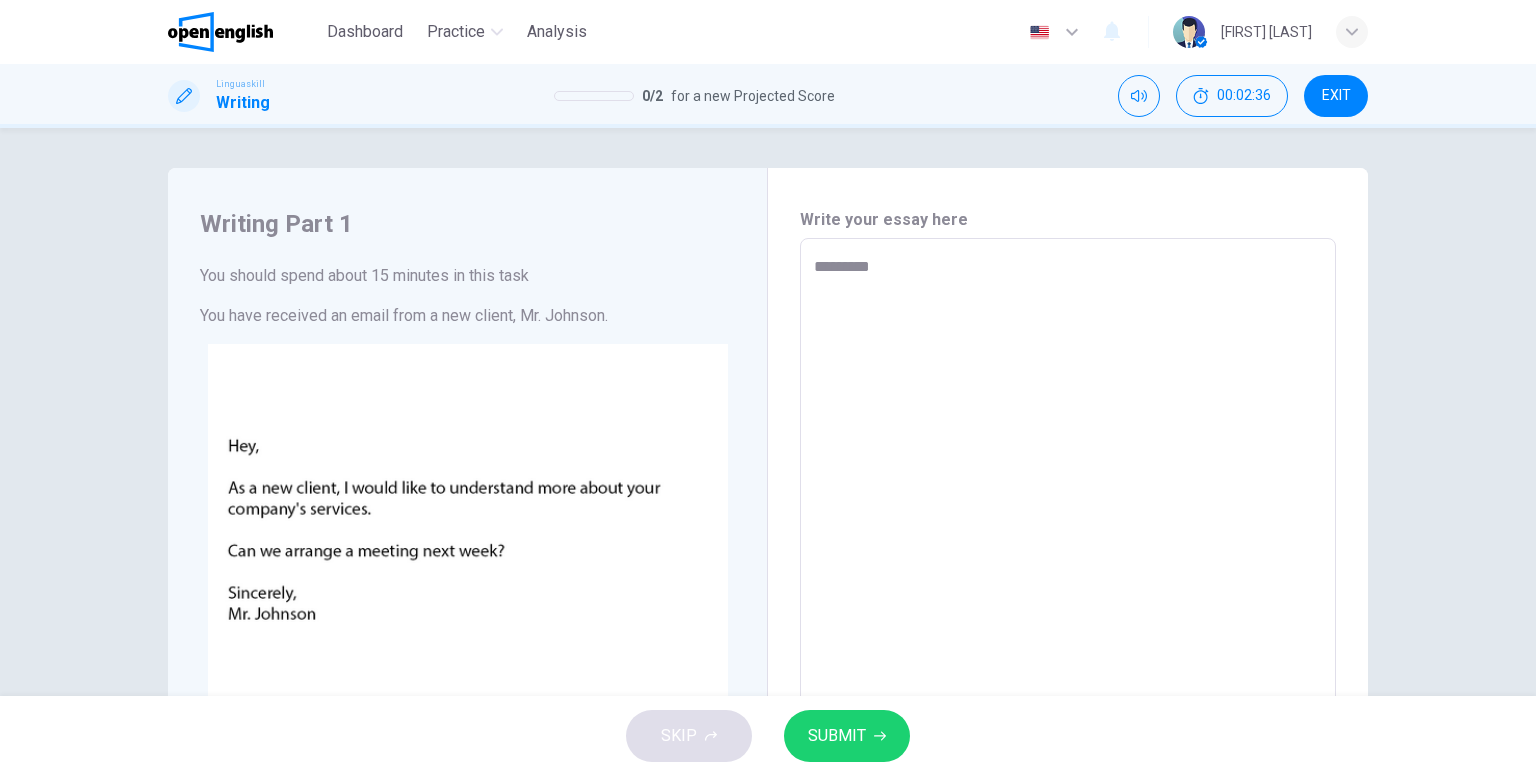 type on "*********" 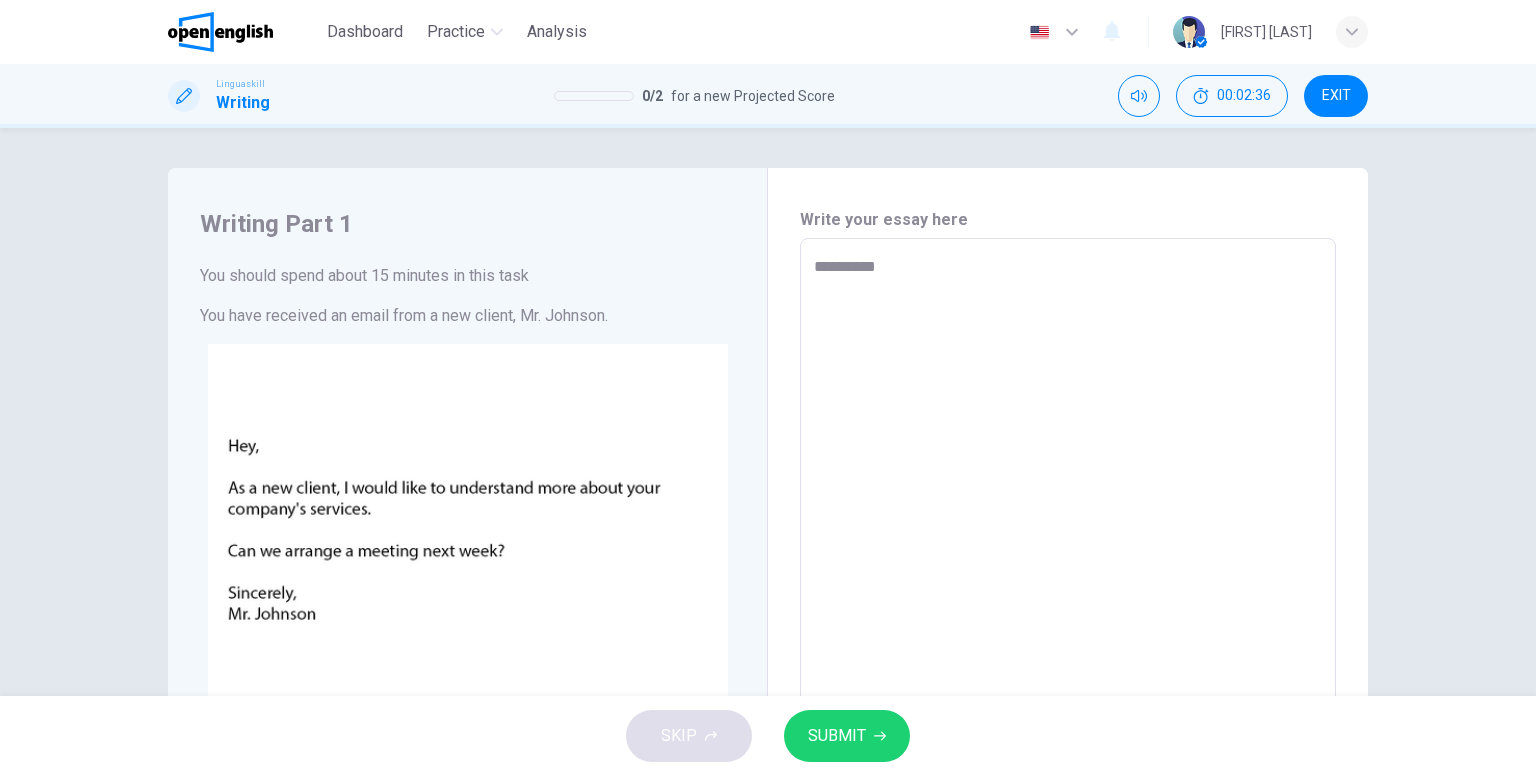 type on "*" 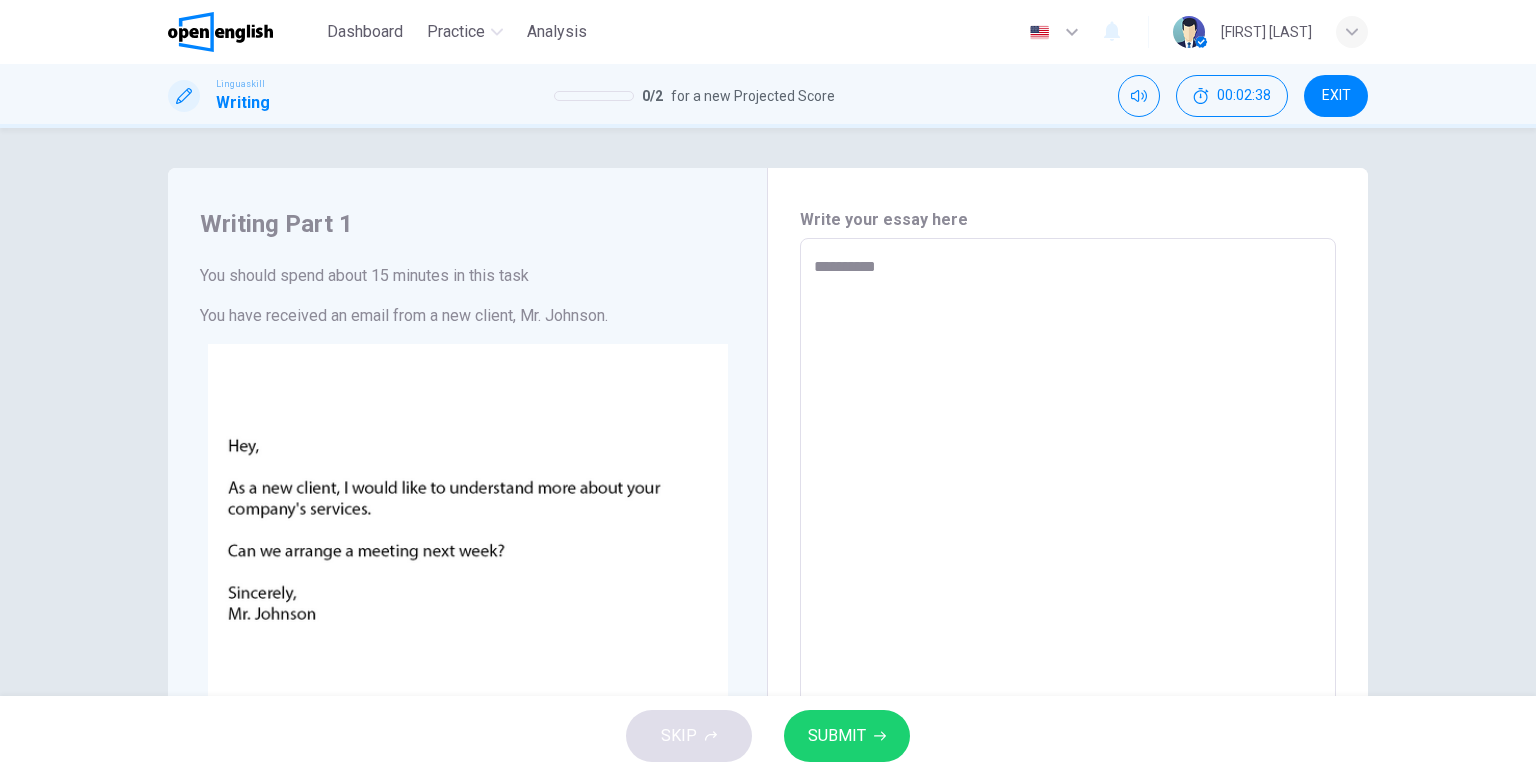 type on "**********" 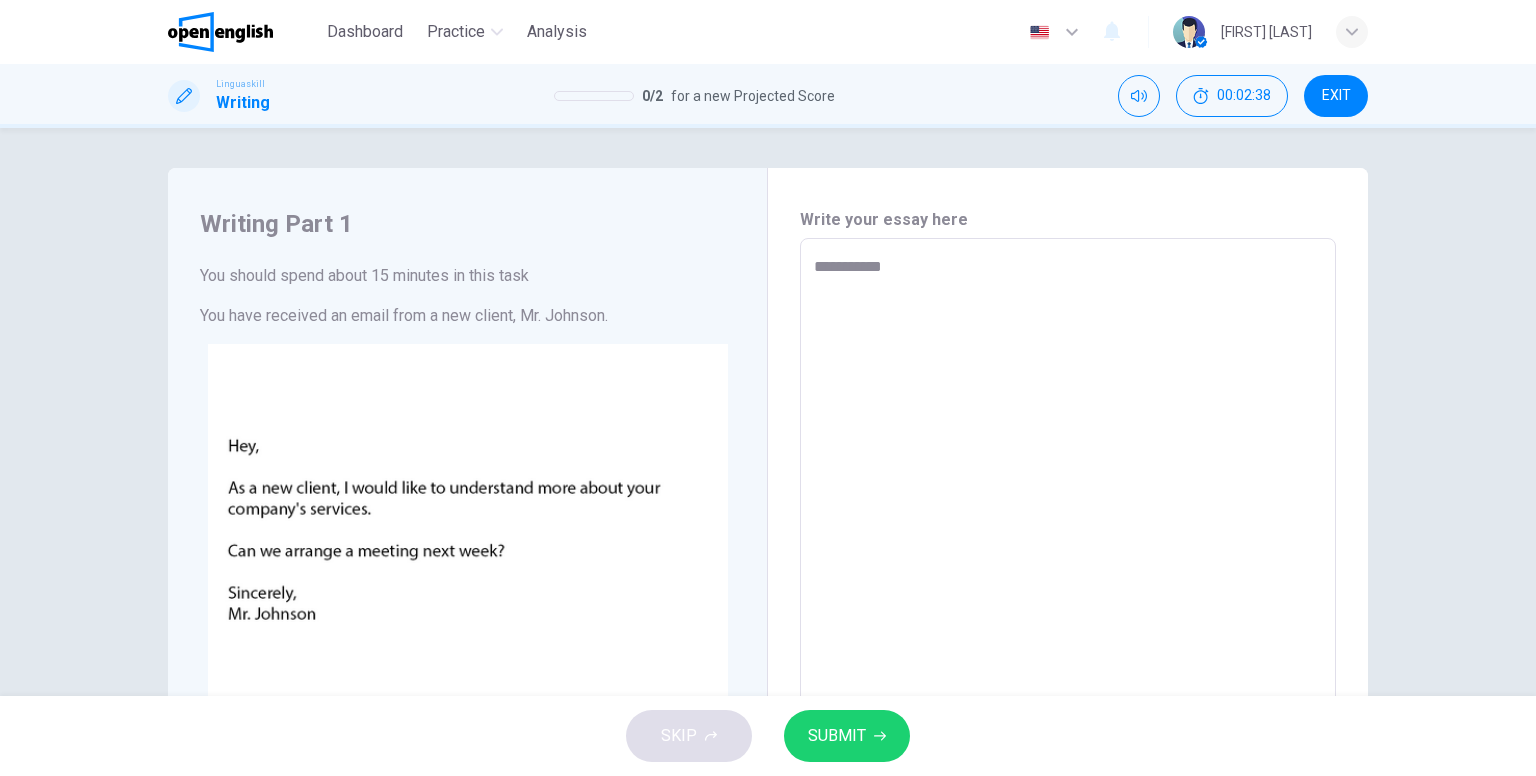 type on "*" 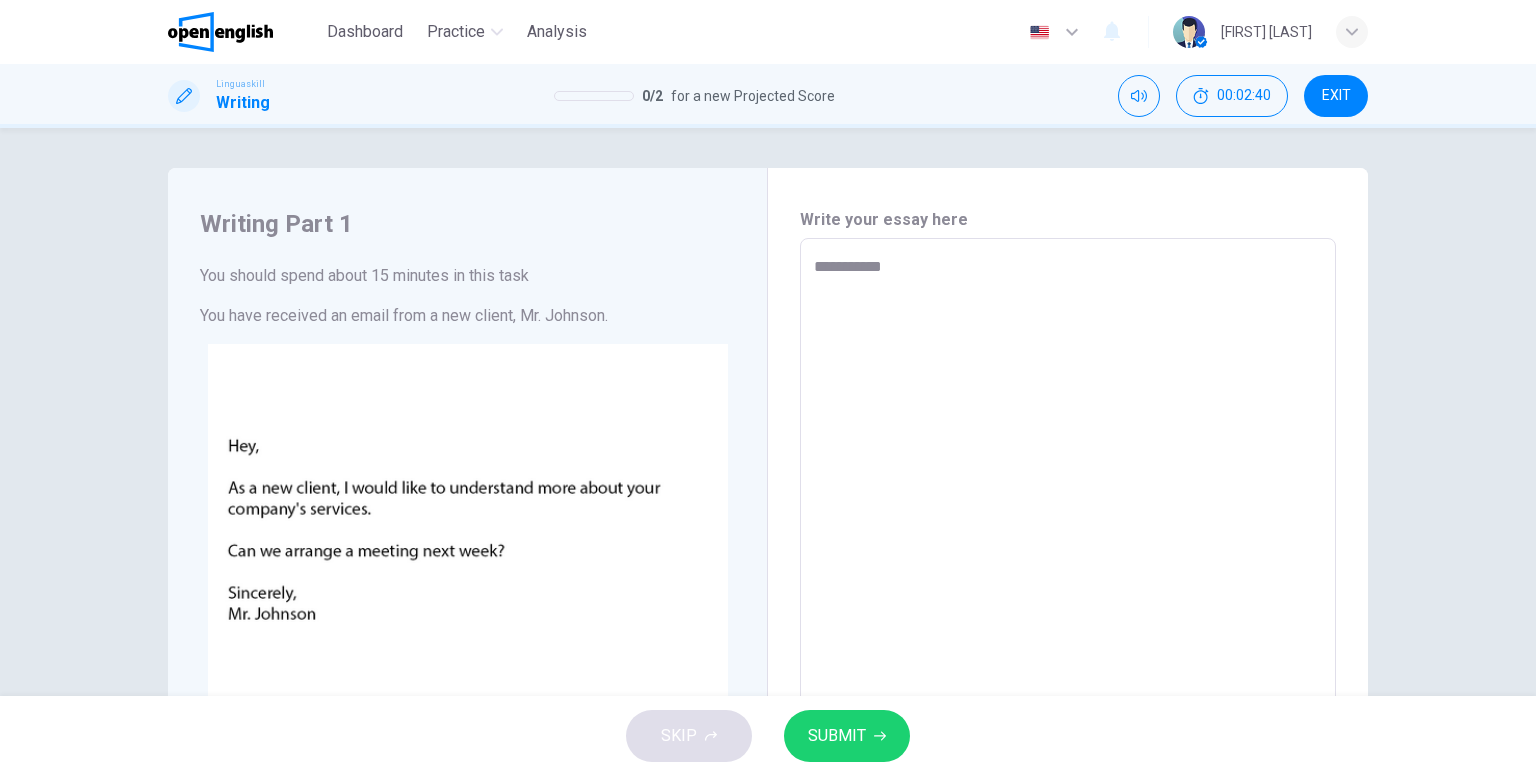 type on "**********" 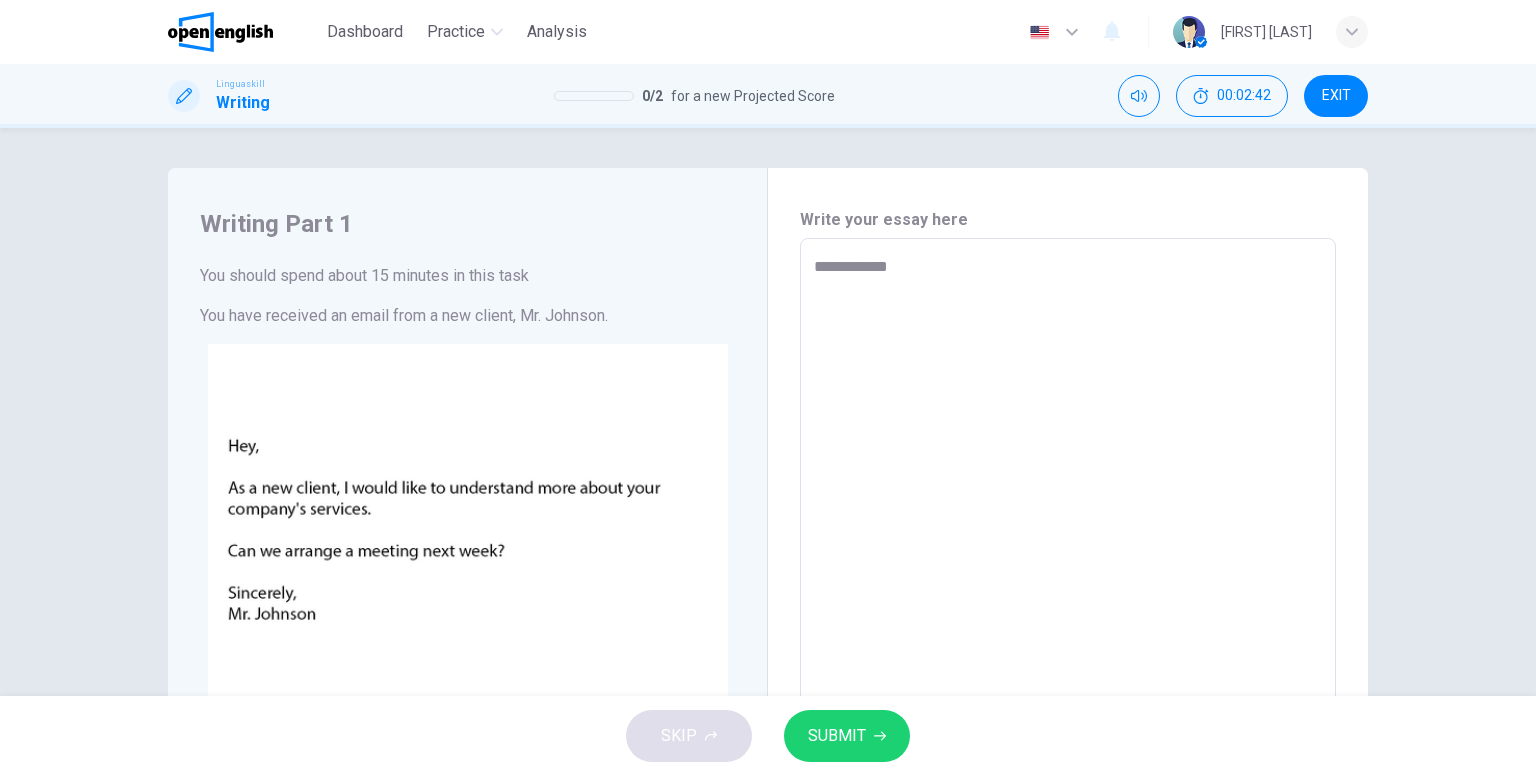 type on "**********" 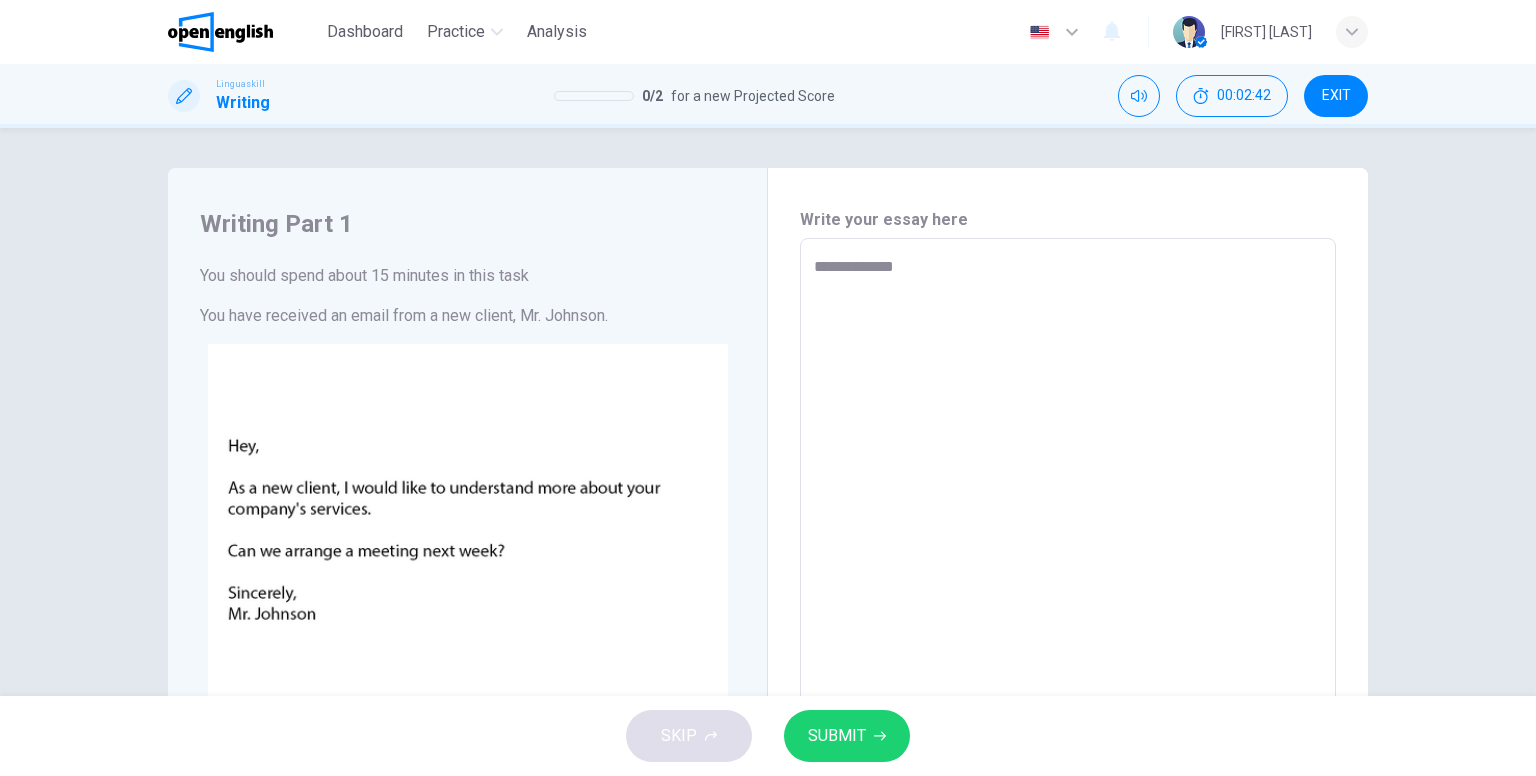 type on "**********" 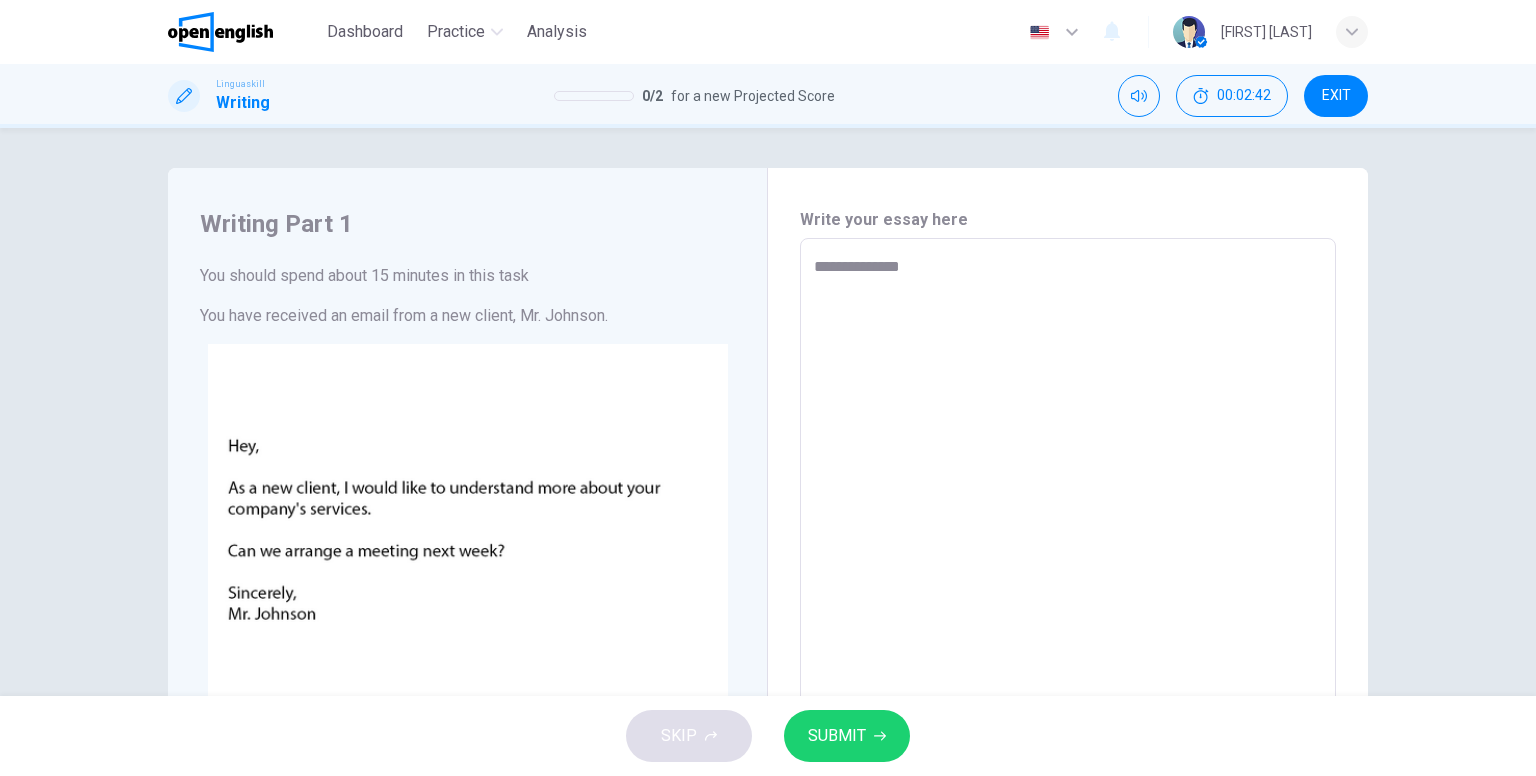 type on "*" 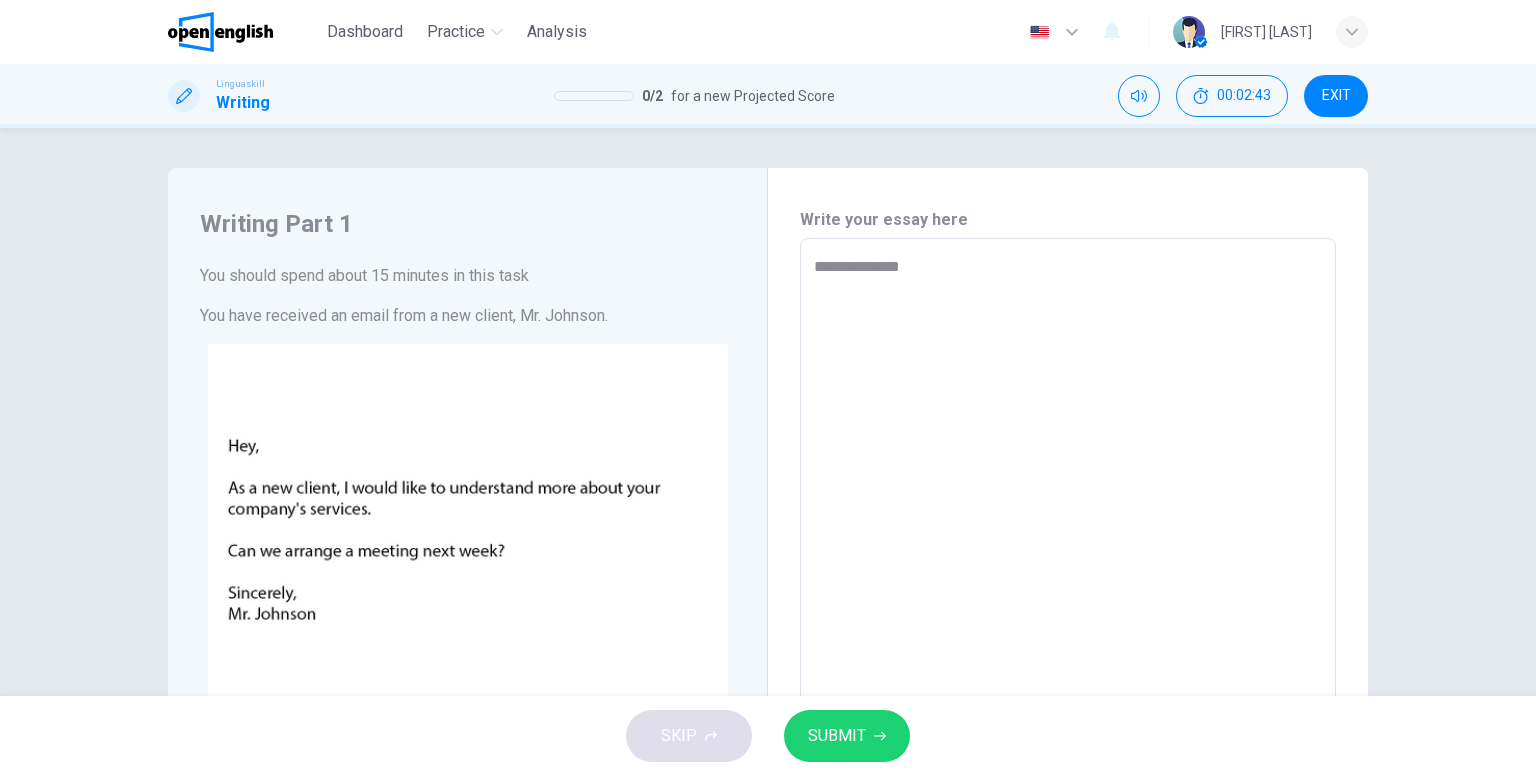 type on "**********" 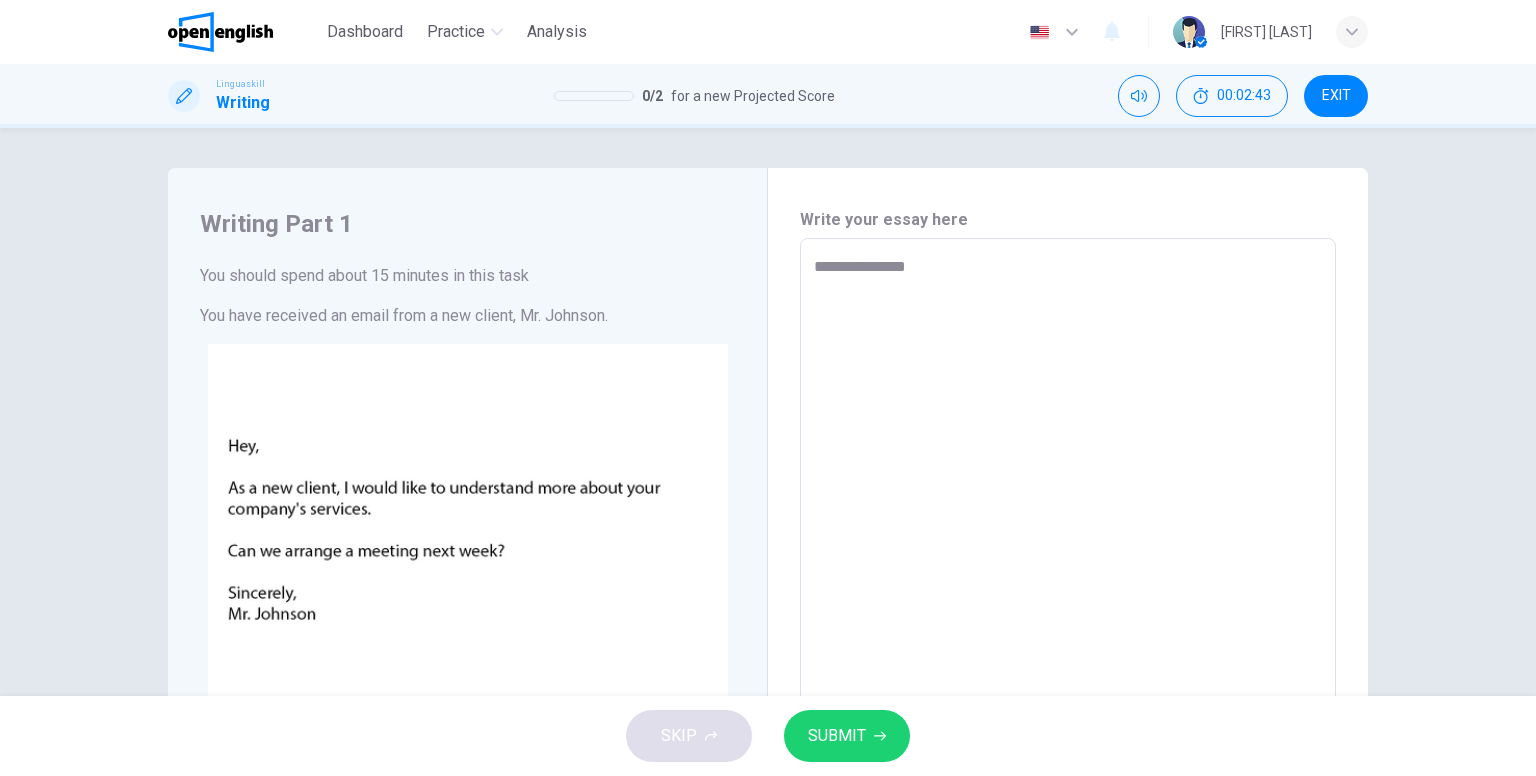 type on "**********" 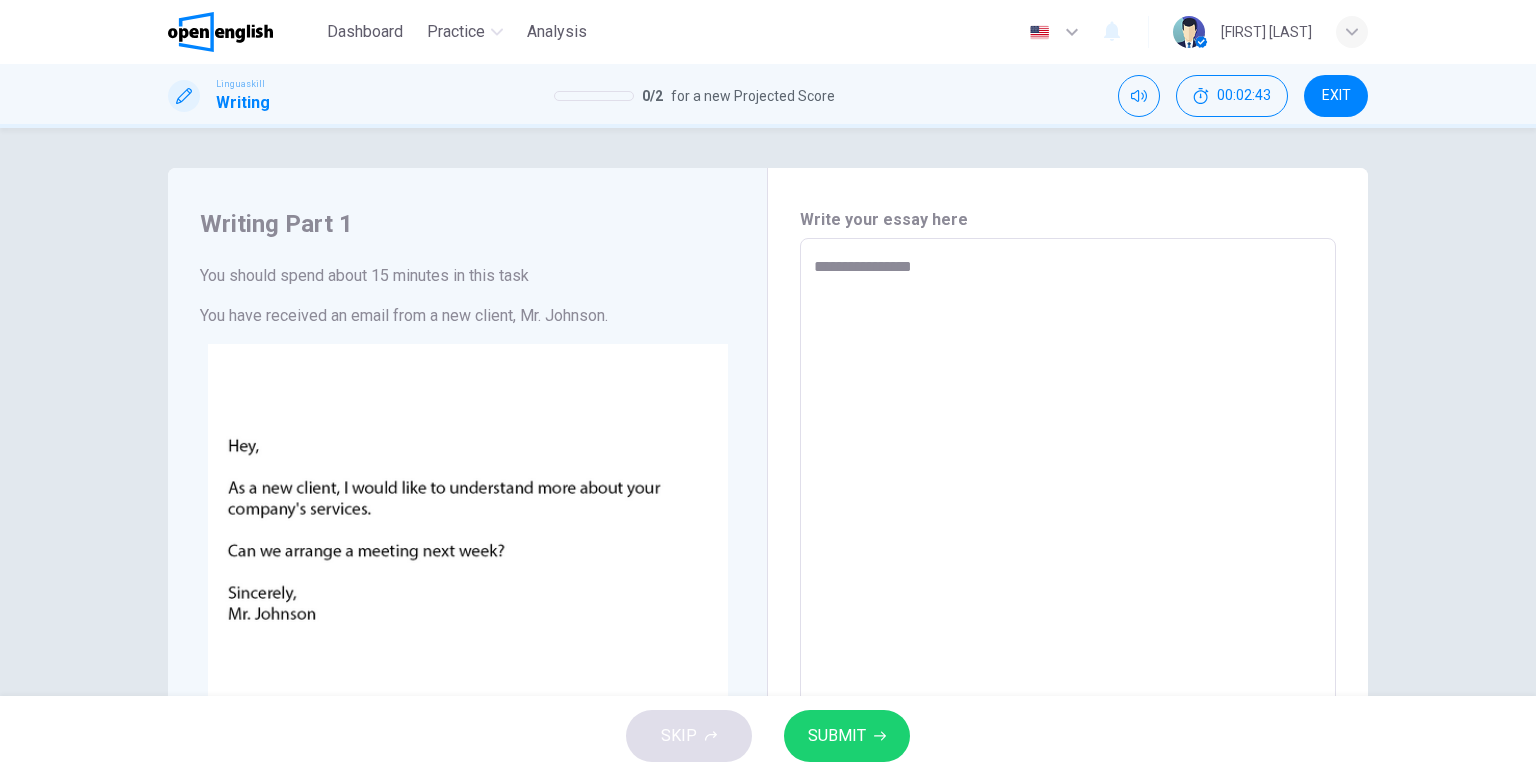 type on "*" 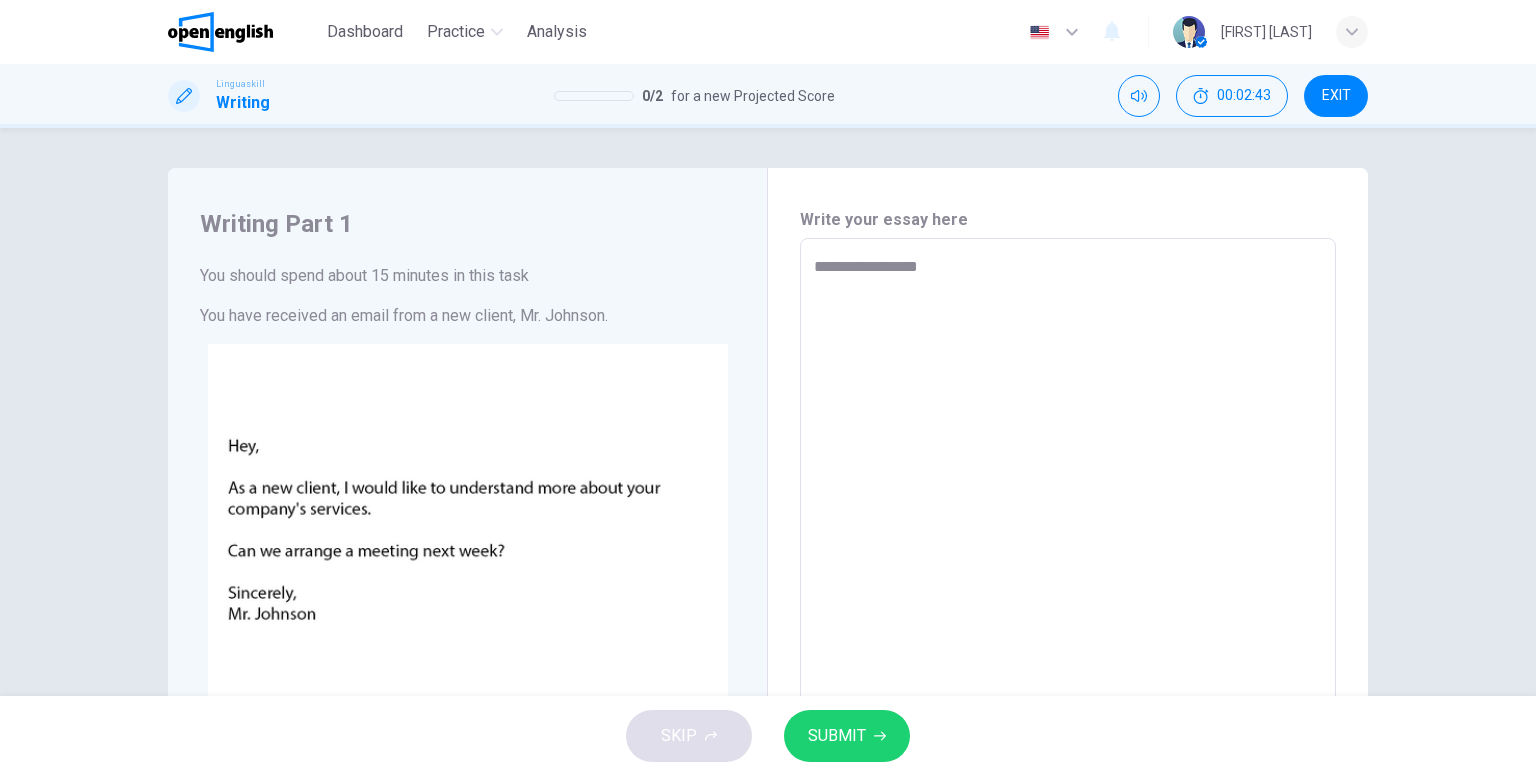 type on "*" 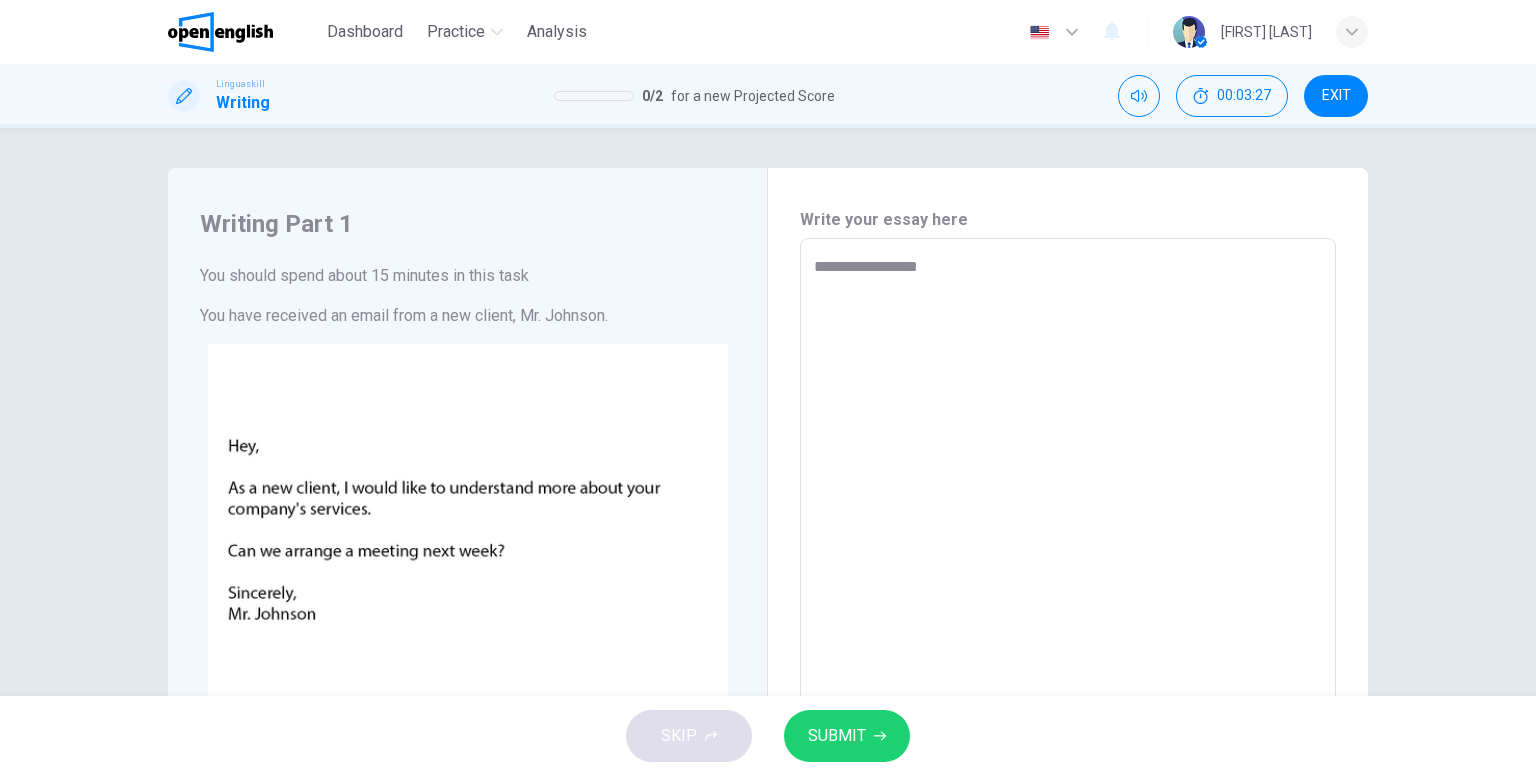 type on "**********" 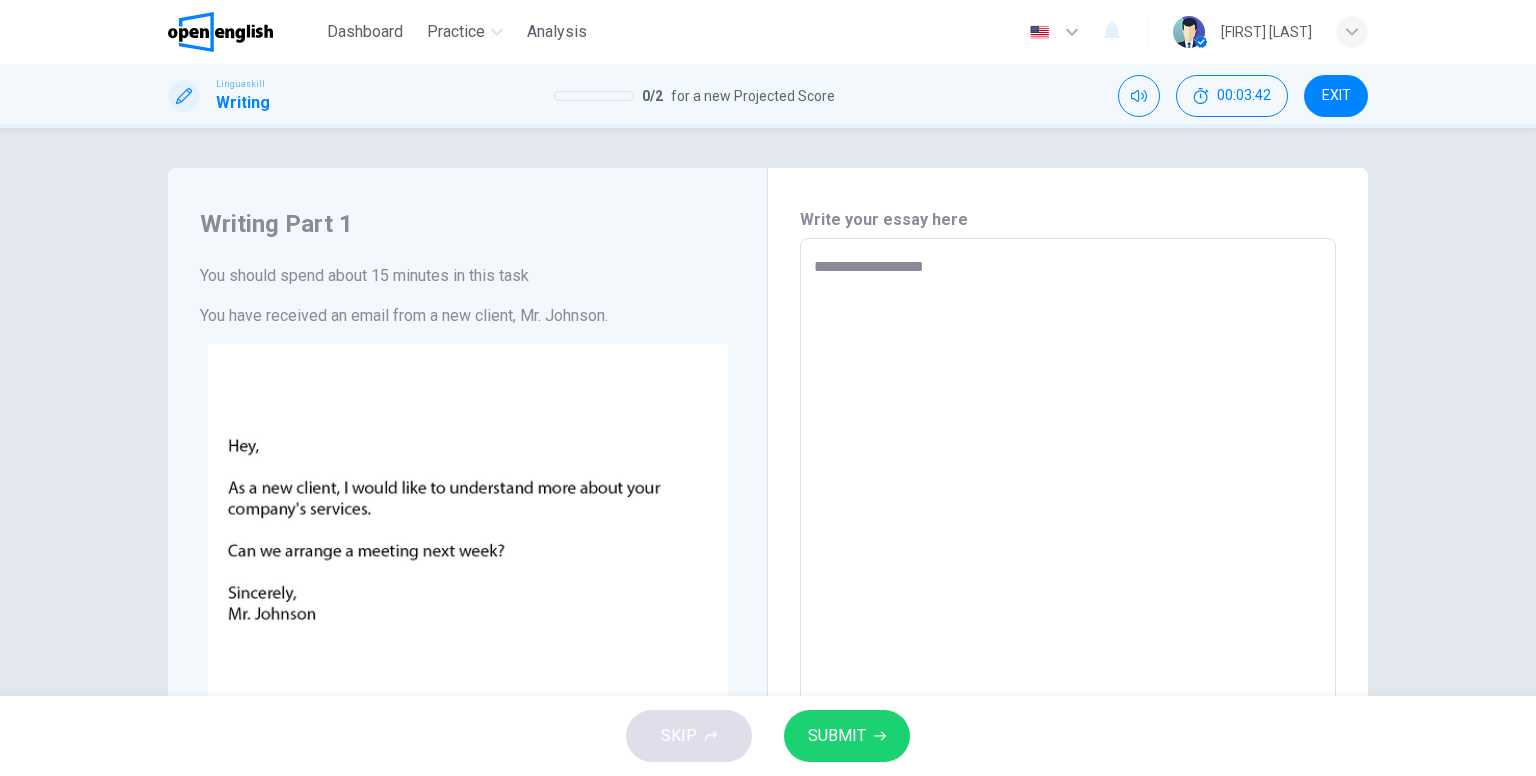 type on "**********" 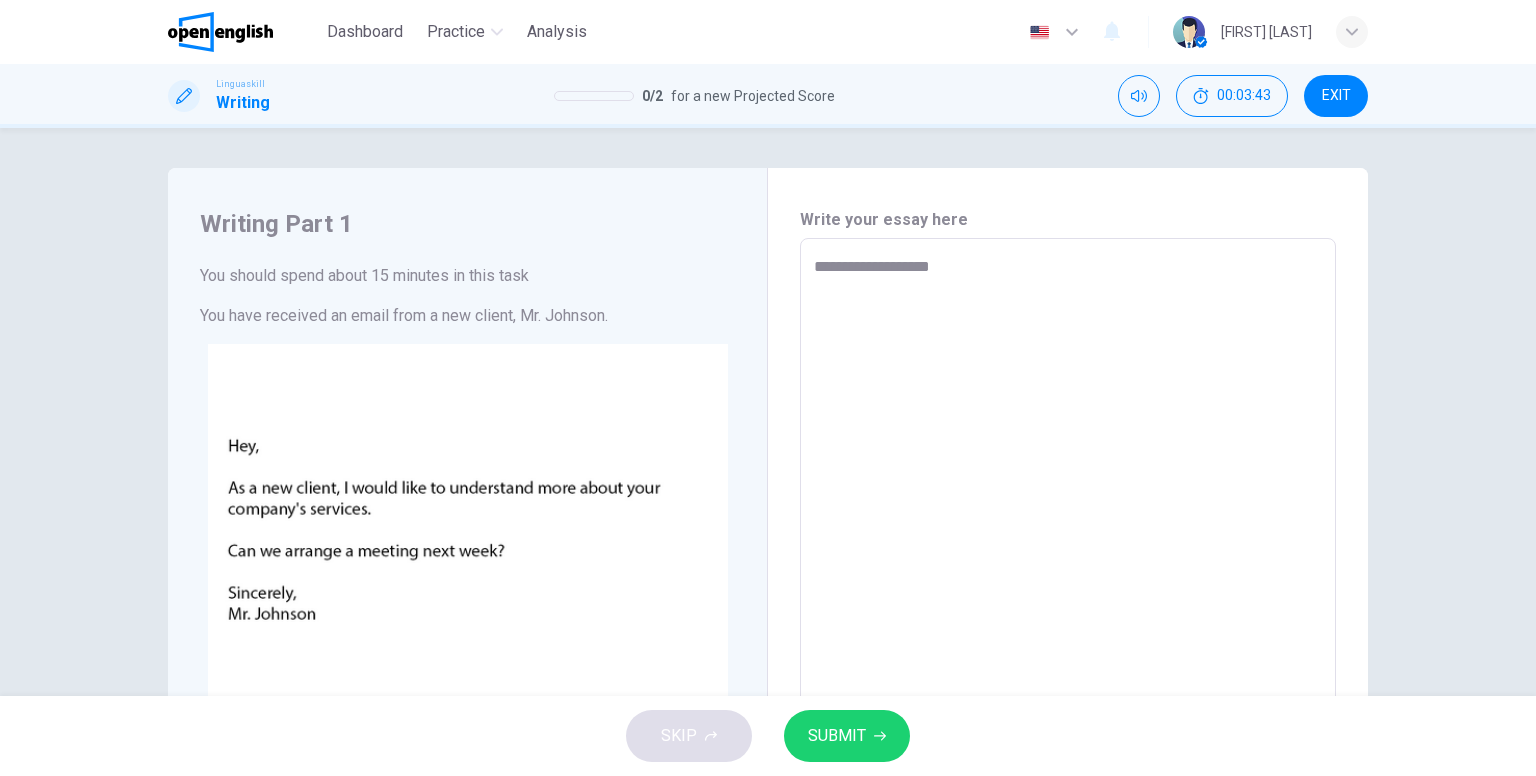 type on "**********" 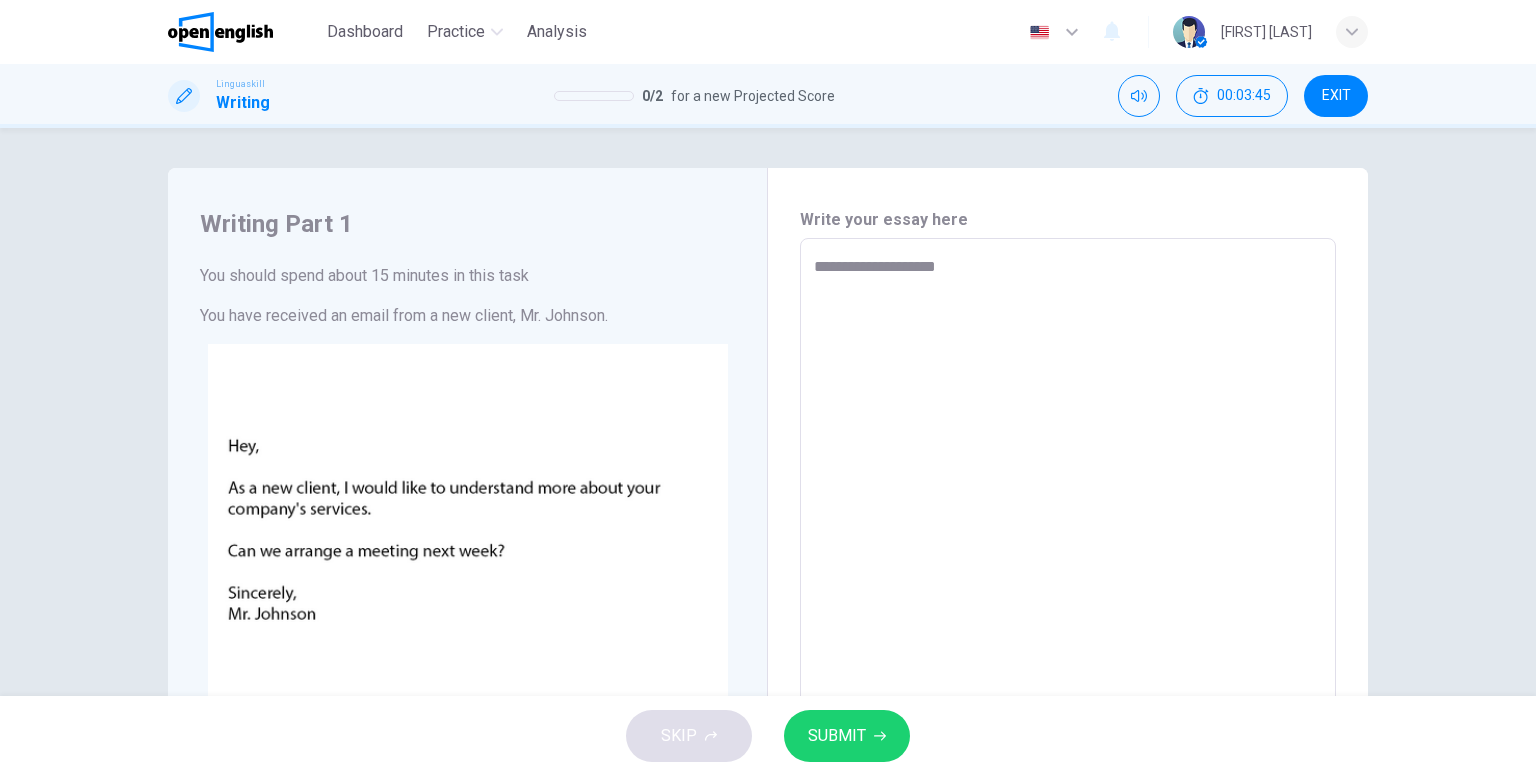 type on "**********" 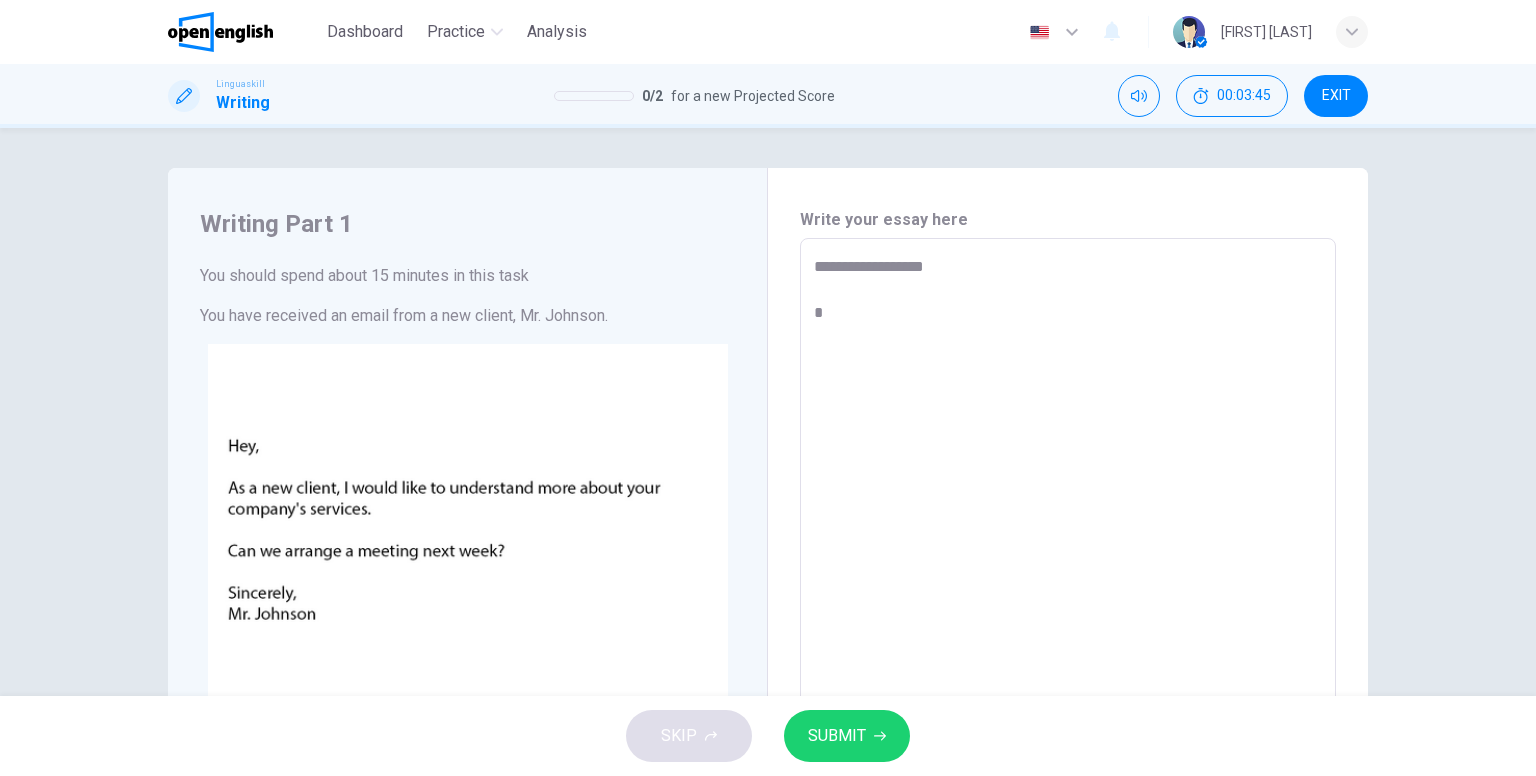type on "**********" 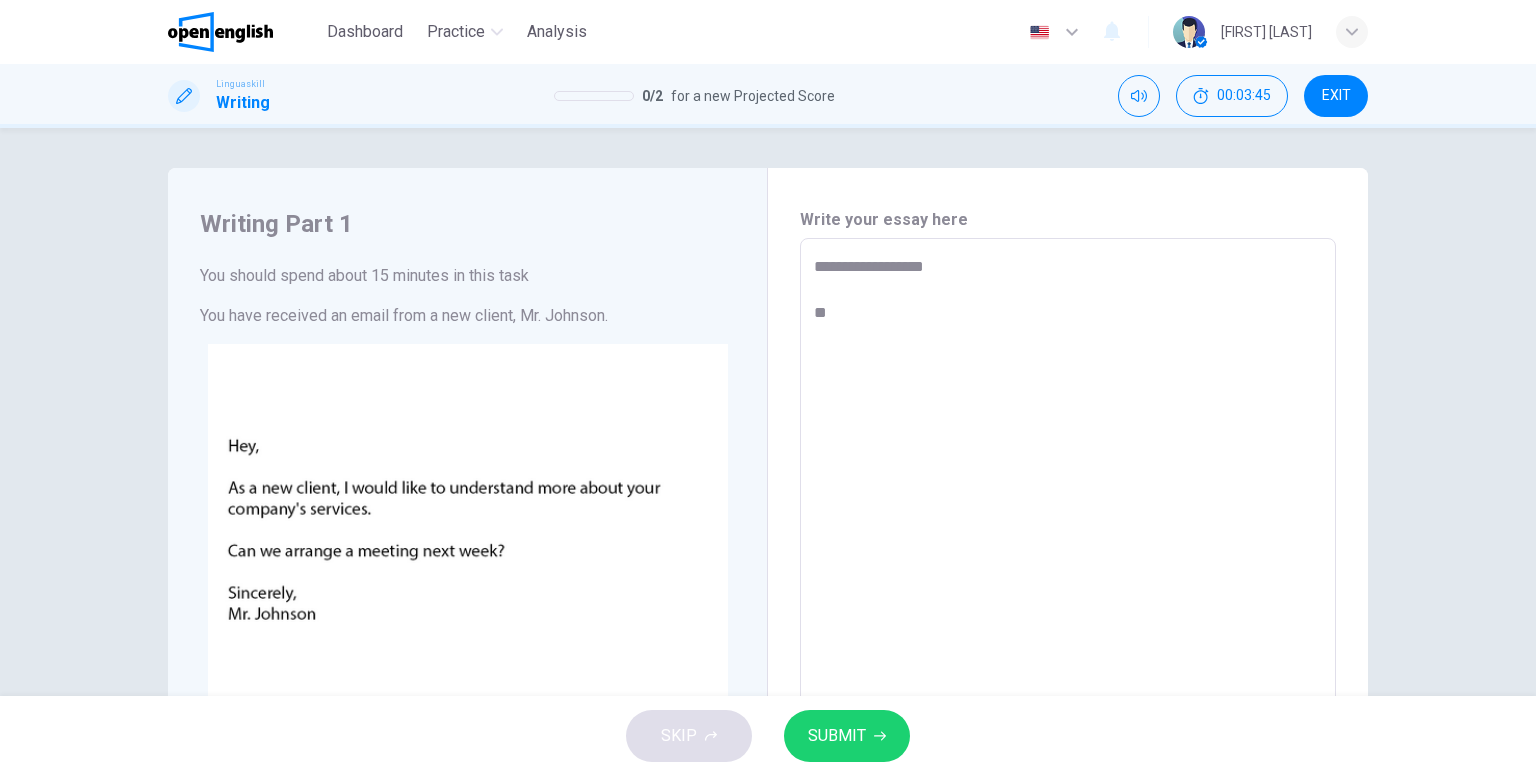 type on "*" 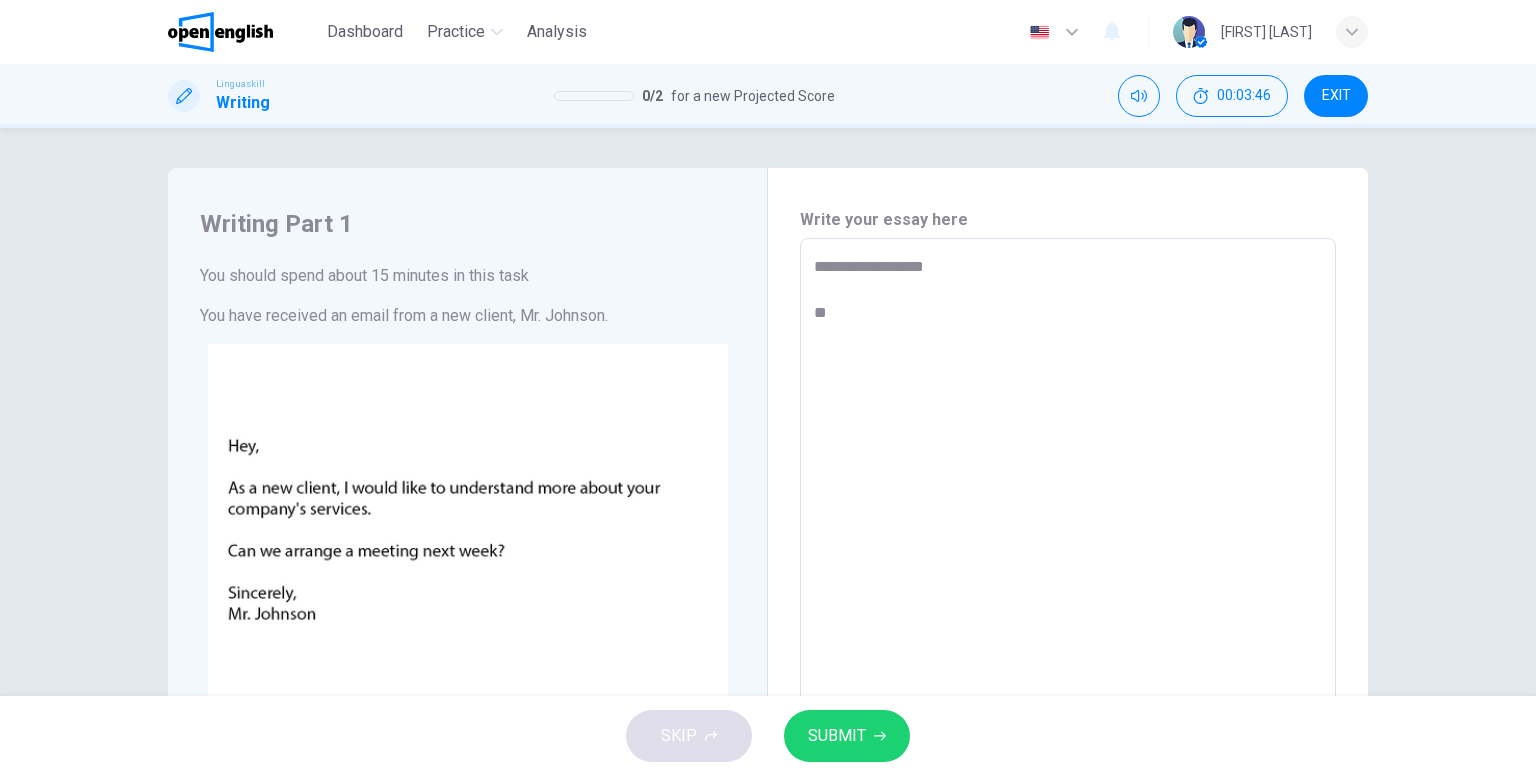 type on "**********" 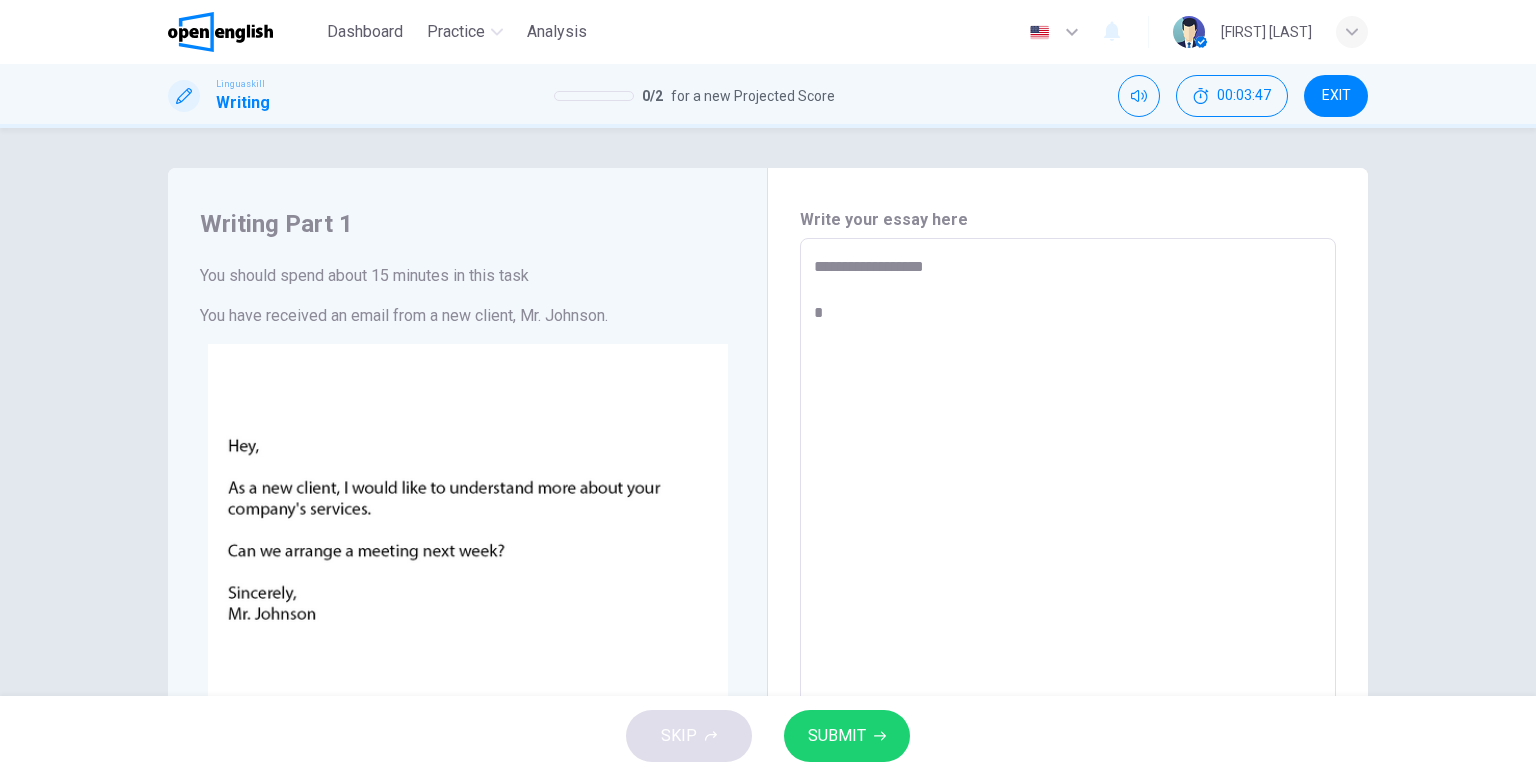 type on "**********" 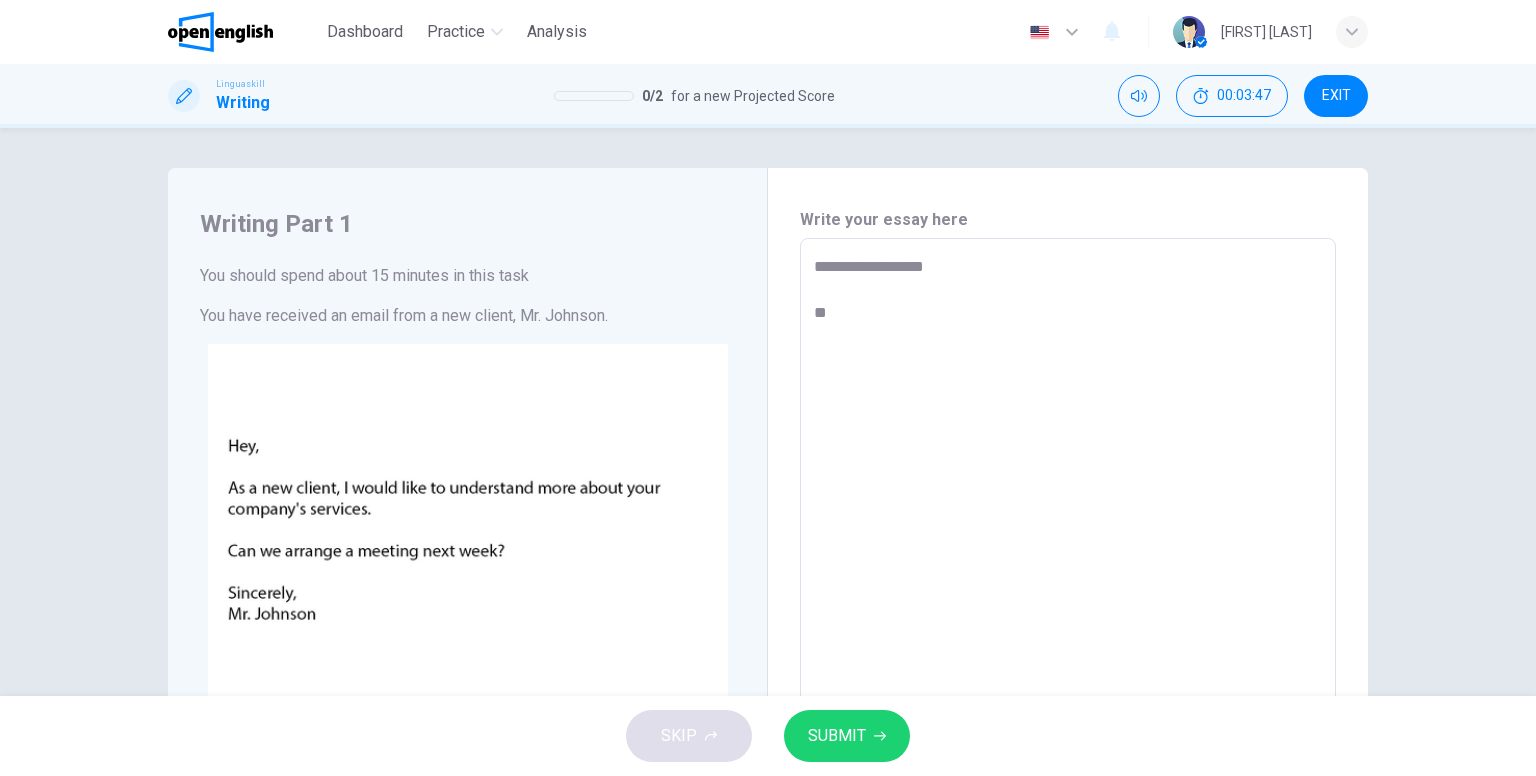 type on "**********" 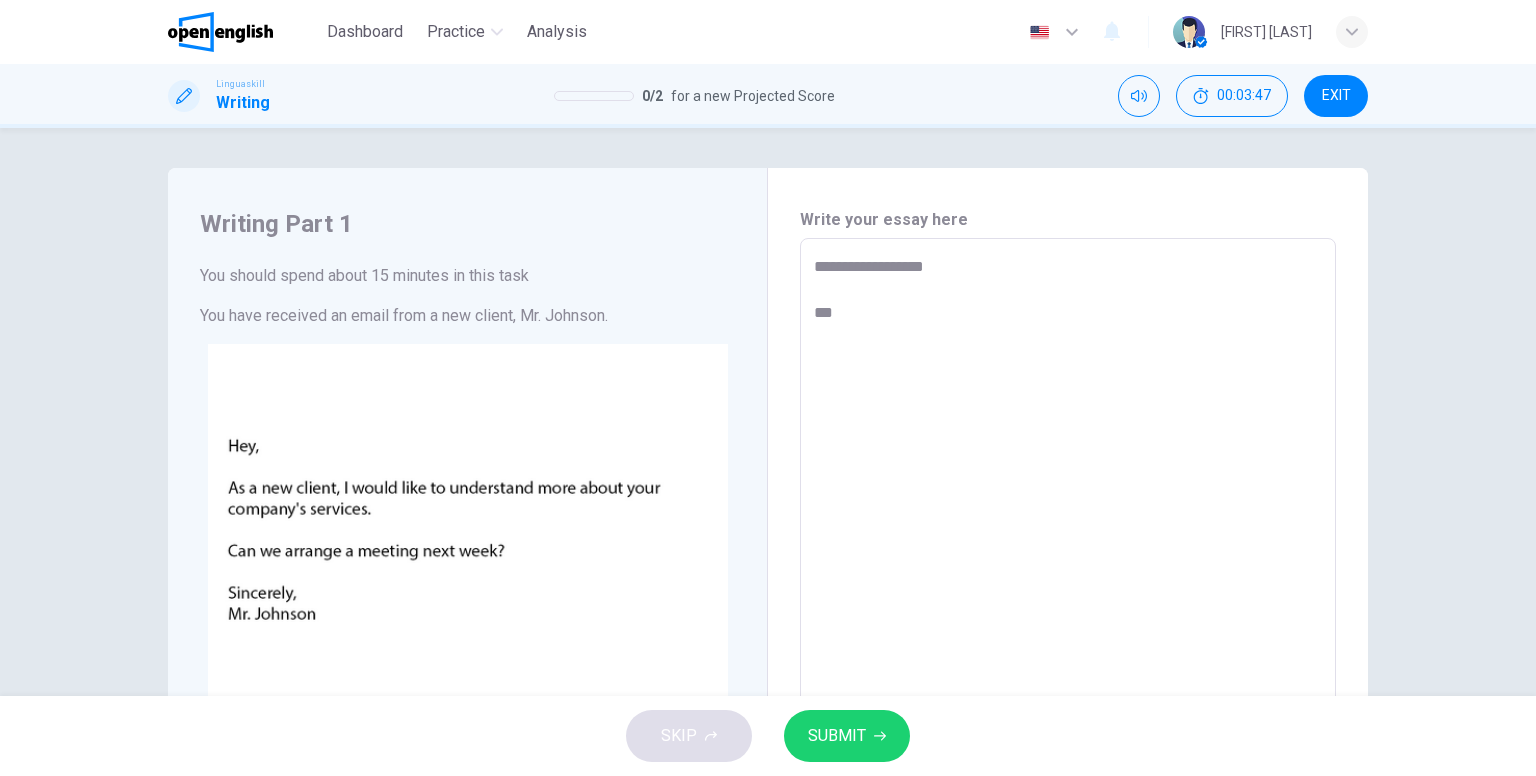 type on "*" 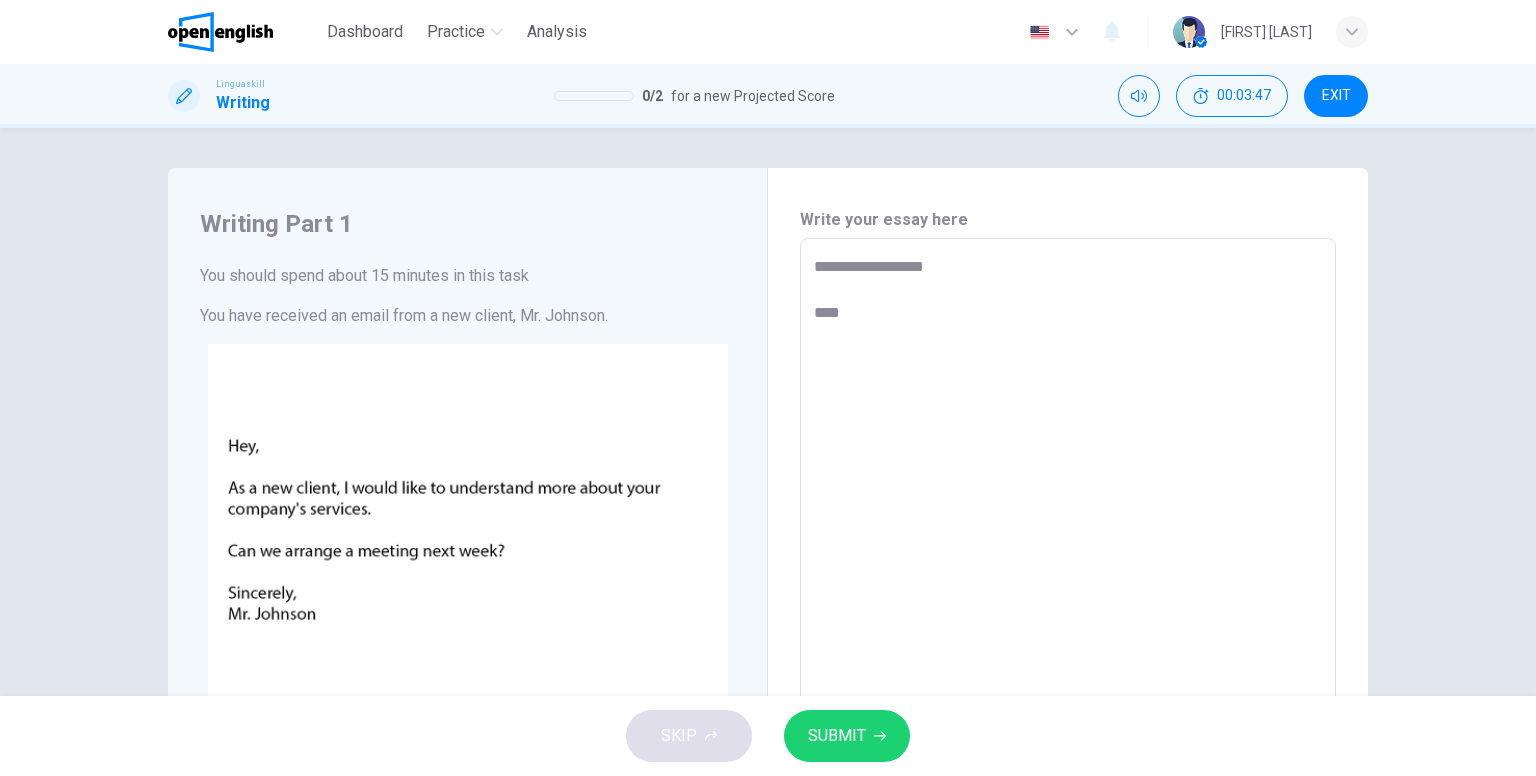 type on "*" 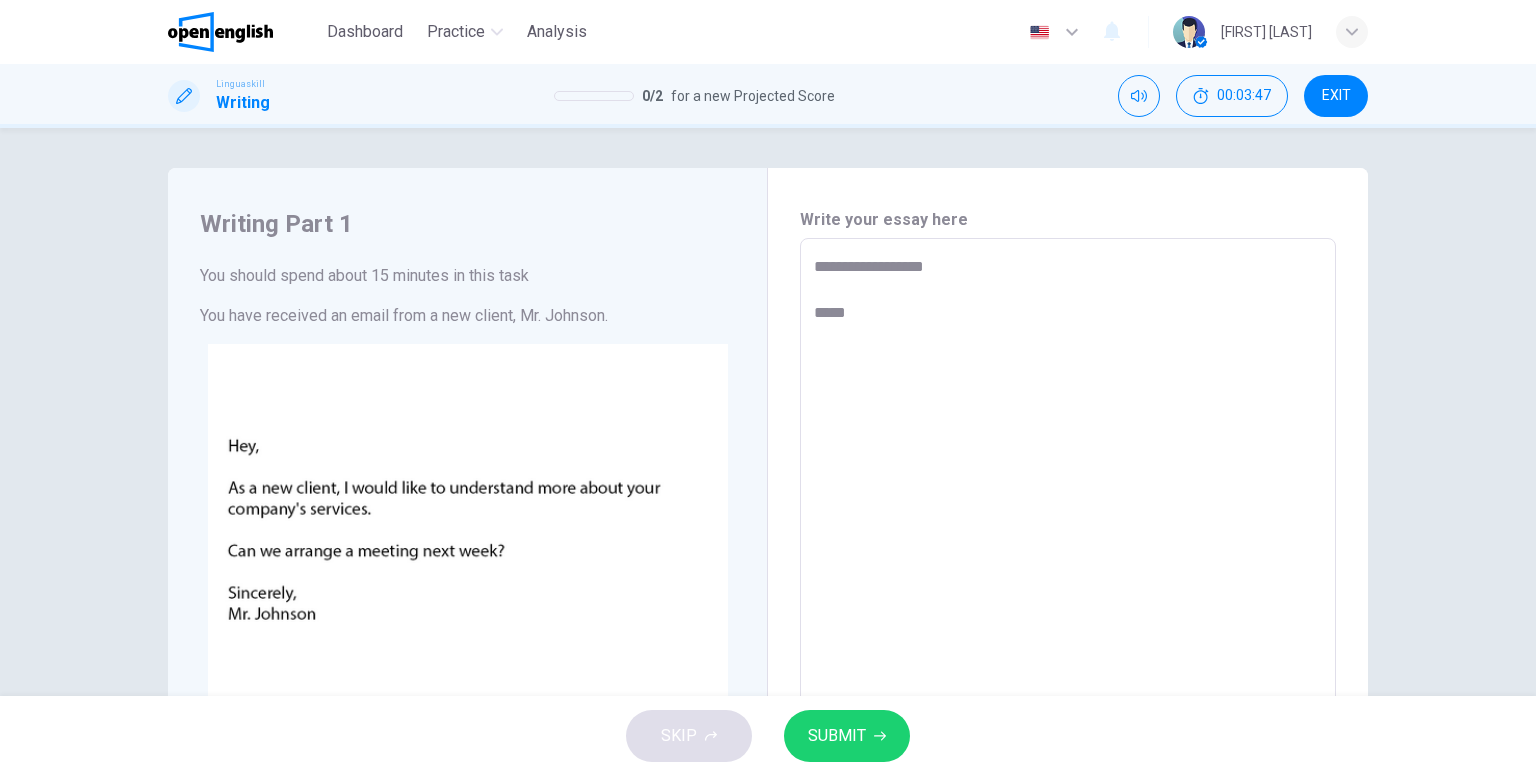 type on "*" 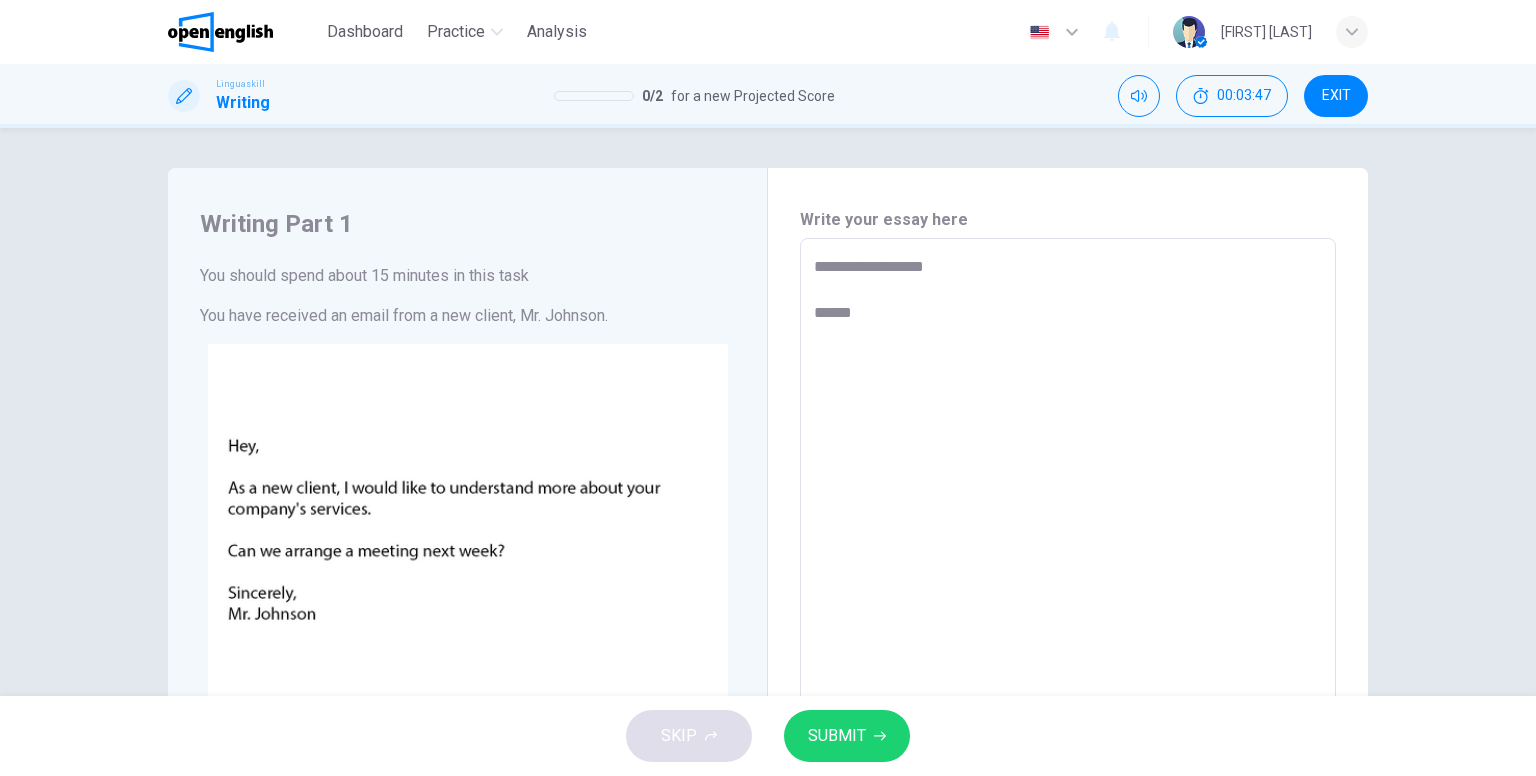 type on "*" 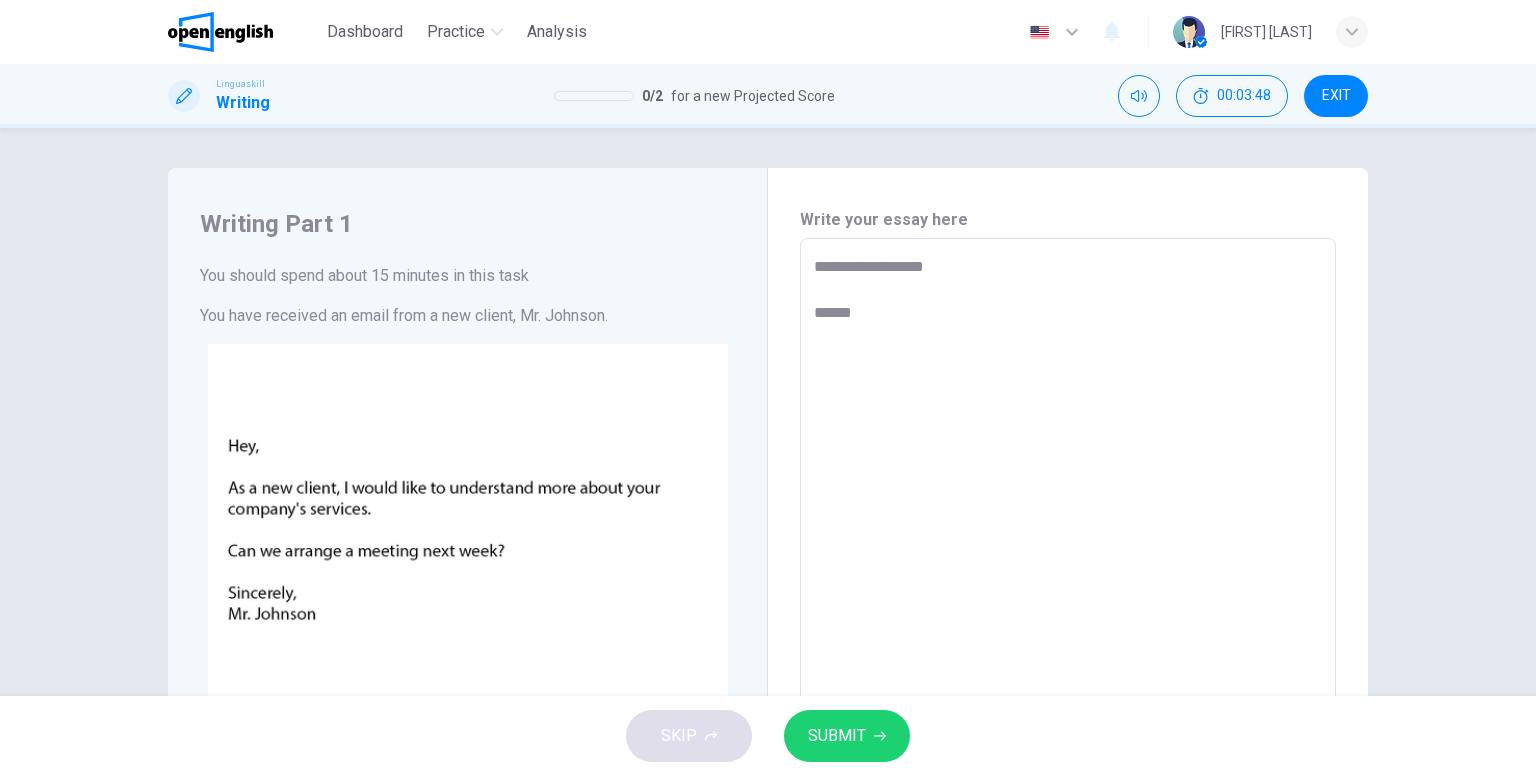 type on "**********" 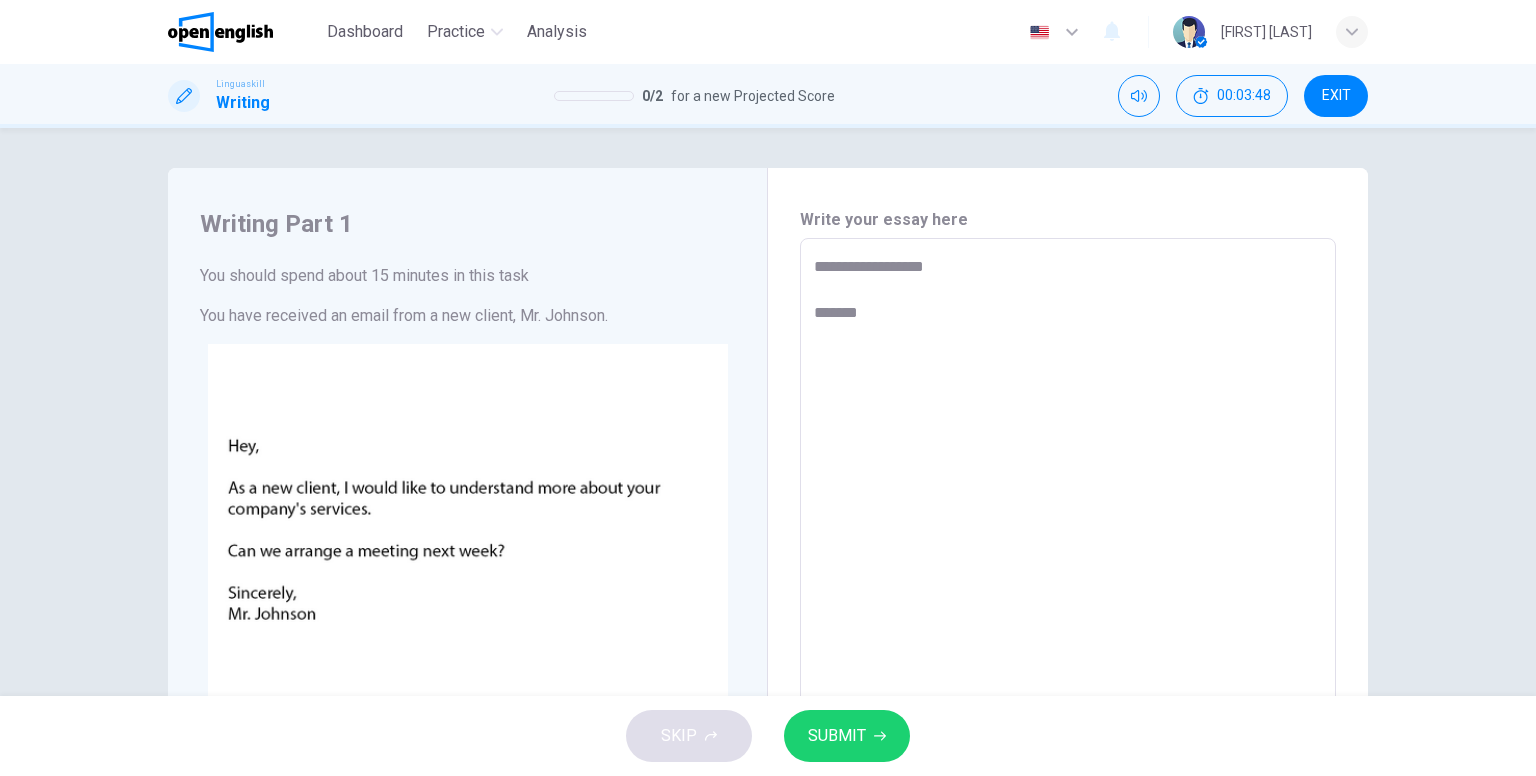 type on "*" 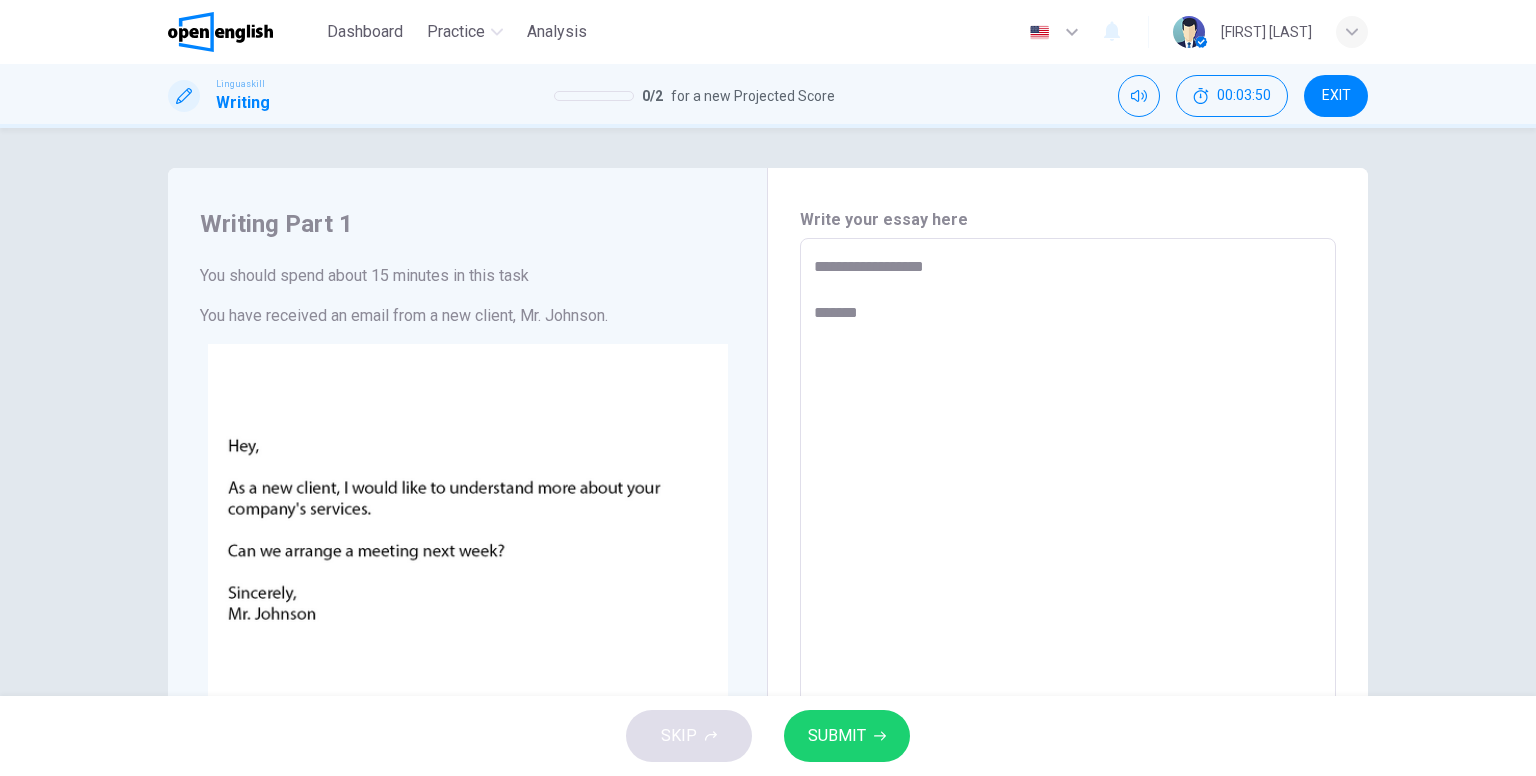 type on "**********" 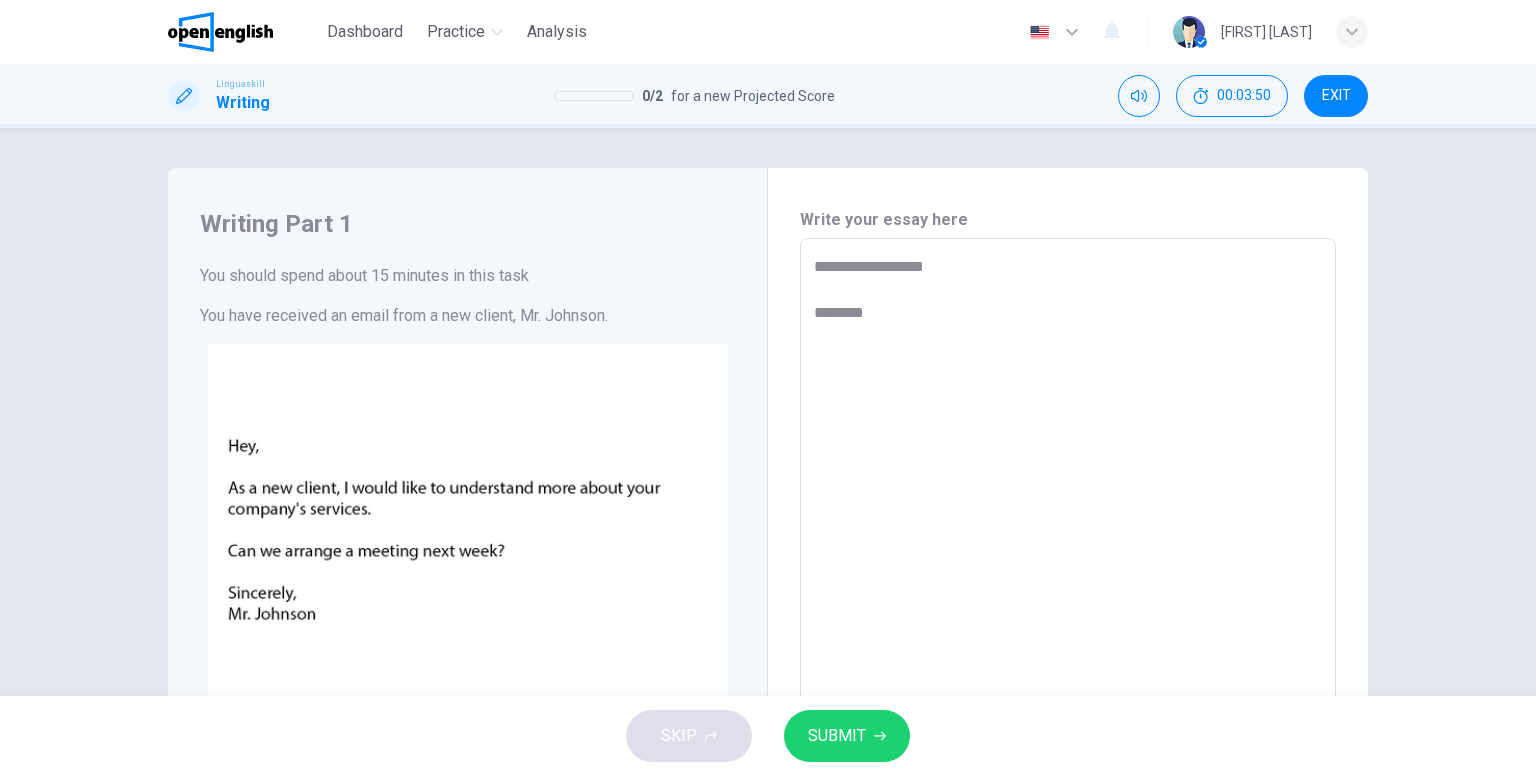 type on "**********" 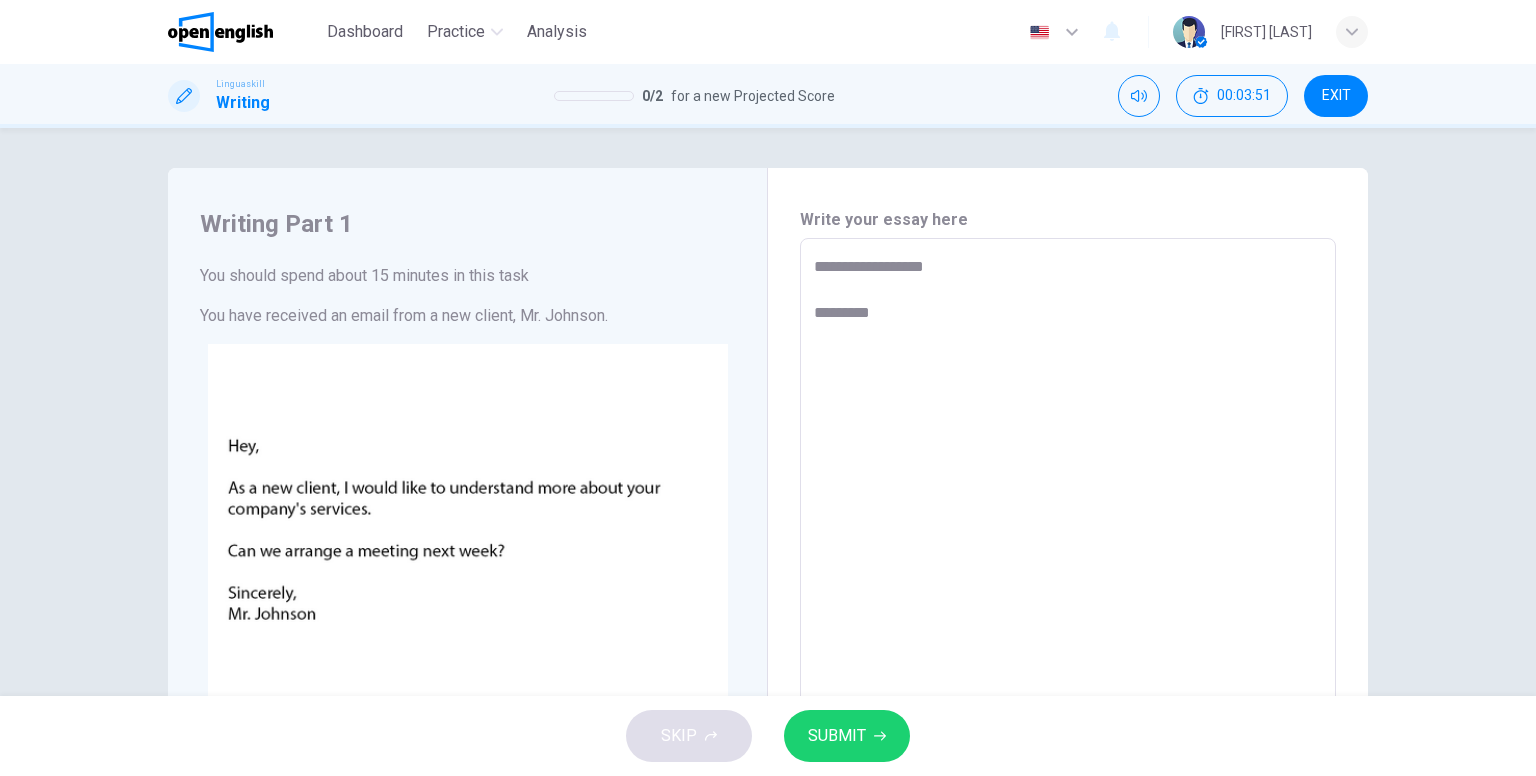 type on "**********" 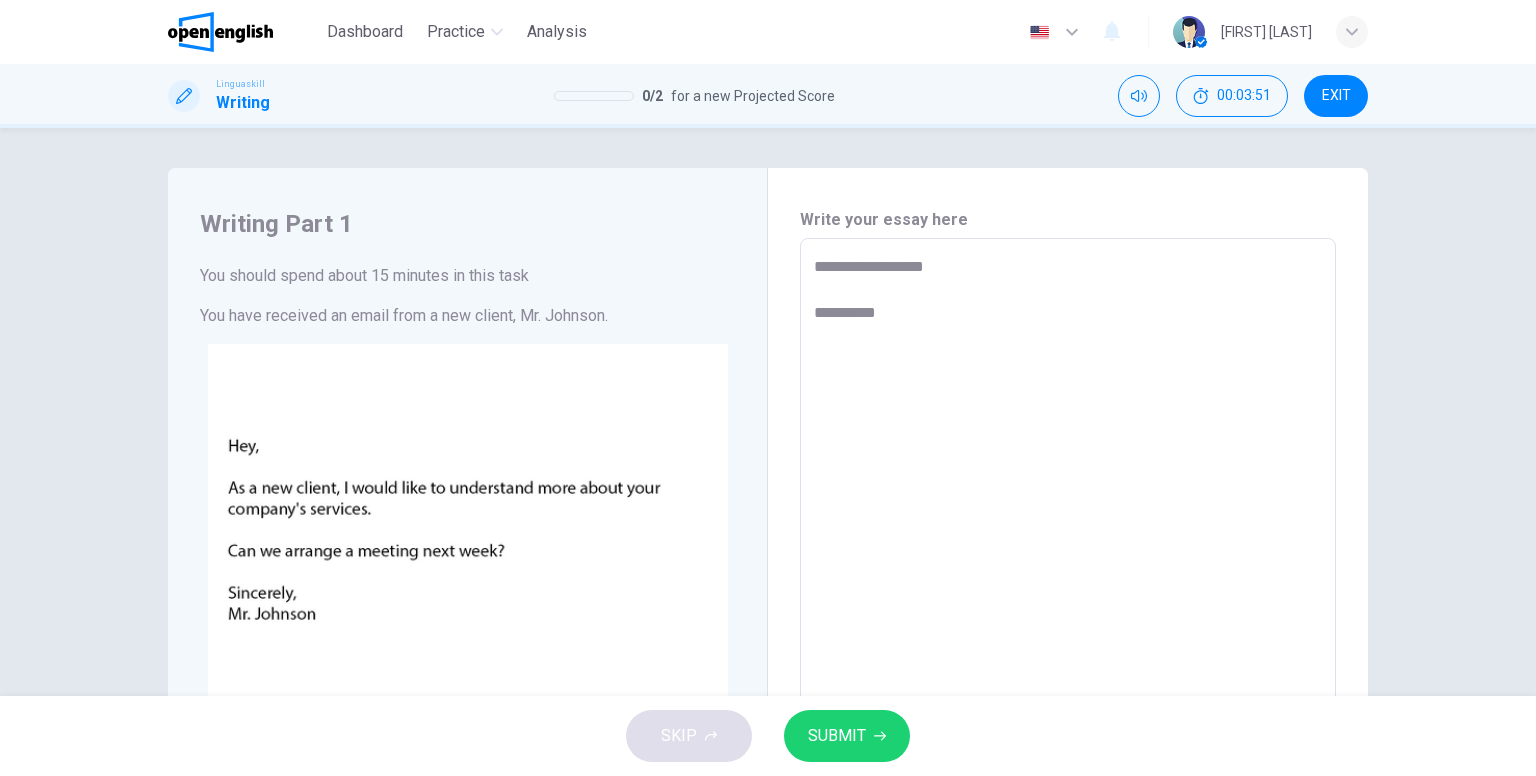 type on "**********" 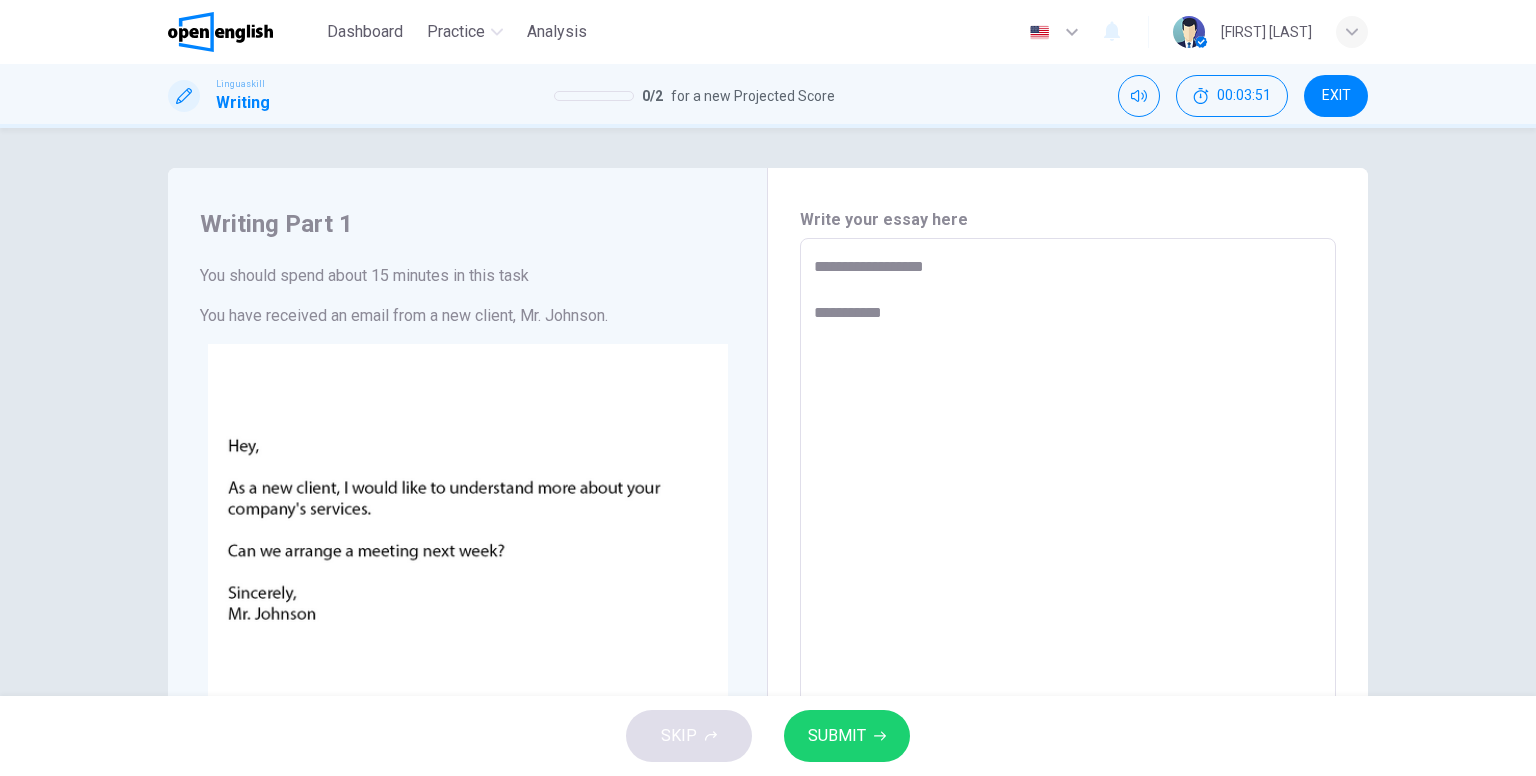 type on "*" 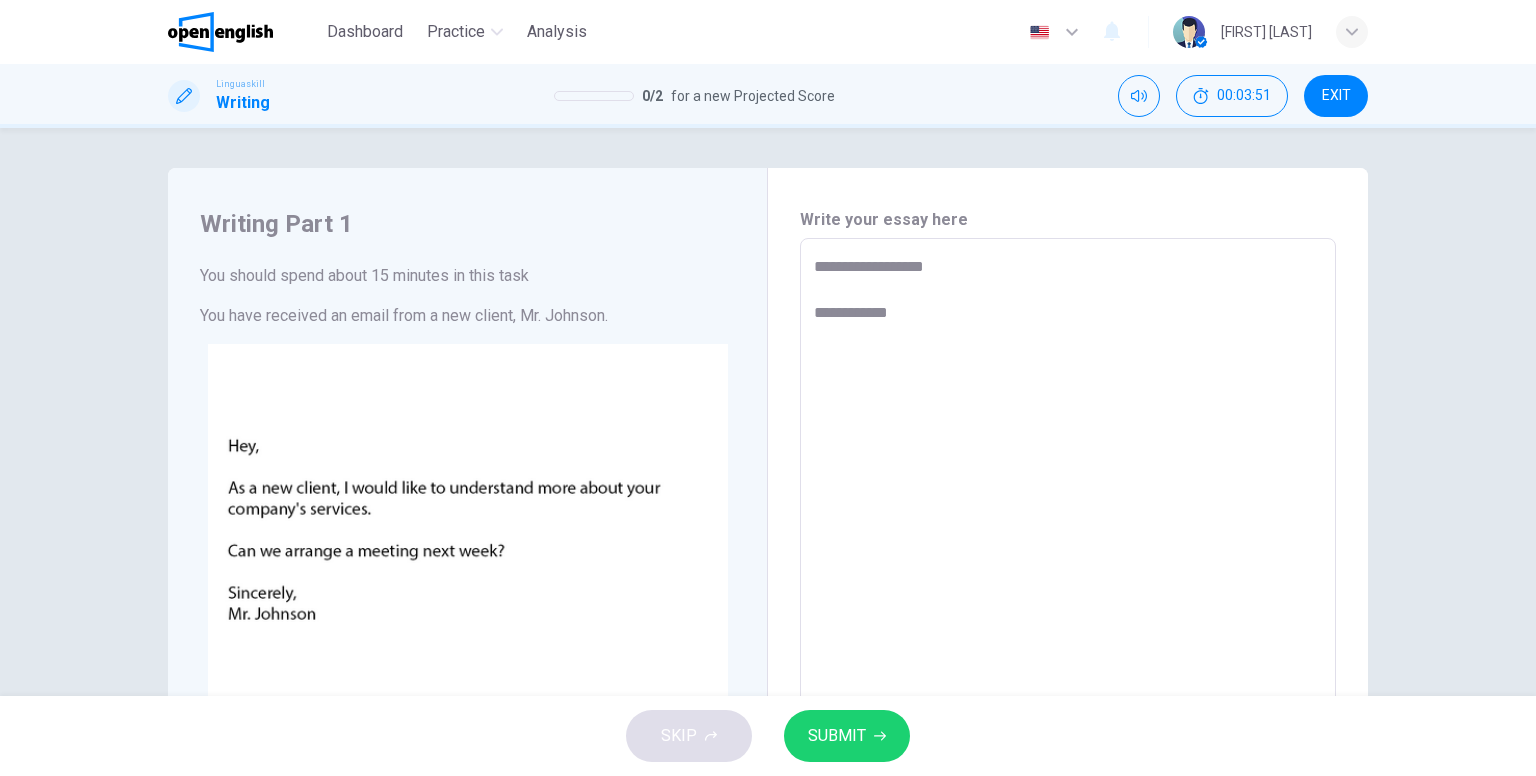 type on "*" 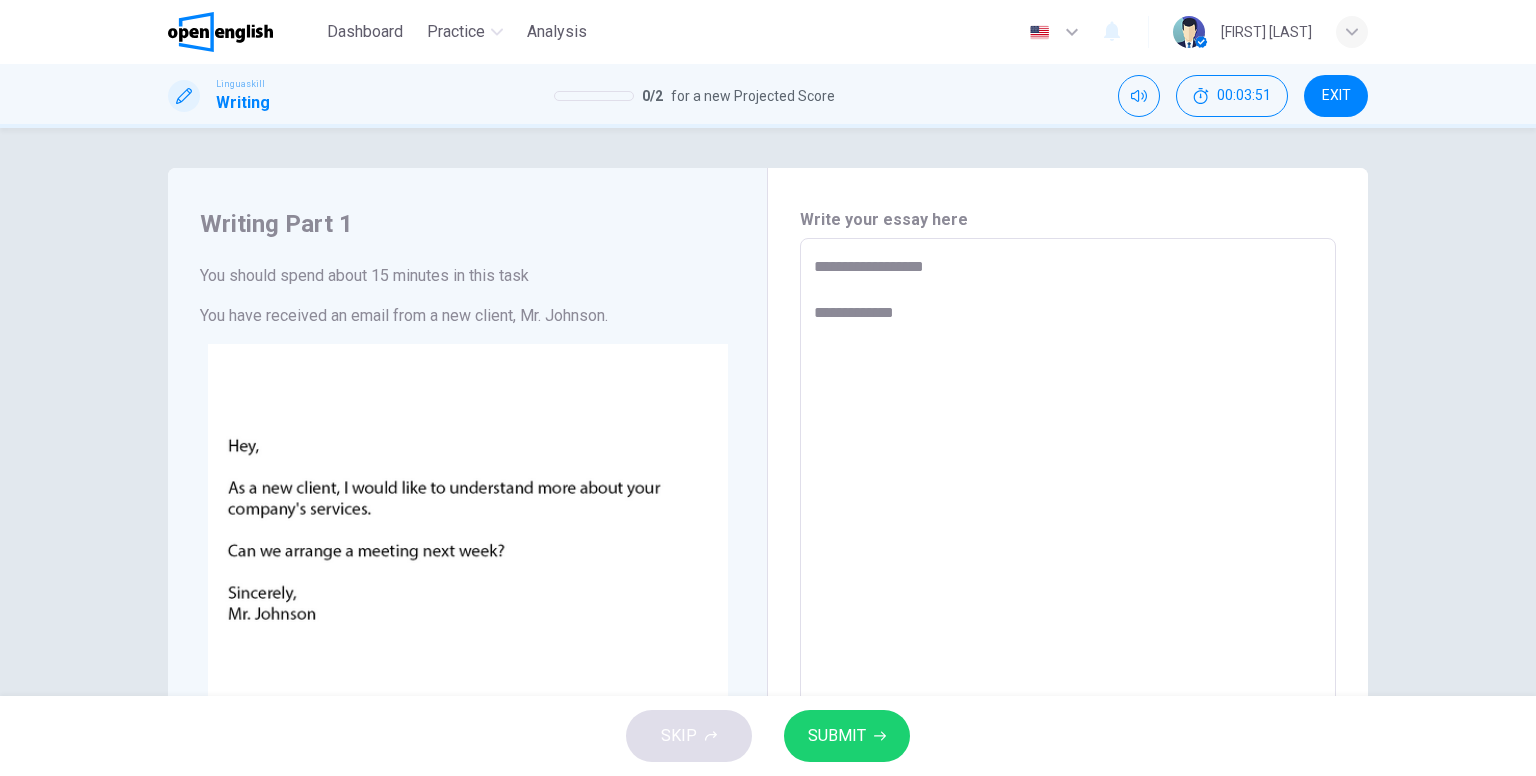 type on "*" 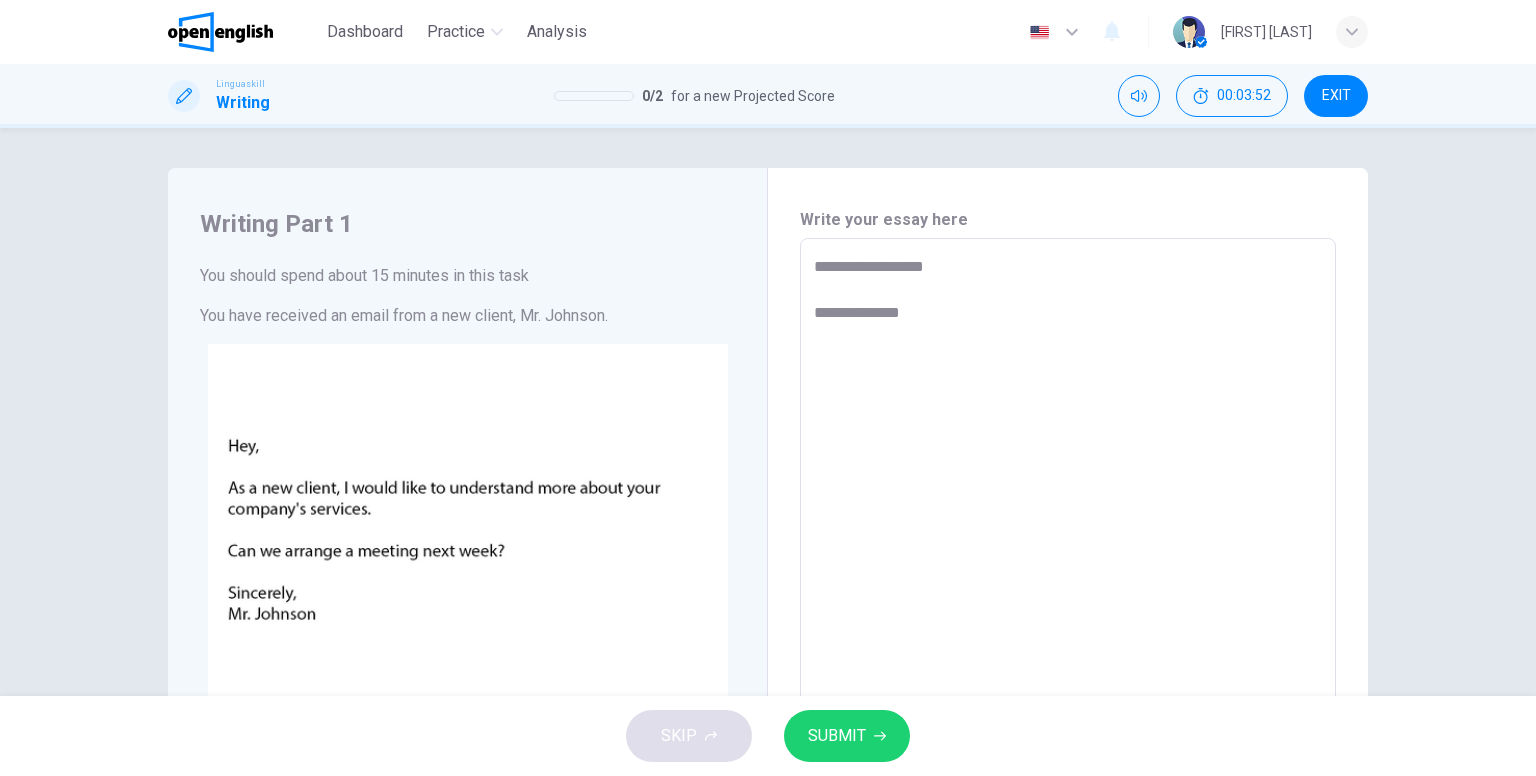 type on "*" 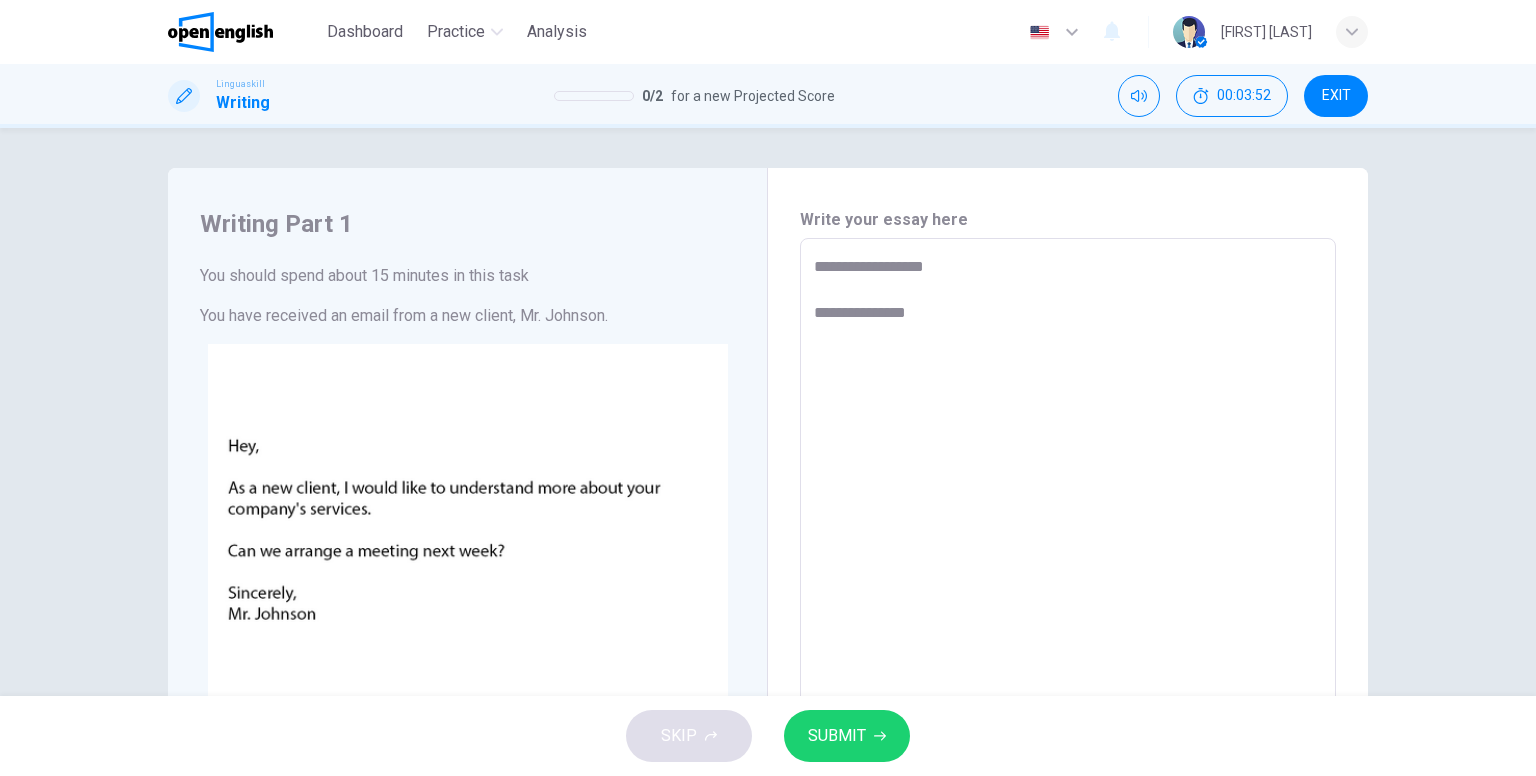 type on "**********" 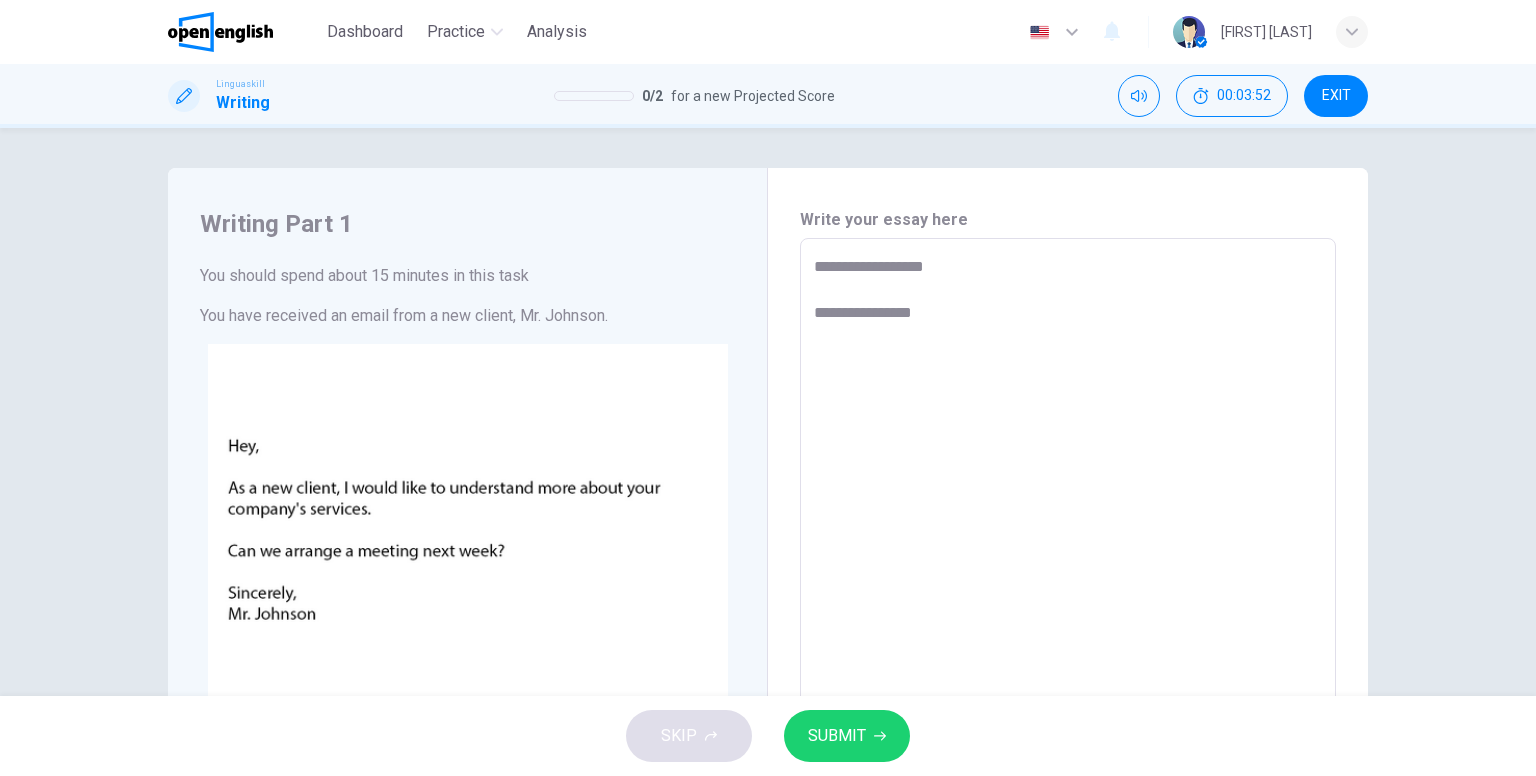 type on "*" 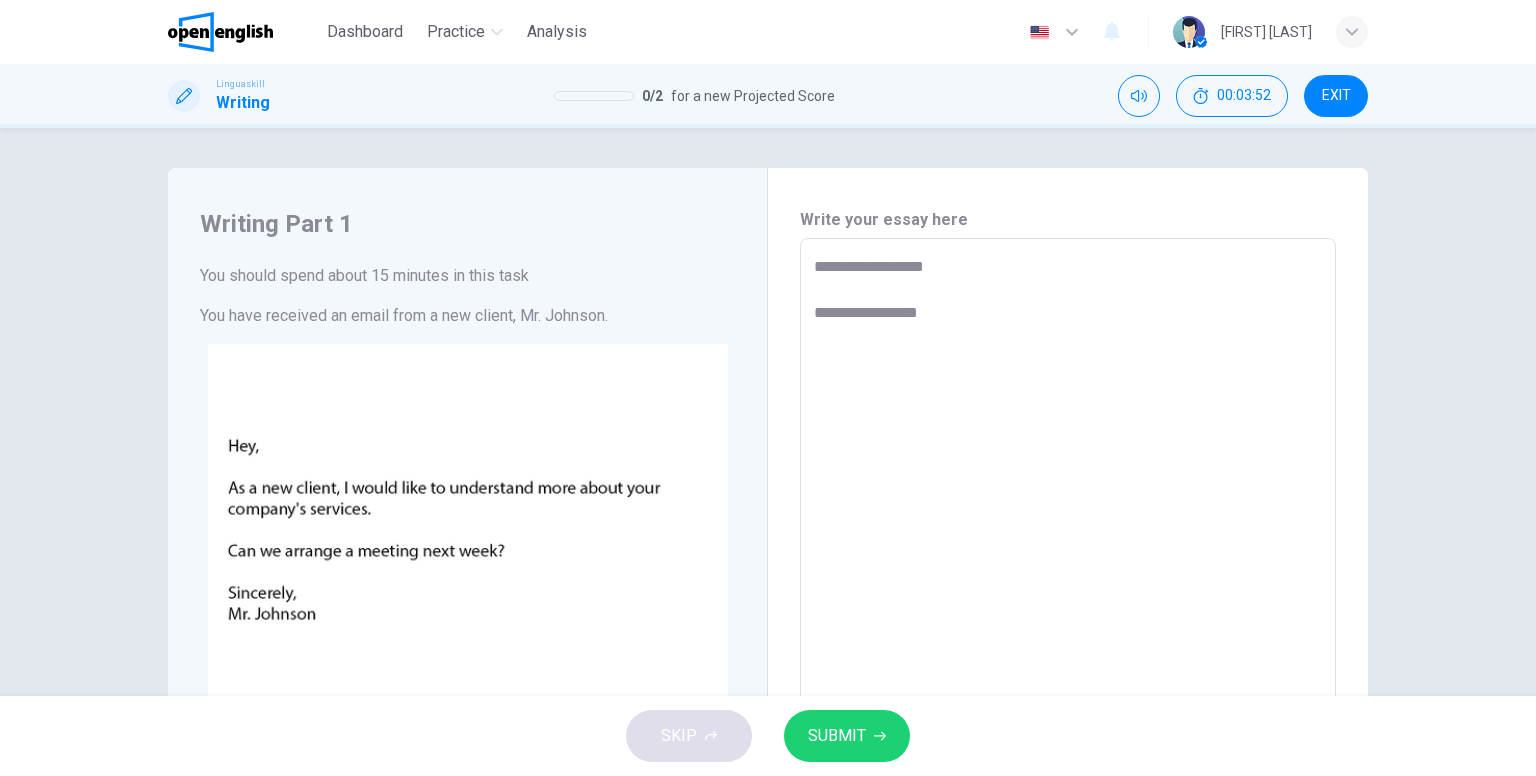 type on "*" 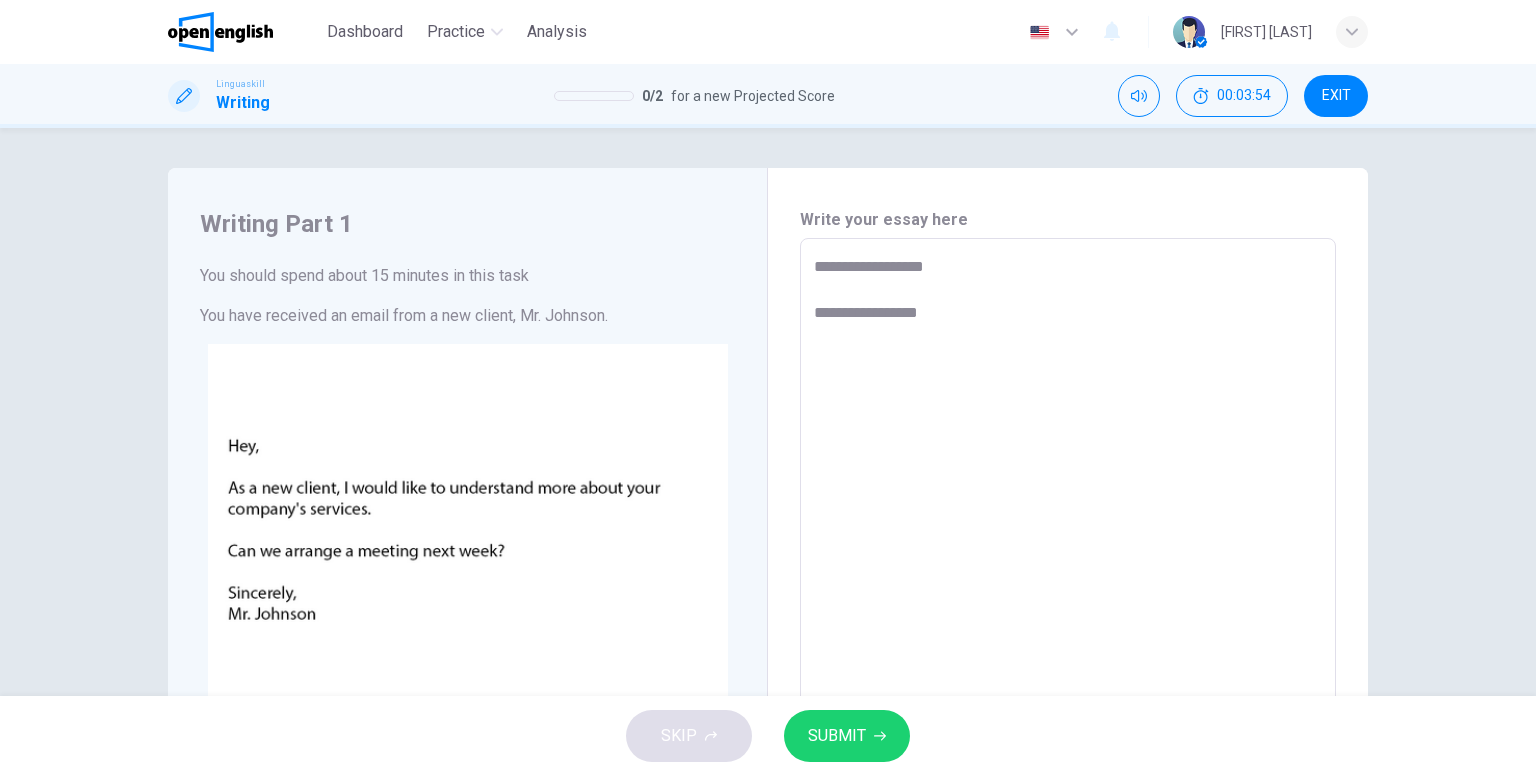 type on "**********" 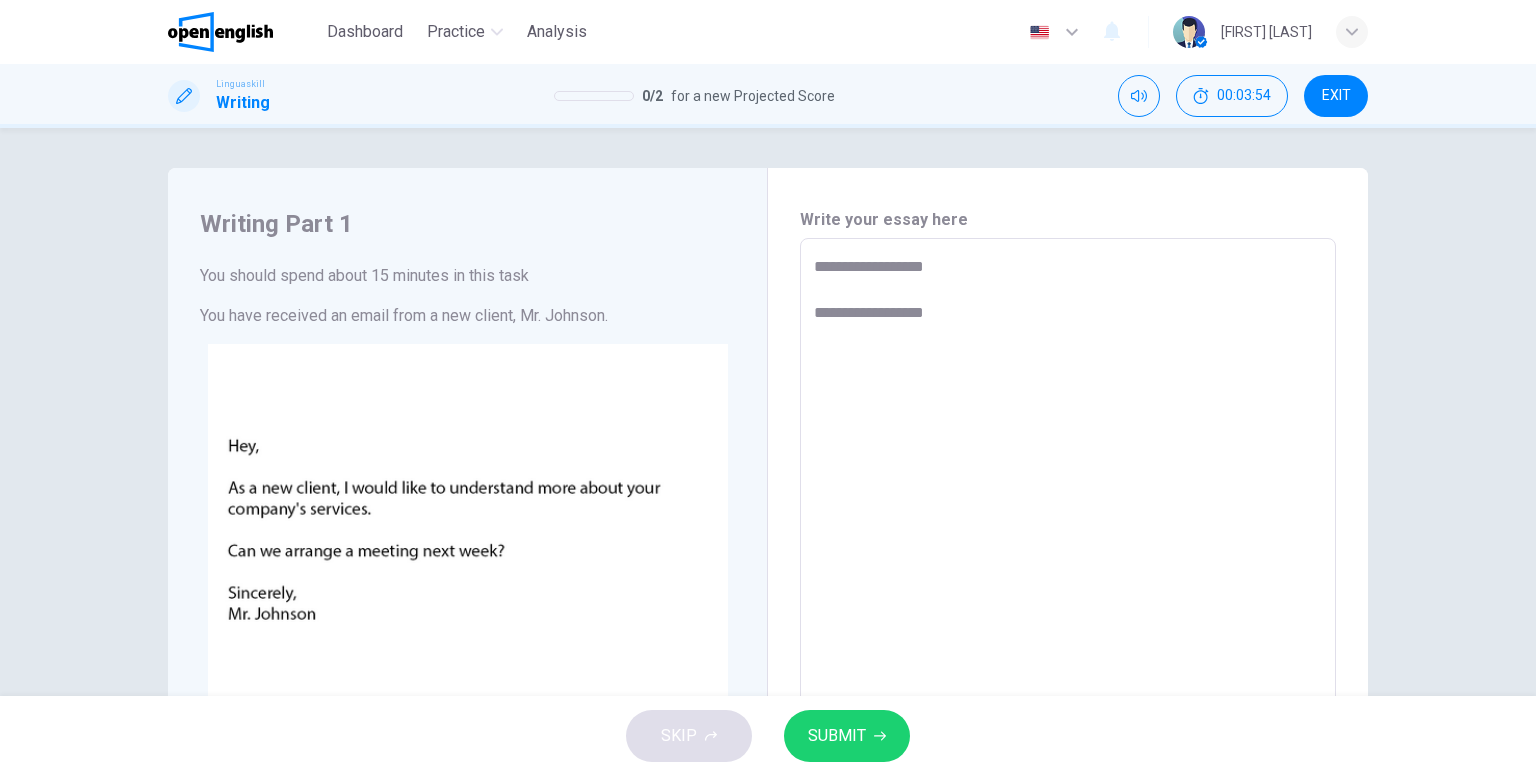 type on "**********" 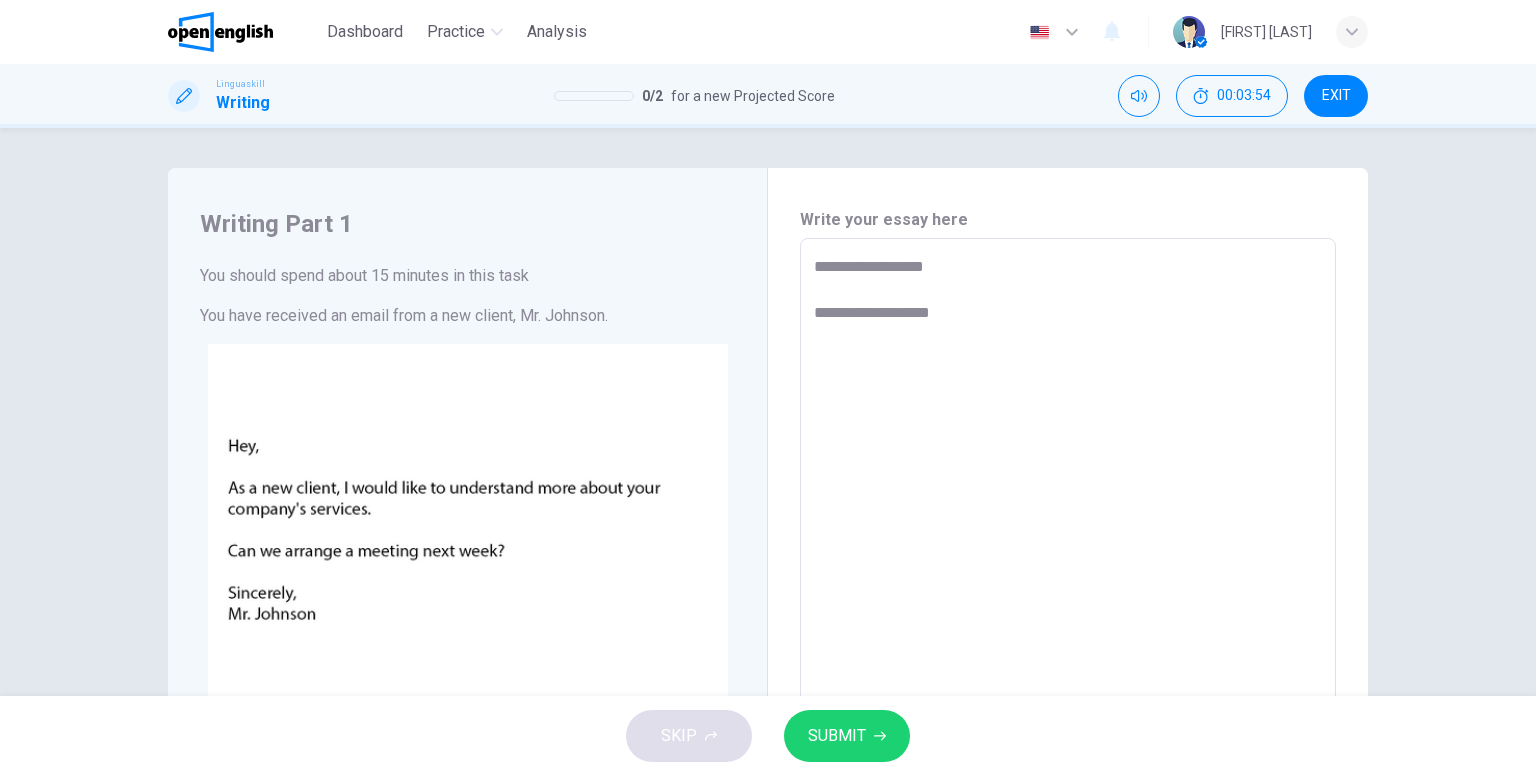 type on "*" 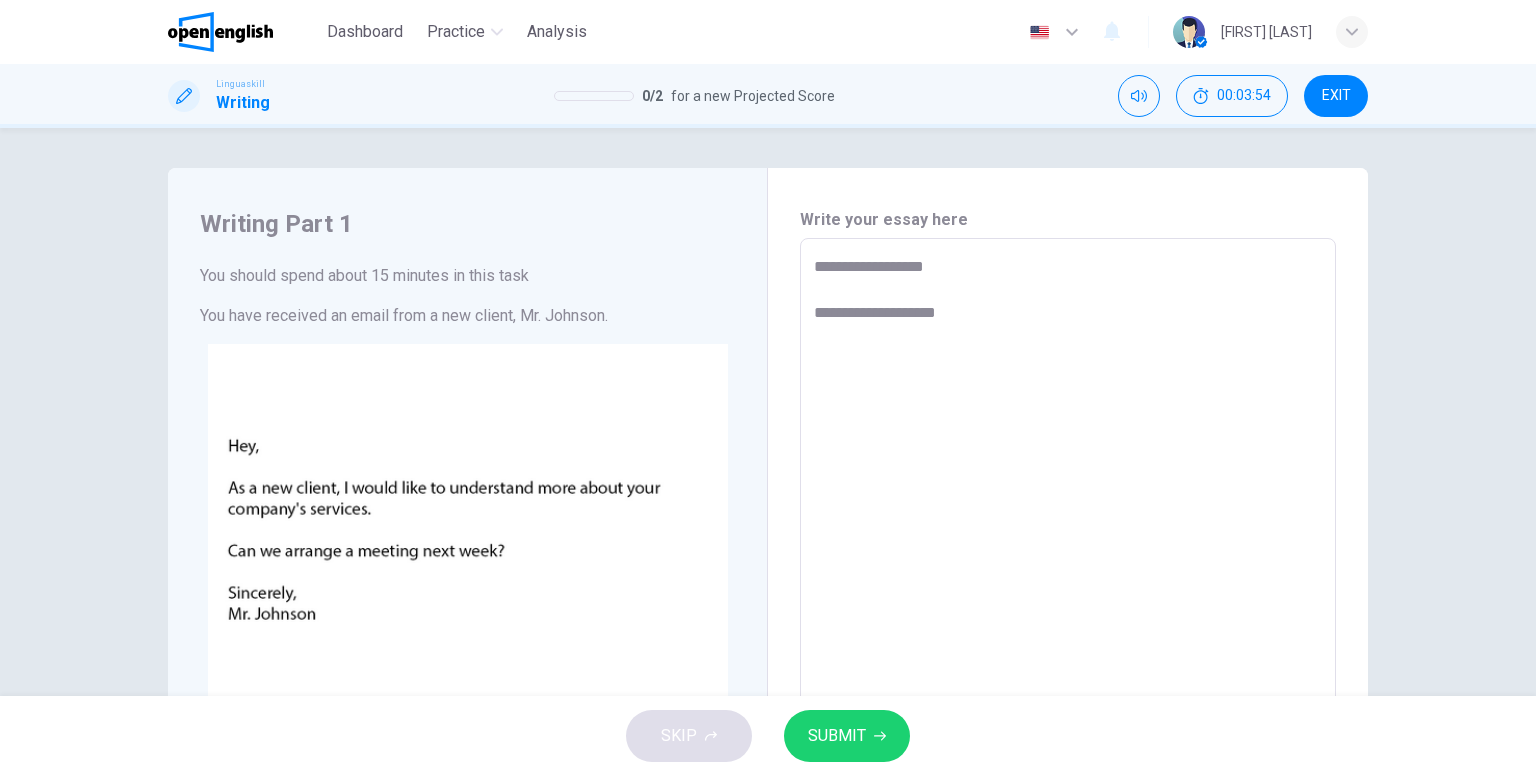 type on "*" 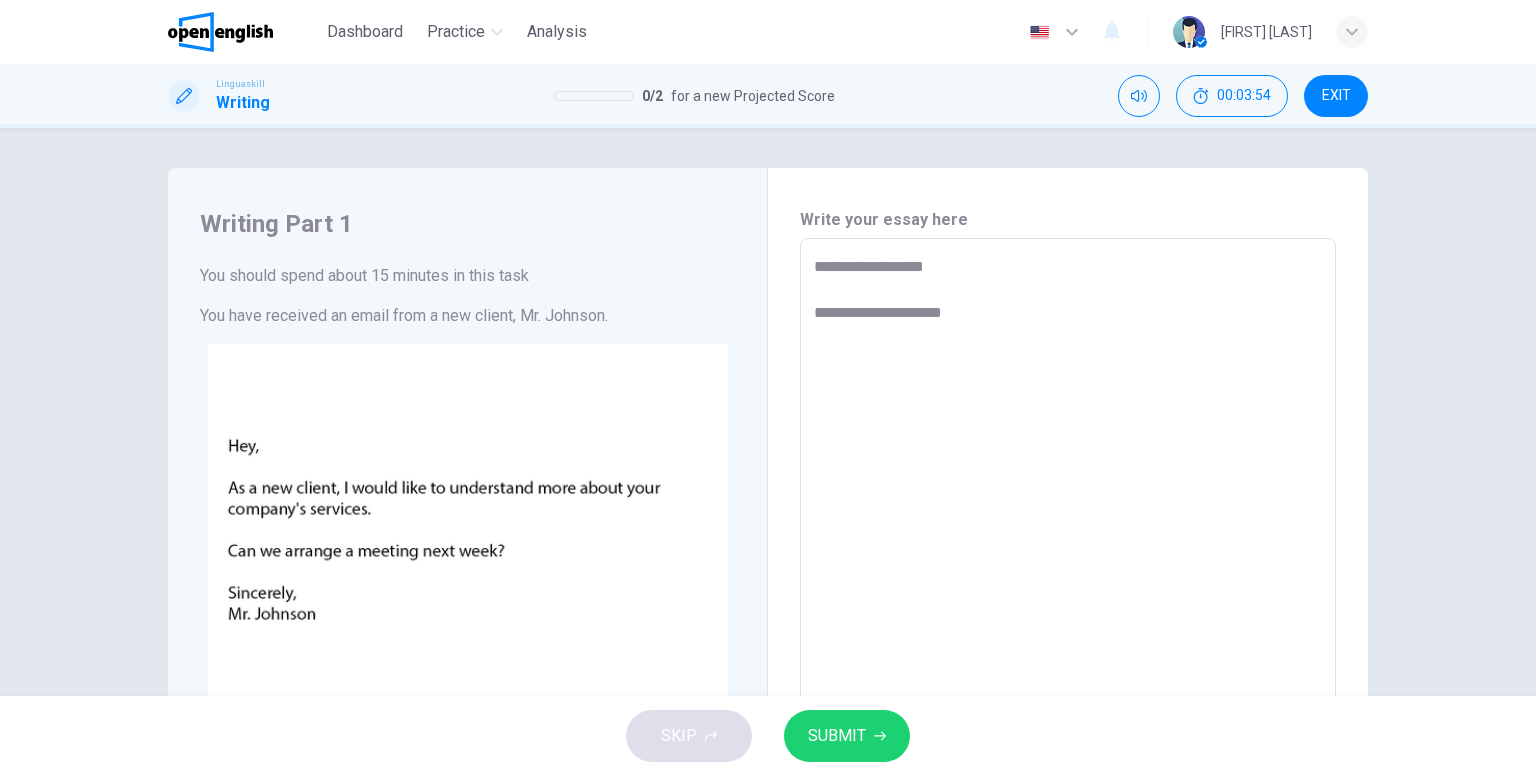 type on "*" 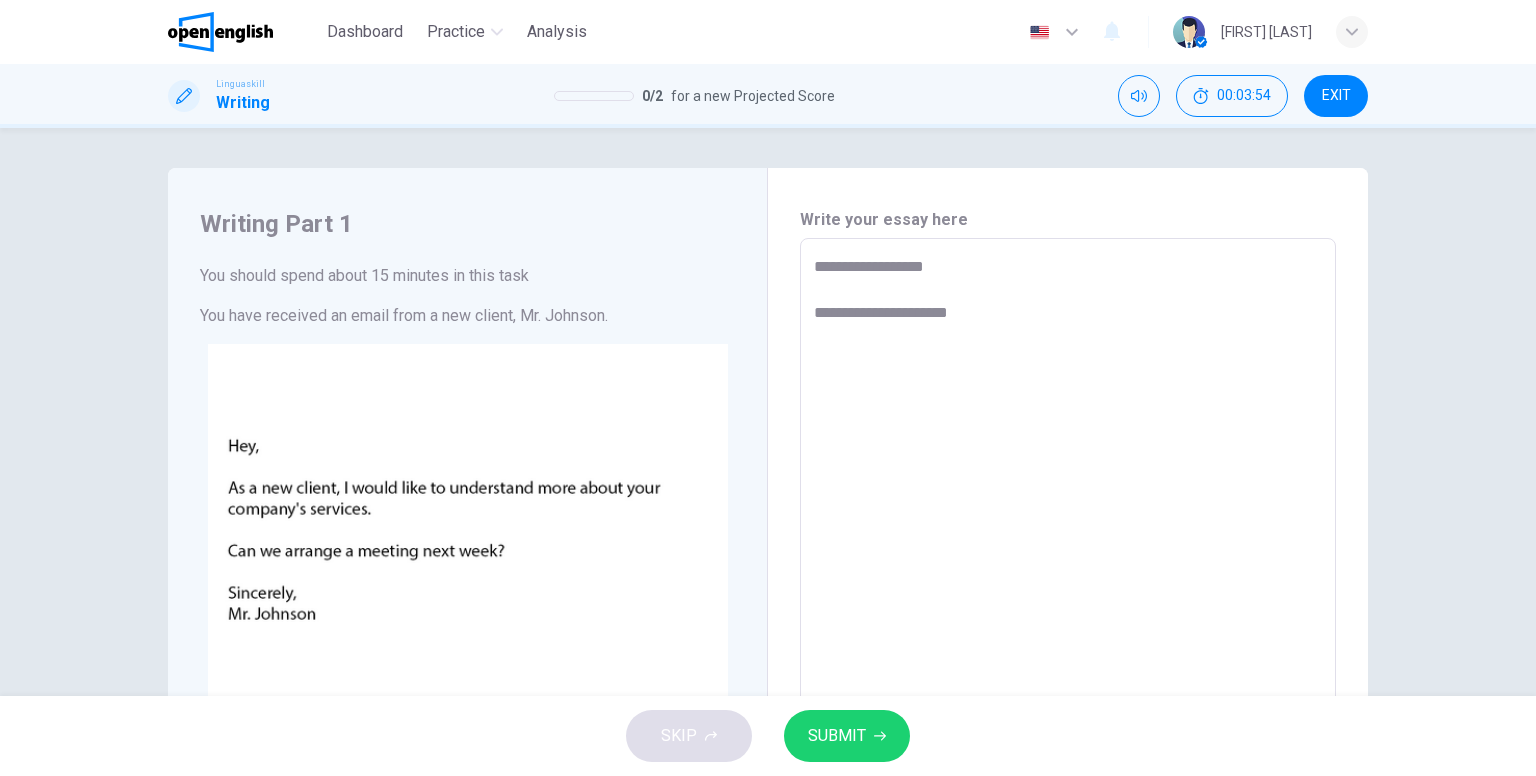 type on "*" 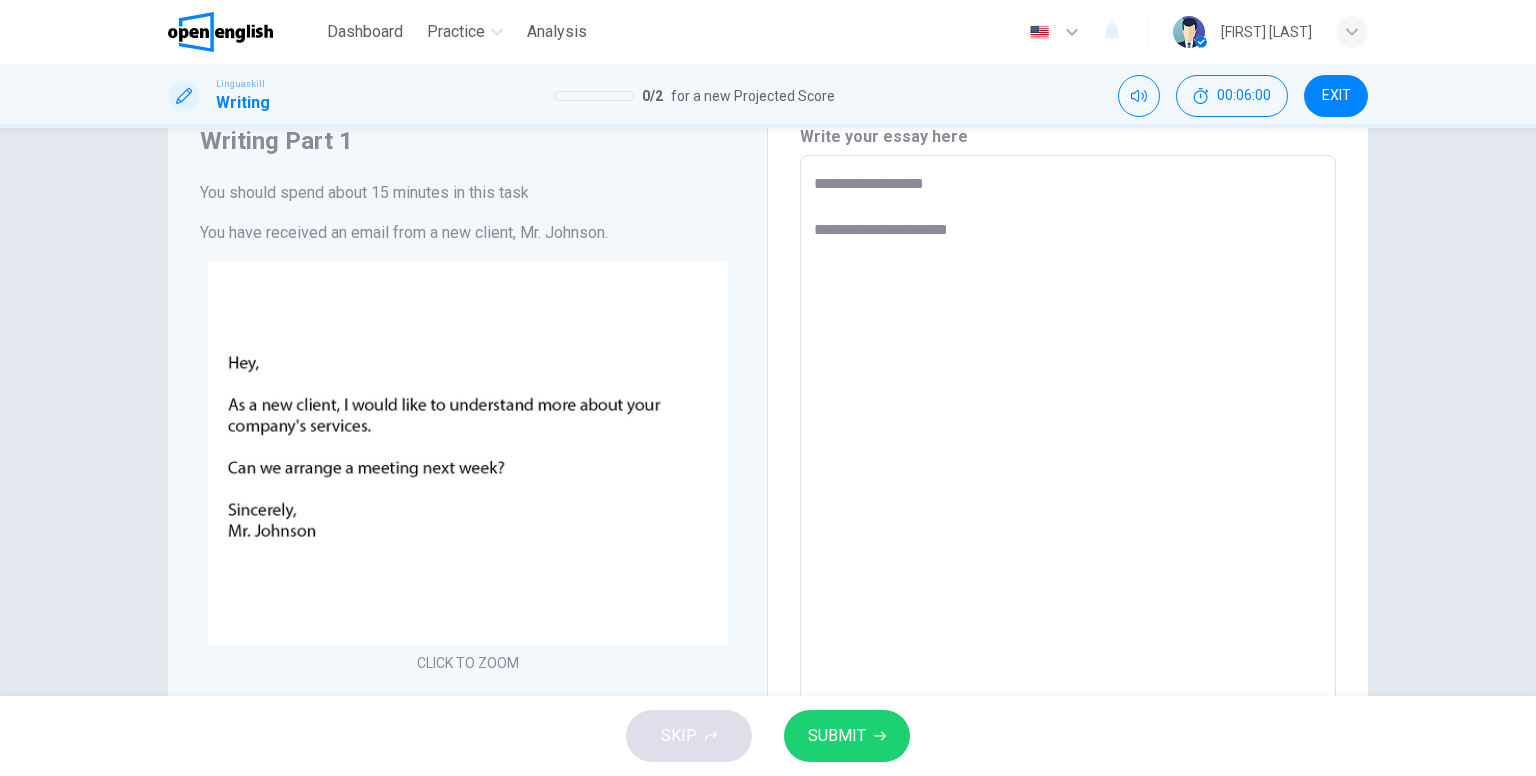 scroll, scrollTop: 78, scrollLeft: 0, axis: vertical 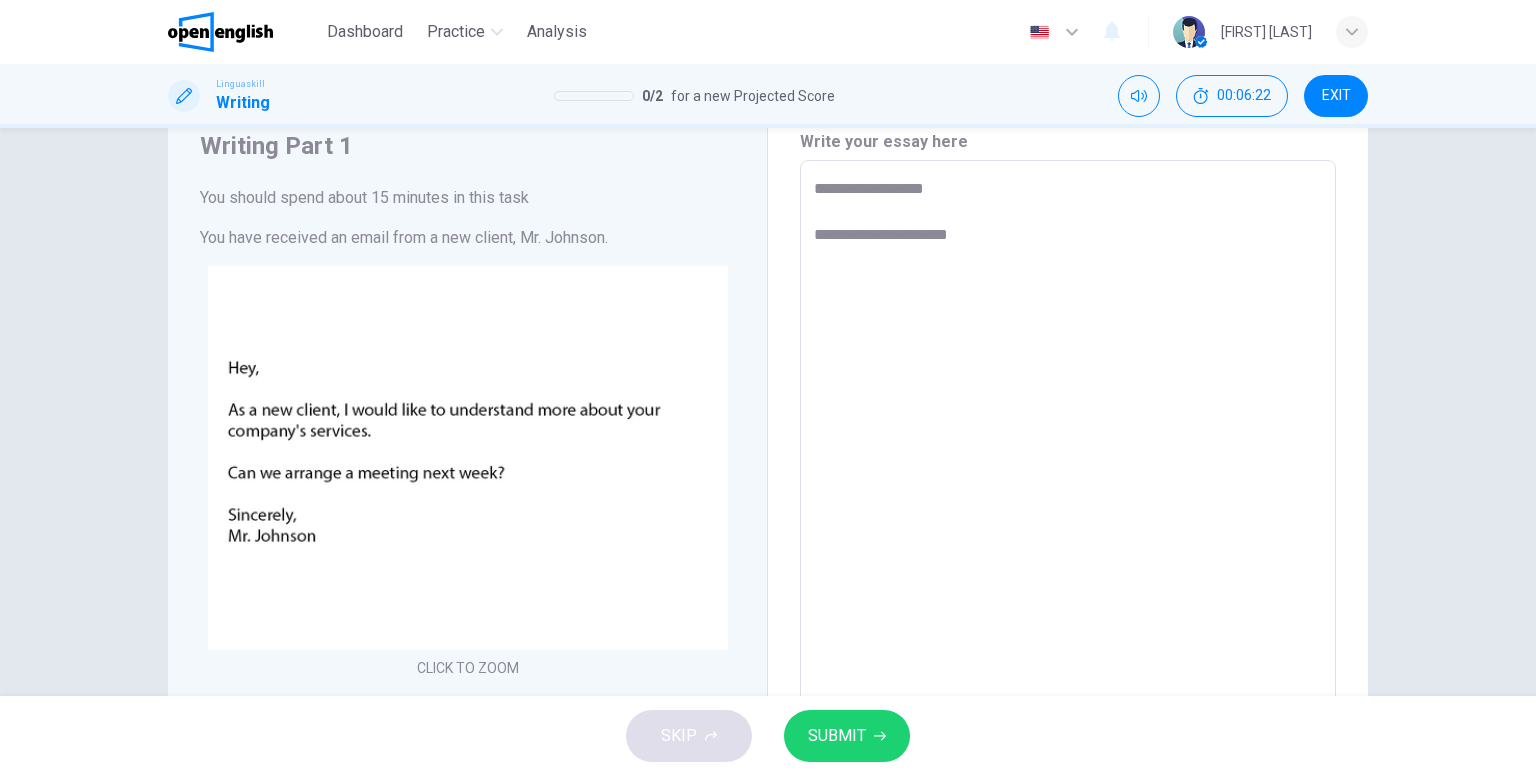 type on "**********" 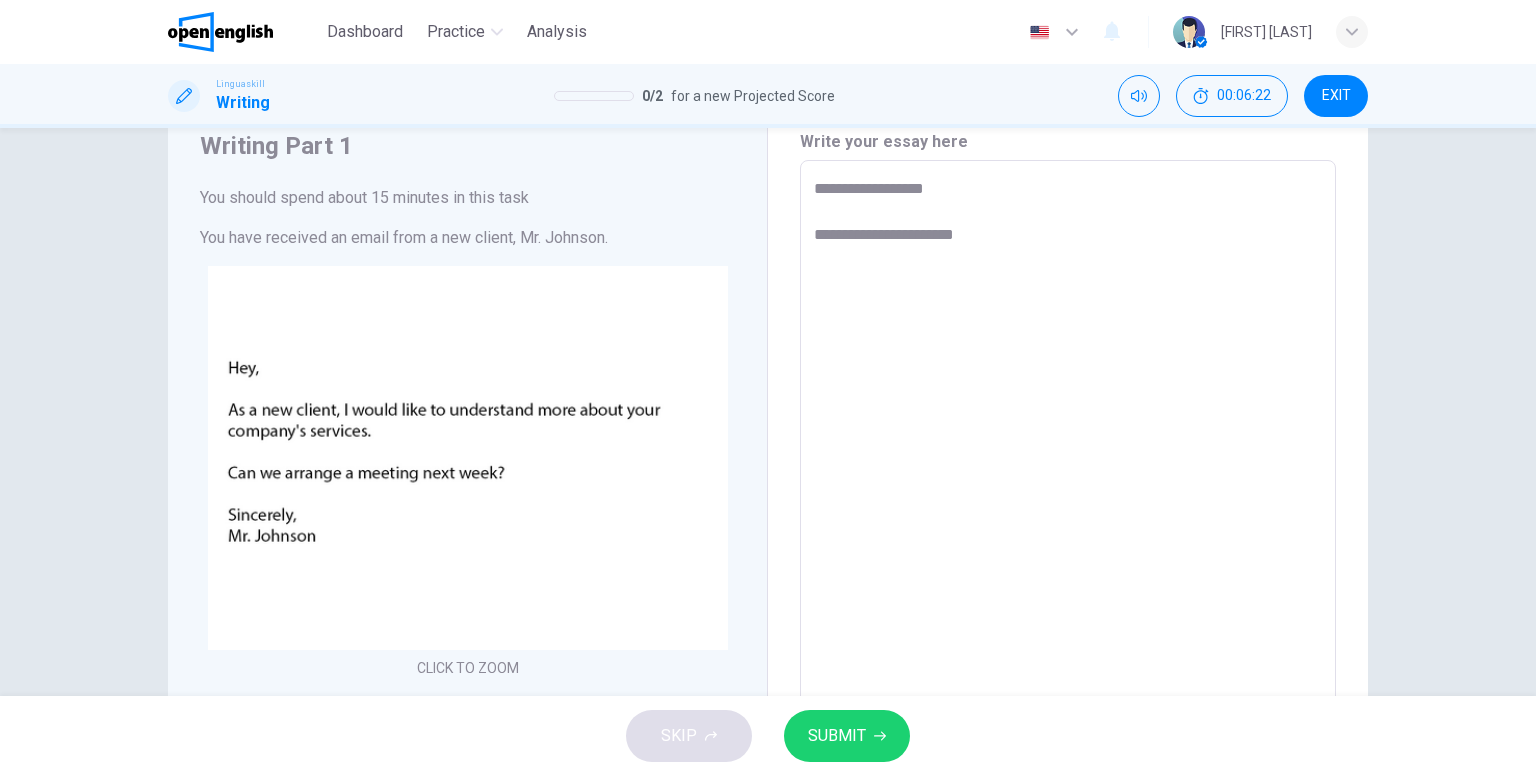 type on "**********" 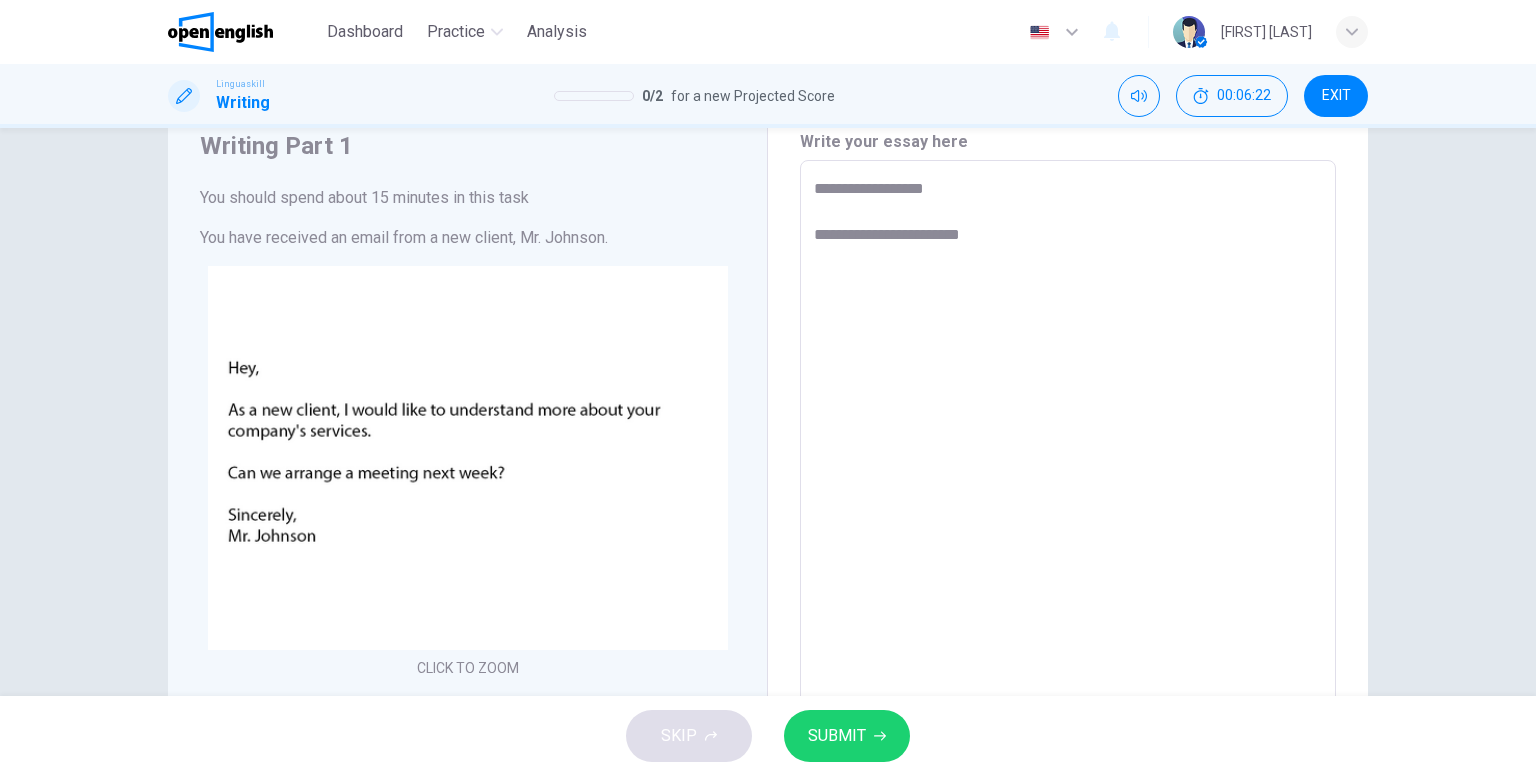 type on "**********" 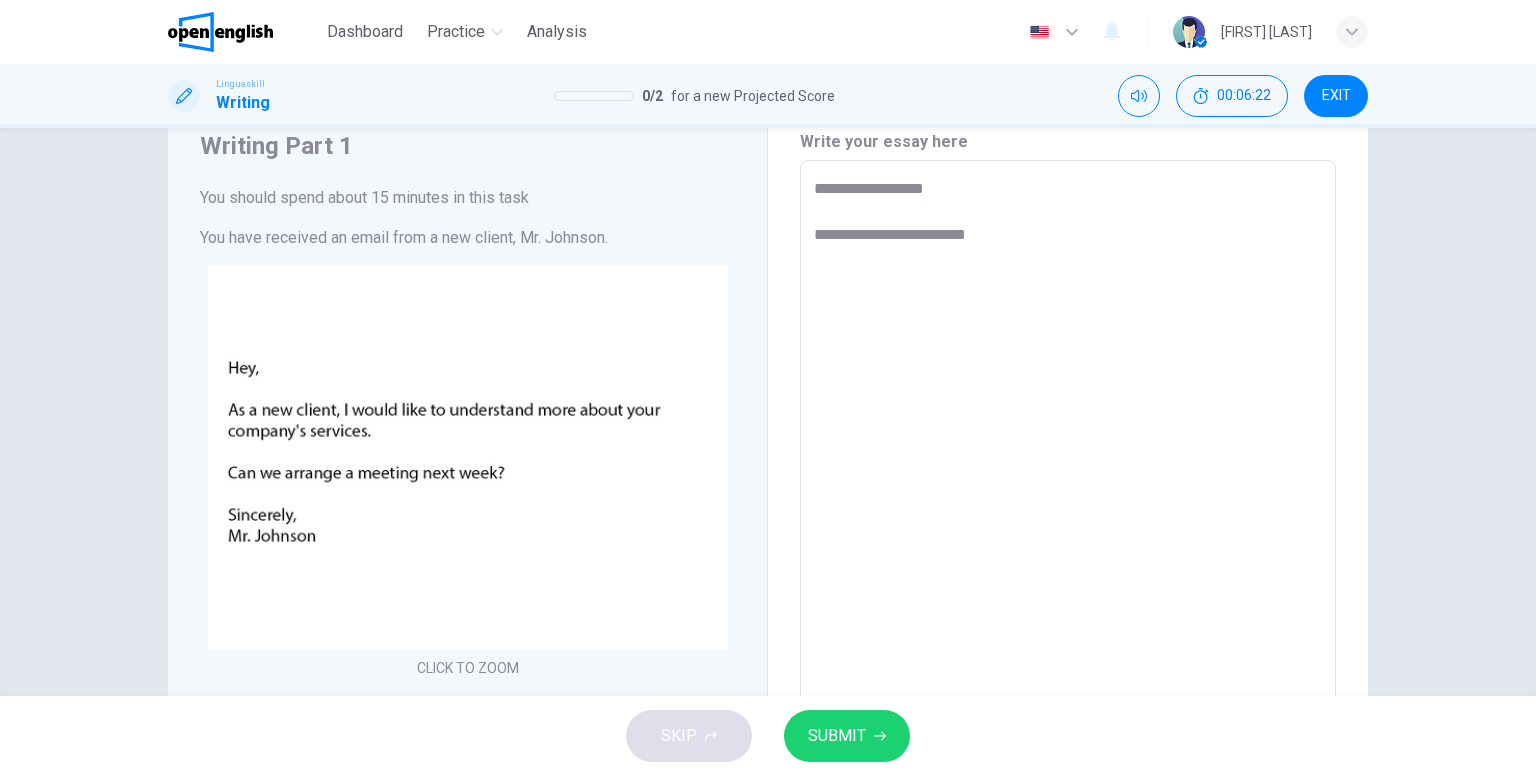 type on "*" 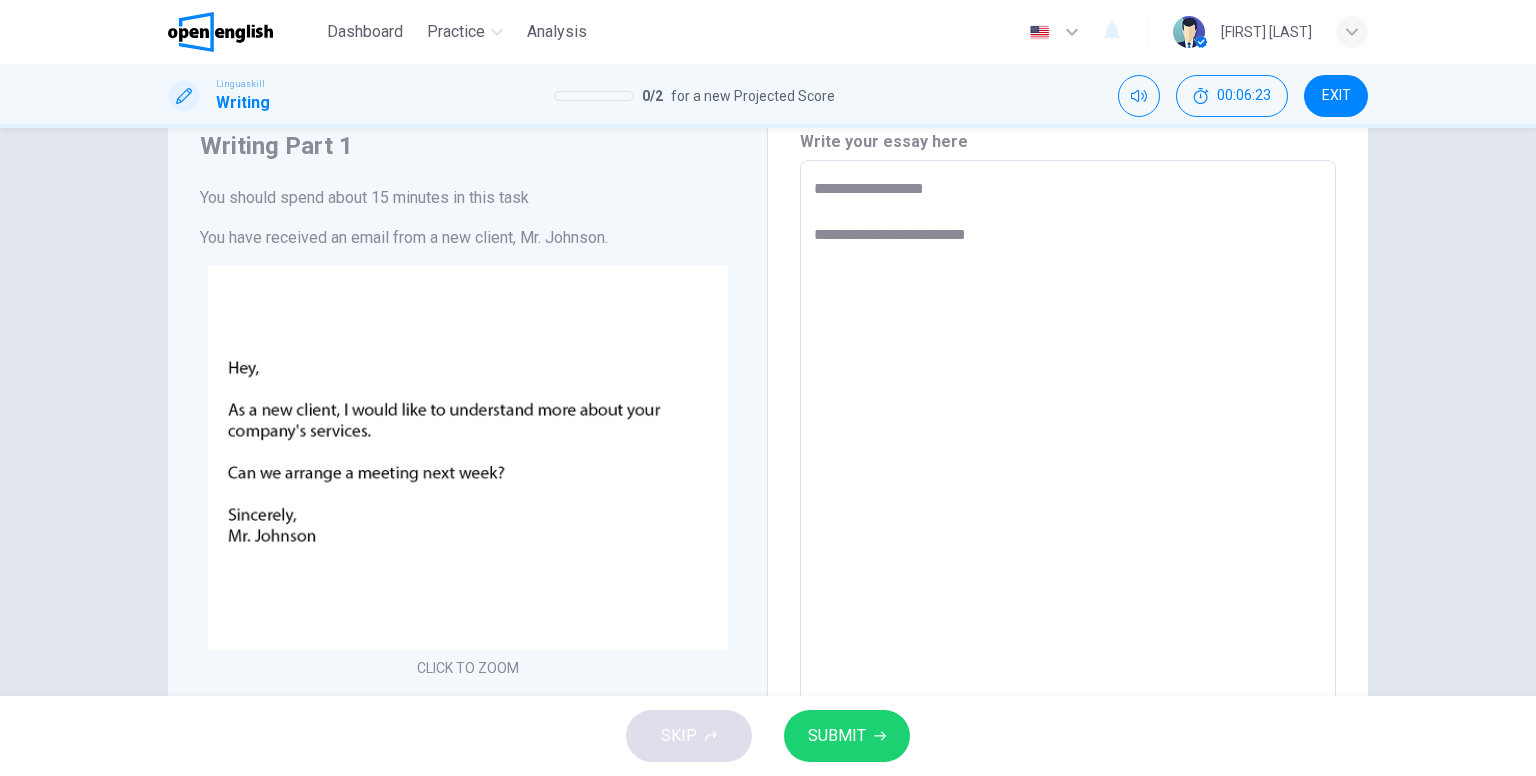 type on "**********" 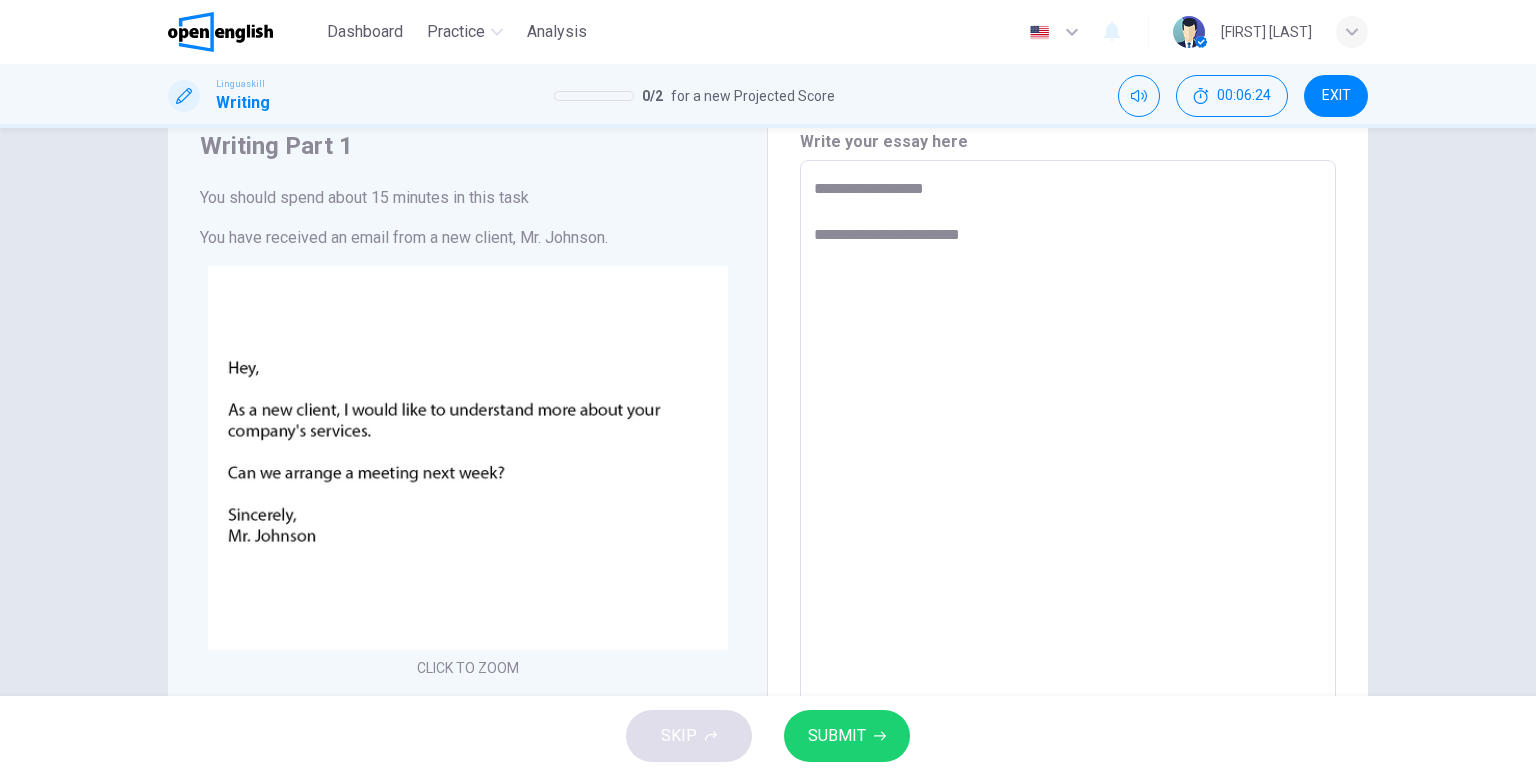 type on "**********" 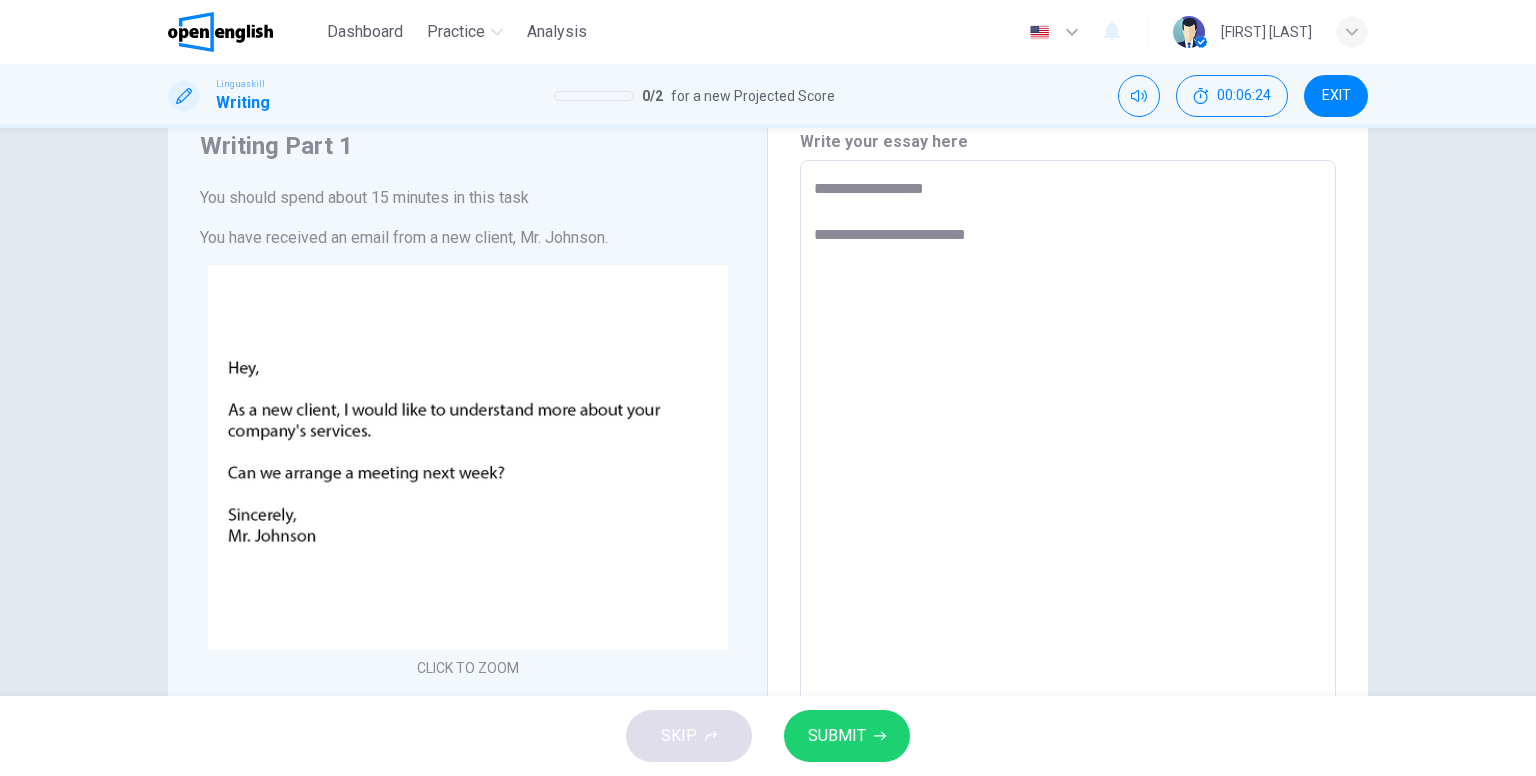 type on "*" 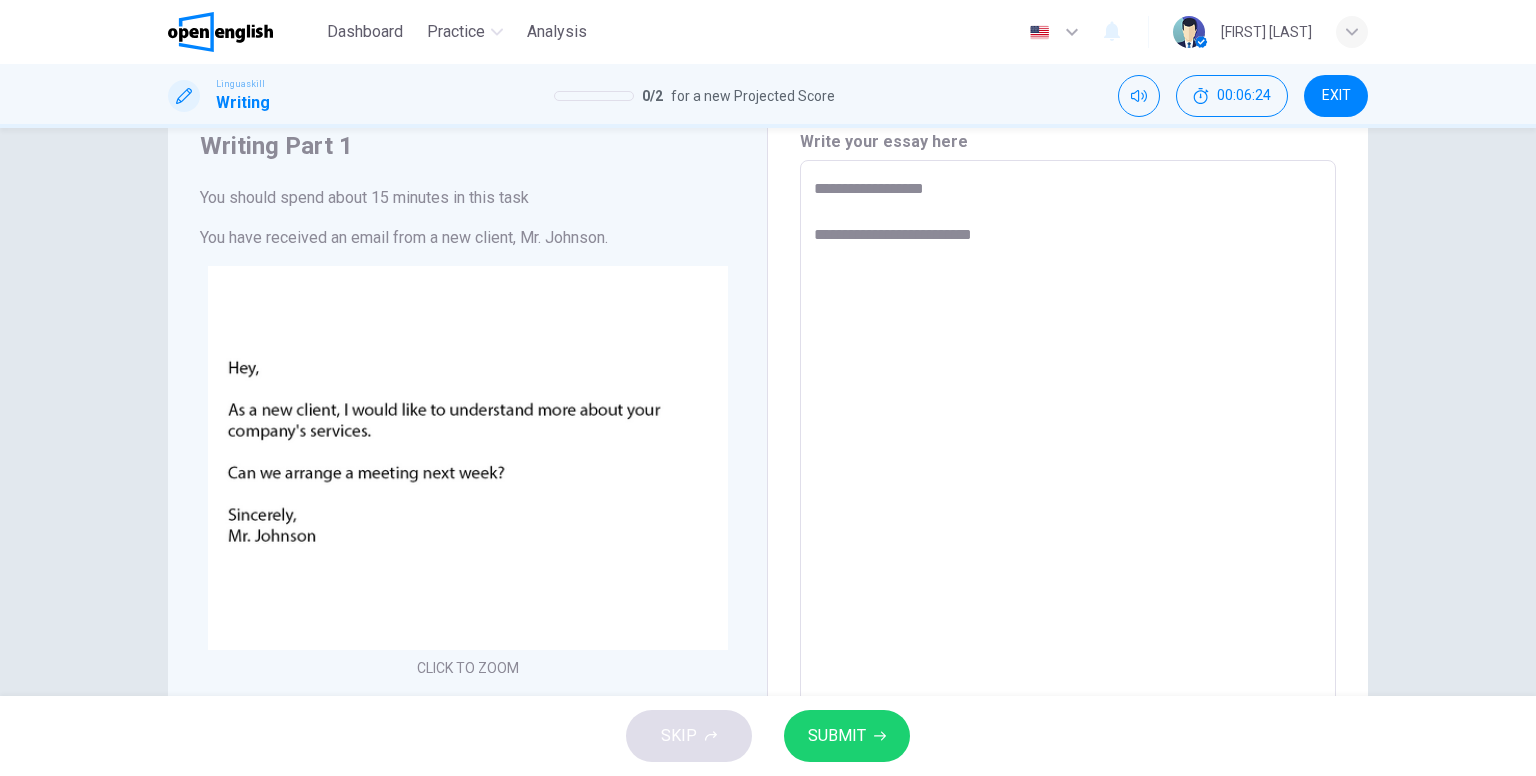 type on "**********" 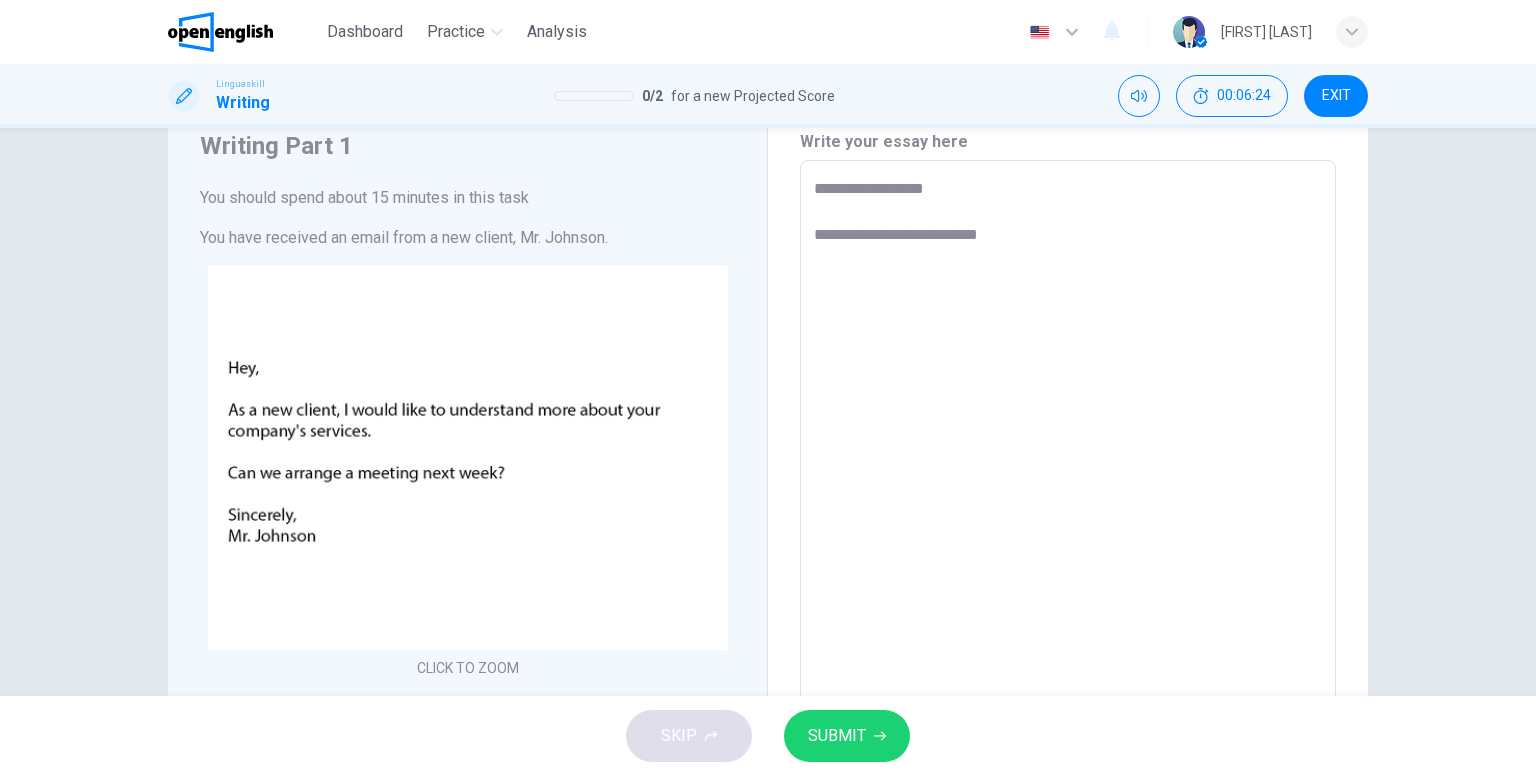 type on "*" 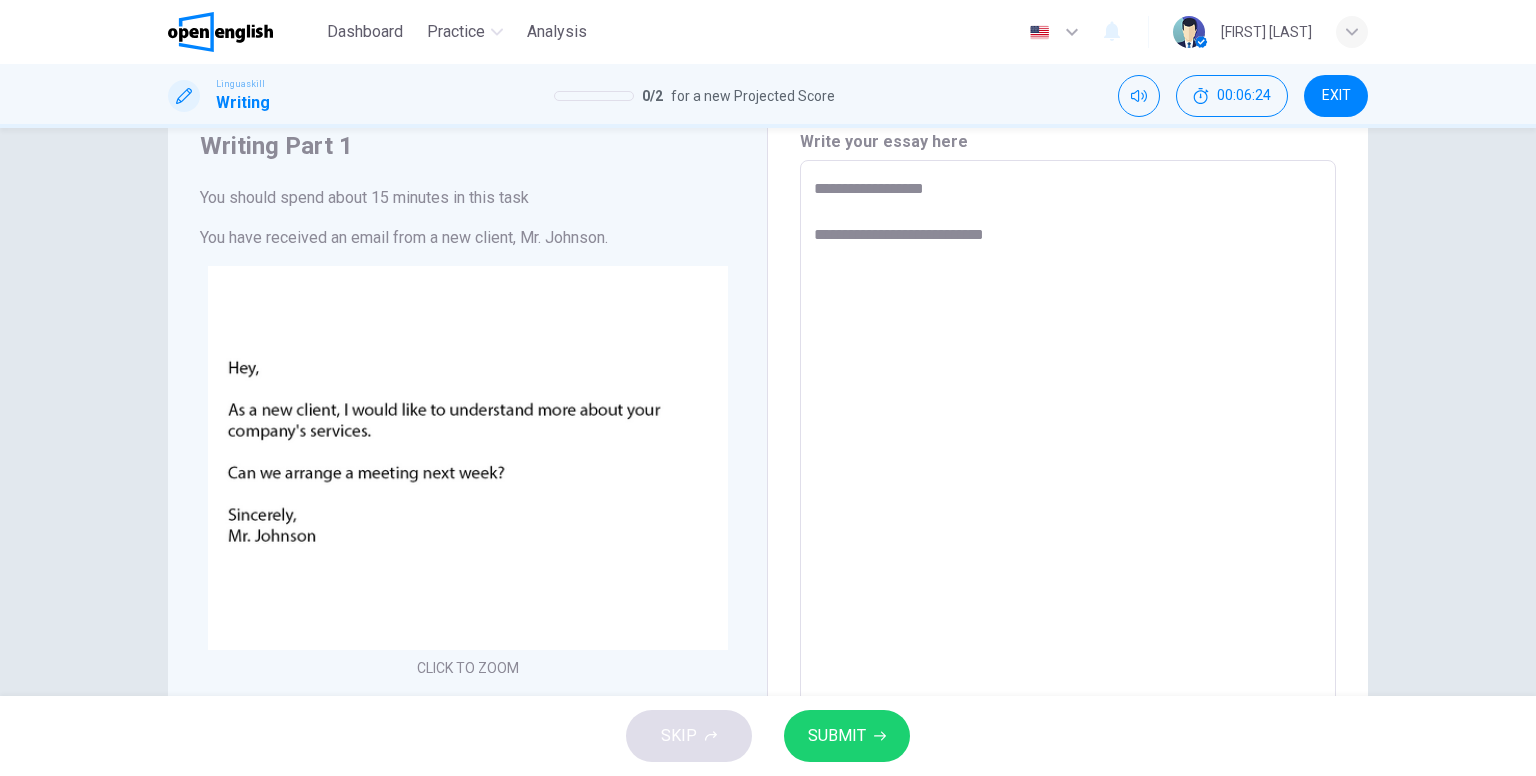 type on "*" 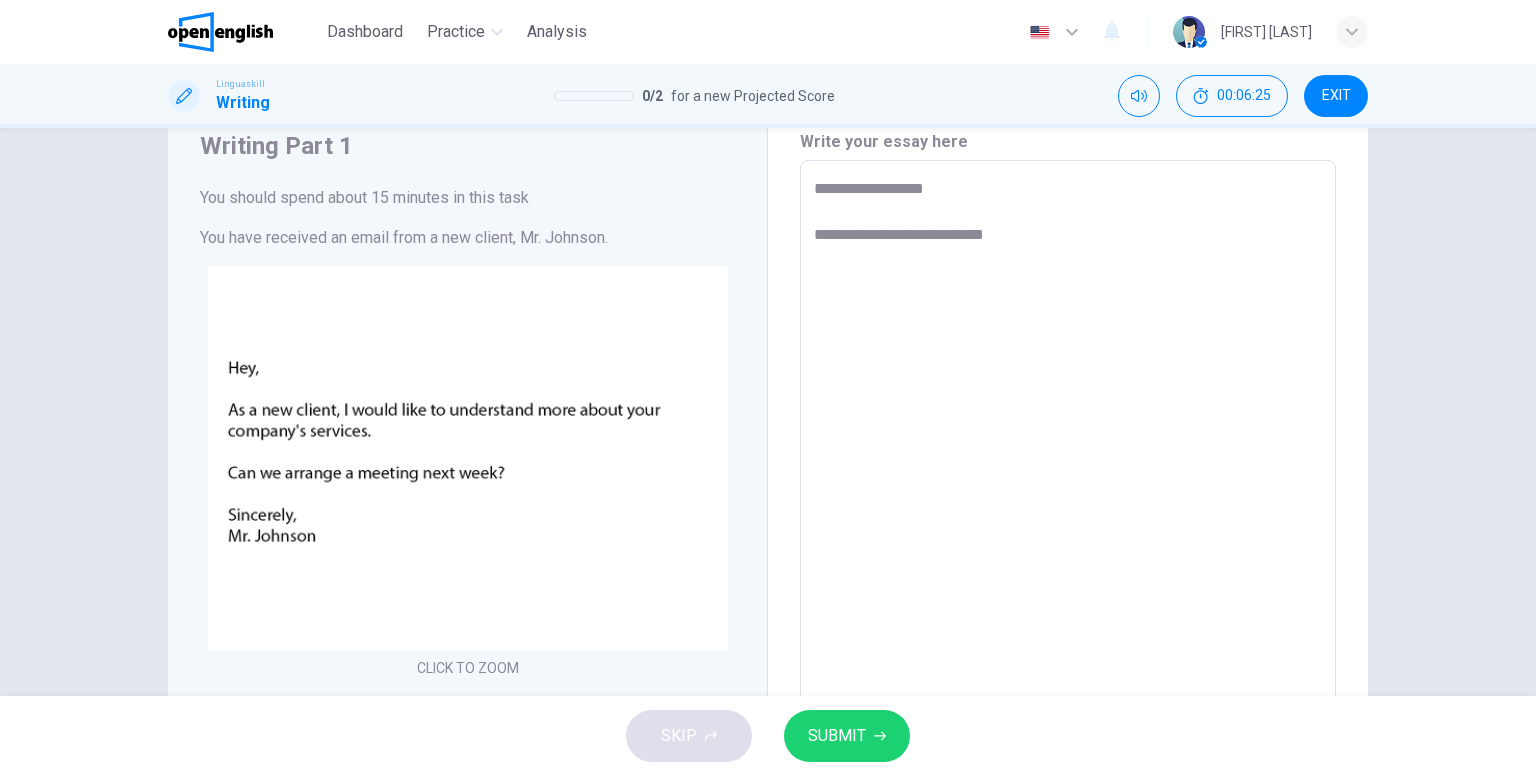type on "**********" 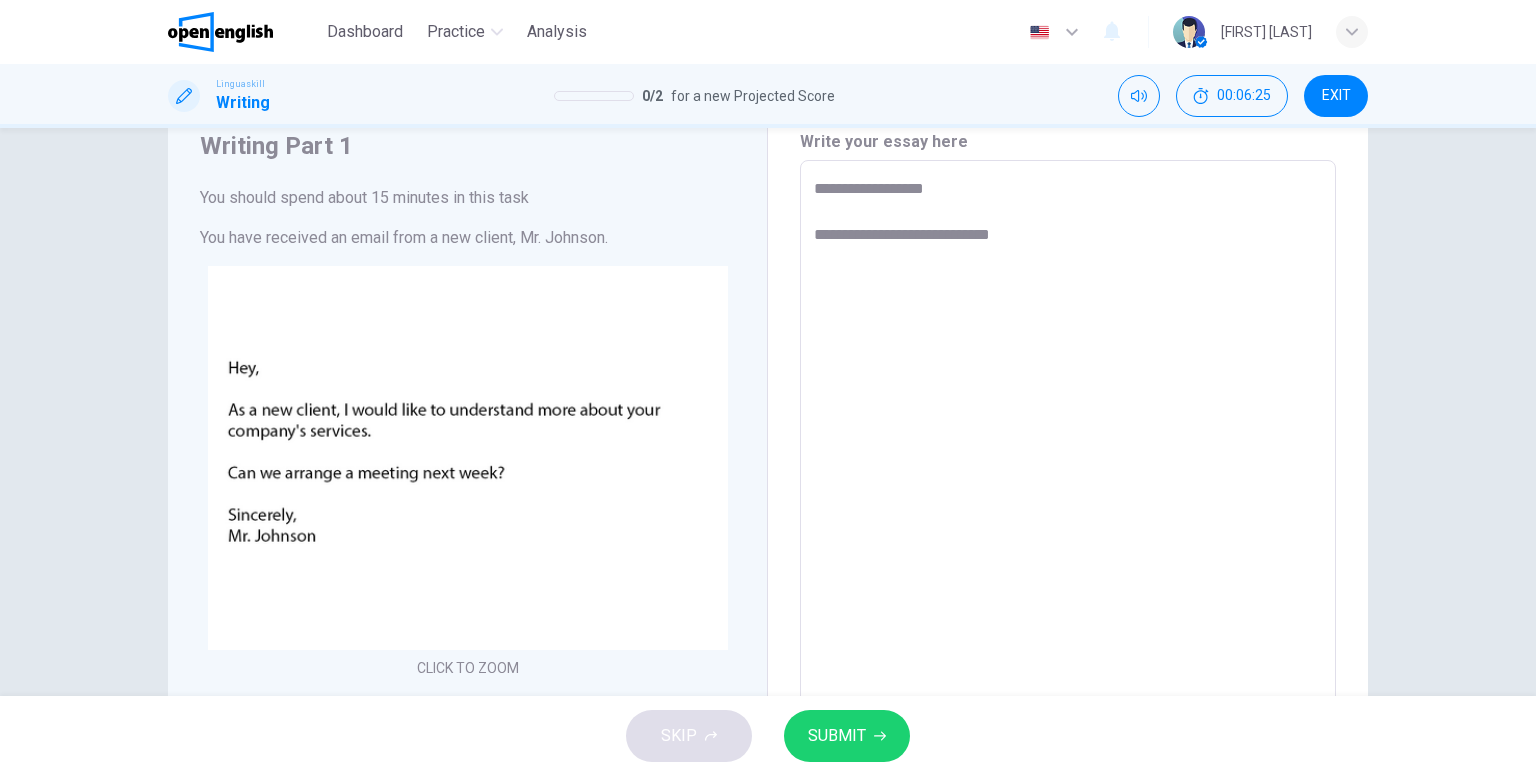 type on "*" 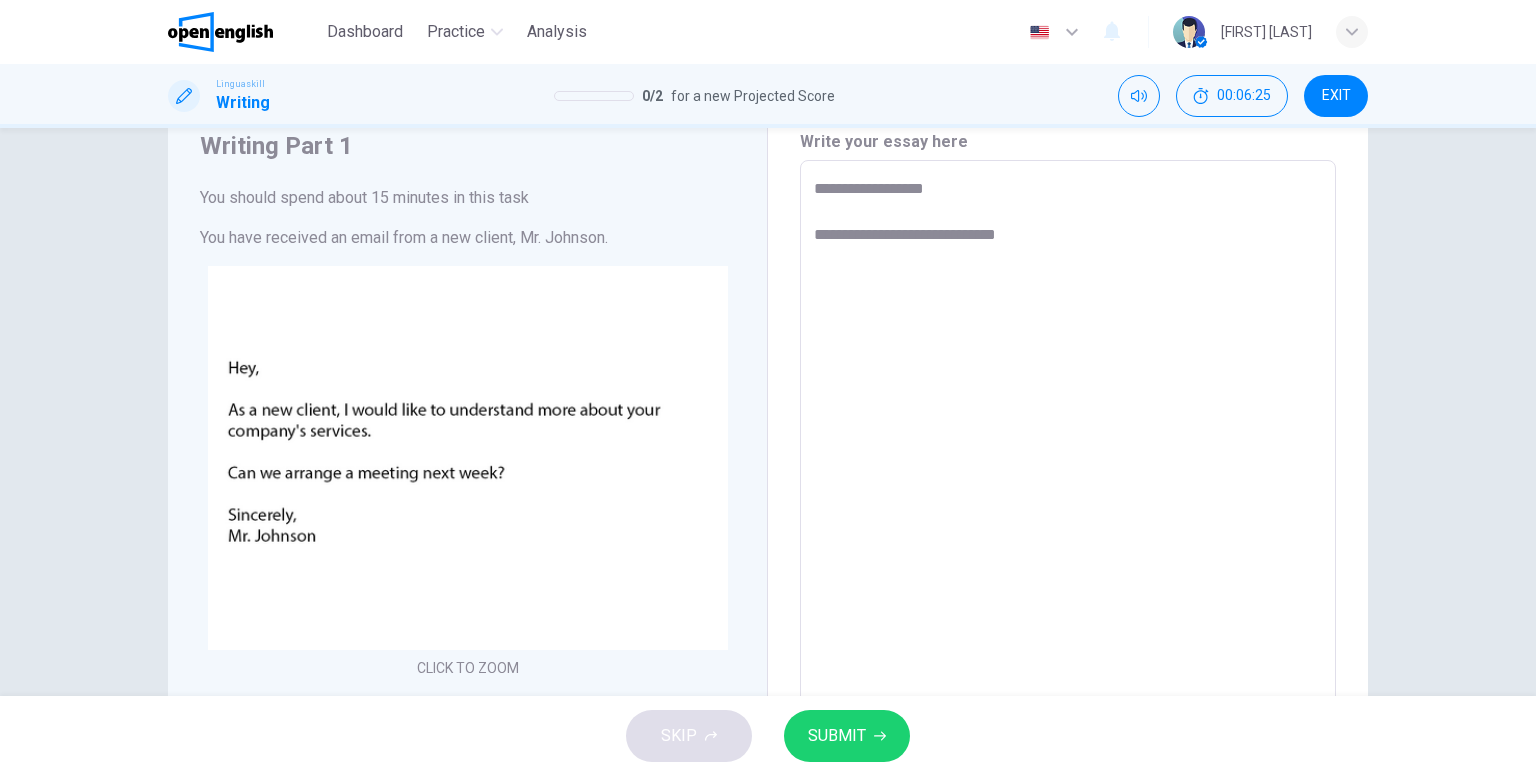 type on "**********" 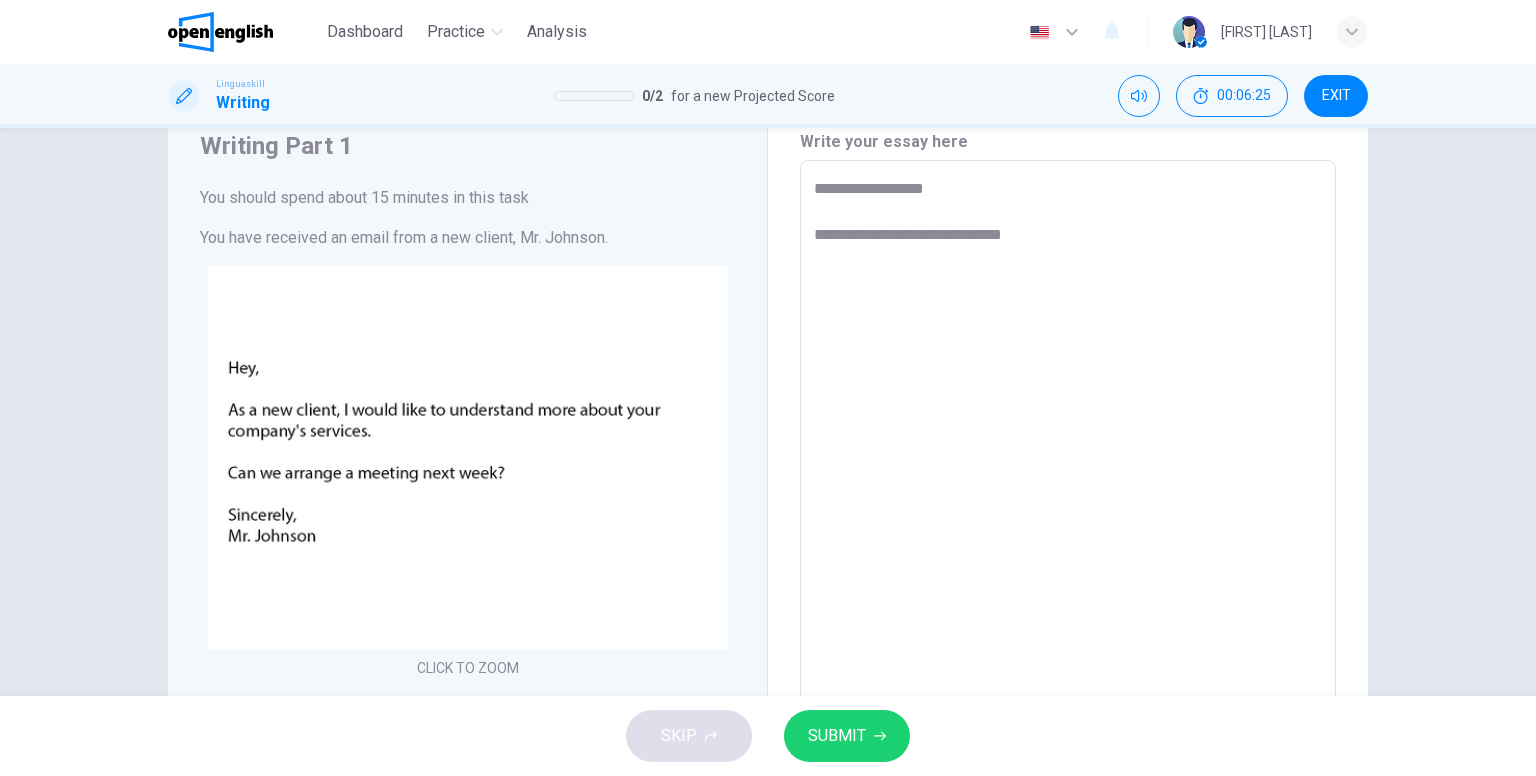 type on "*" 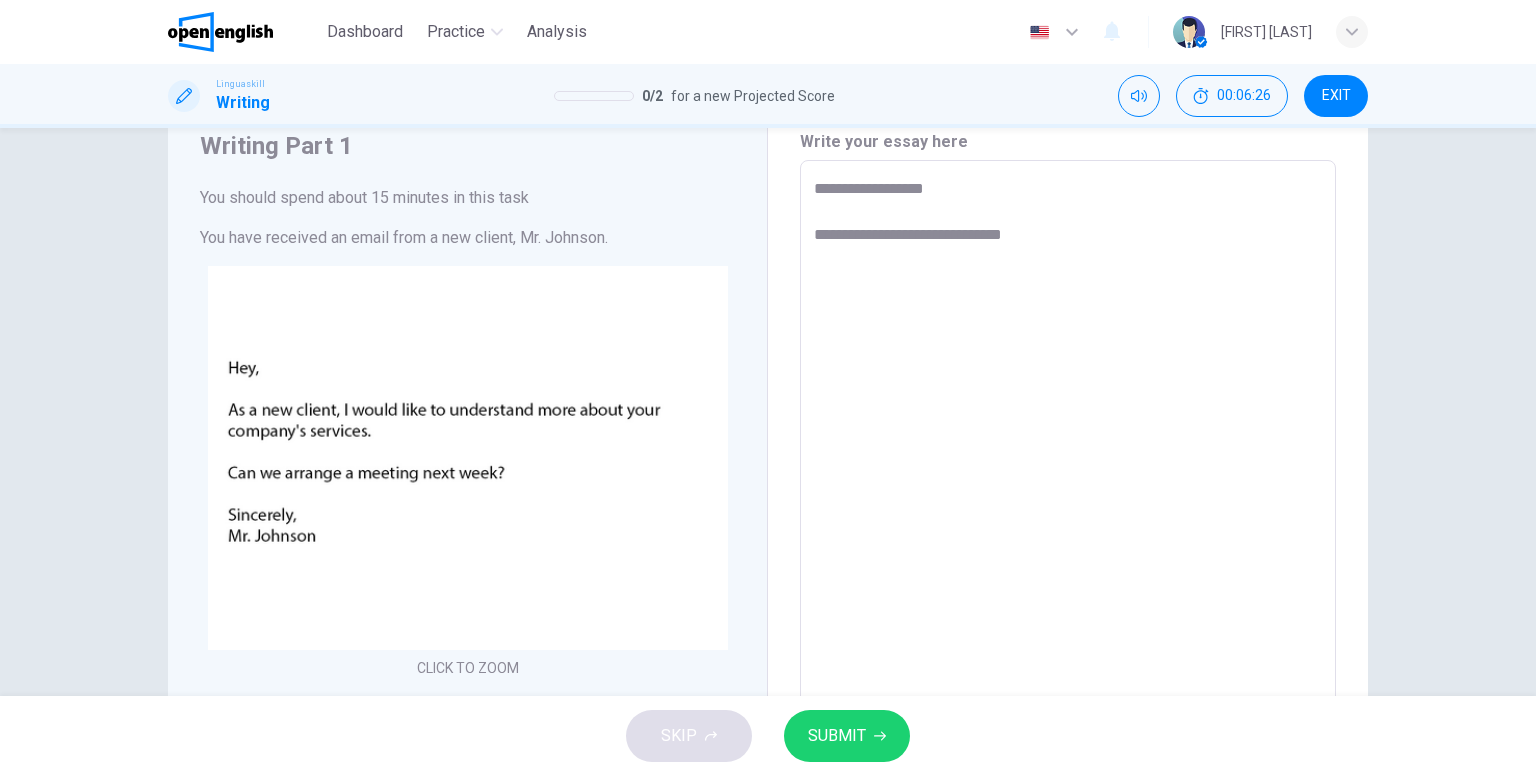 type on "**********" 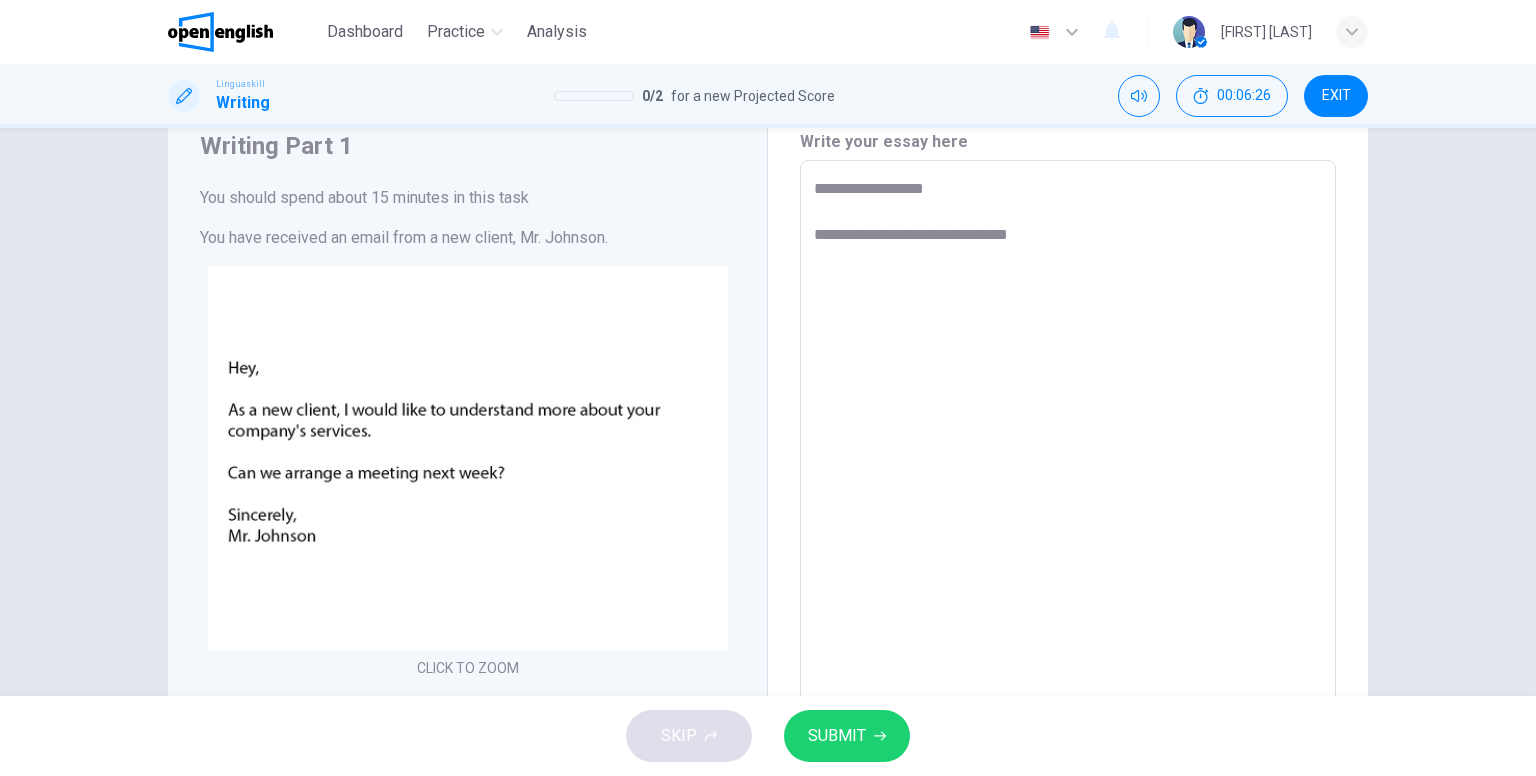 type on "**********" 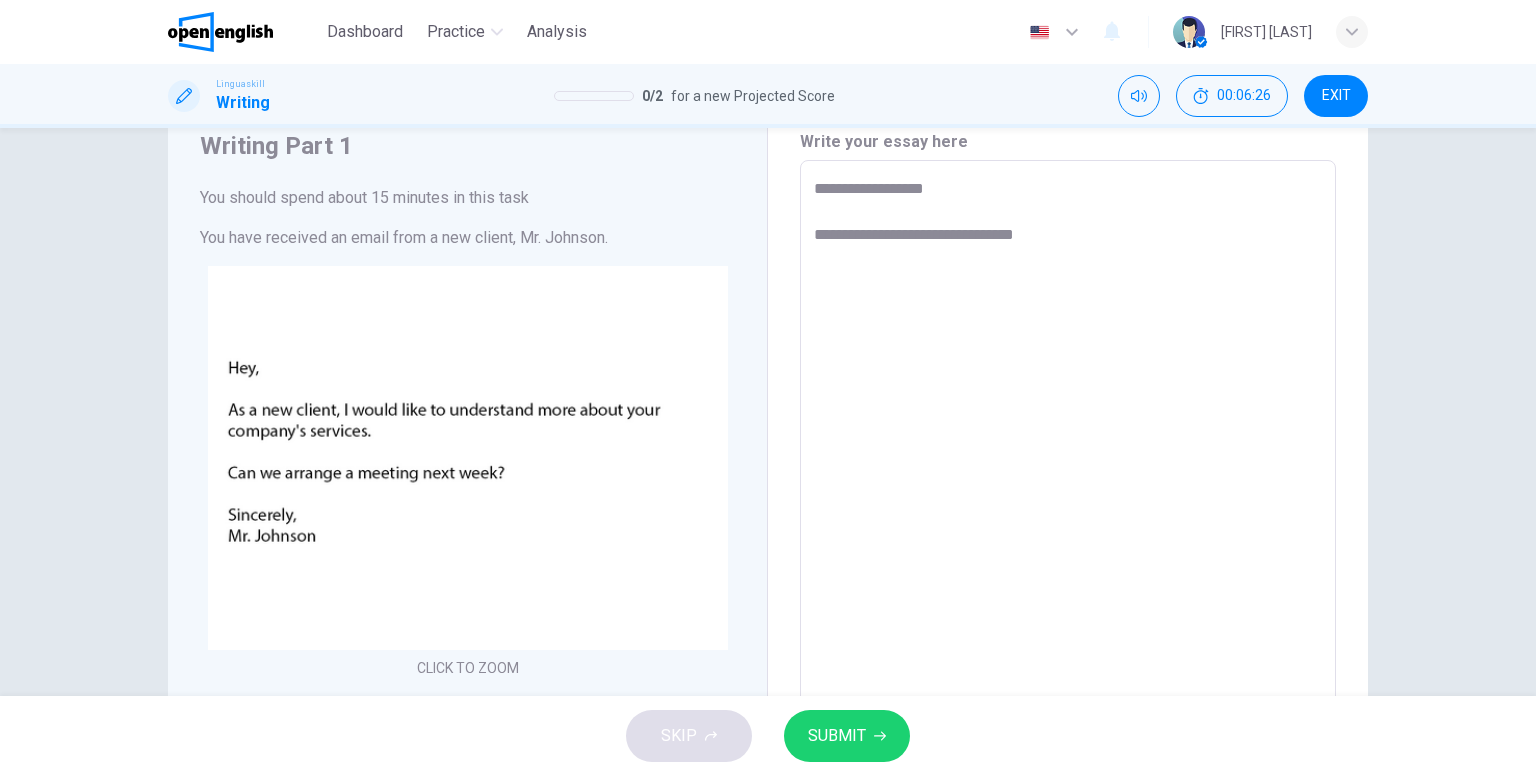 type on "*" 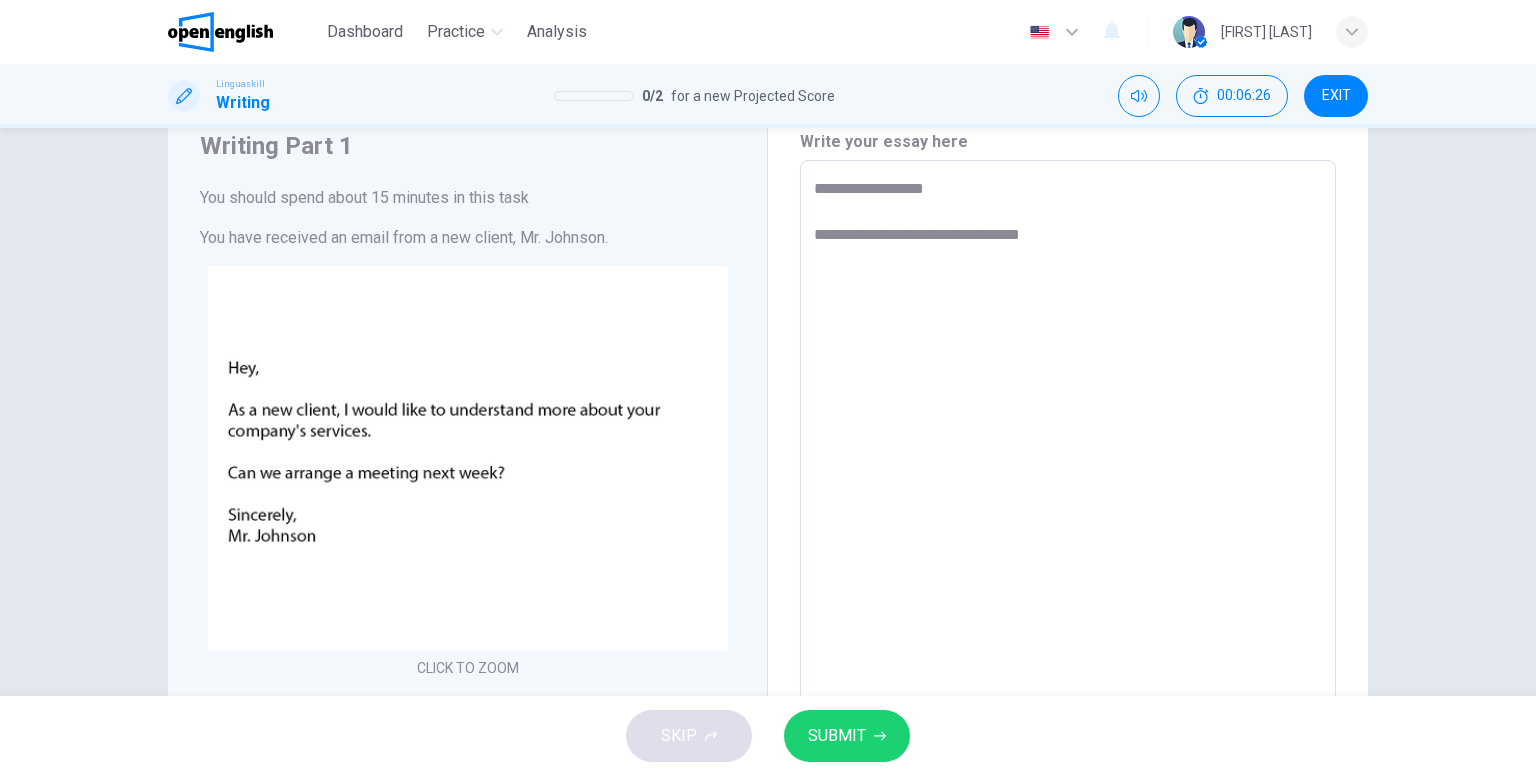 type on "*" 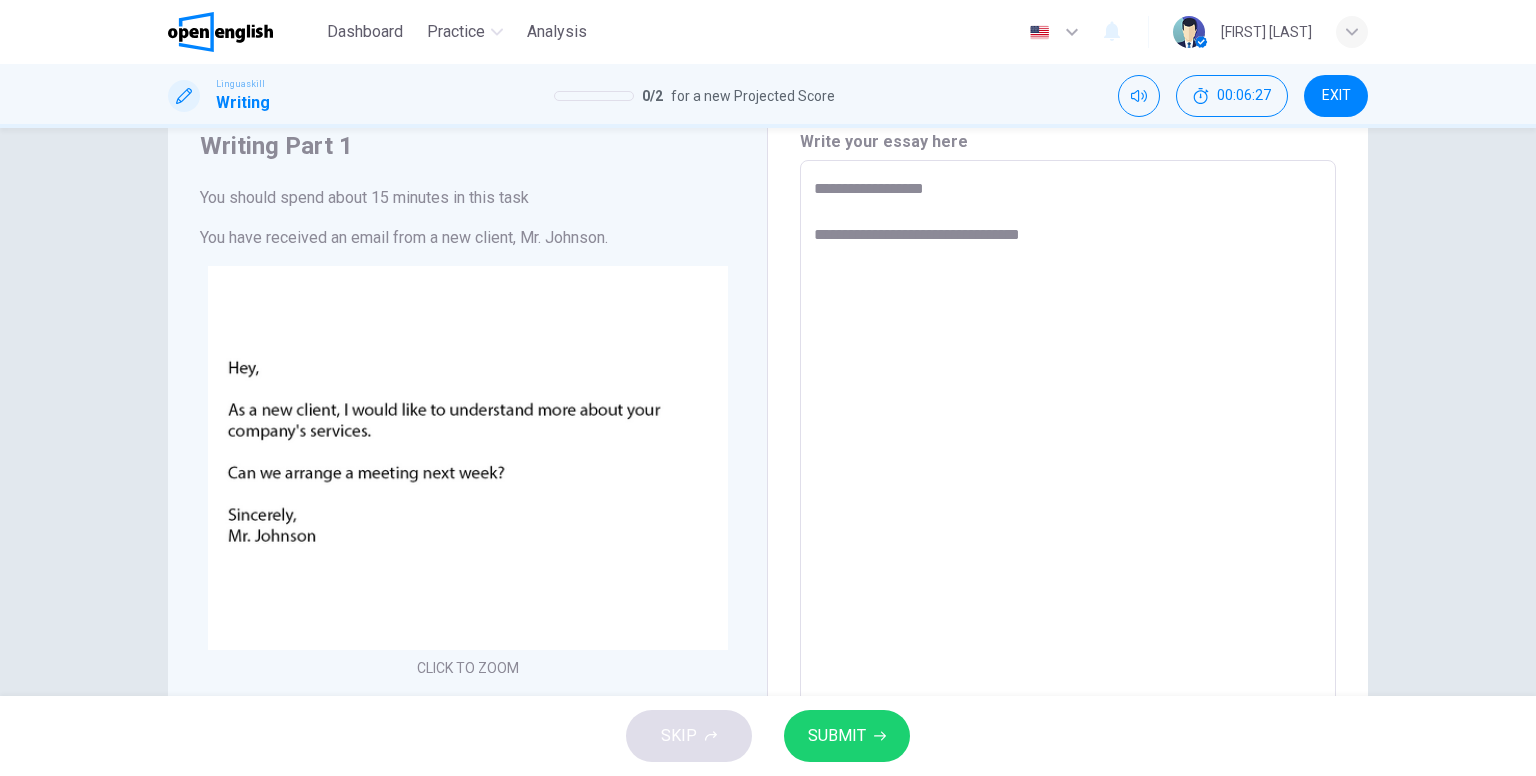 type on "**********" 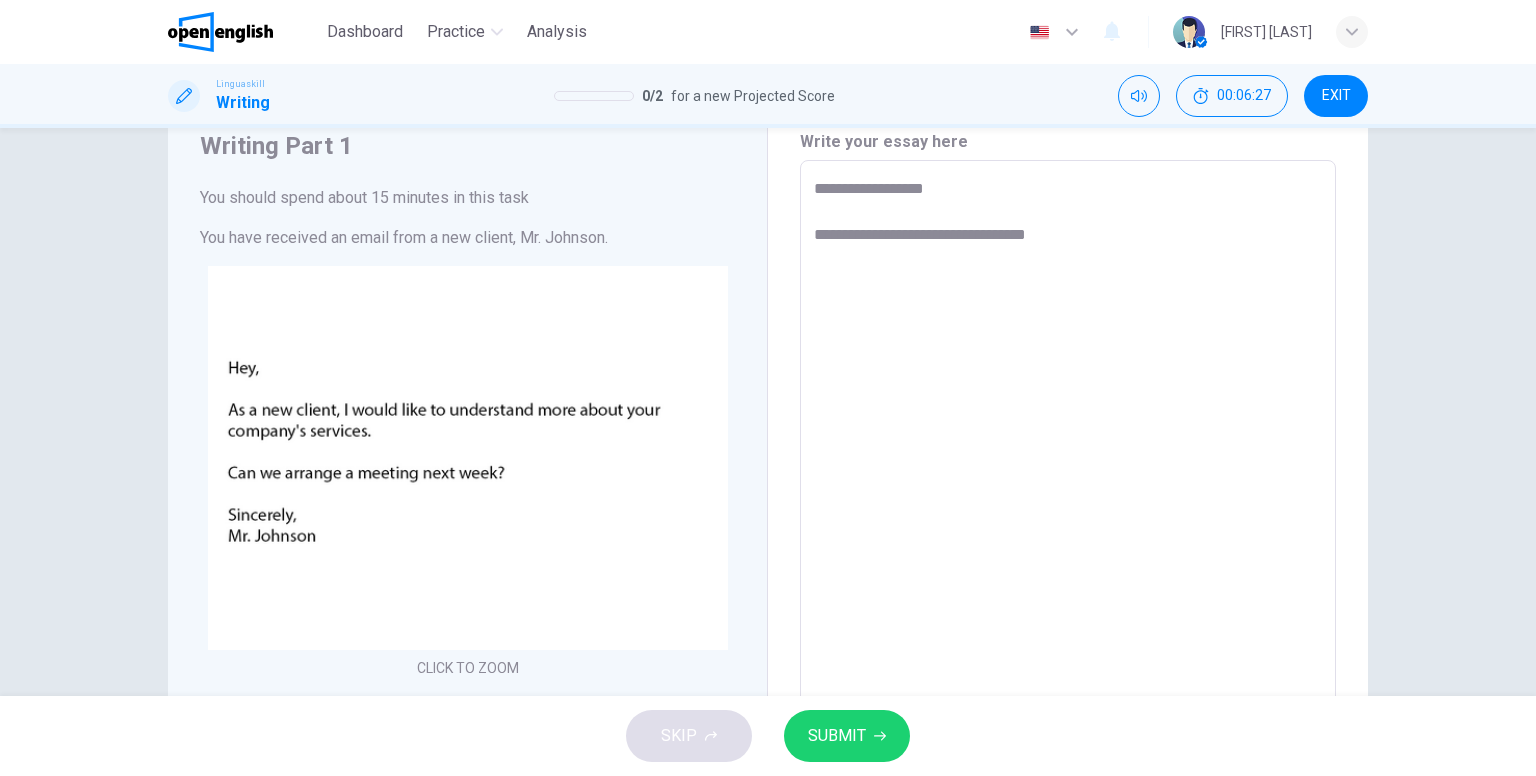 type on "**********" 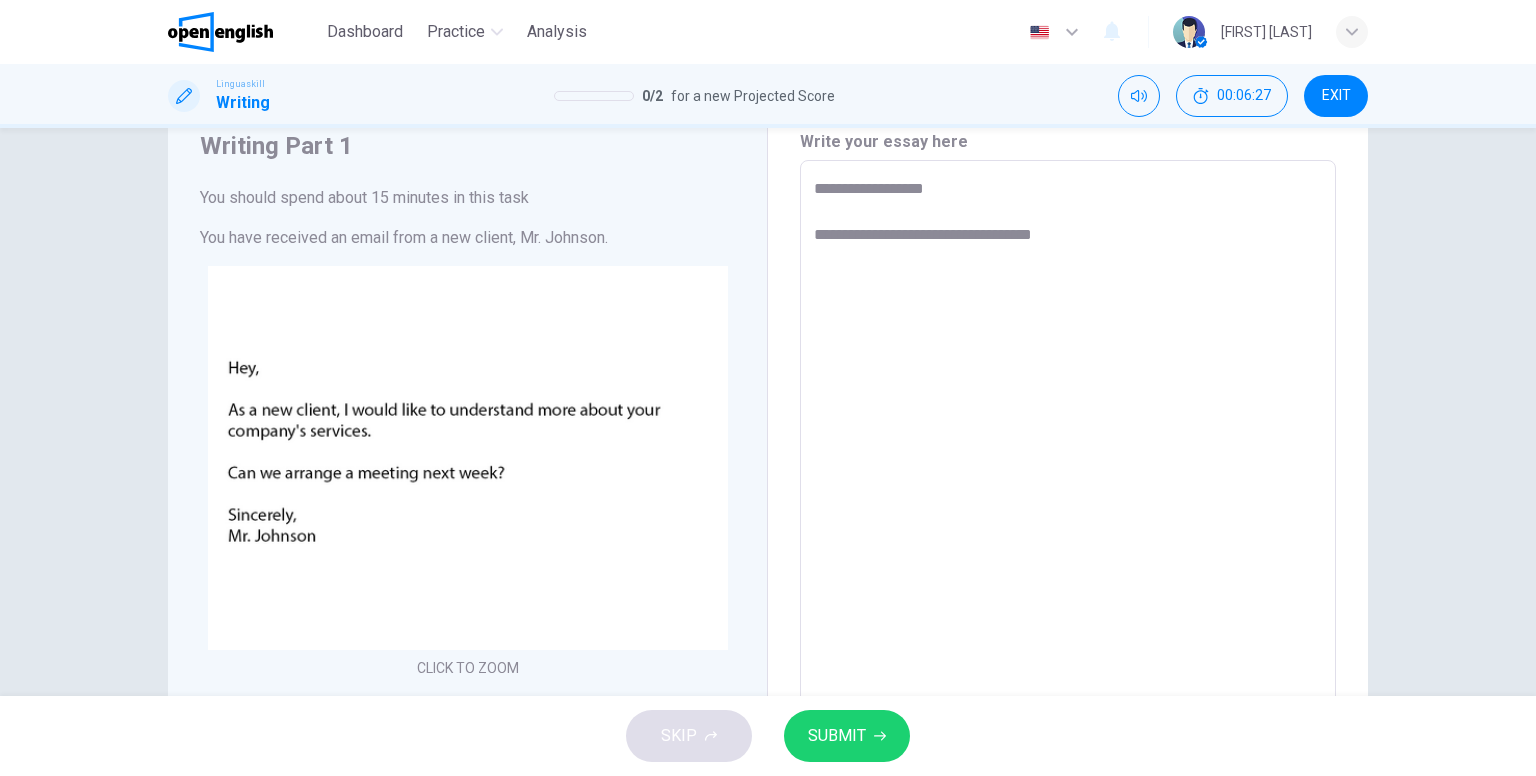type on "*" 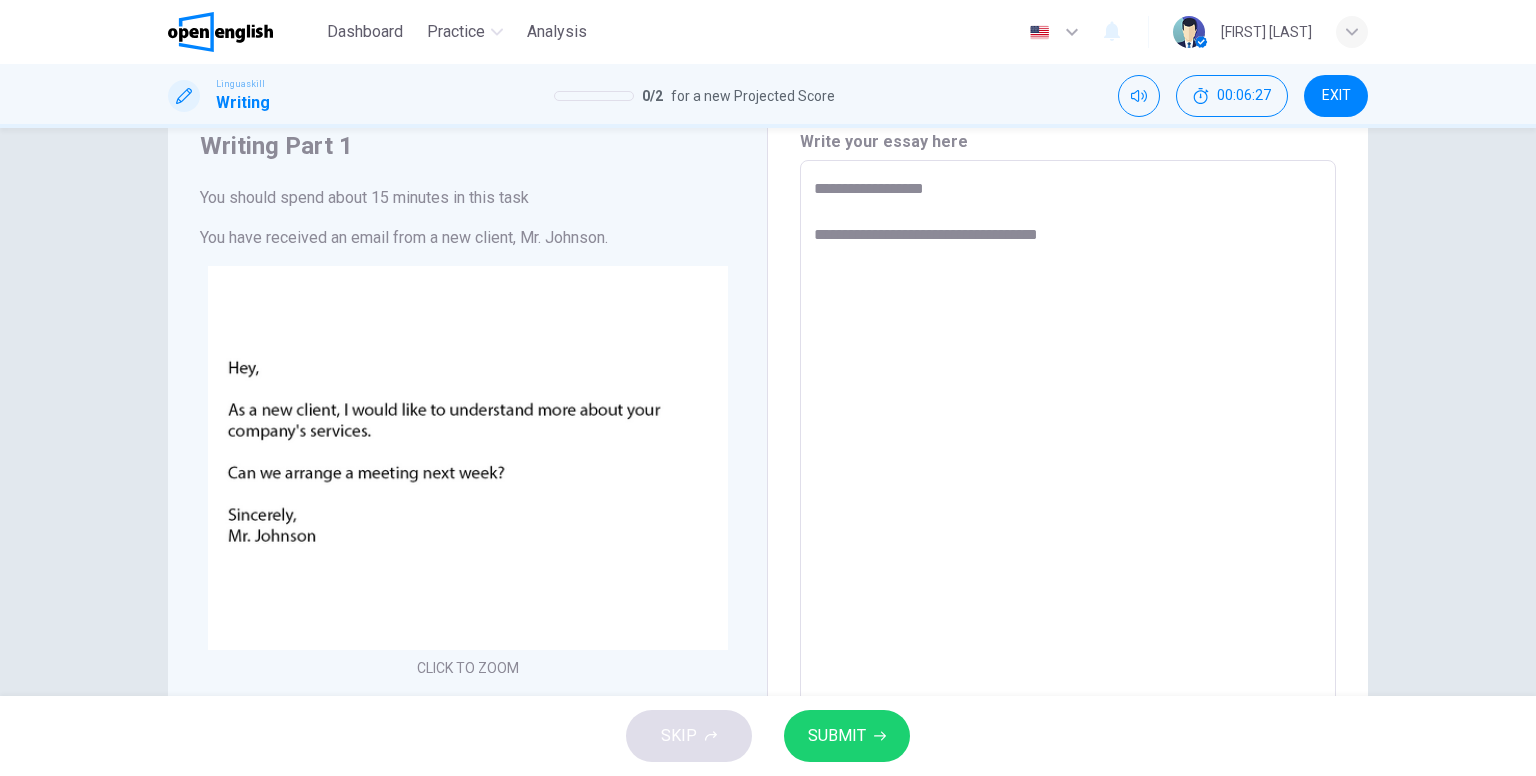 type on "*" 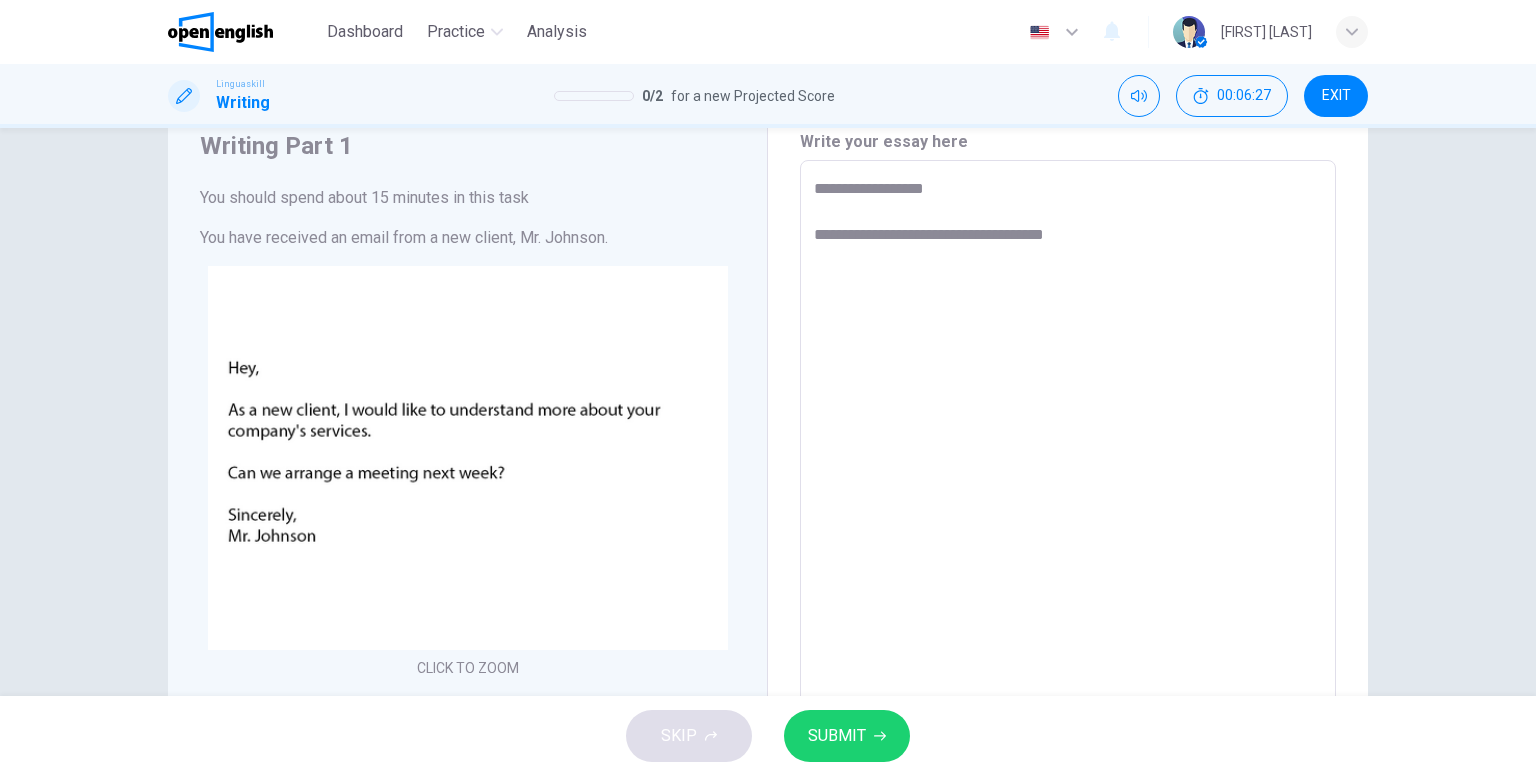type on "*" 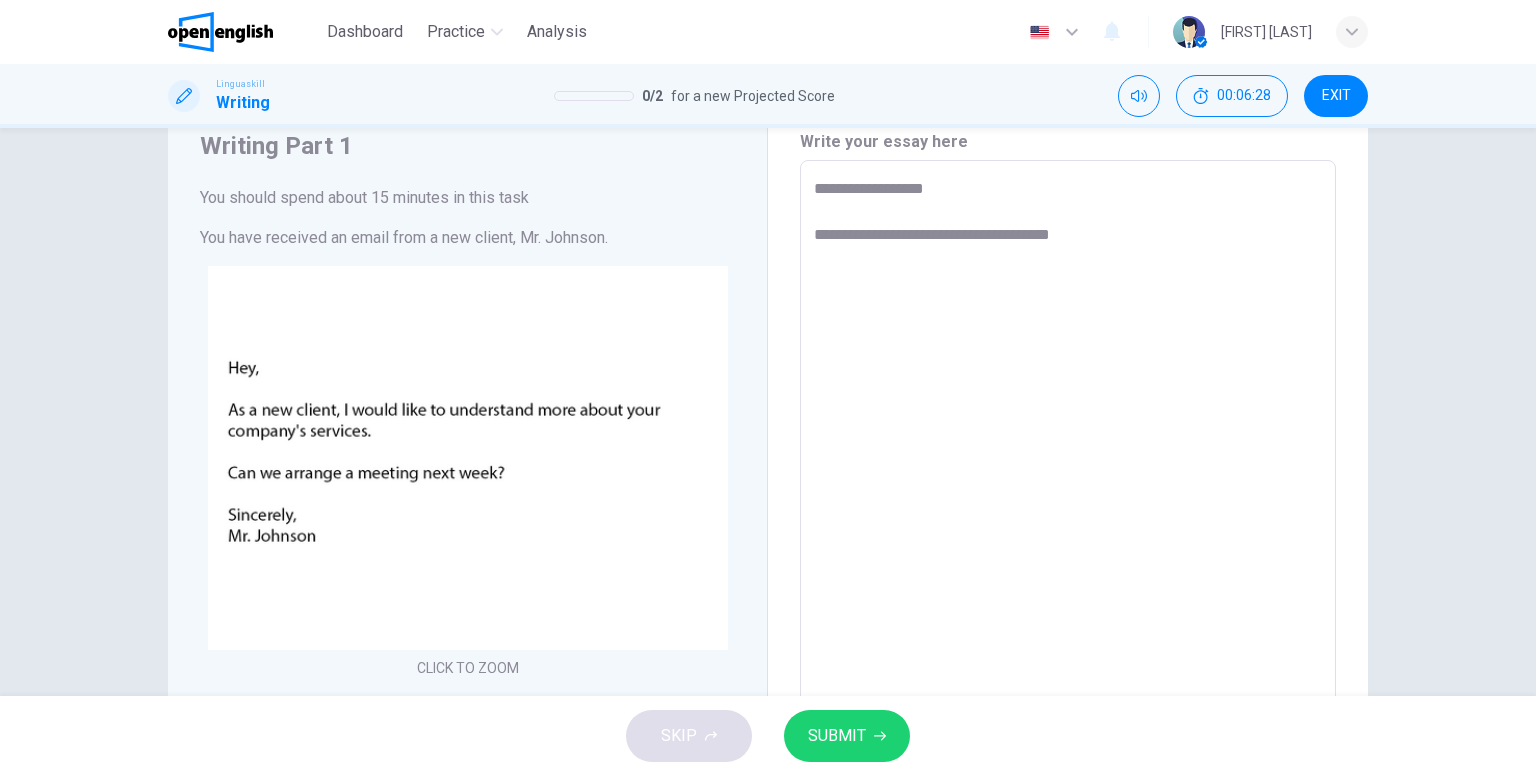 type on "**********" 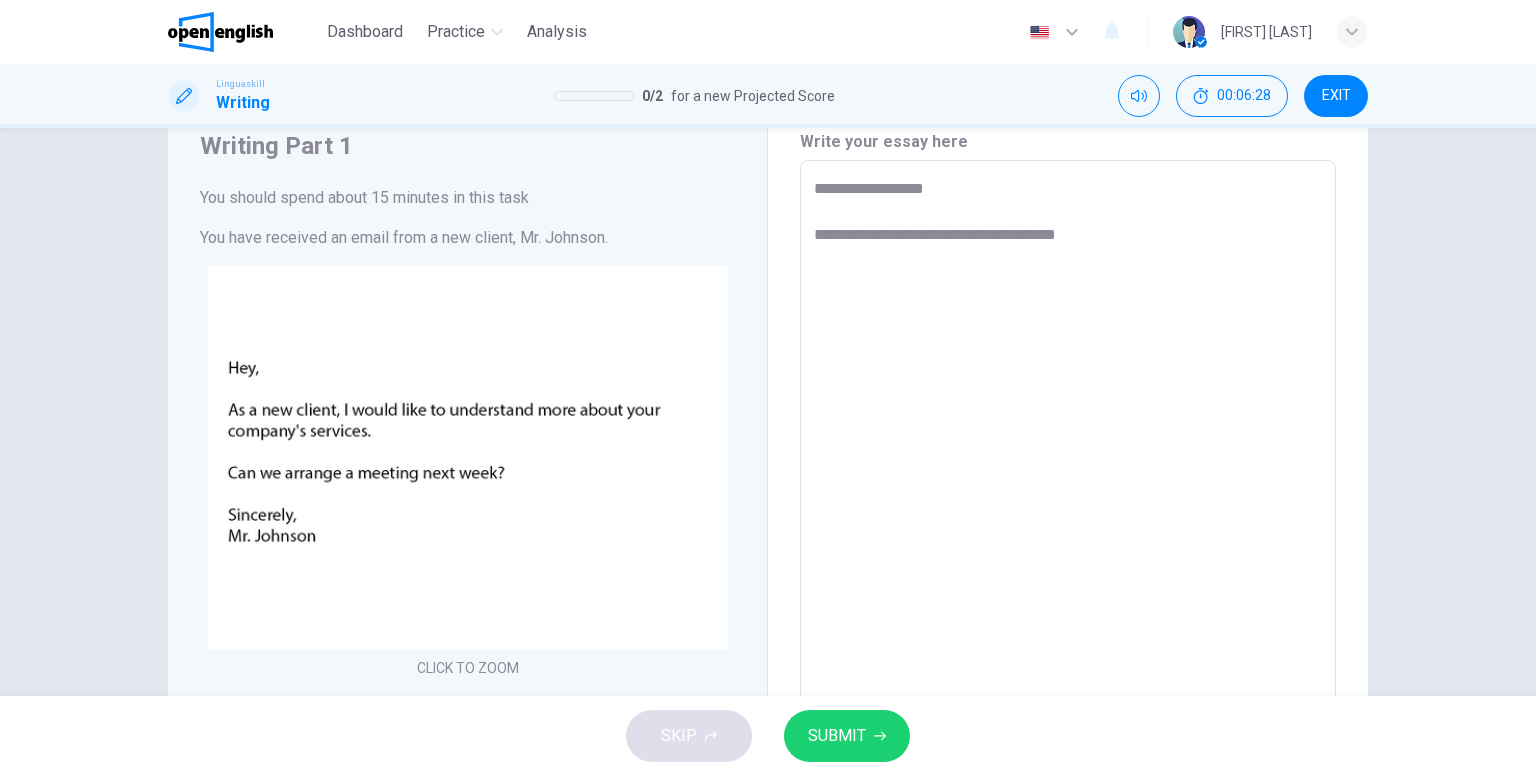 type on "*" 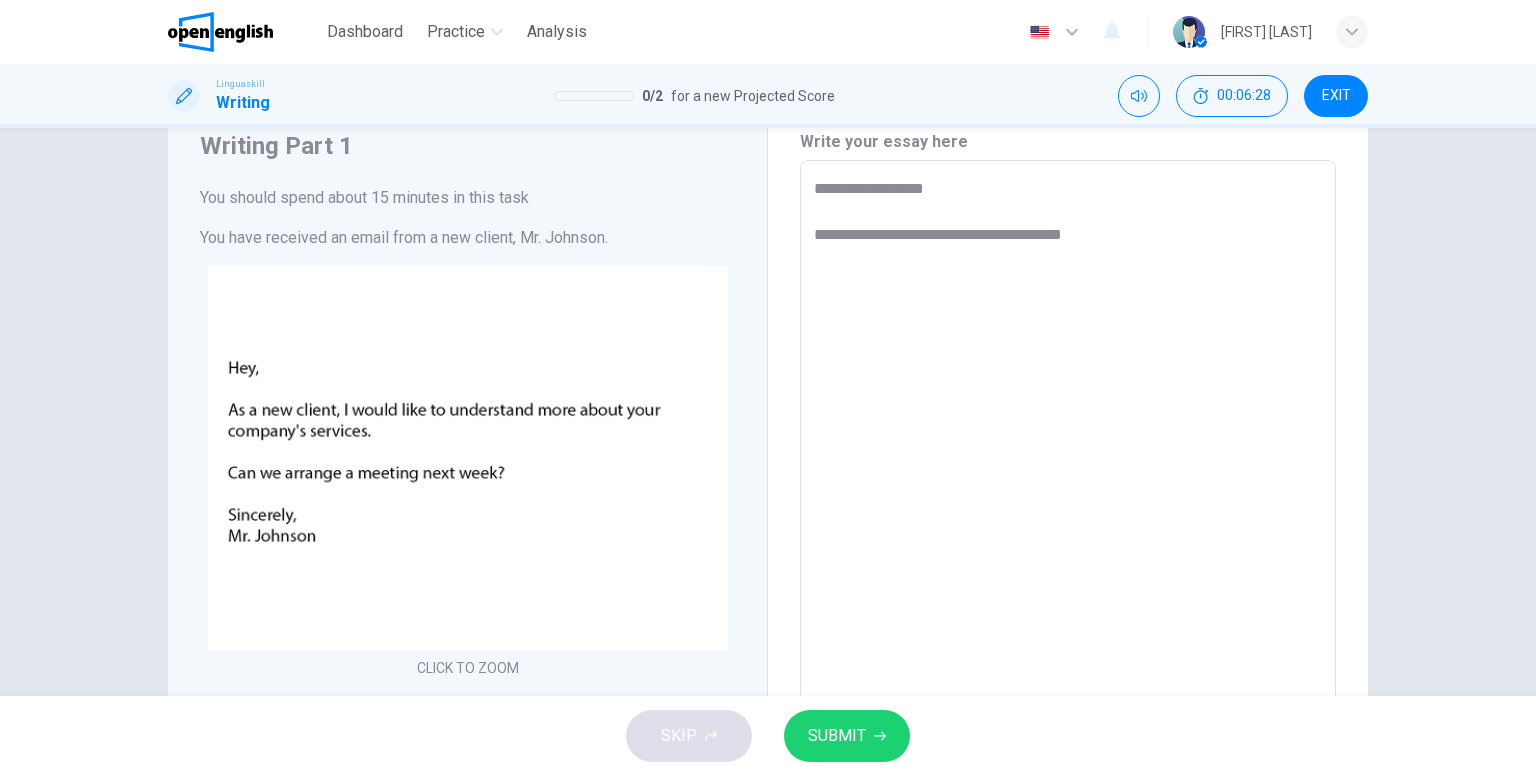 type on "**********" 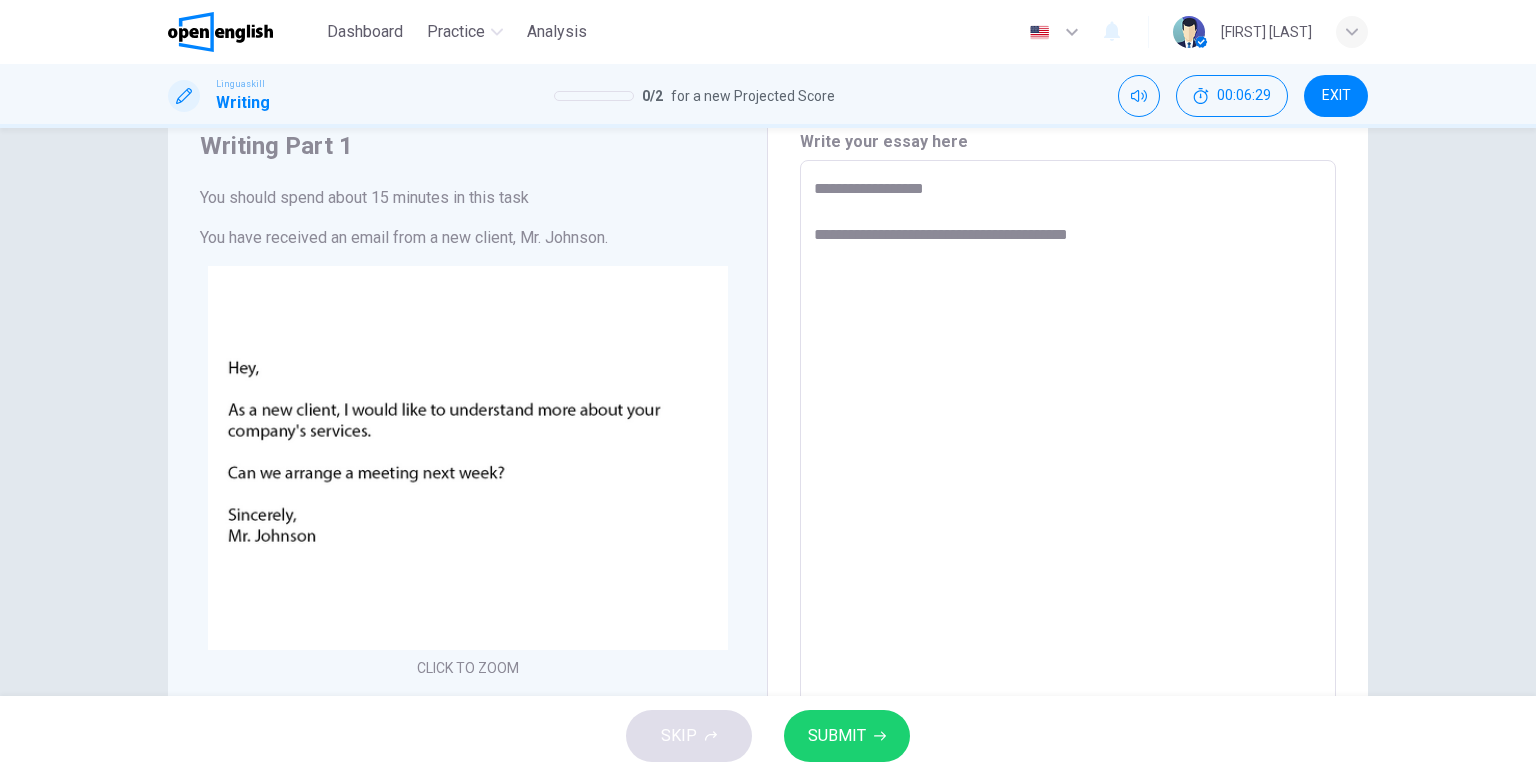 type on "**********" 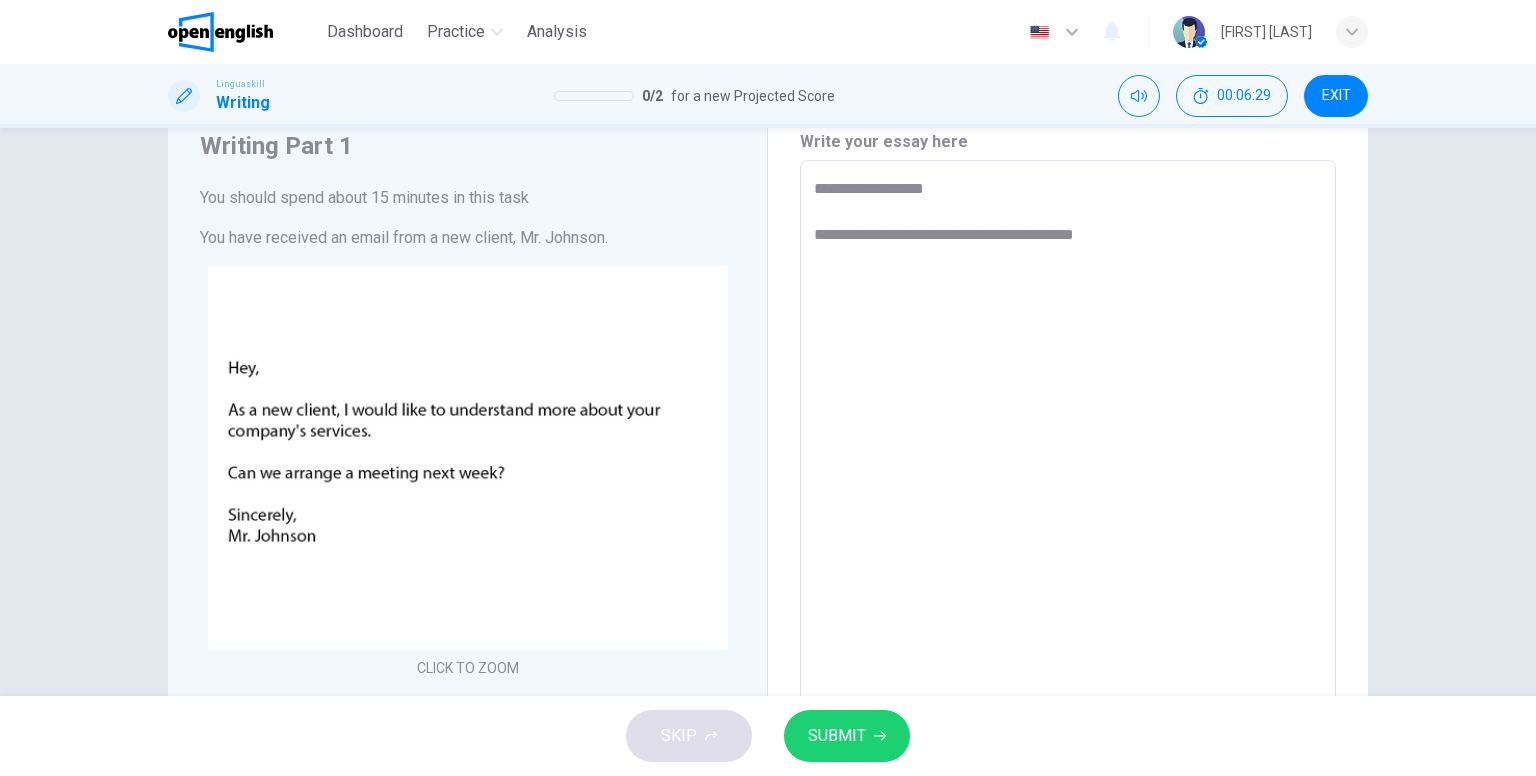 type on "*" 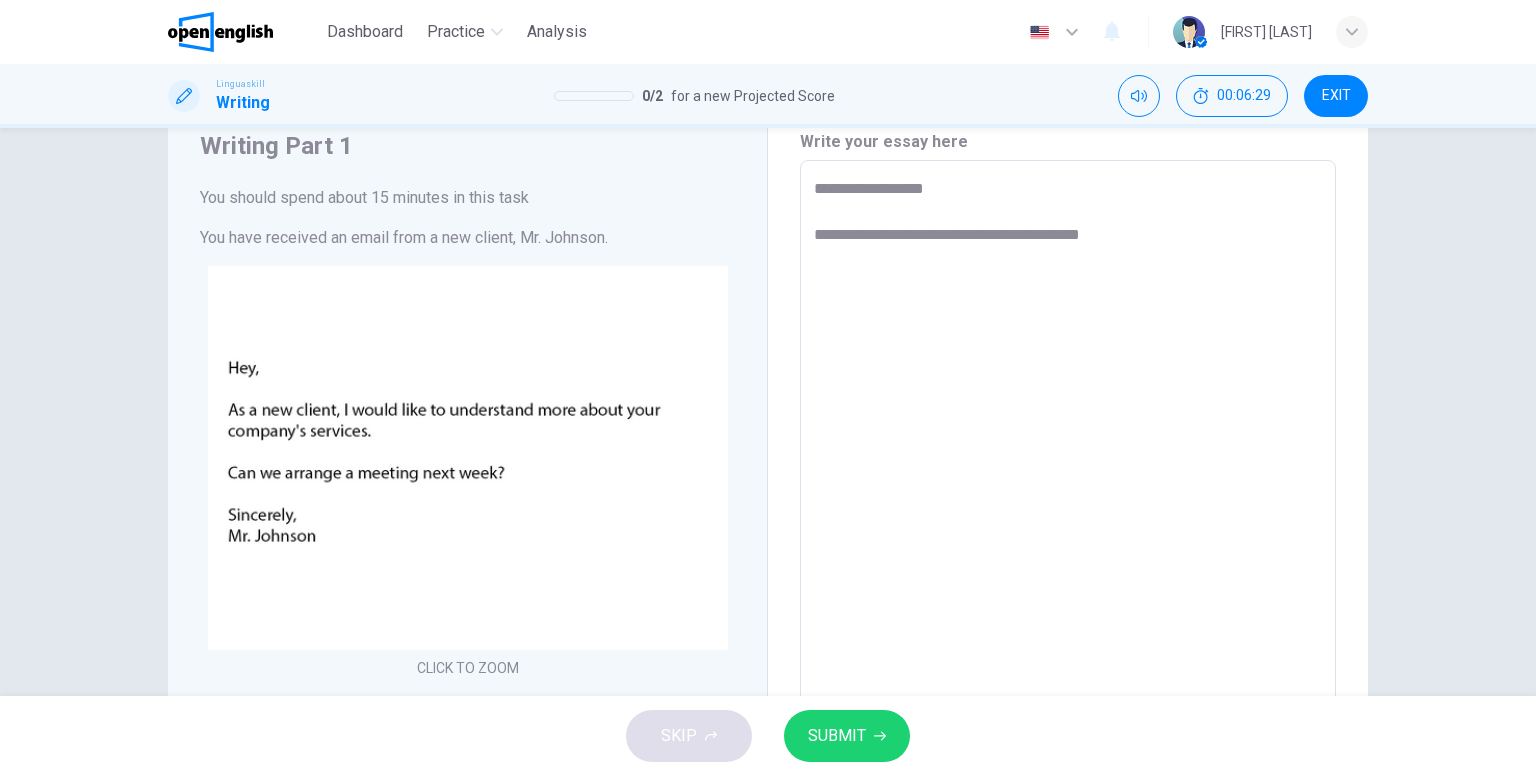 type on "*" 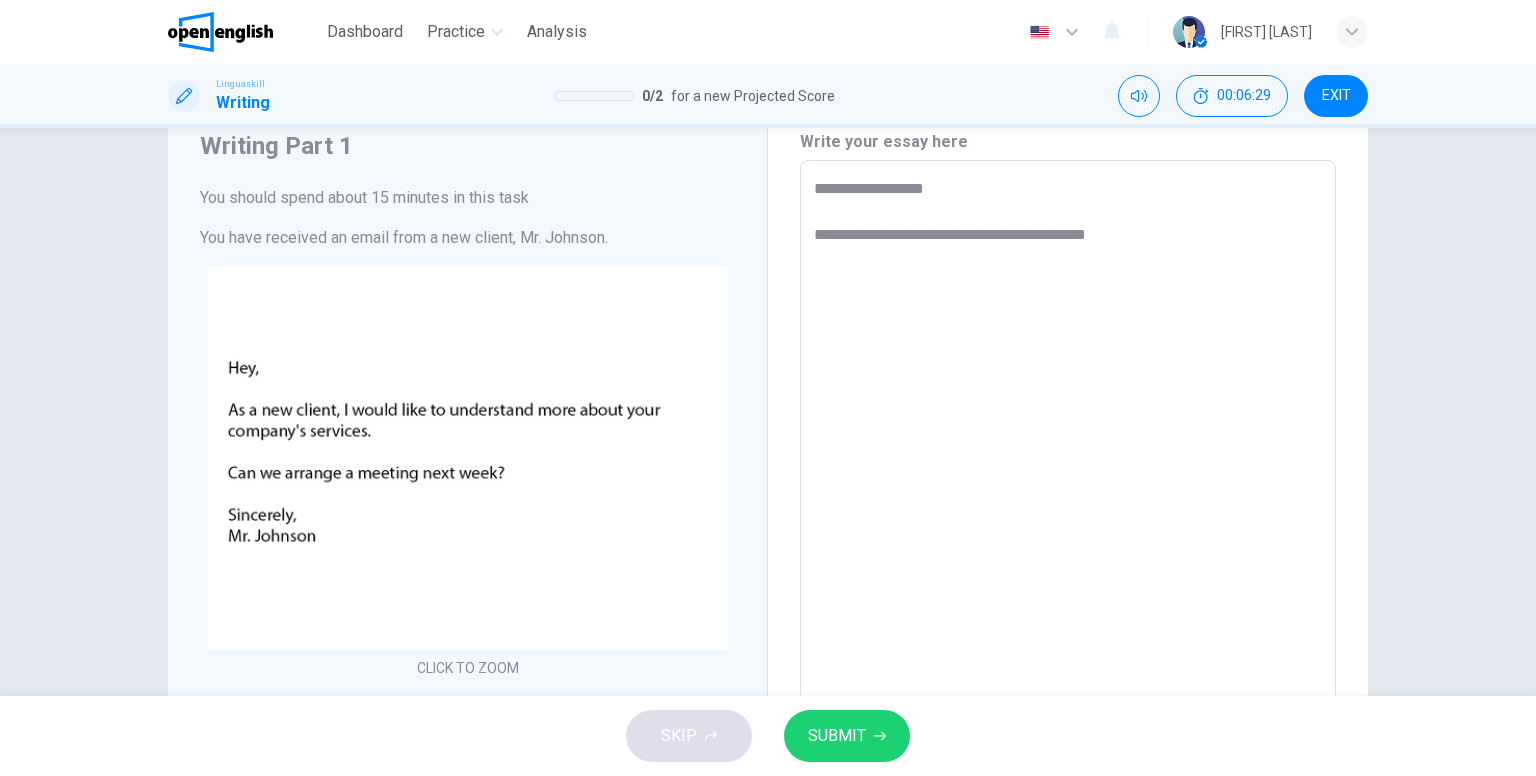 type on "*" 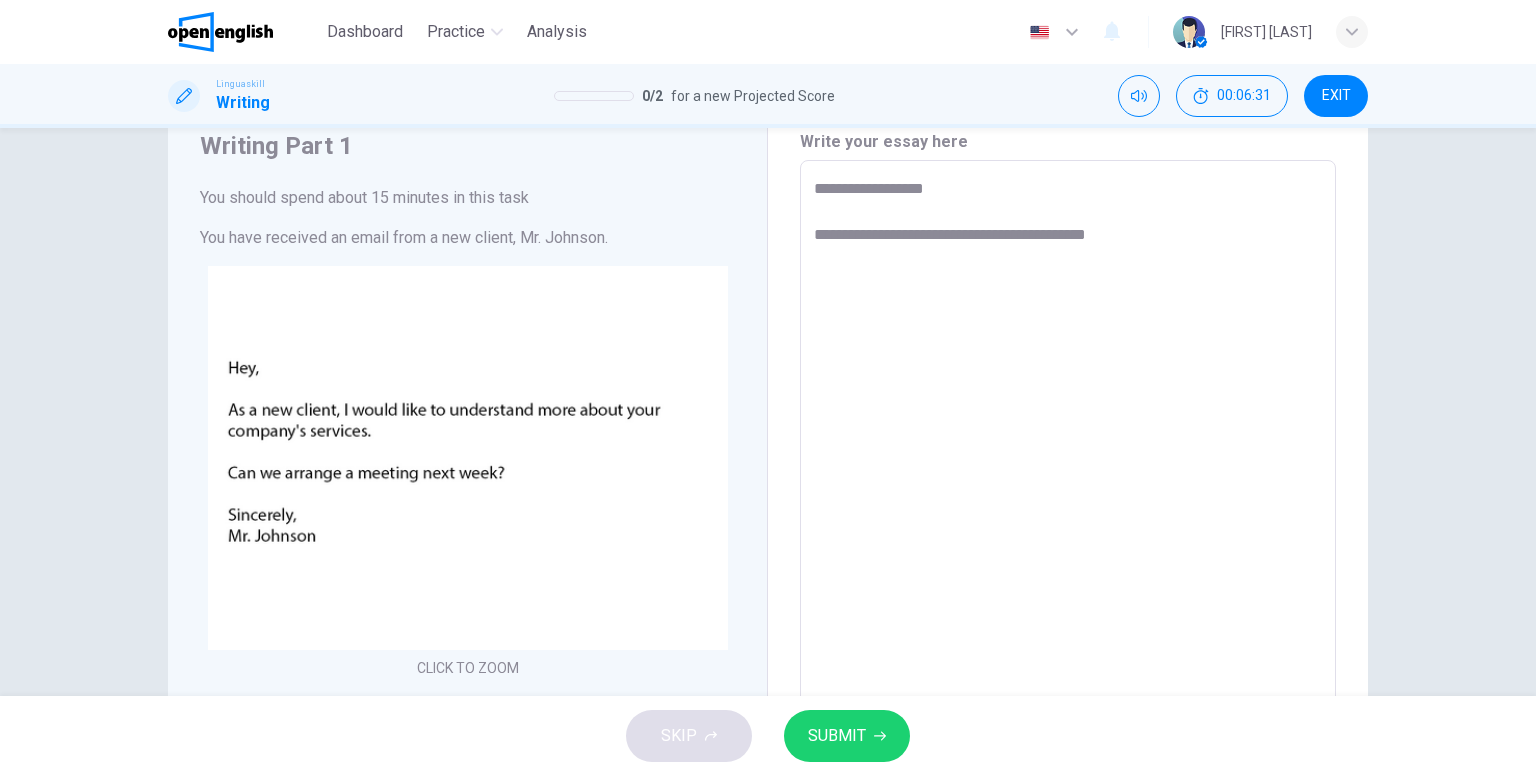 type on "**********" 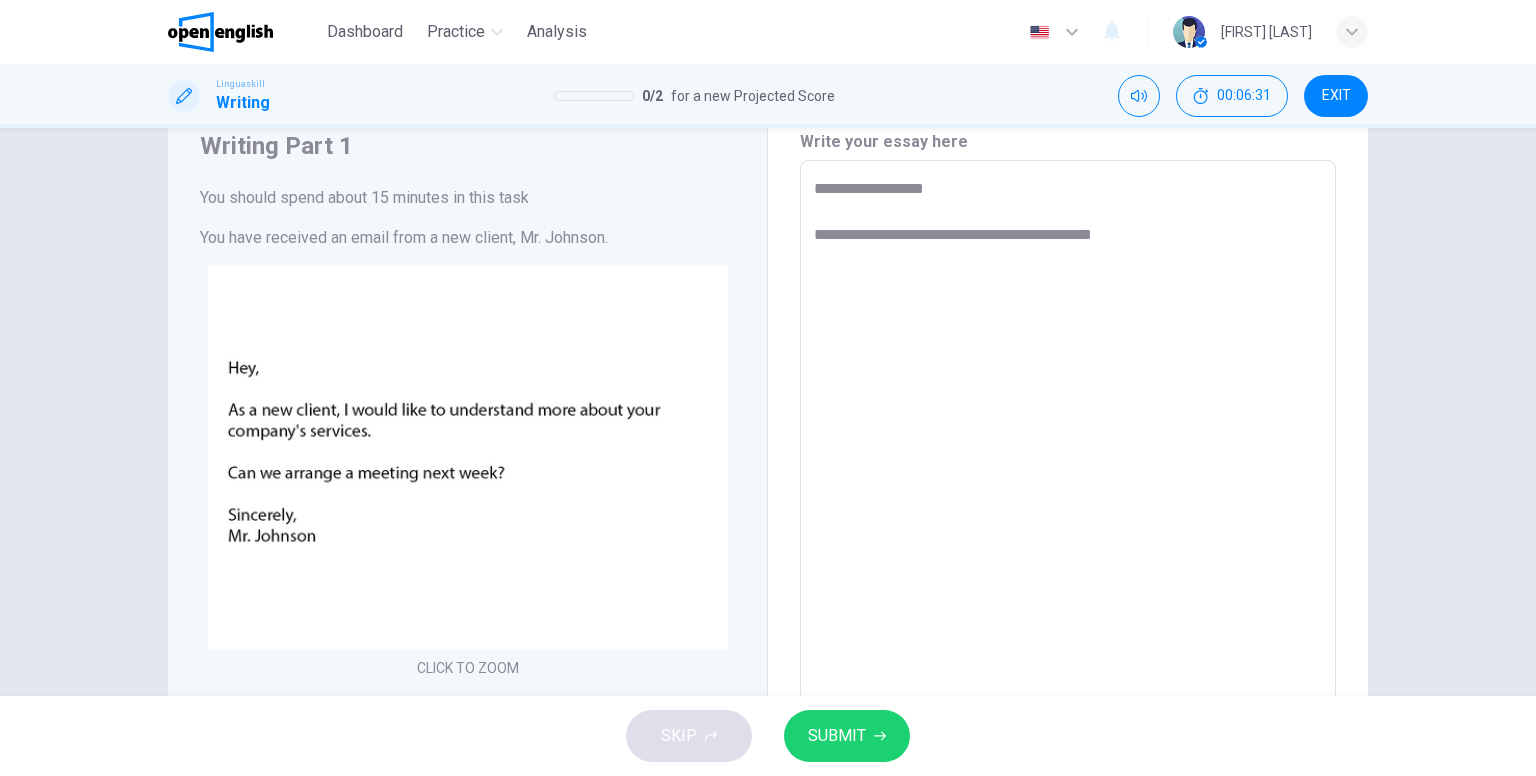 type on "**********" 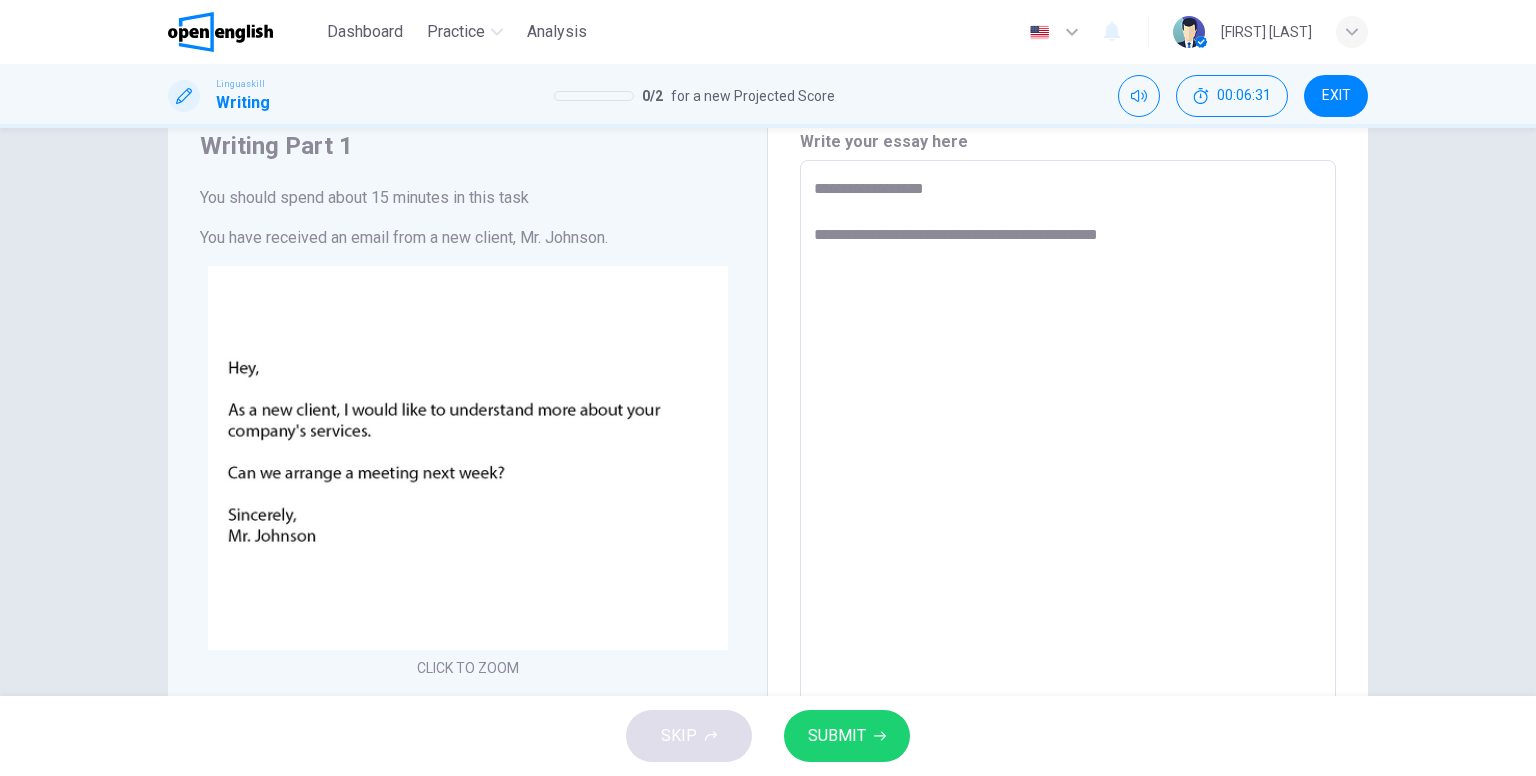 type on "**********" 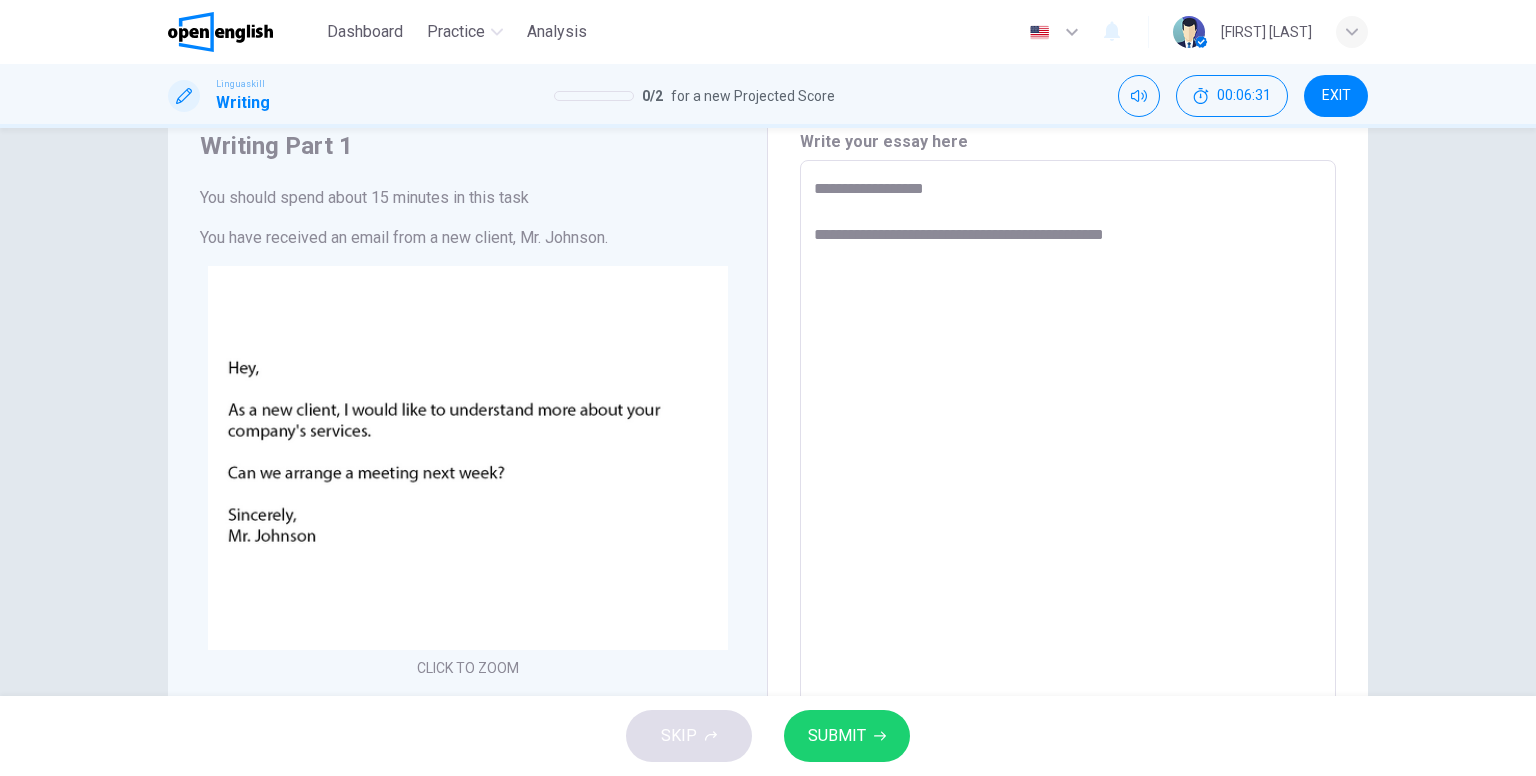 type on "*" 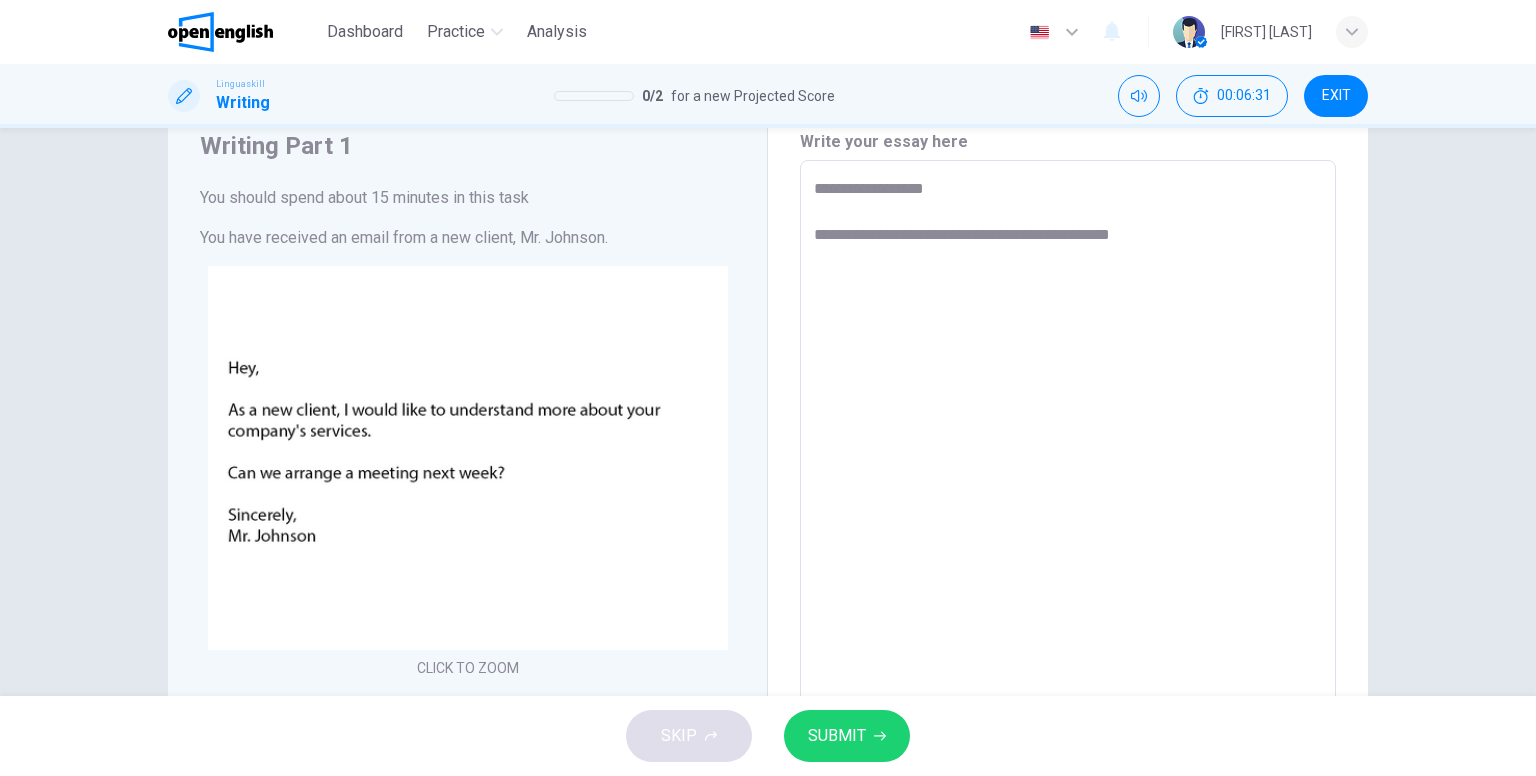 type on "*" 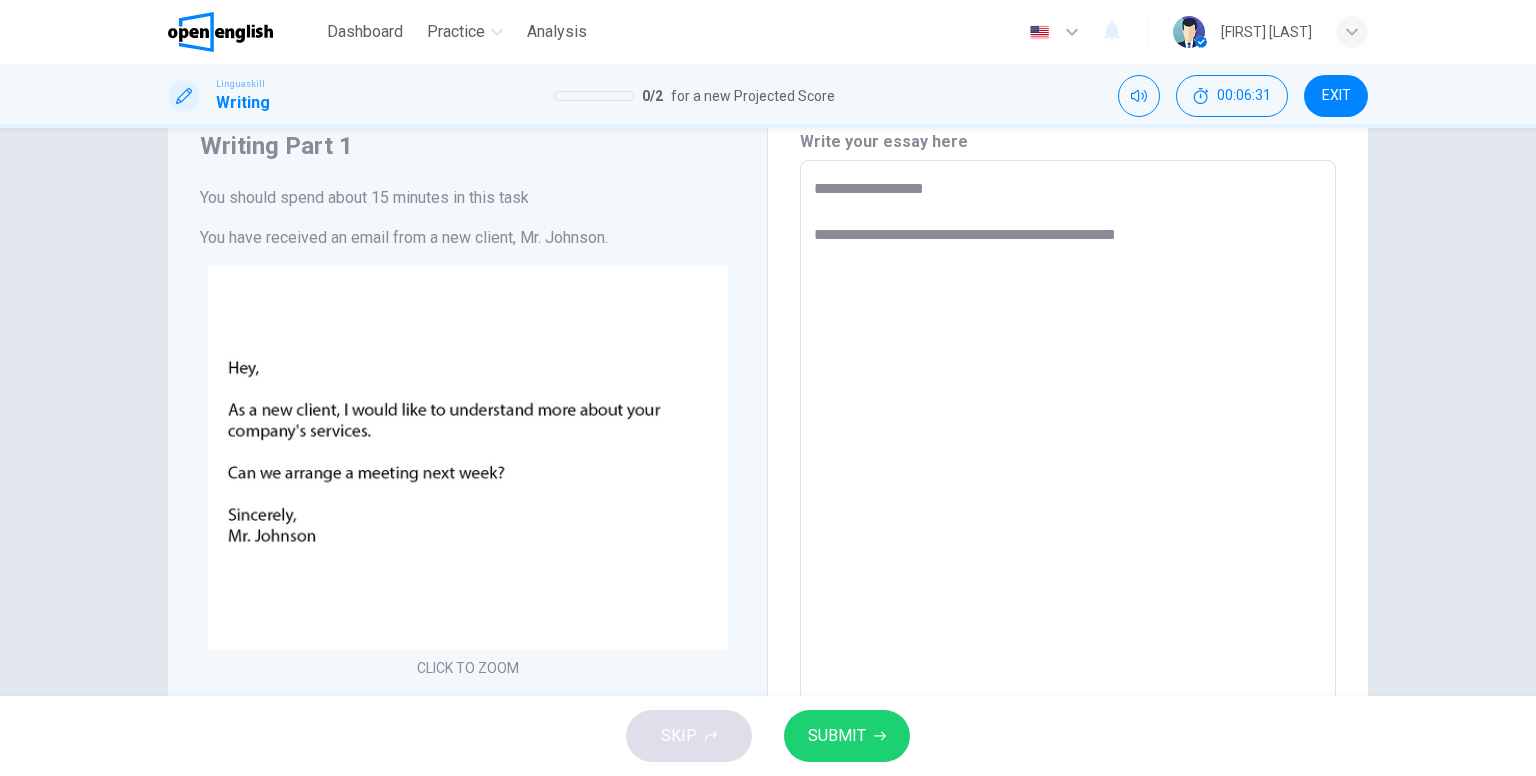 type on "*" 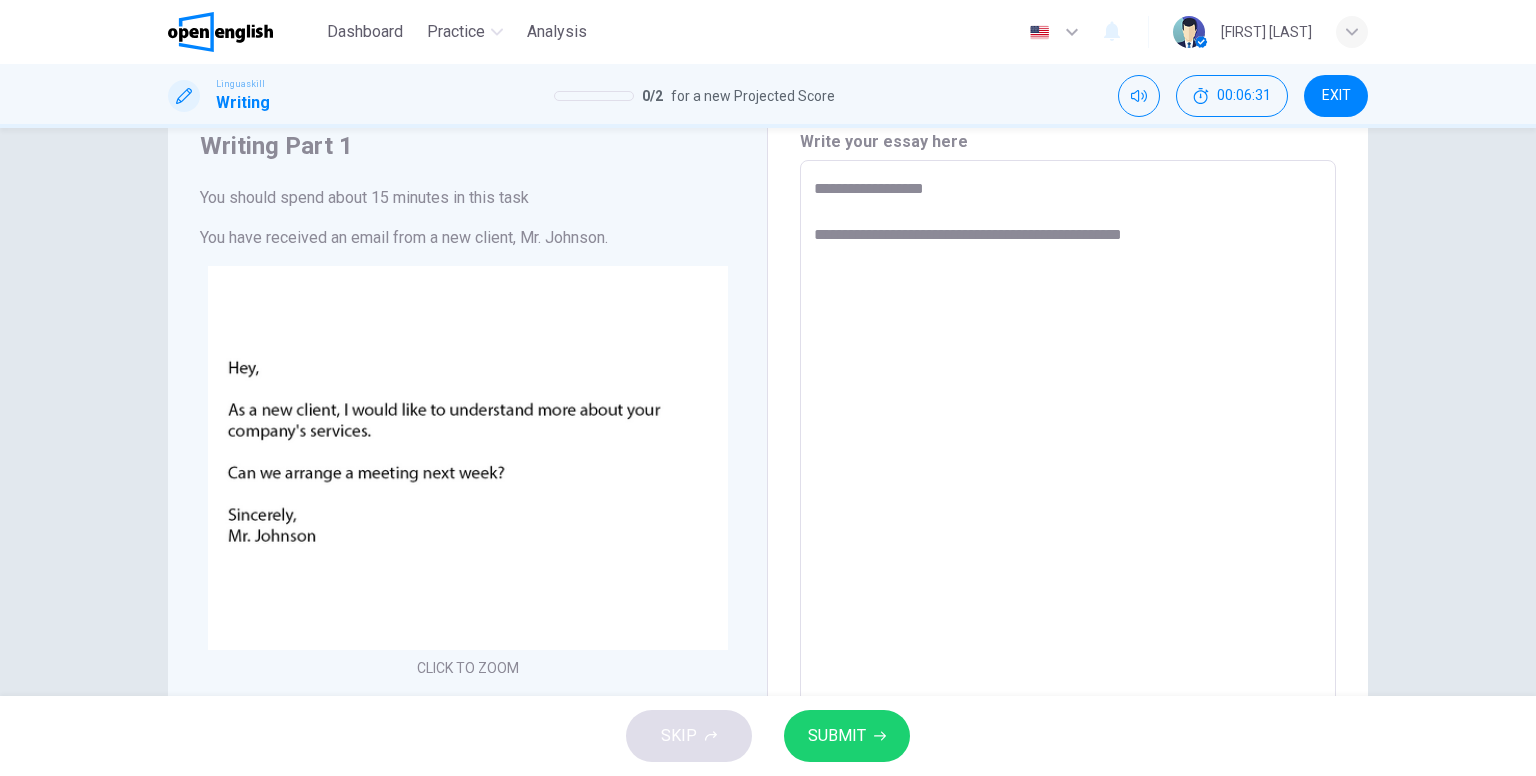 type on "*" 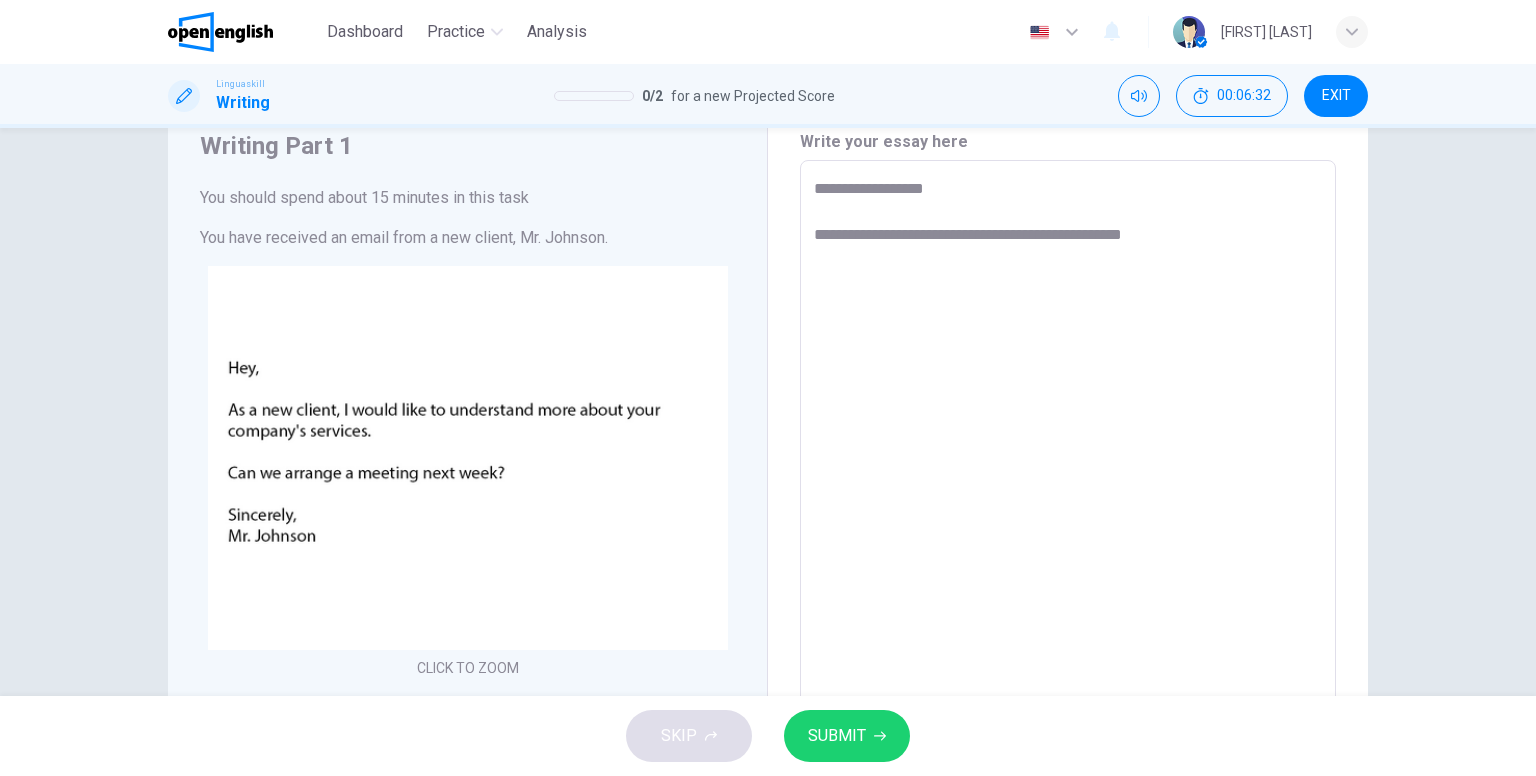 type on "**********" 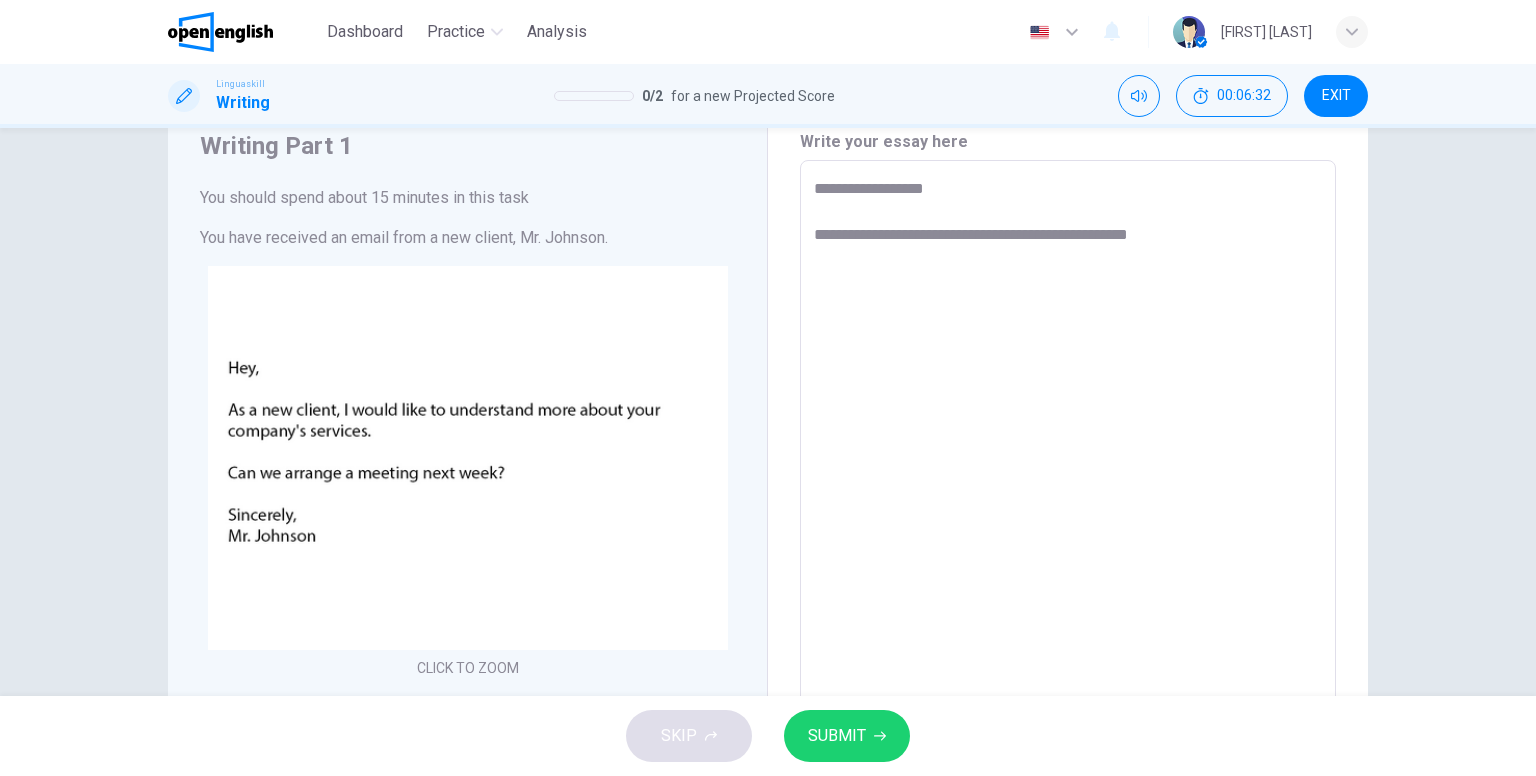 type on "**********" 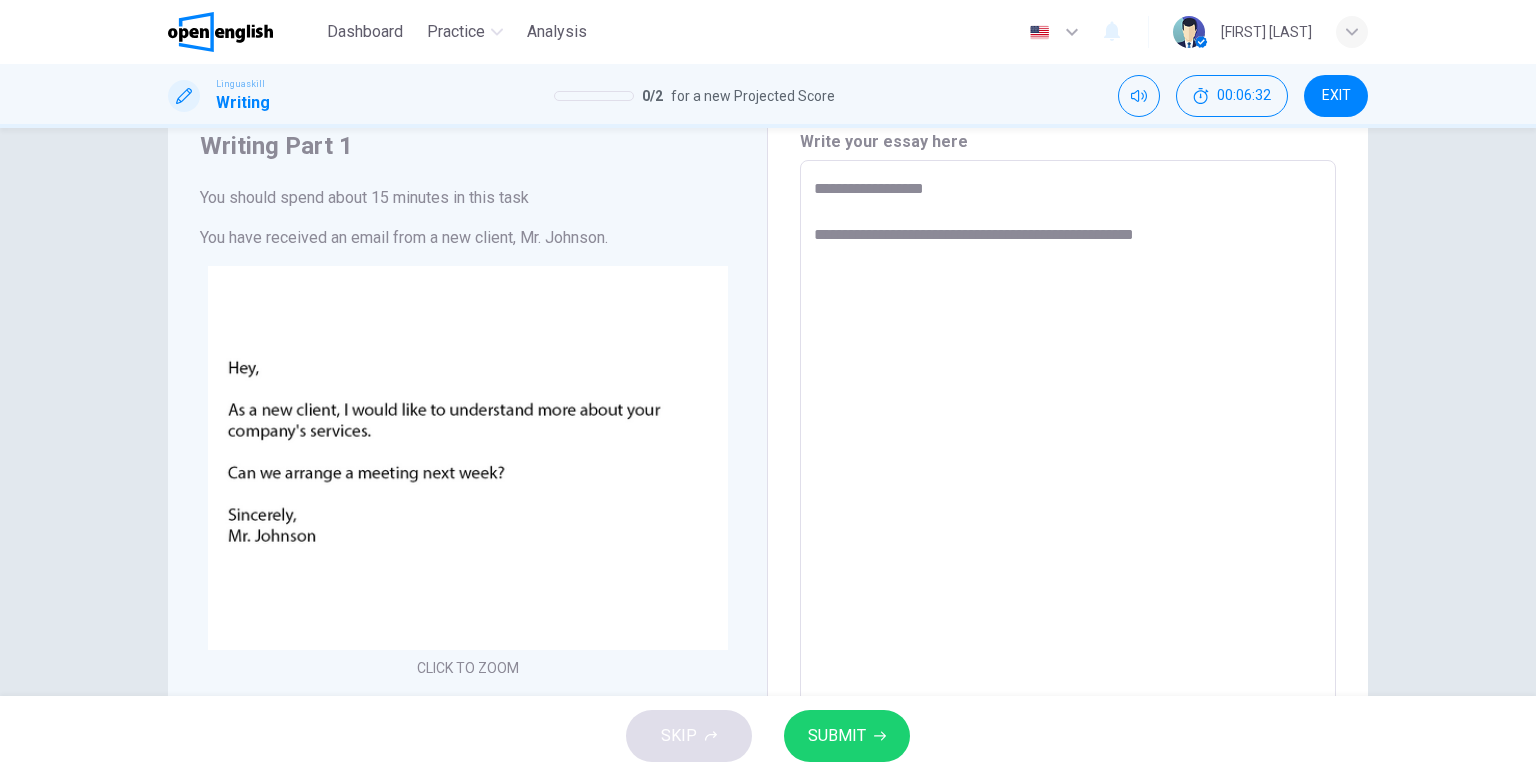 type on "*" 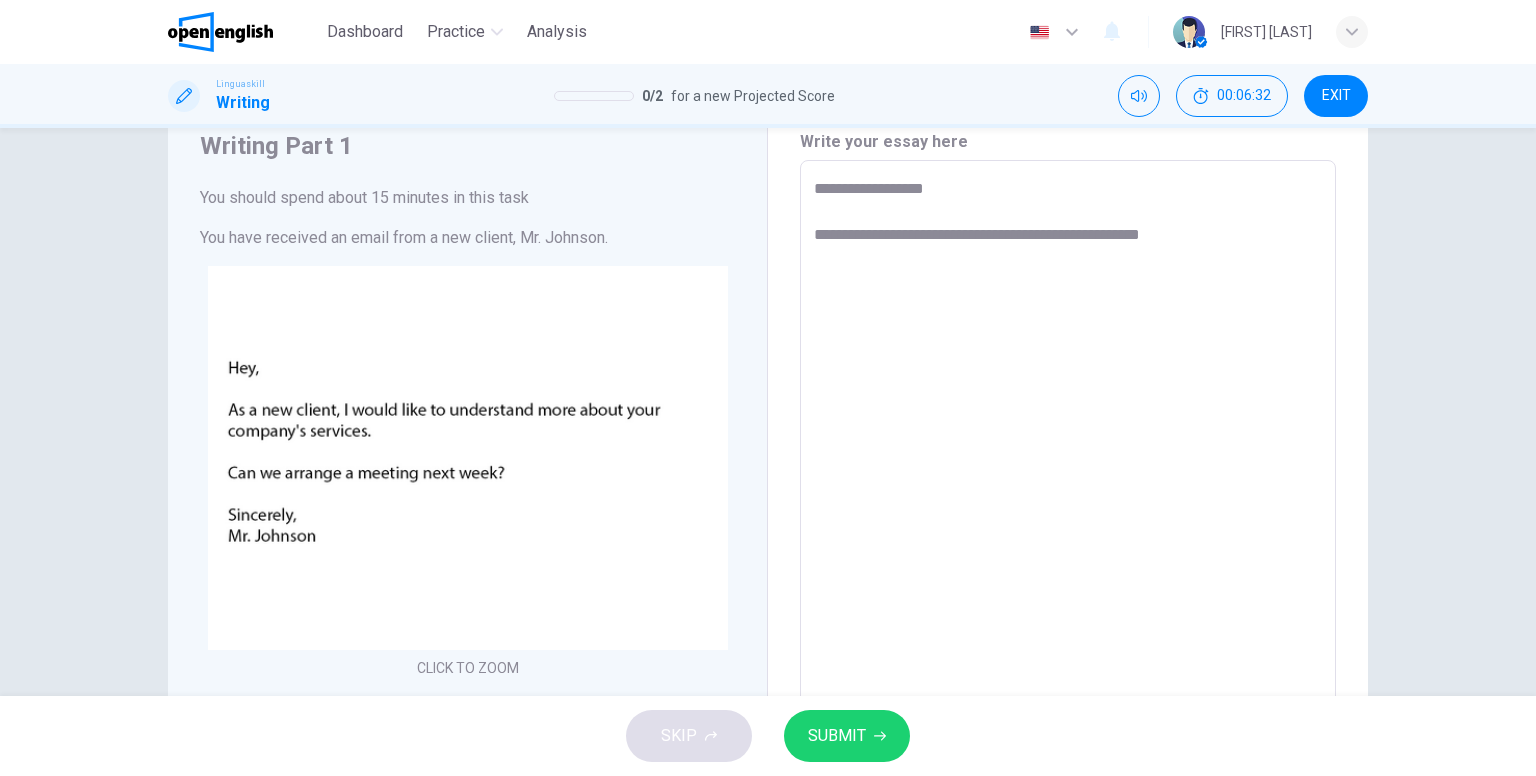 type on "*" 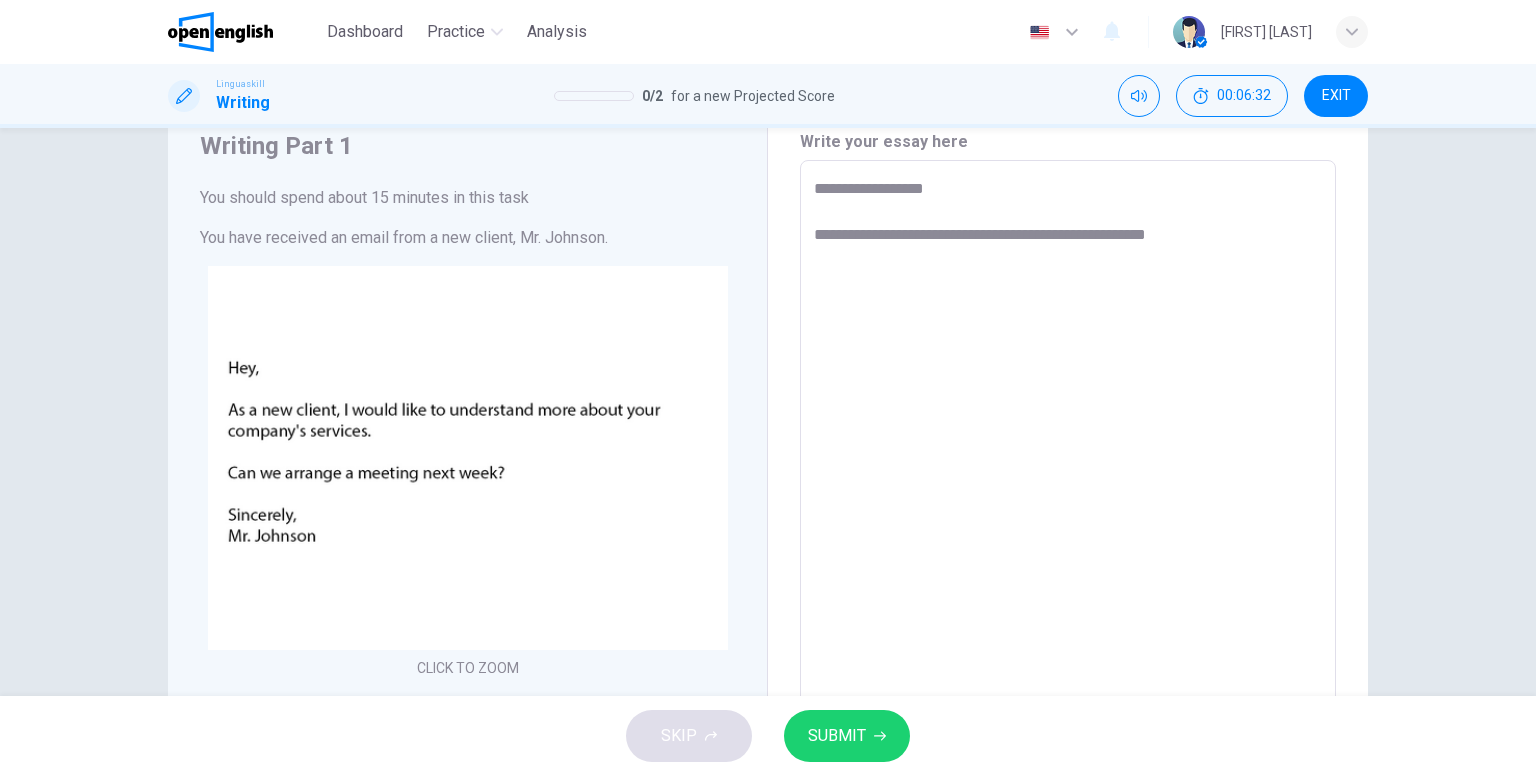 type on "*" 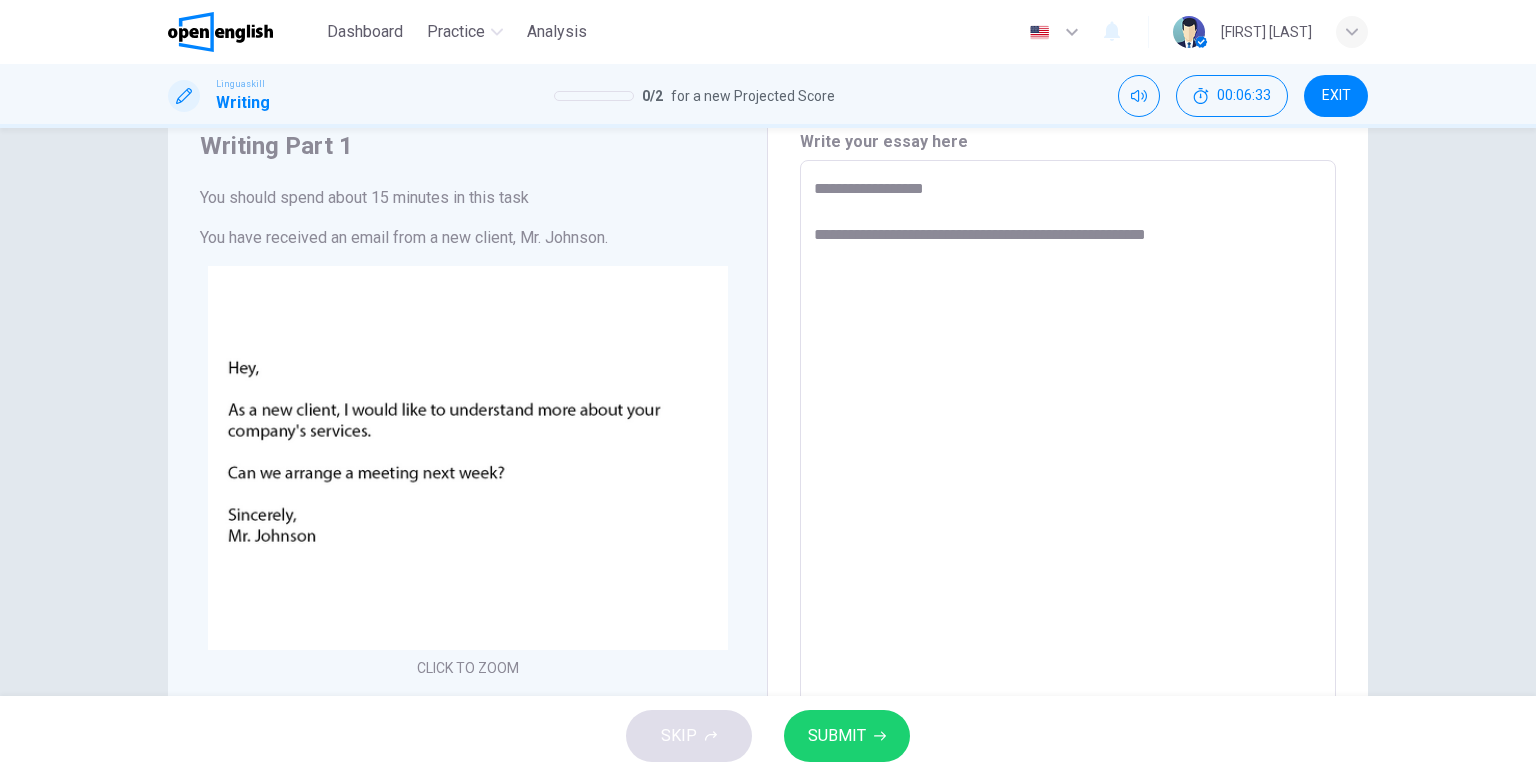 type on "**********" 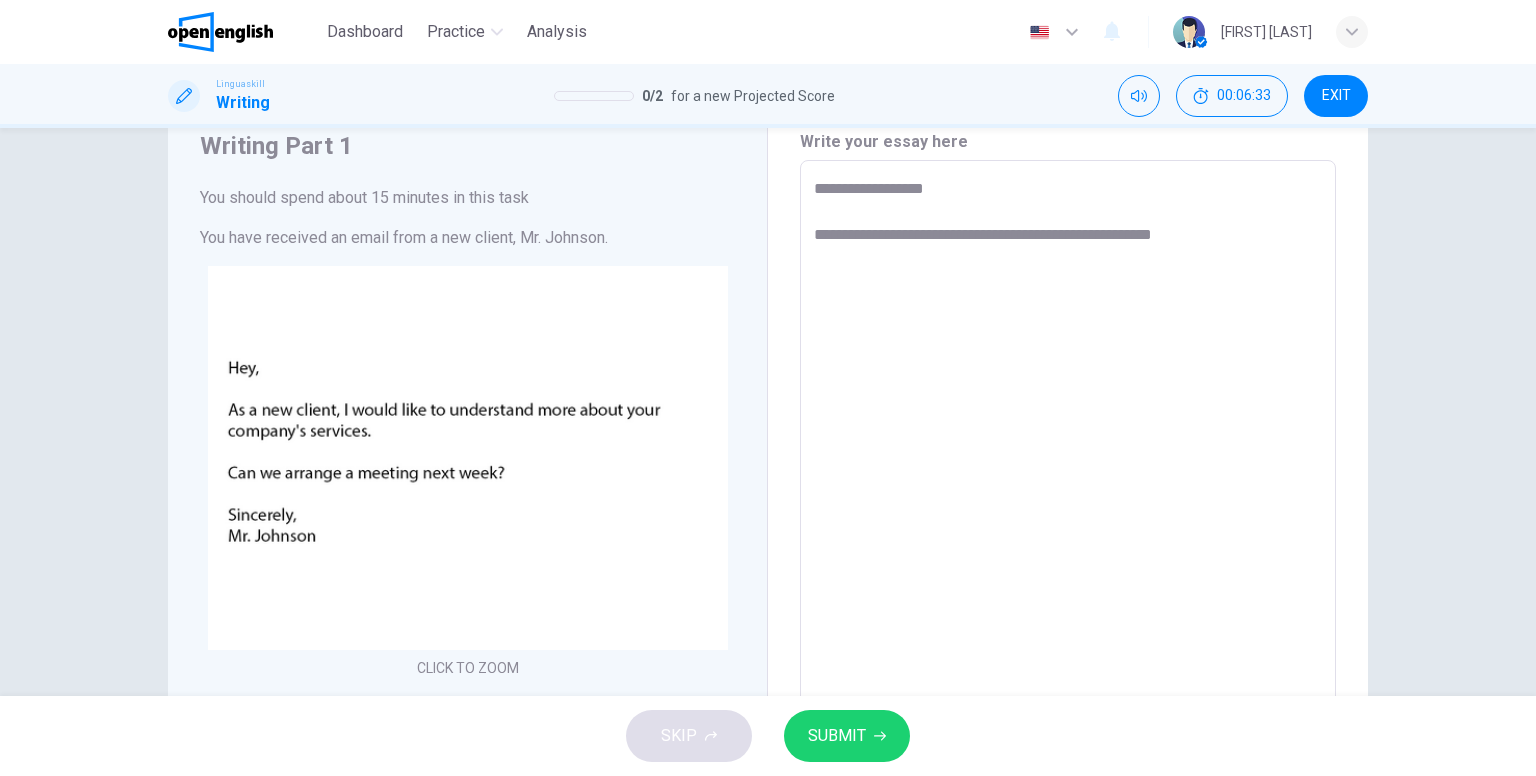 type on "**********" 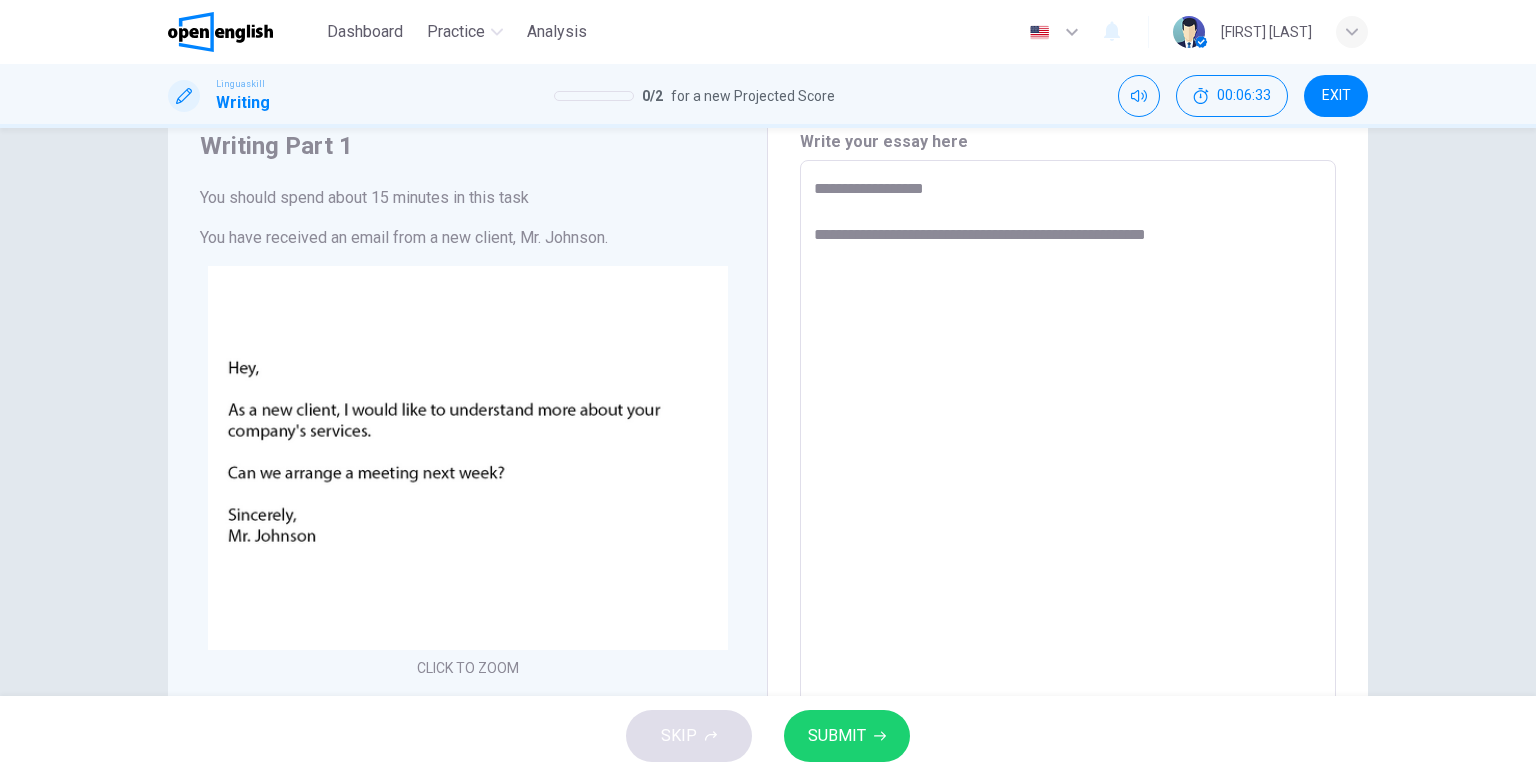 type on "*" 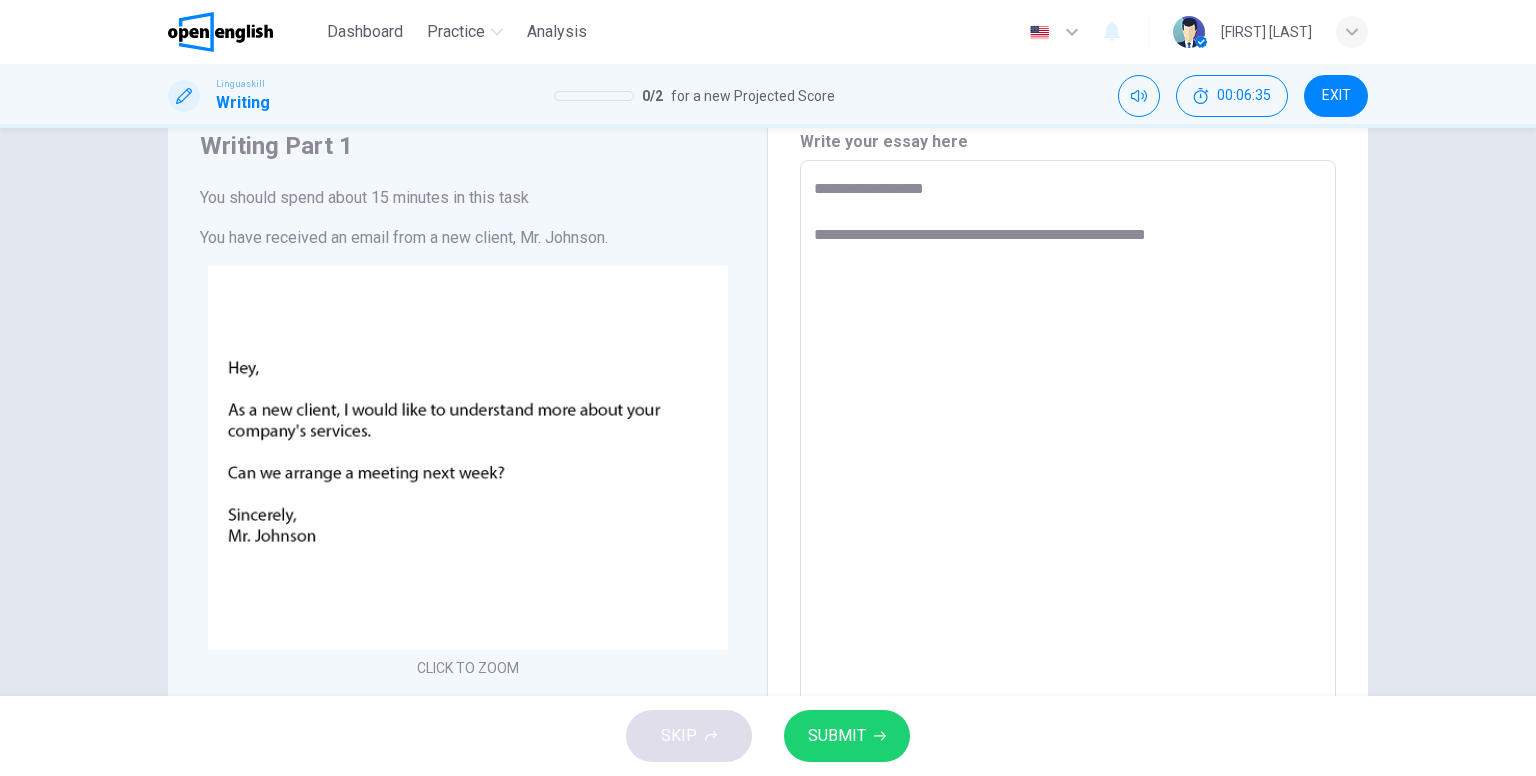 type on "**********" 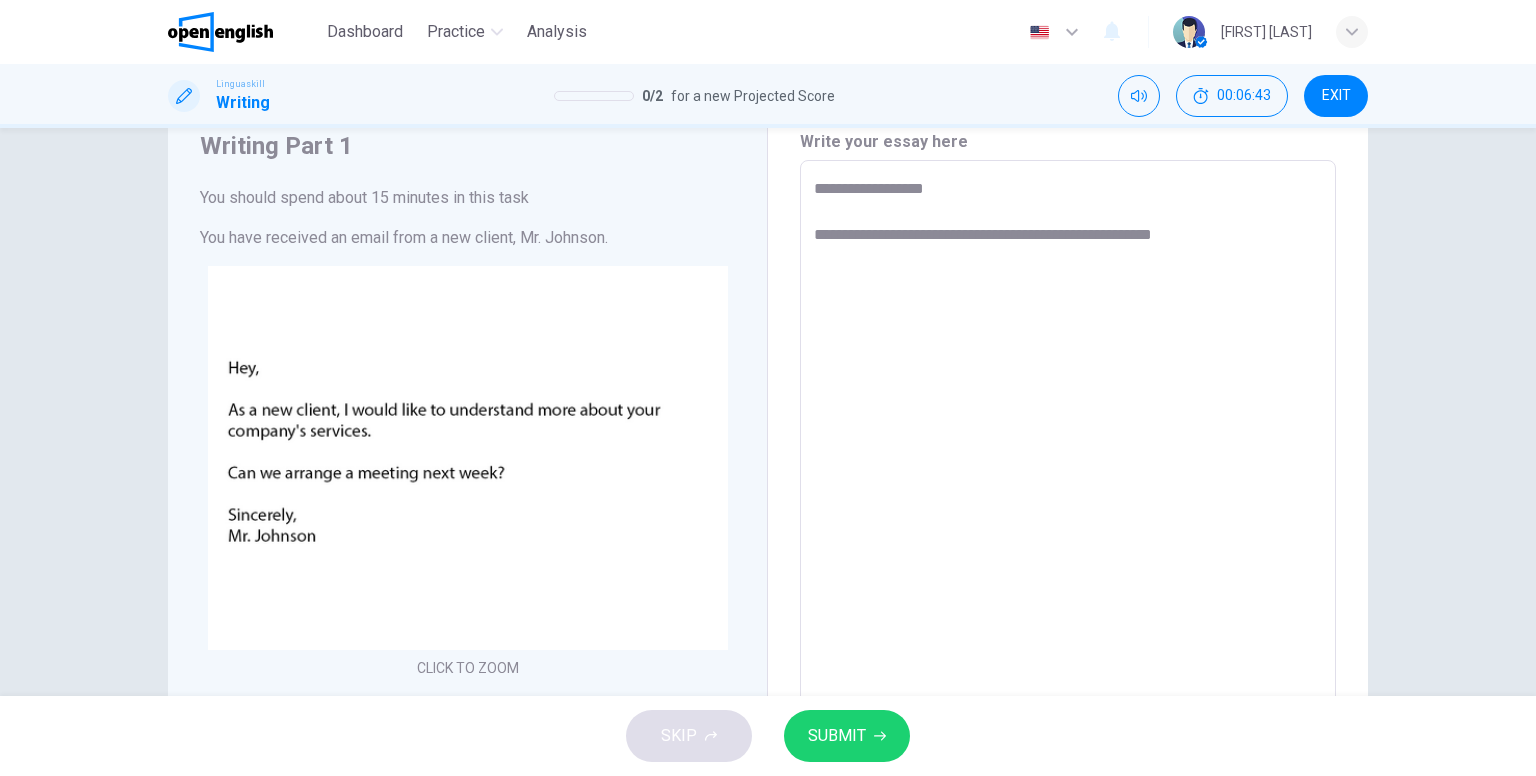 type on "**********" 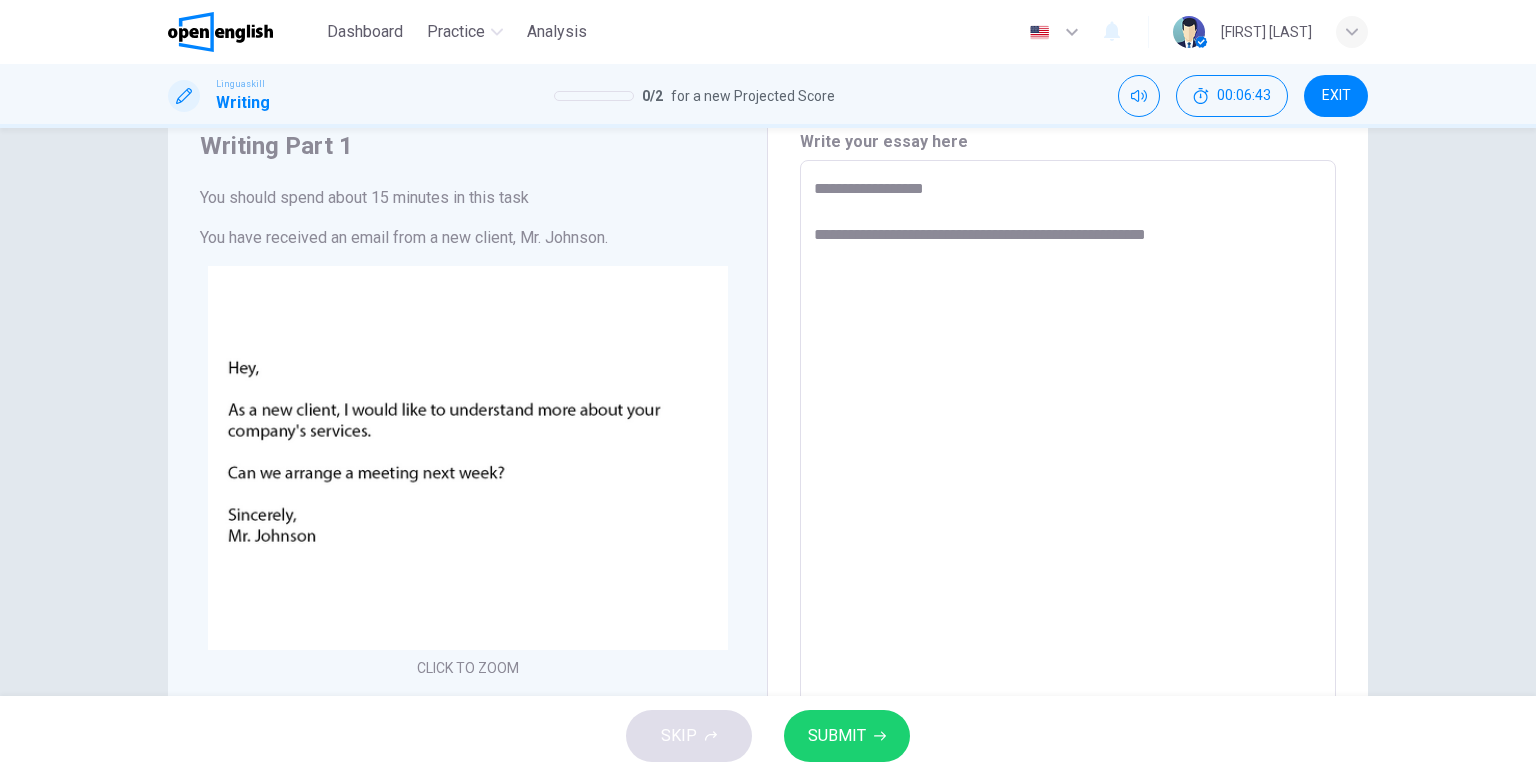 type on "**********" 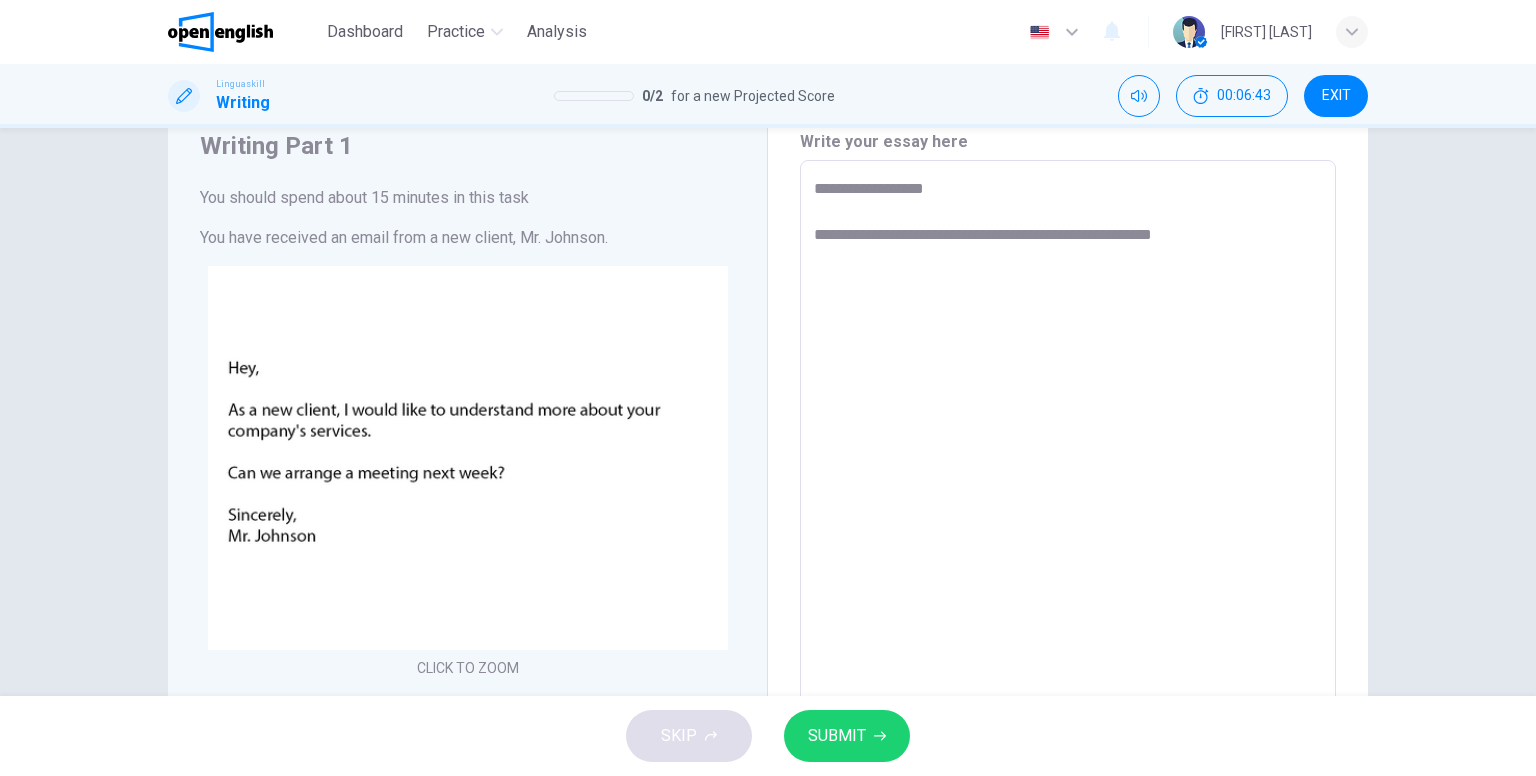 type on "**********" 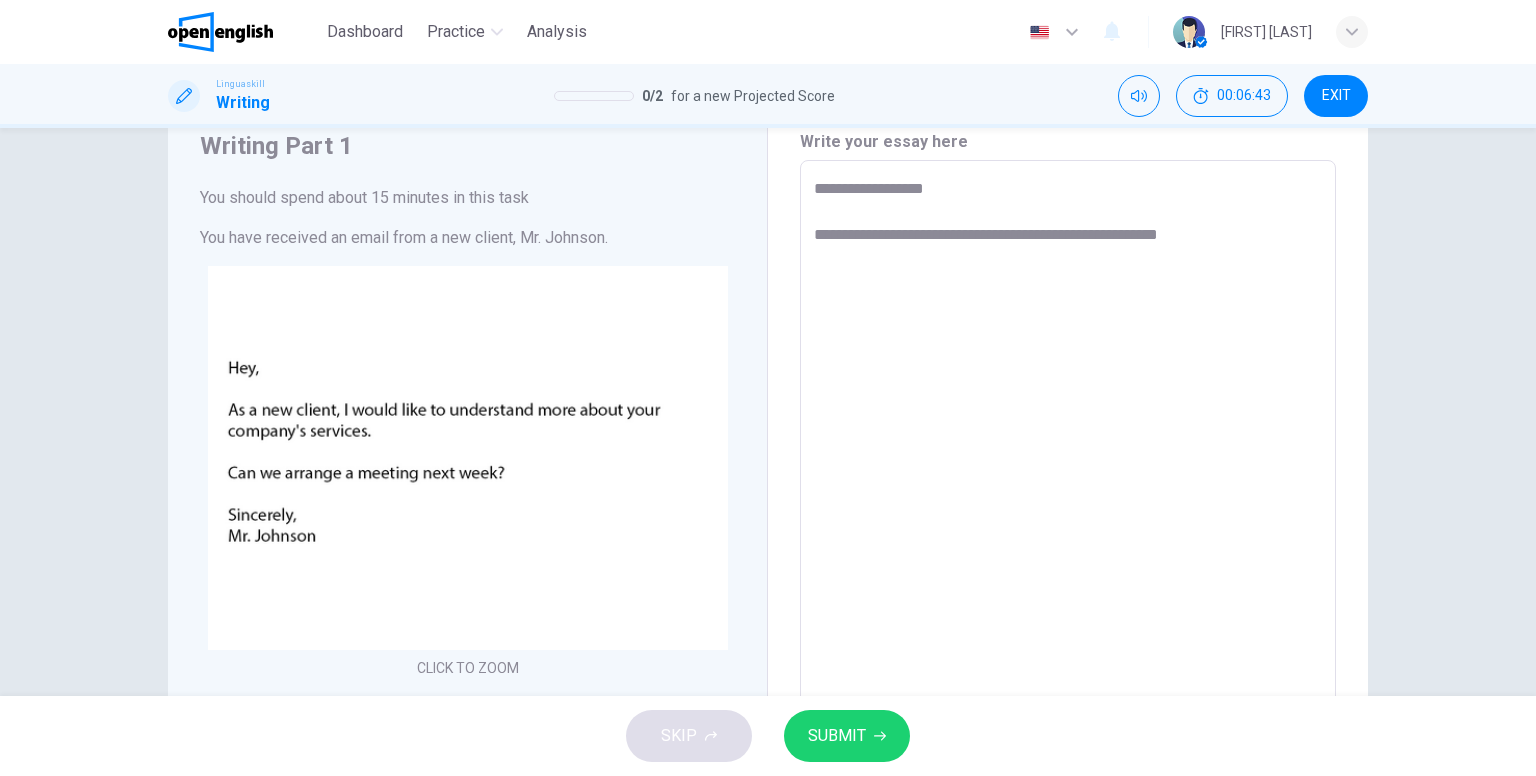 type on "*" 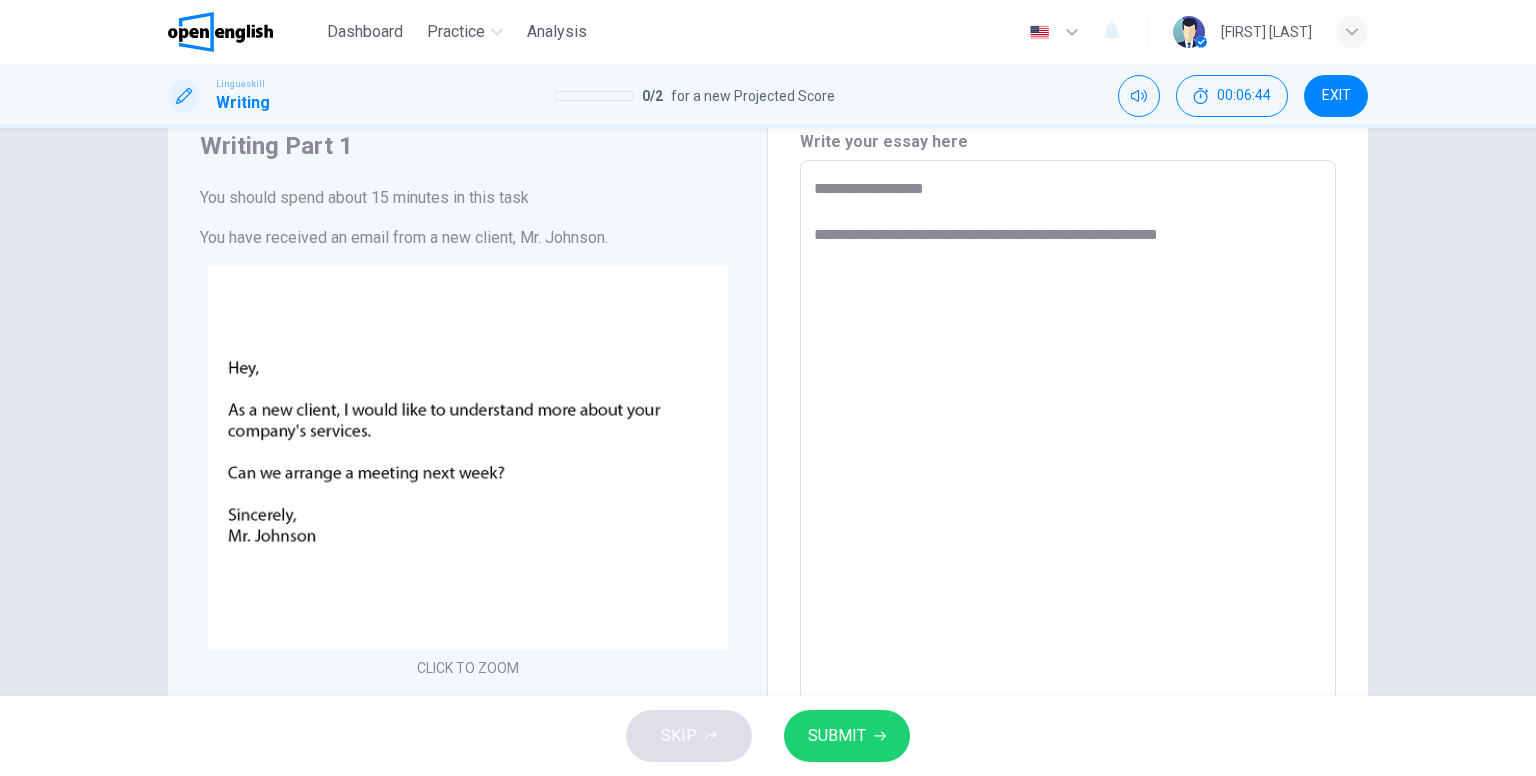 type on "**********" 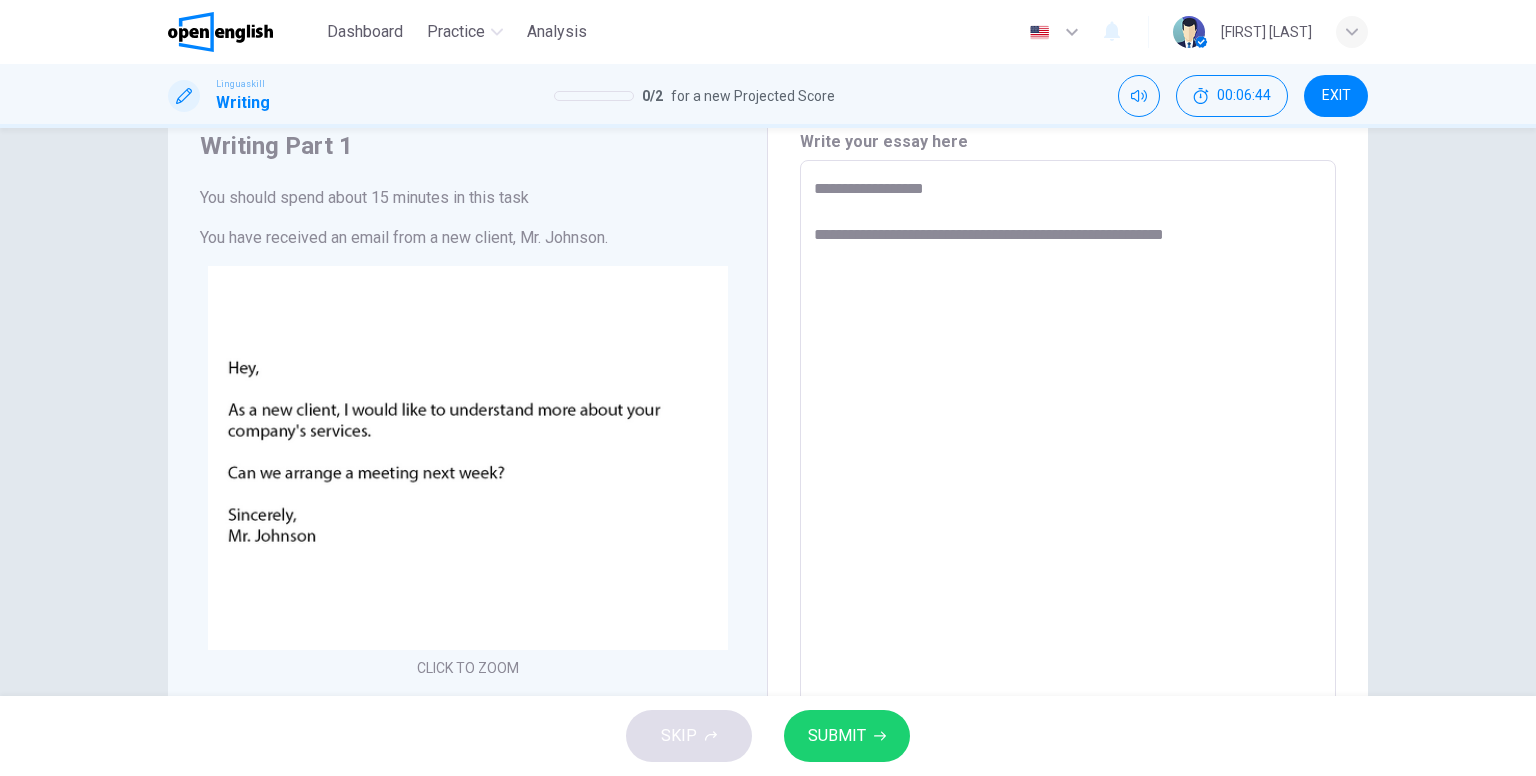 type on "**********" 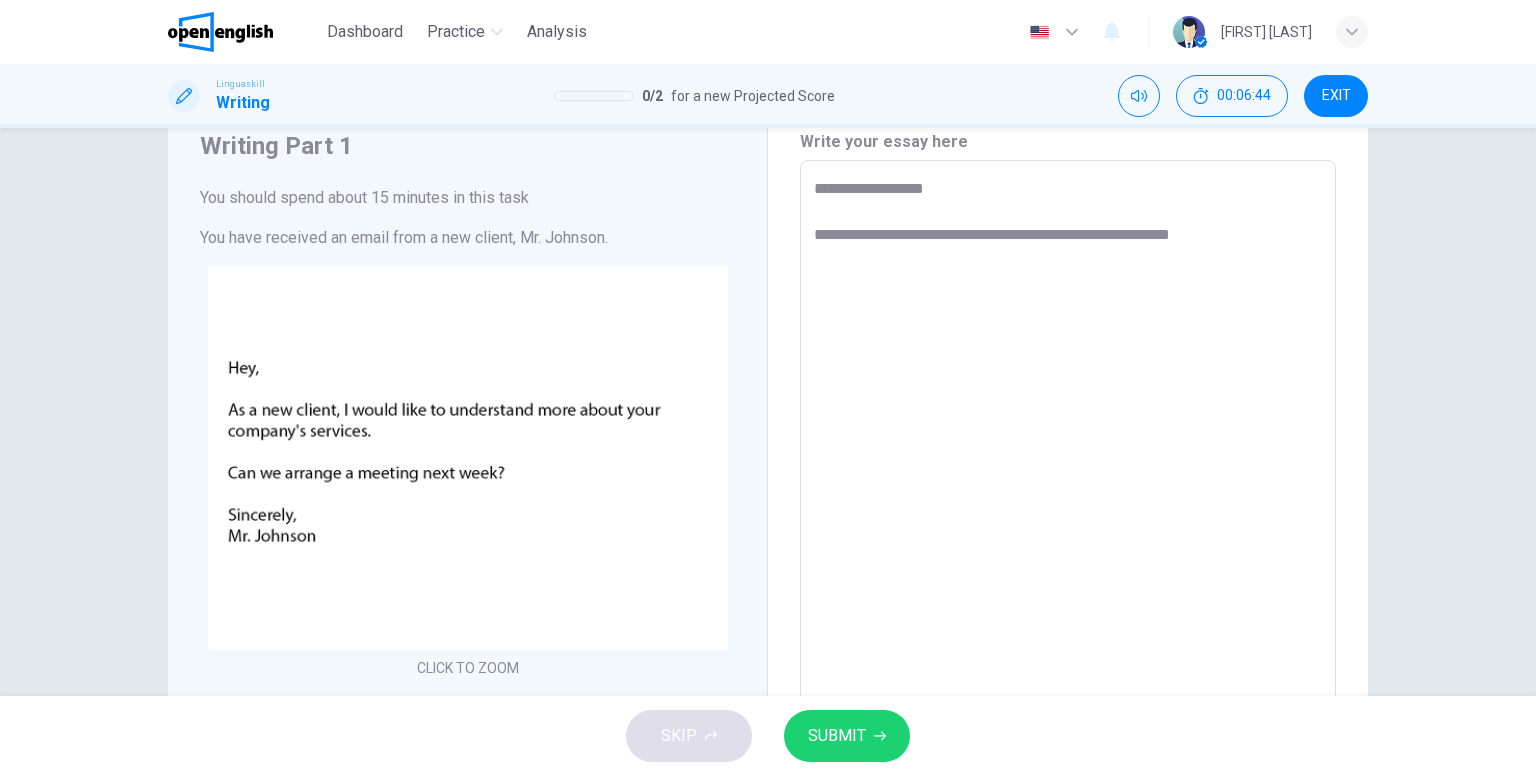type on "*" 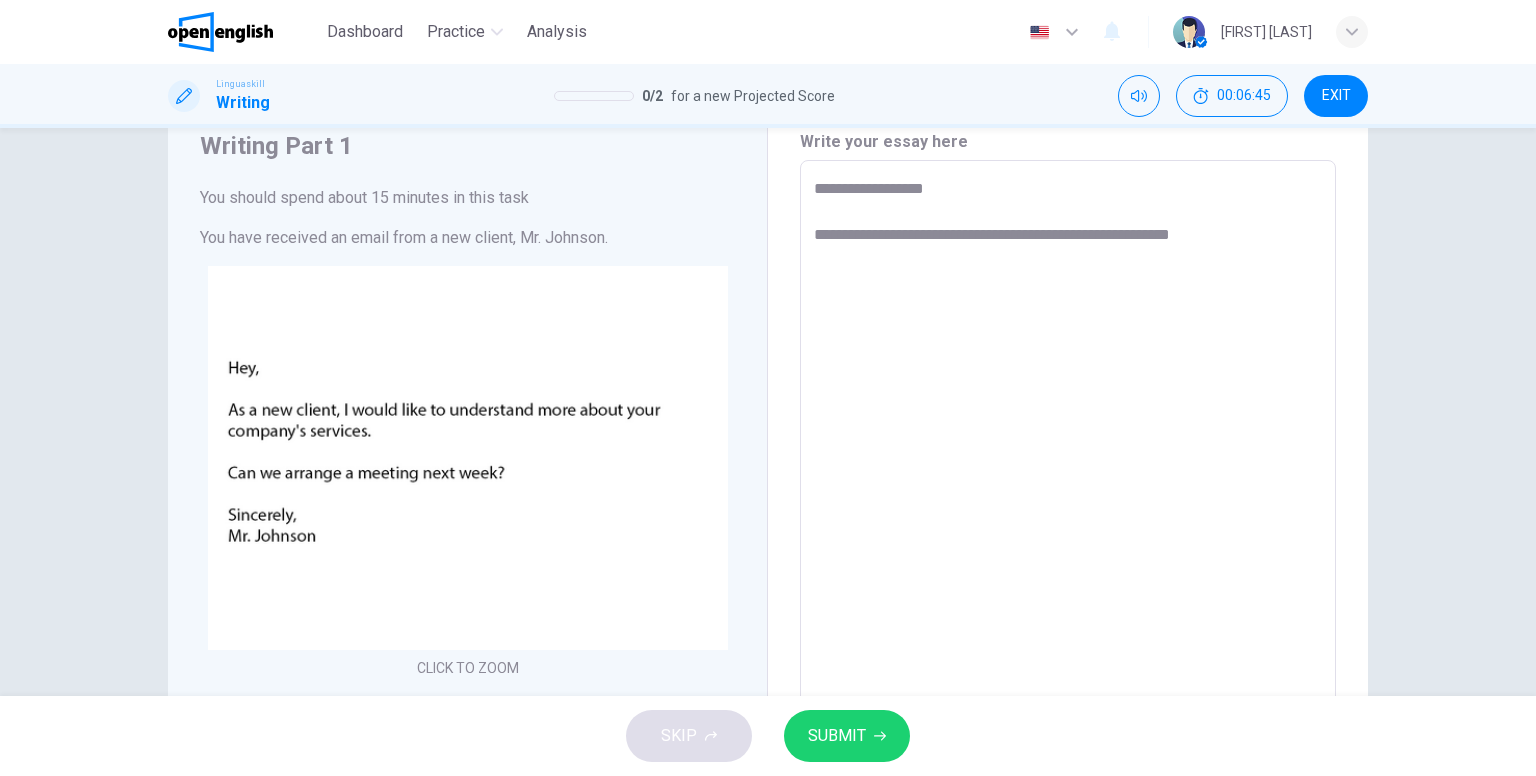 type on "**********" 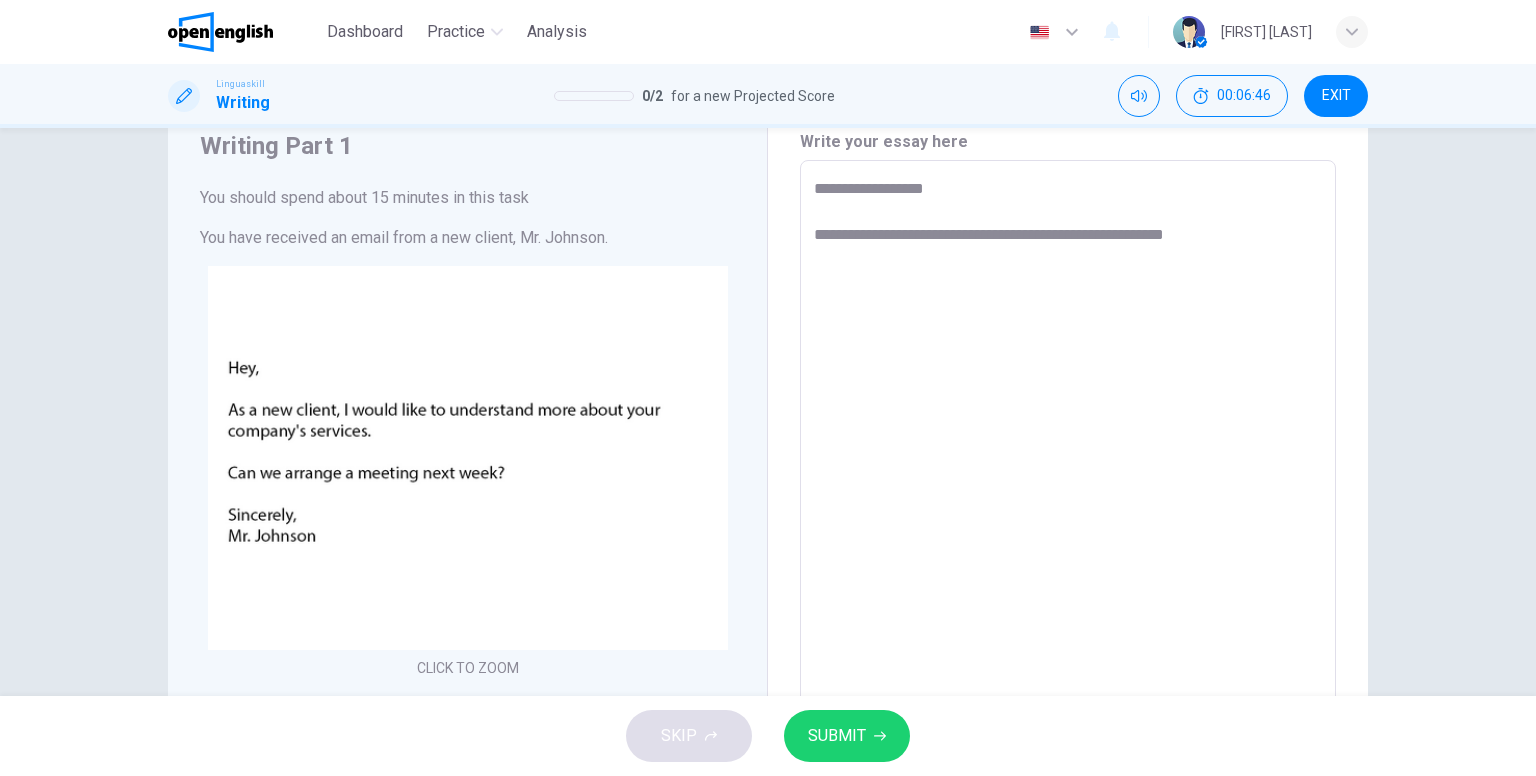 type on "**********" 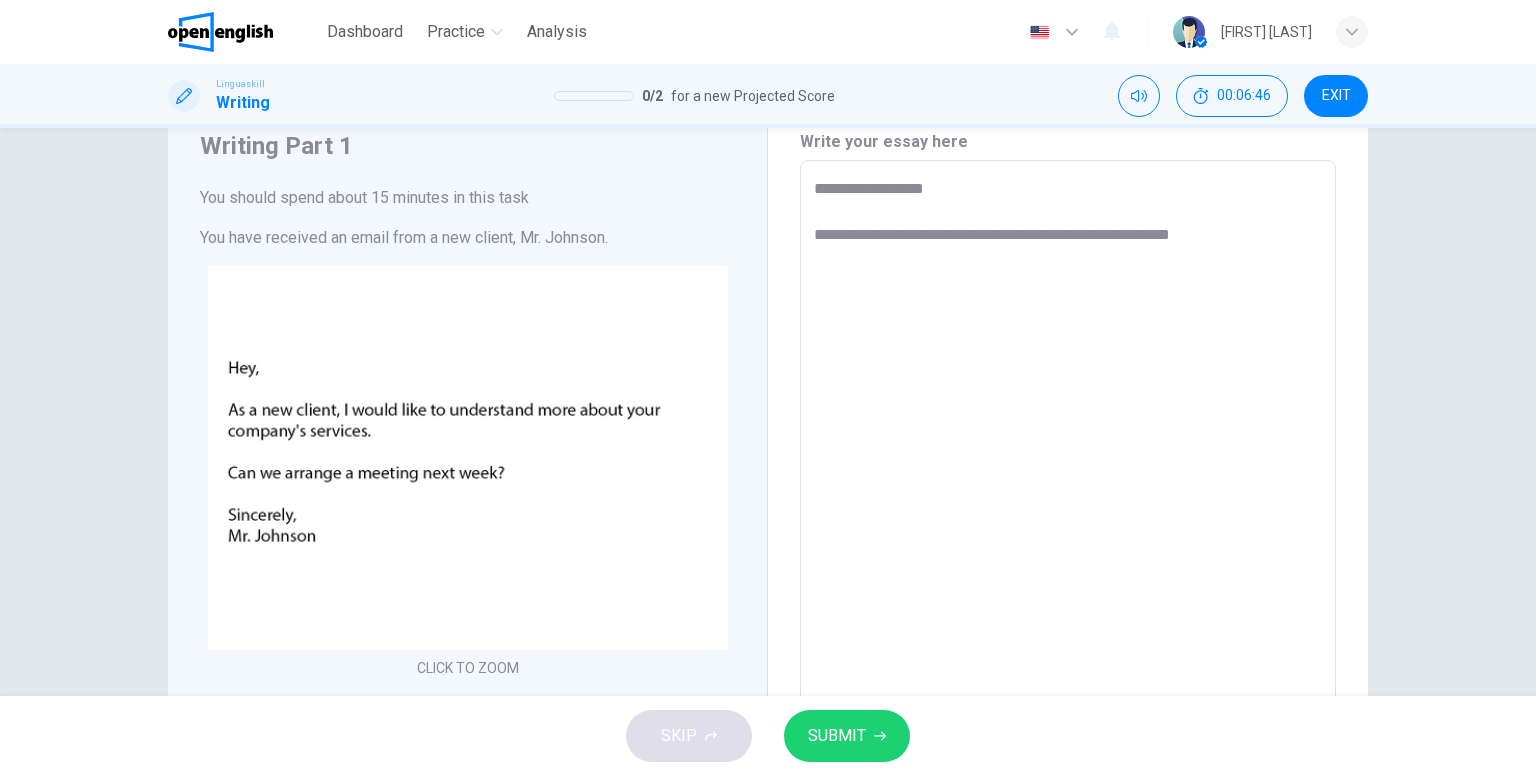 type on "**********" 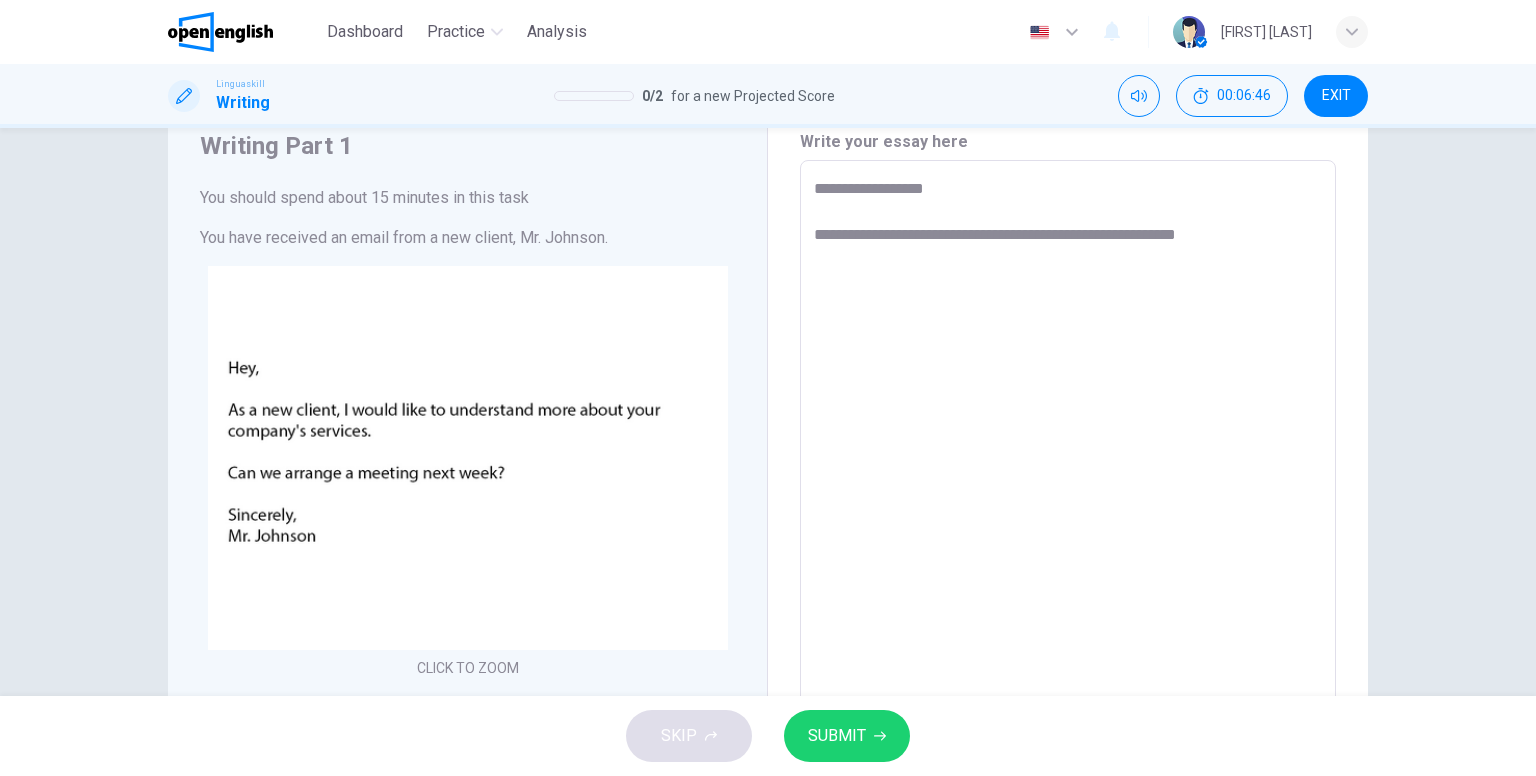 type on "*" 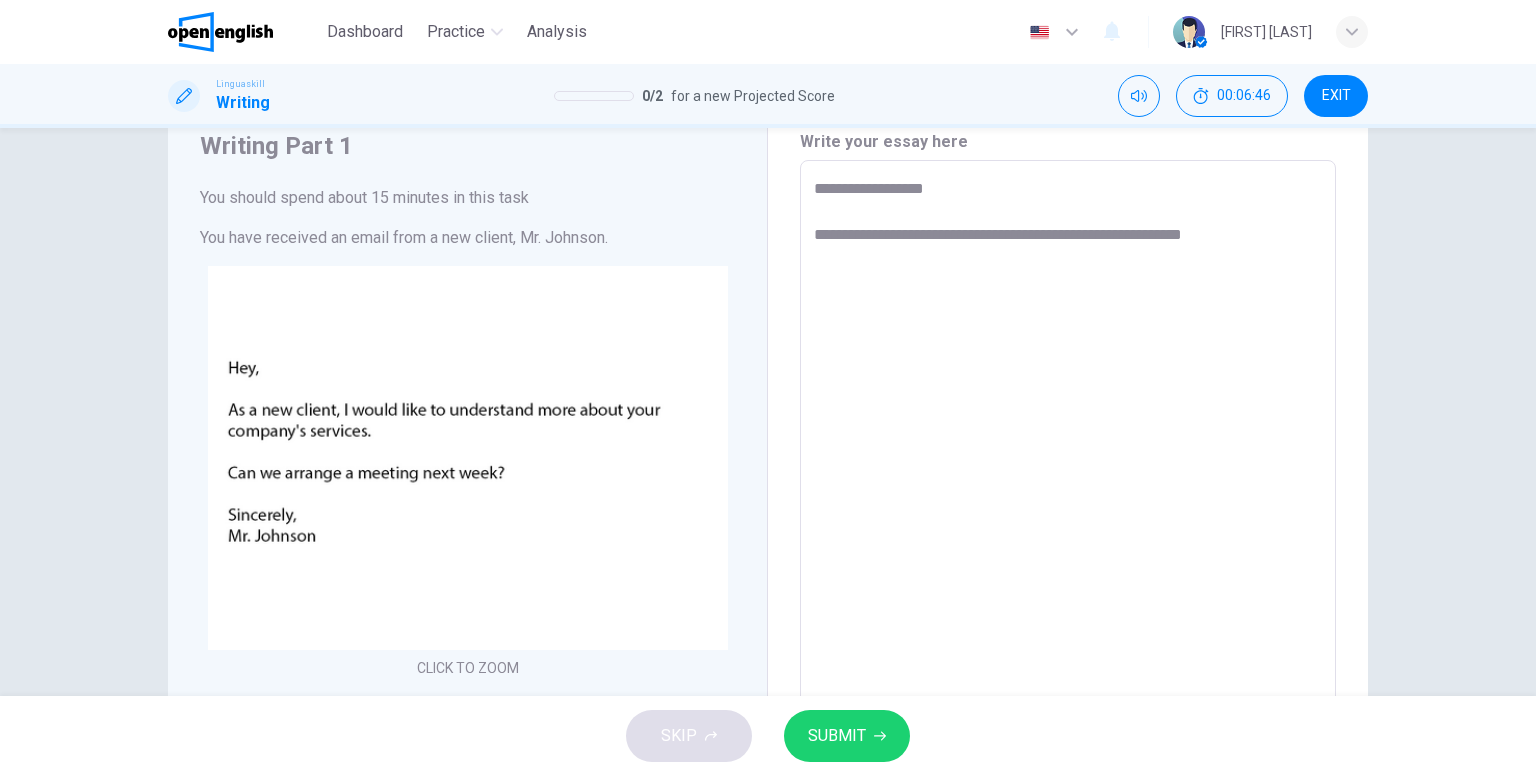 type on "*" 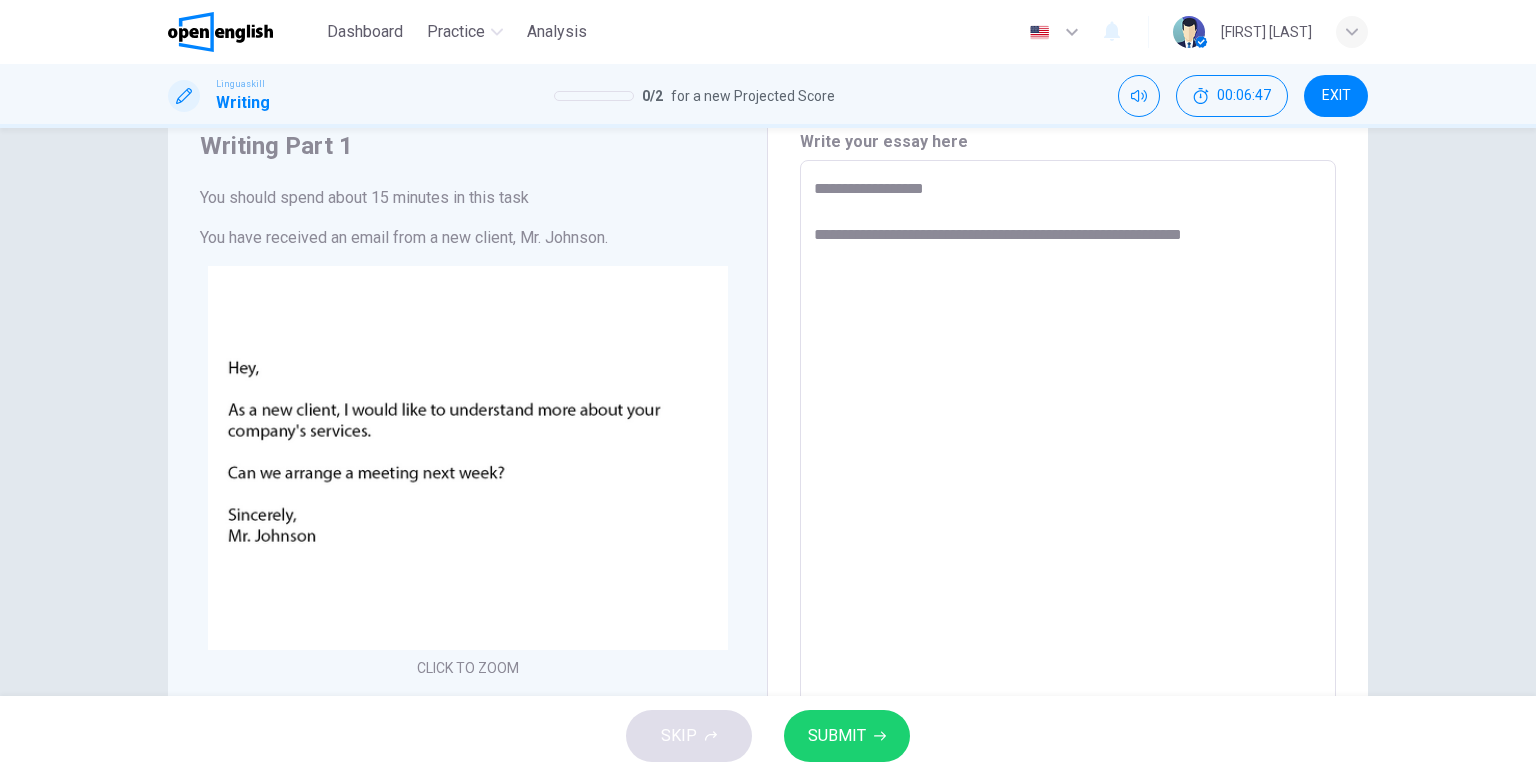 type on "**********" 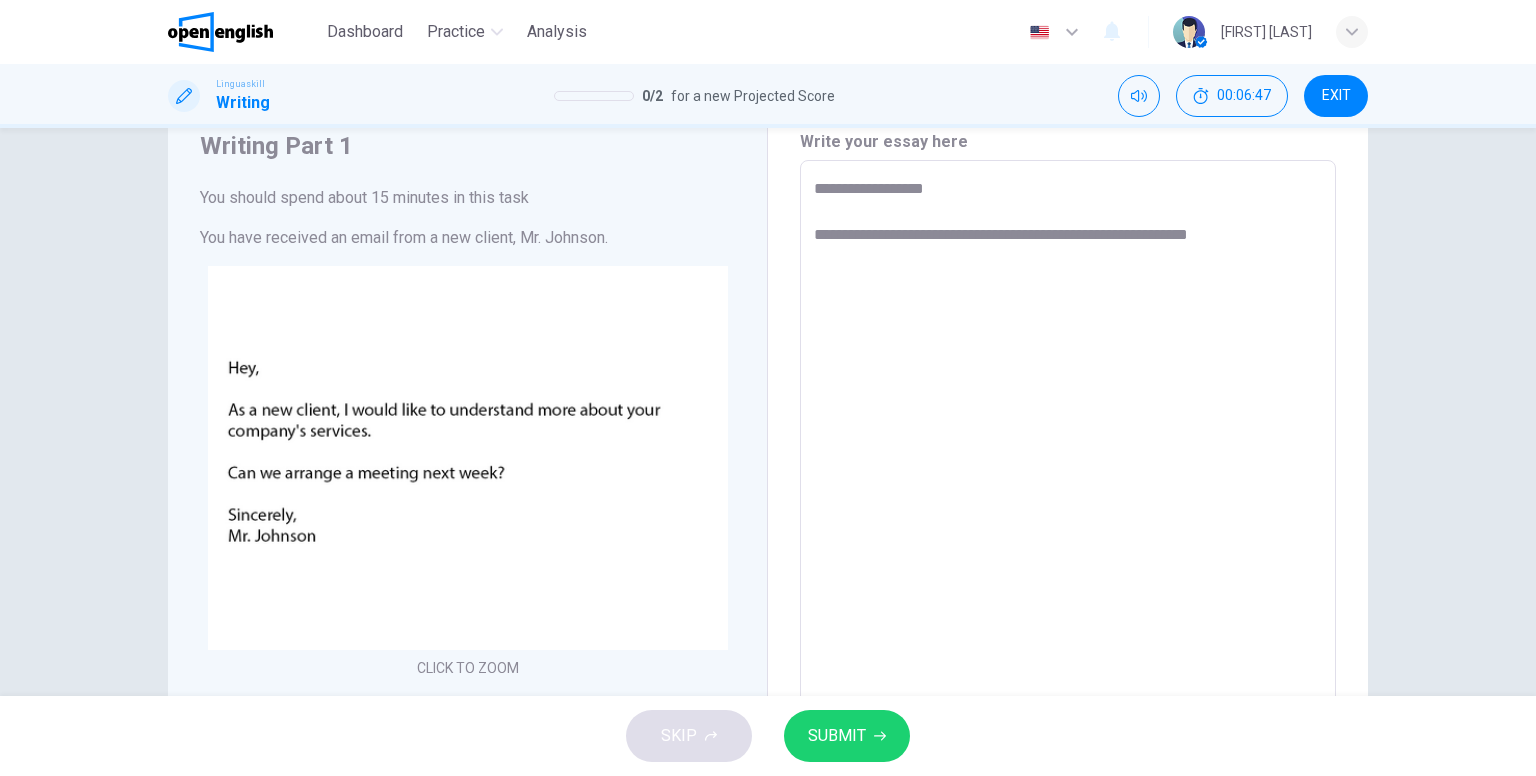 type on "**********" 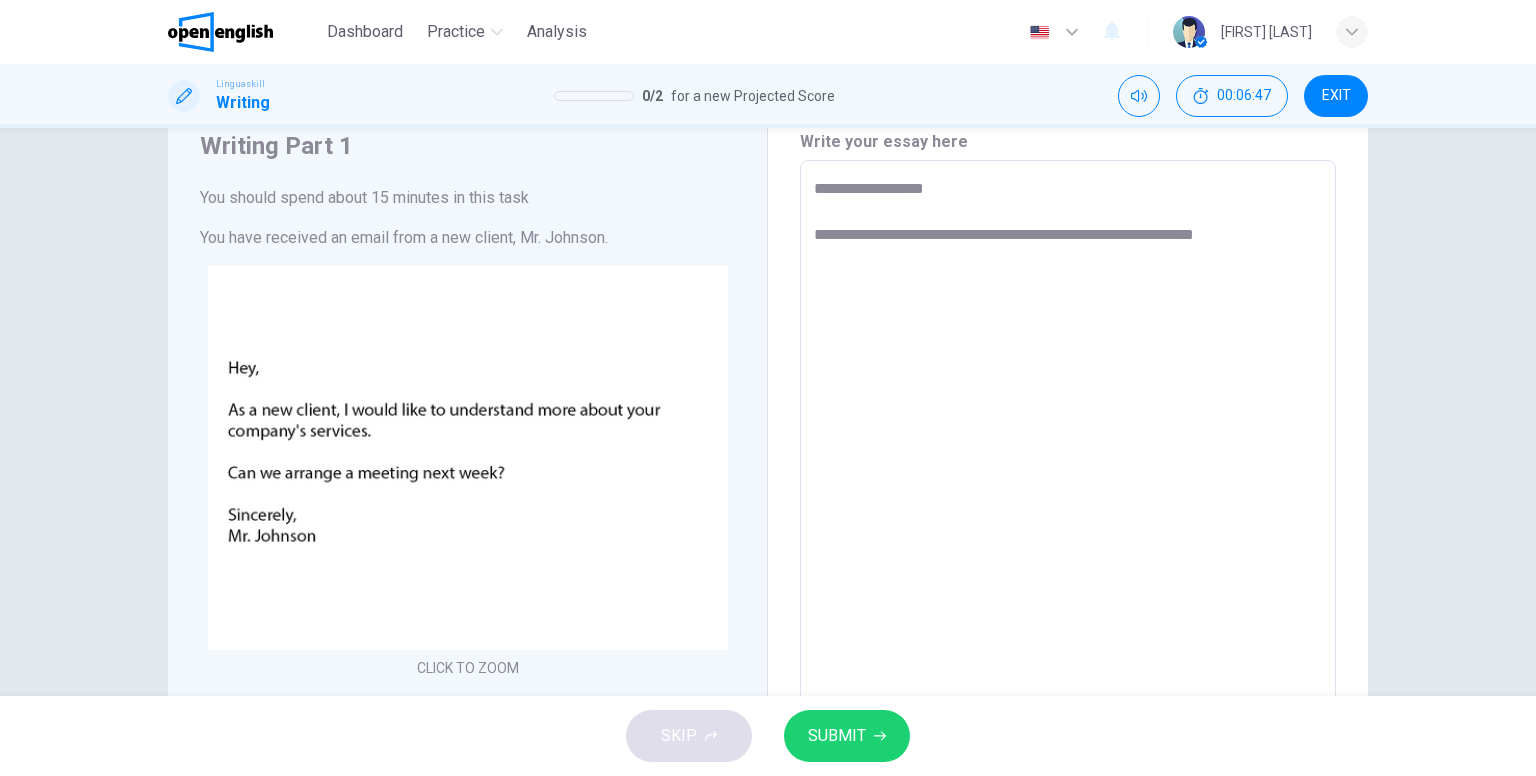 type on "*" 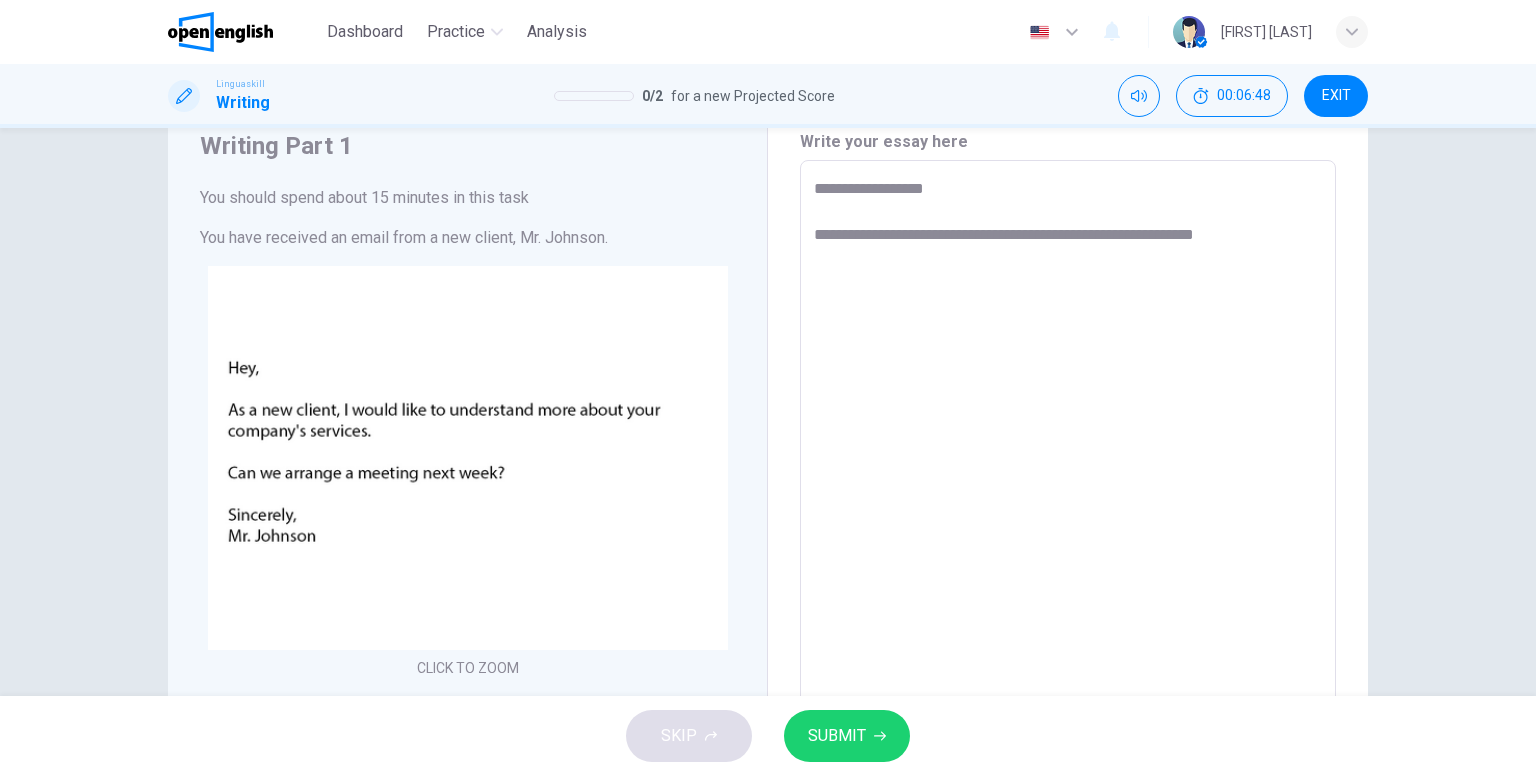 type on "**********" 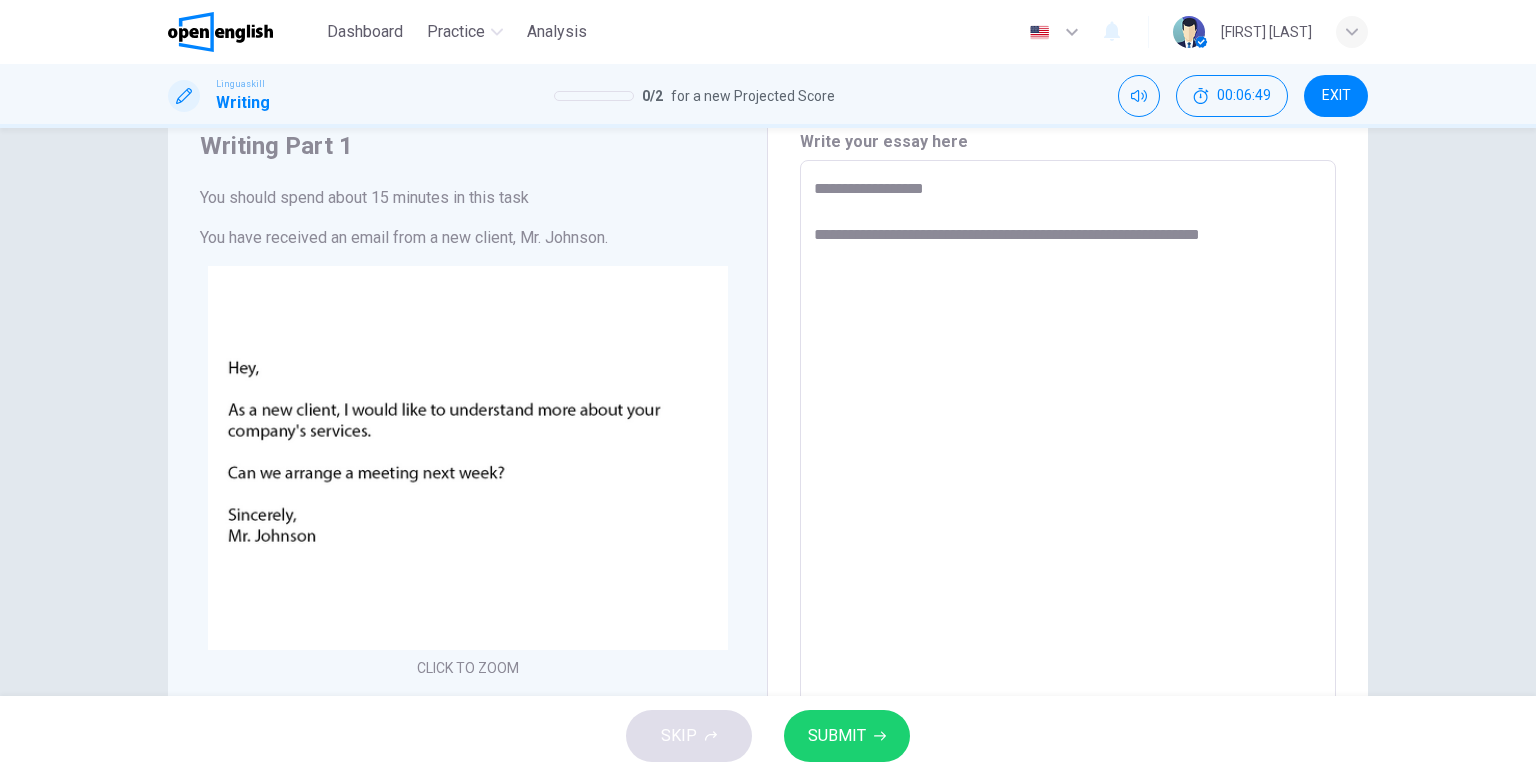 type on "**********" 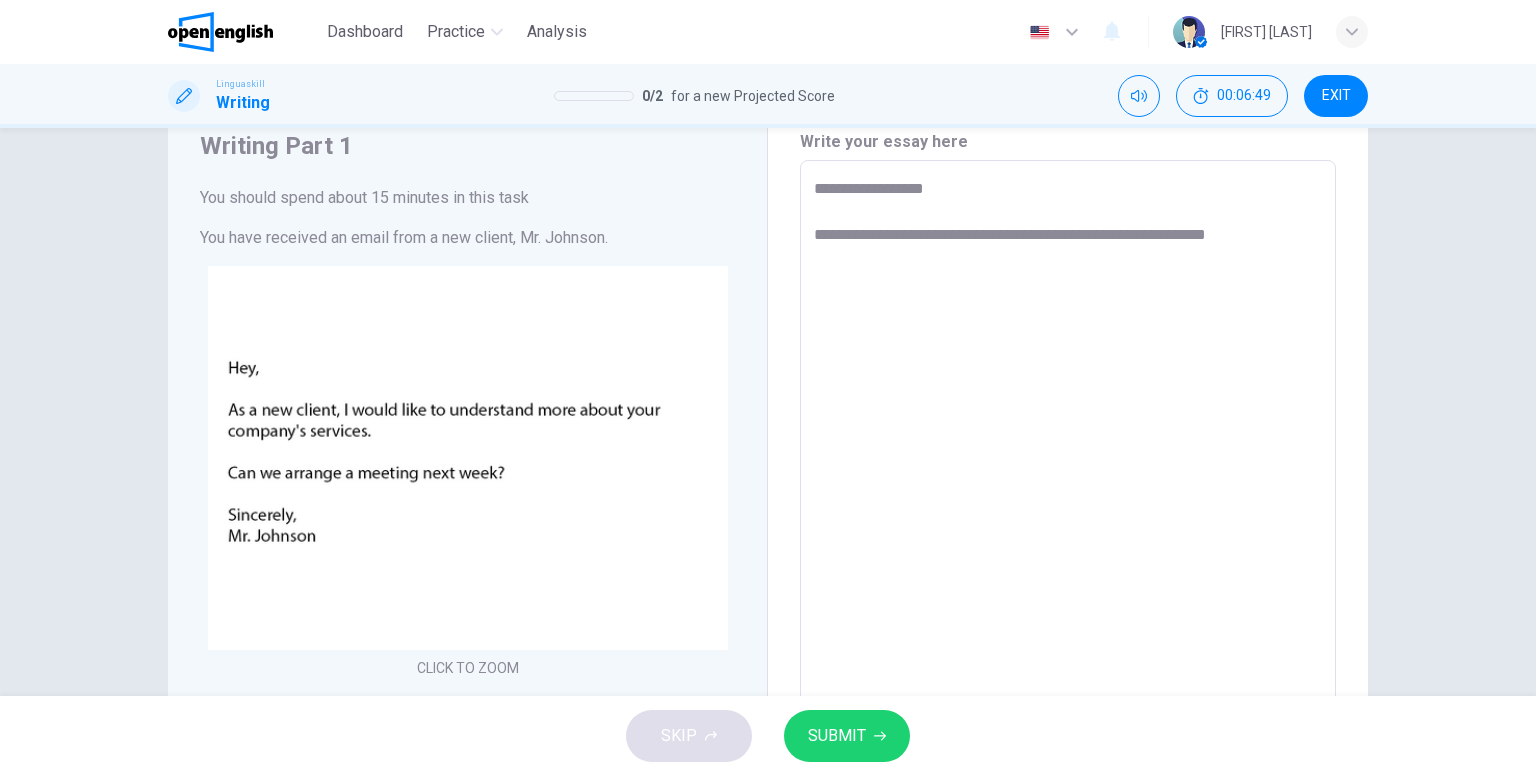type on "**********" 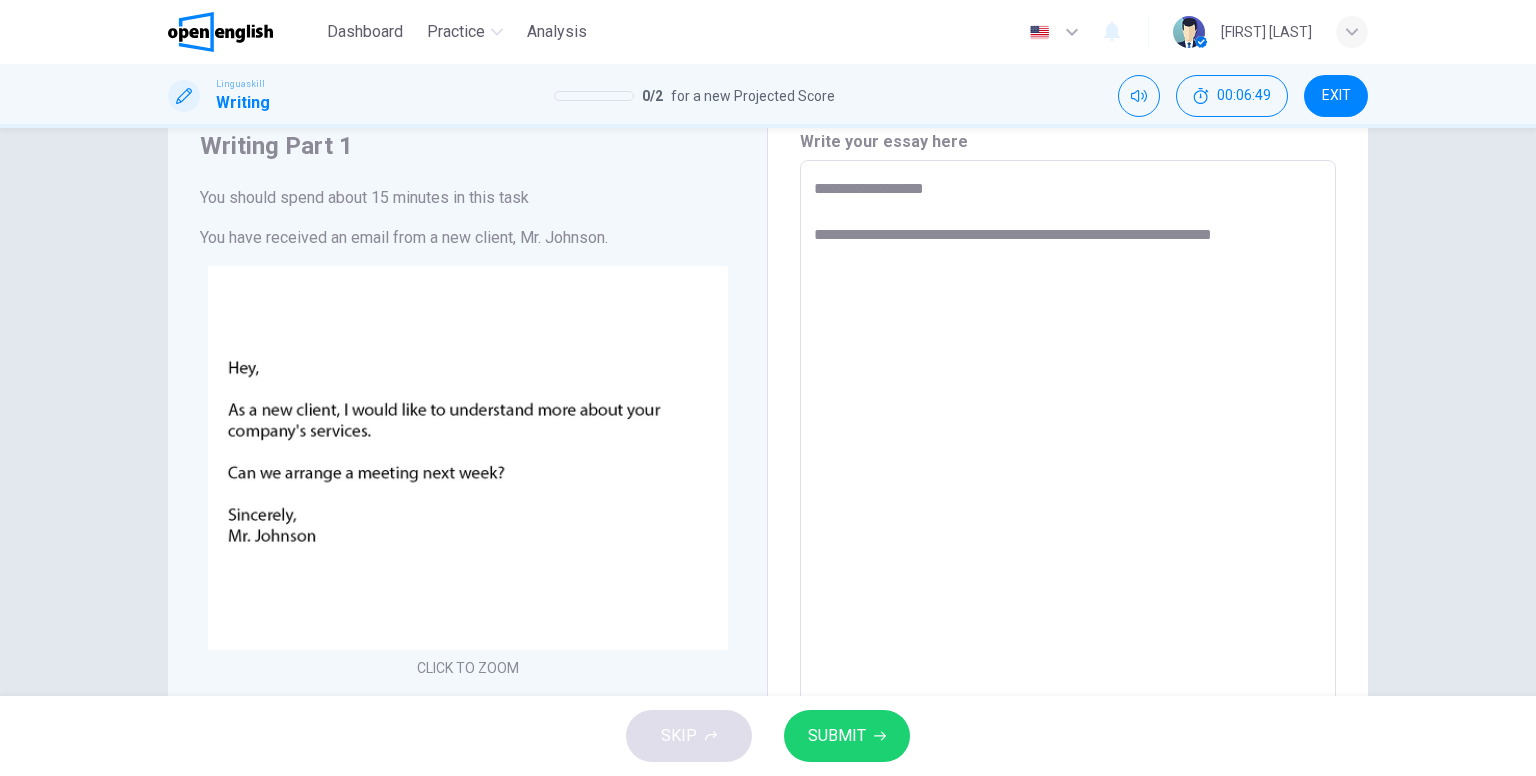 type on "*" 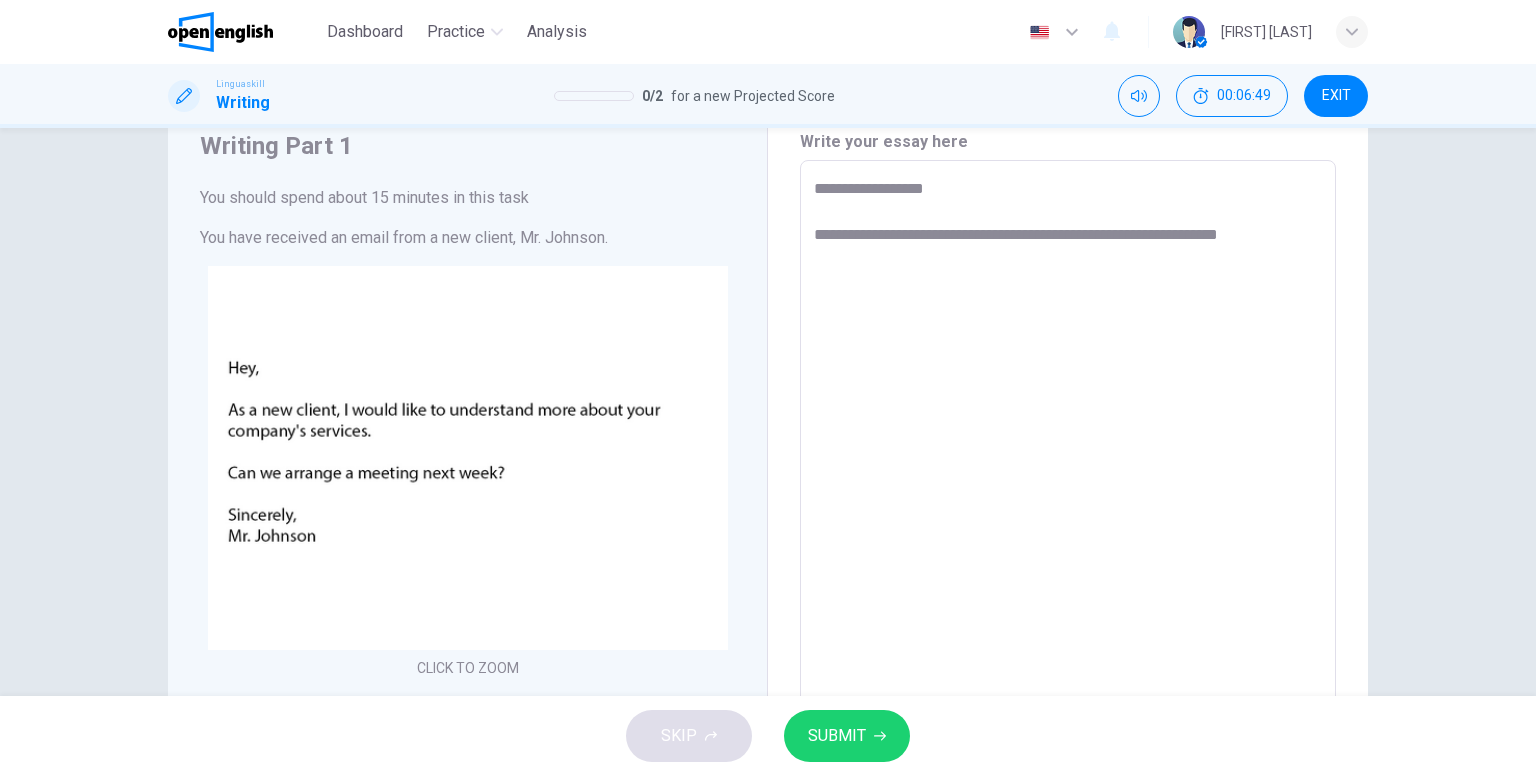 type on "*" 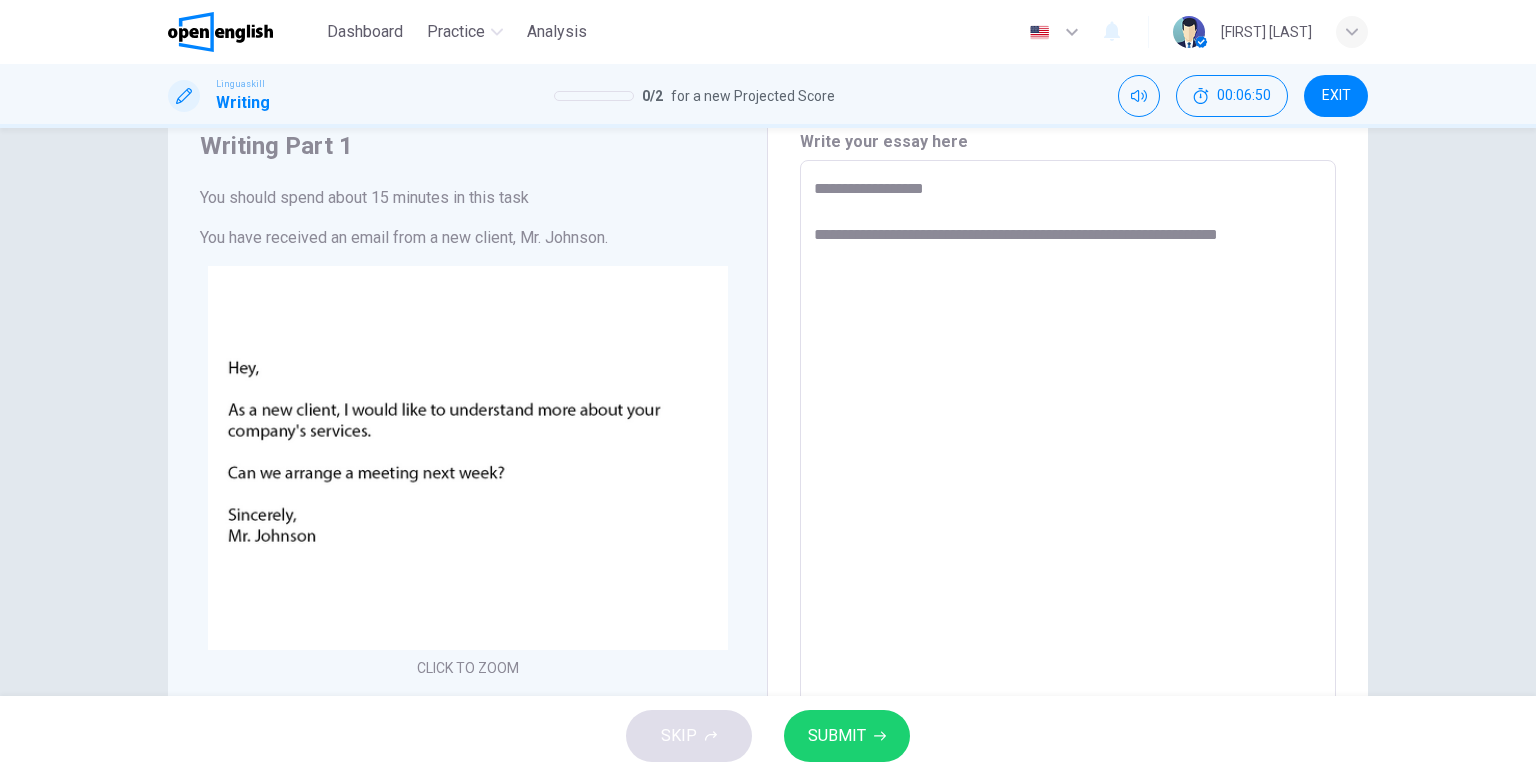 type on "**********" 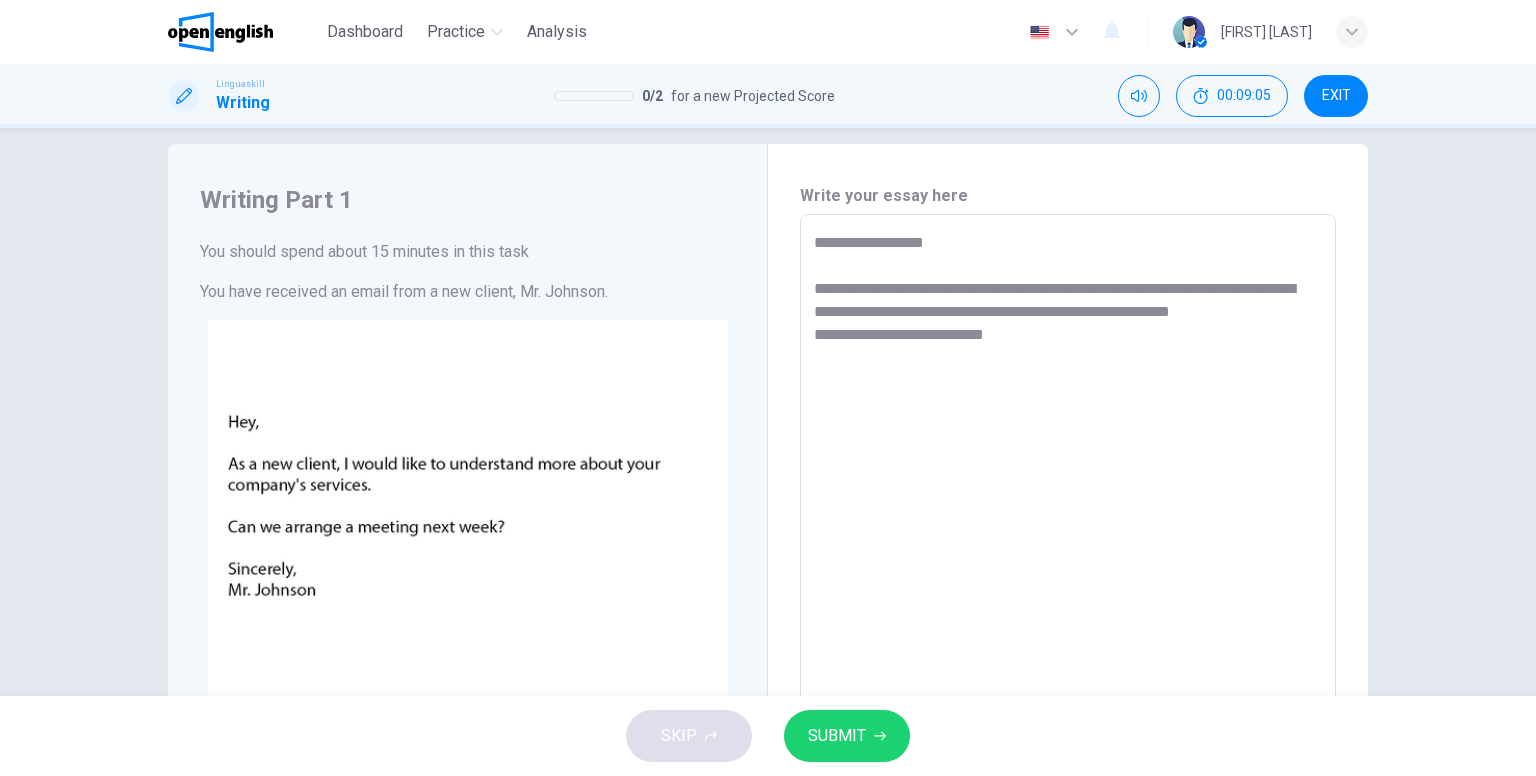 scroll, scrollTop: 20, scrollLeft: 0, axis: vertical 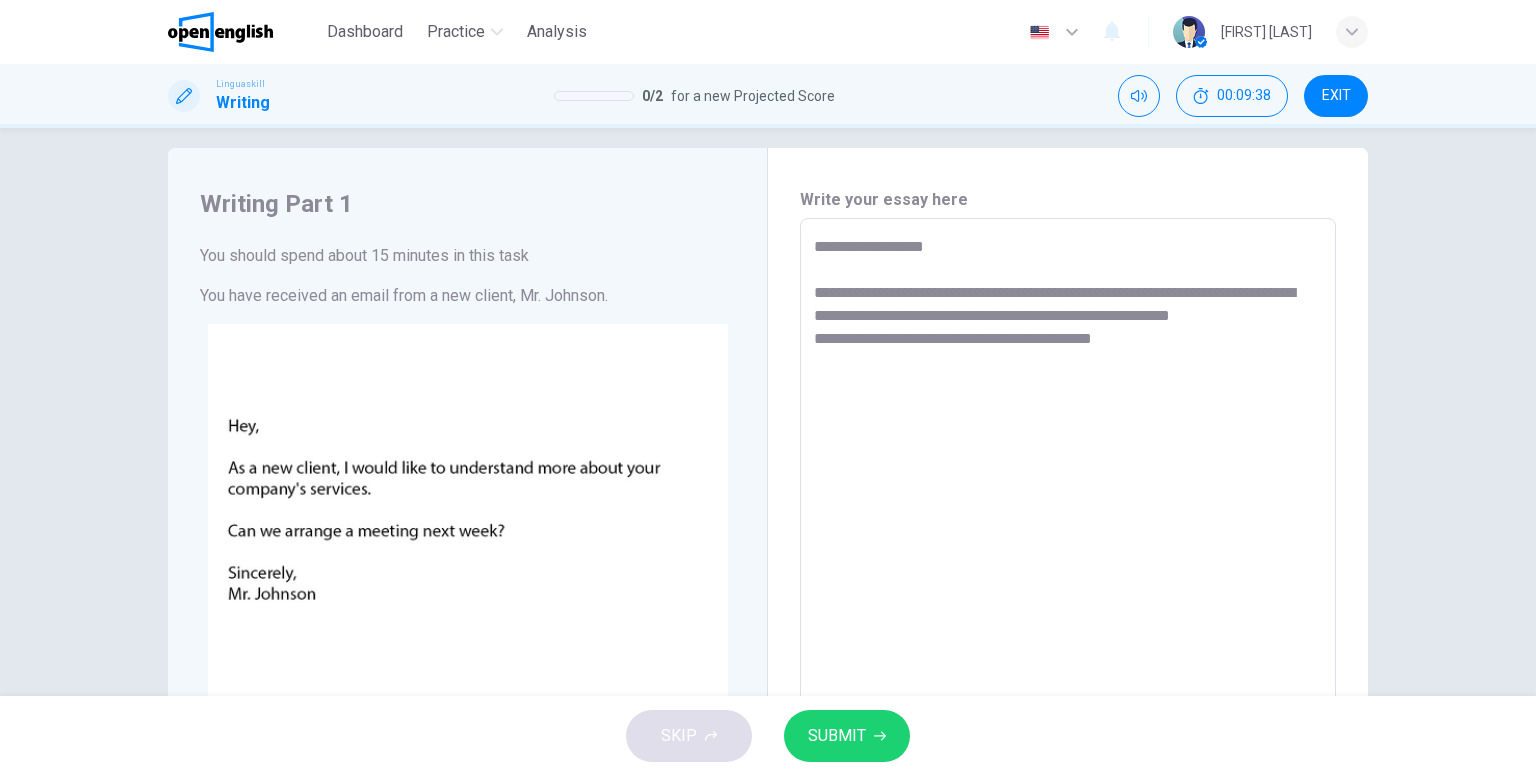 click on "**********" at bounding box center (1068, 591) 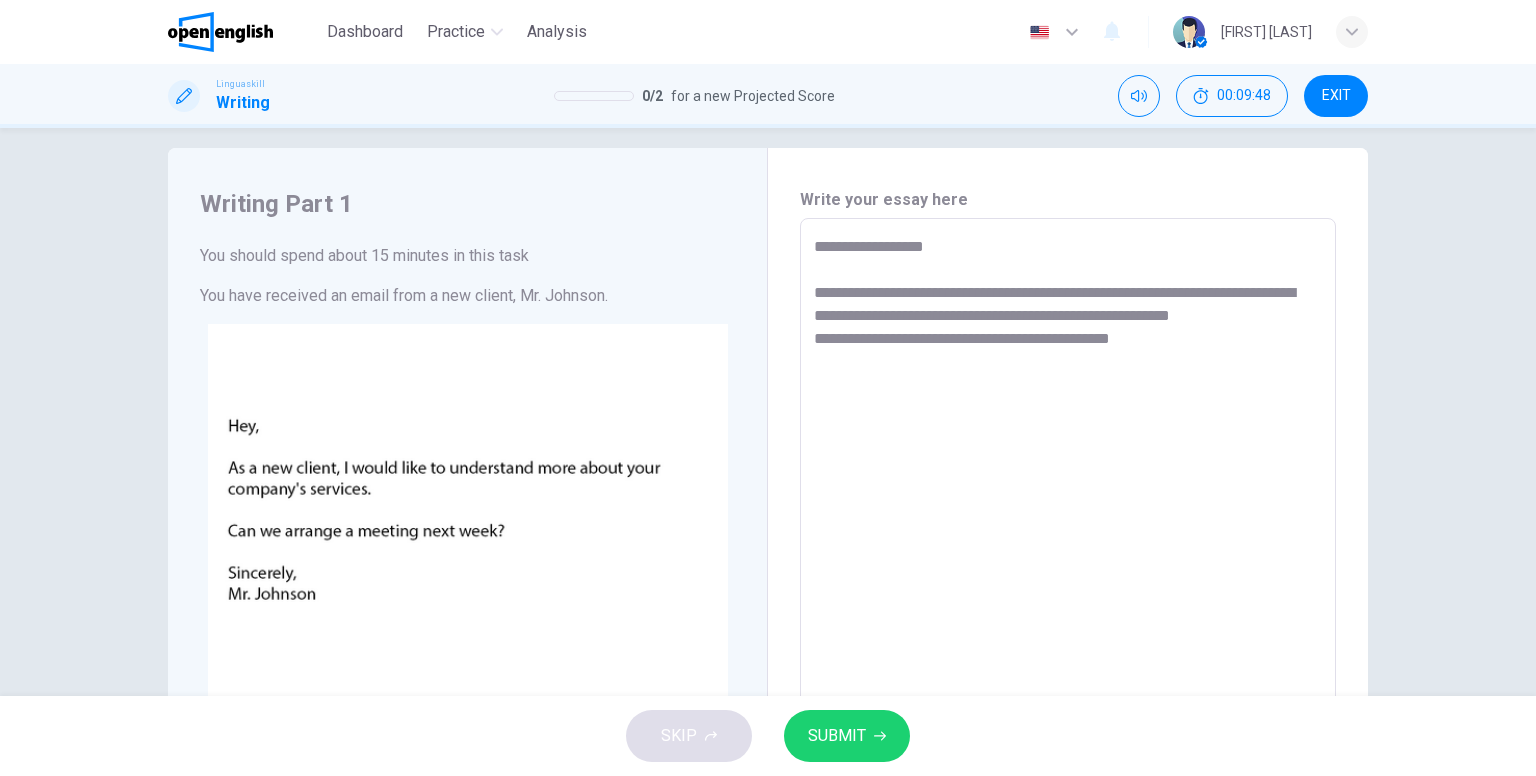 click on "**********" at bounding box center (1068, 591) 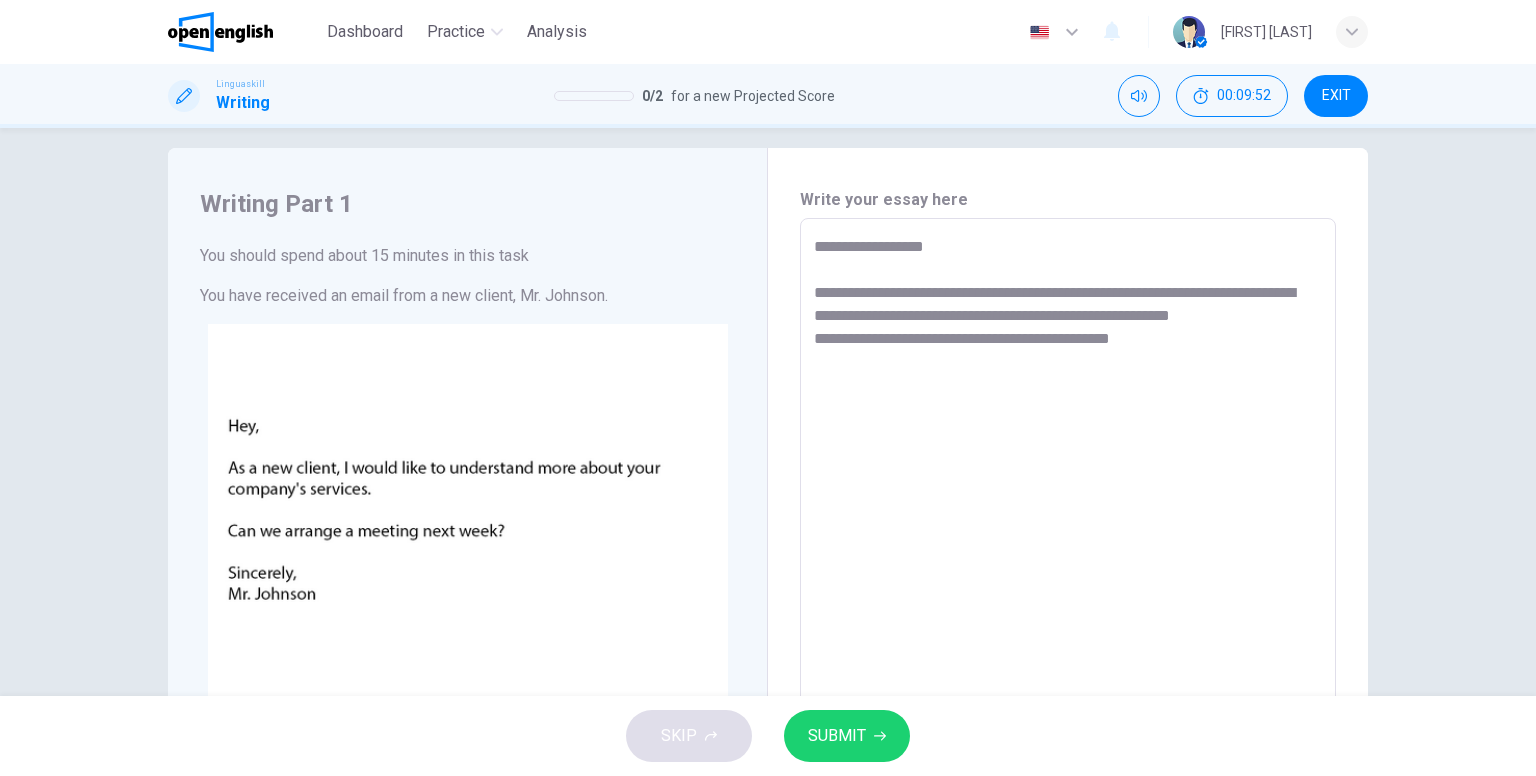 click on "**********" at bounding box center [1068, 591] 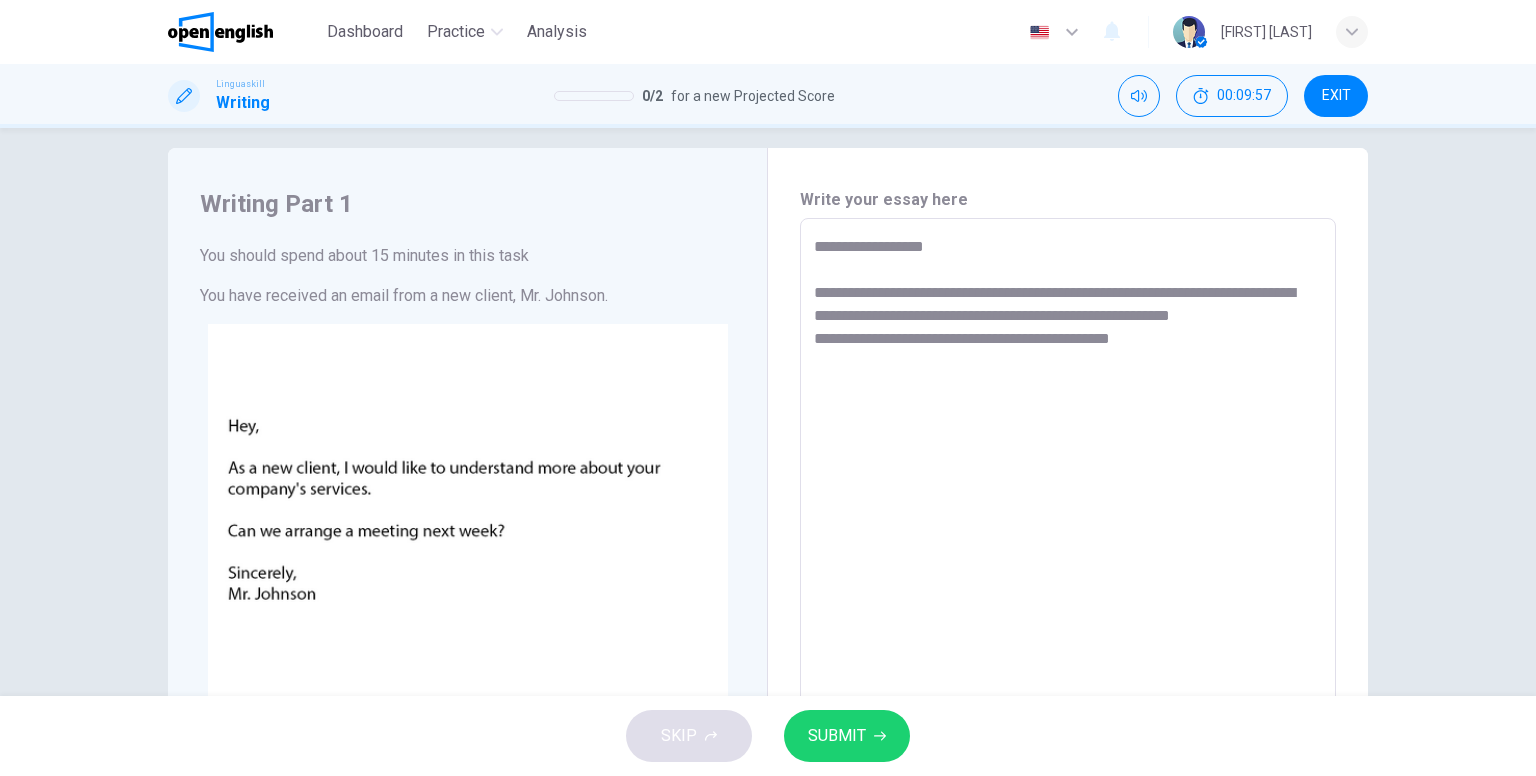 click on "**********" at bounding box center [1068, 591] 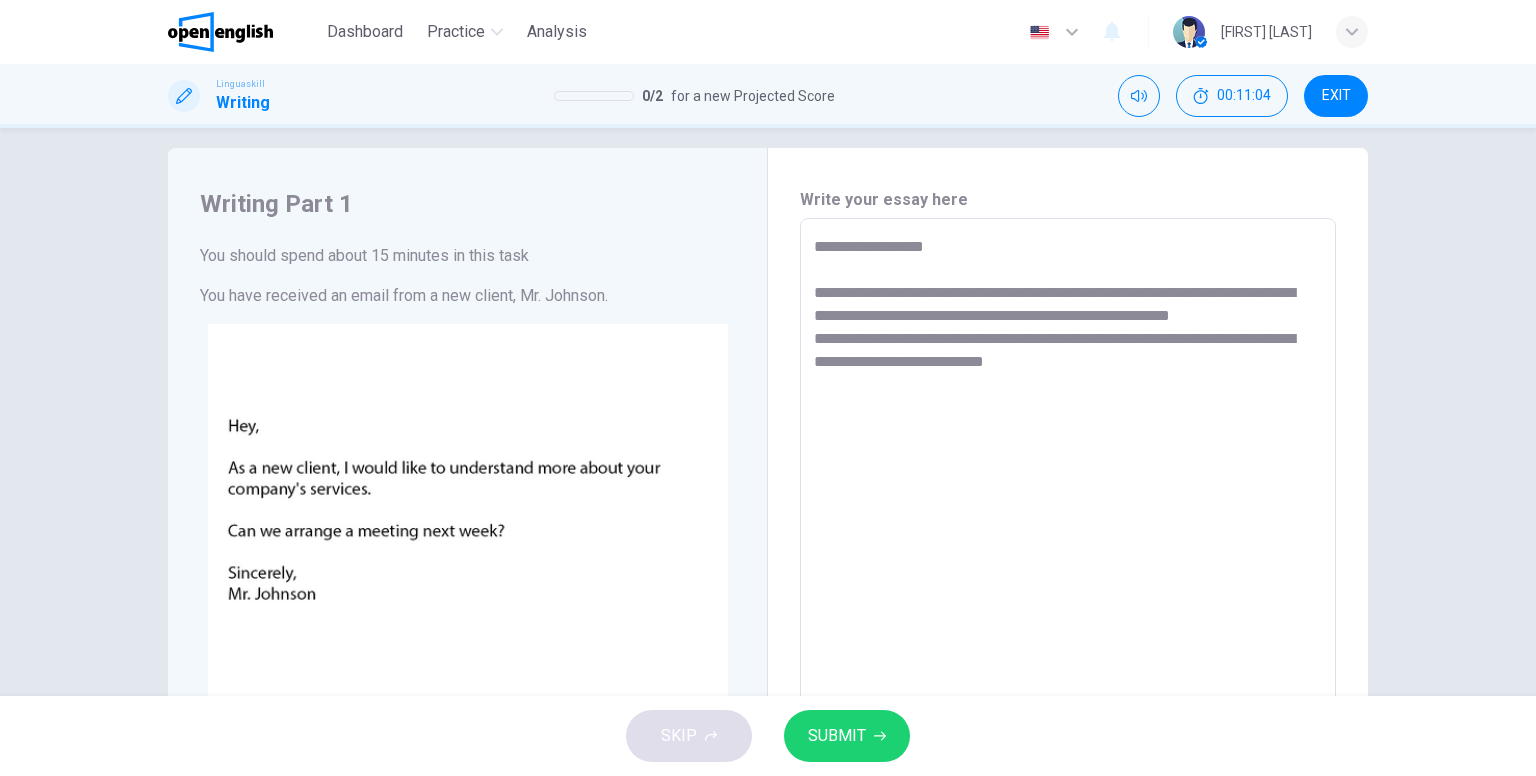 click on "**********" at bounding box center [1068, 591] 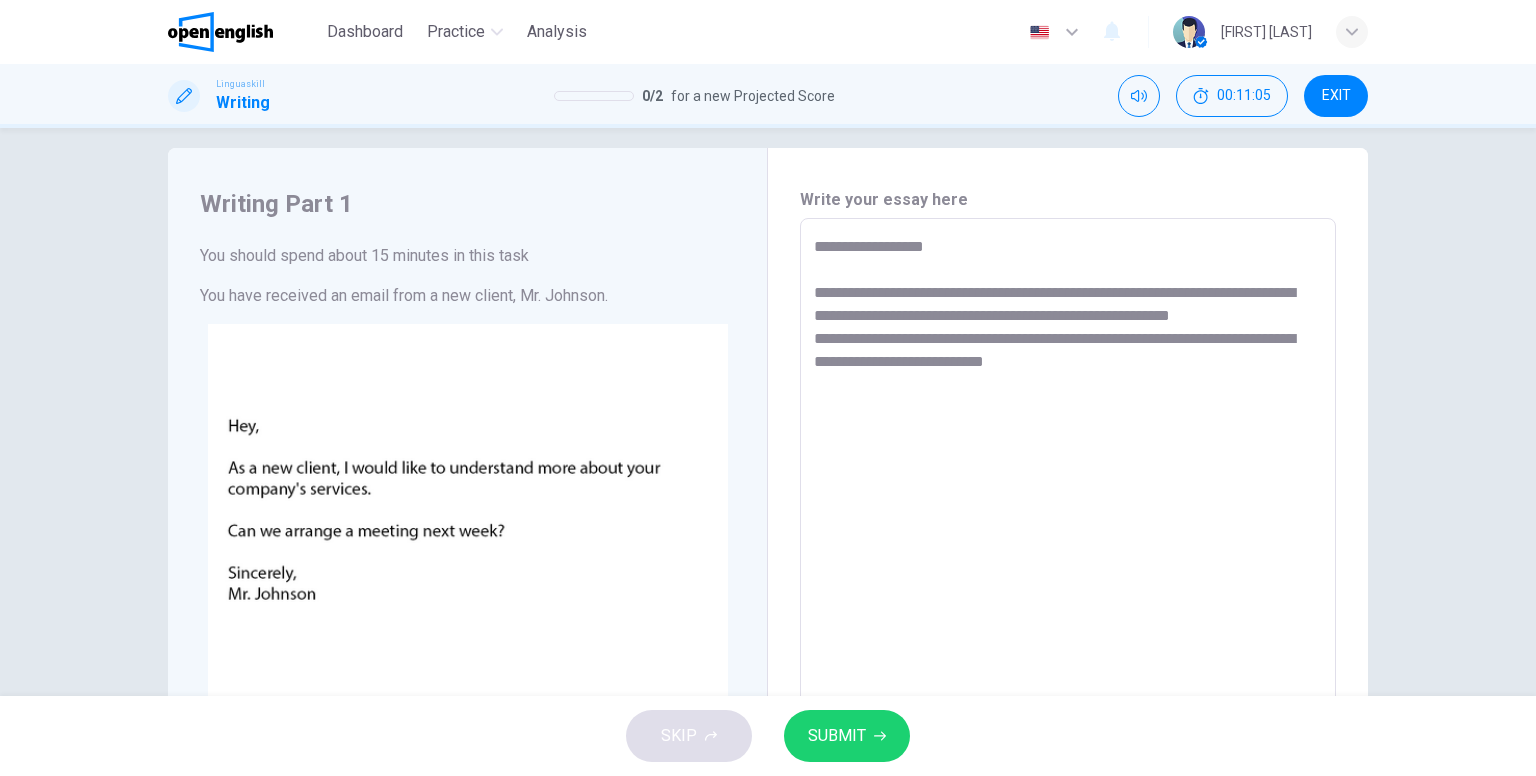 click on "**********" at bounding box center [1068, 591] 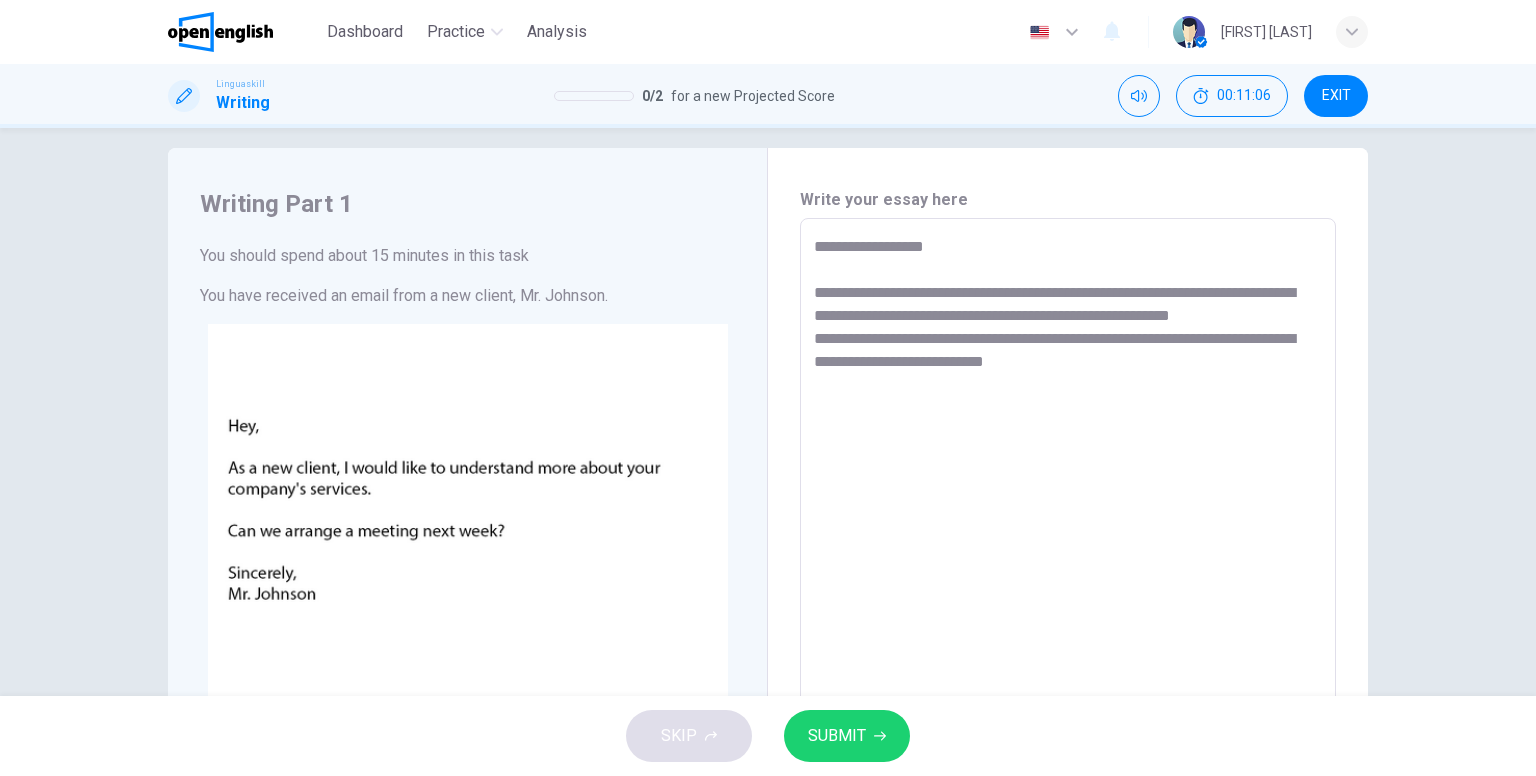 click on "**********" at bounding box center [1068, 591] 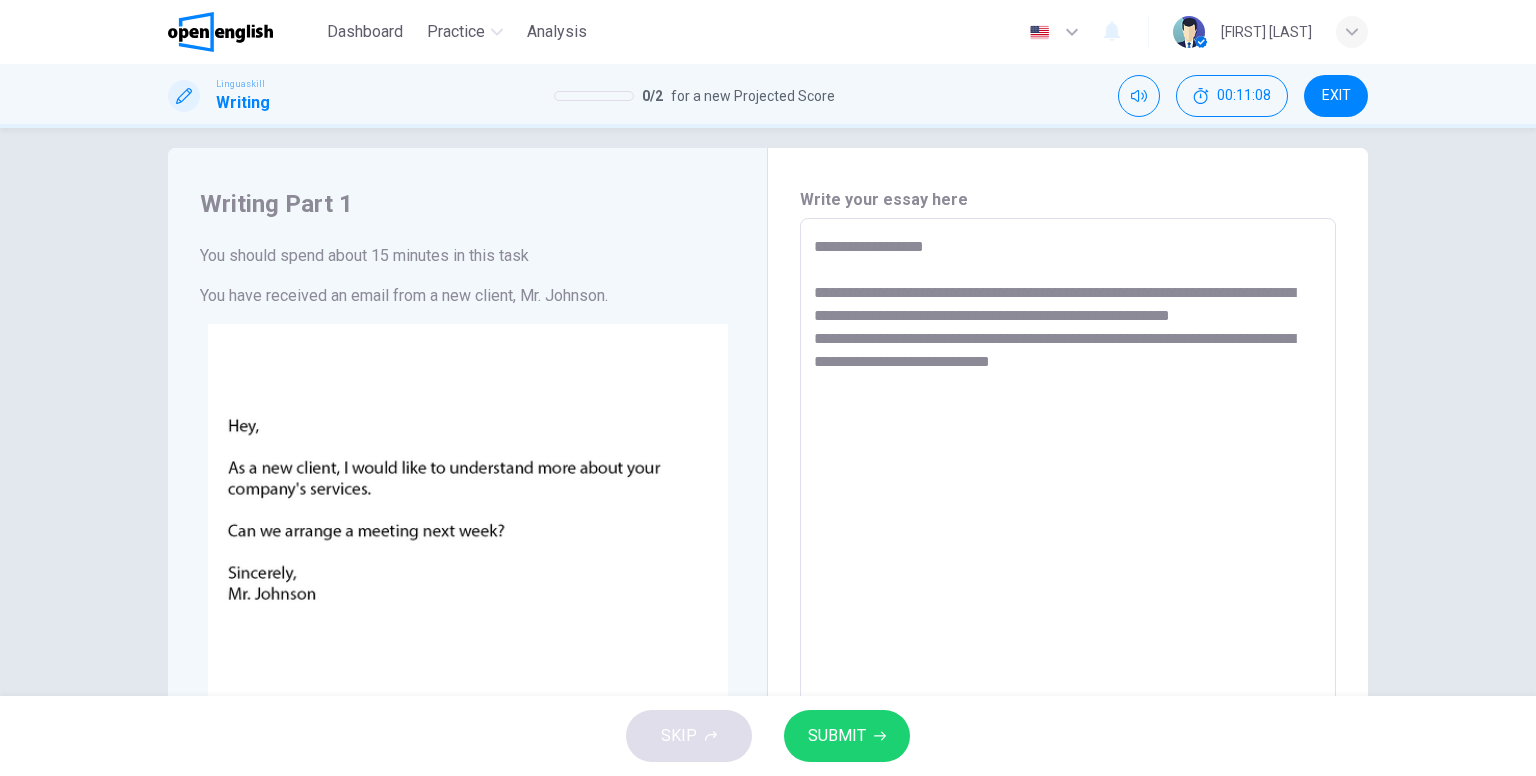 click on "**********" at bounding box center (1068, 591) 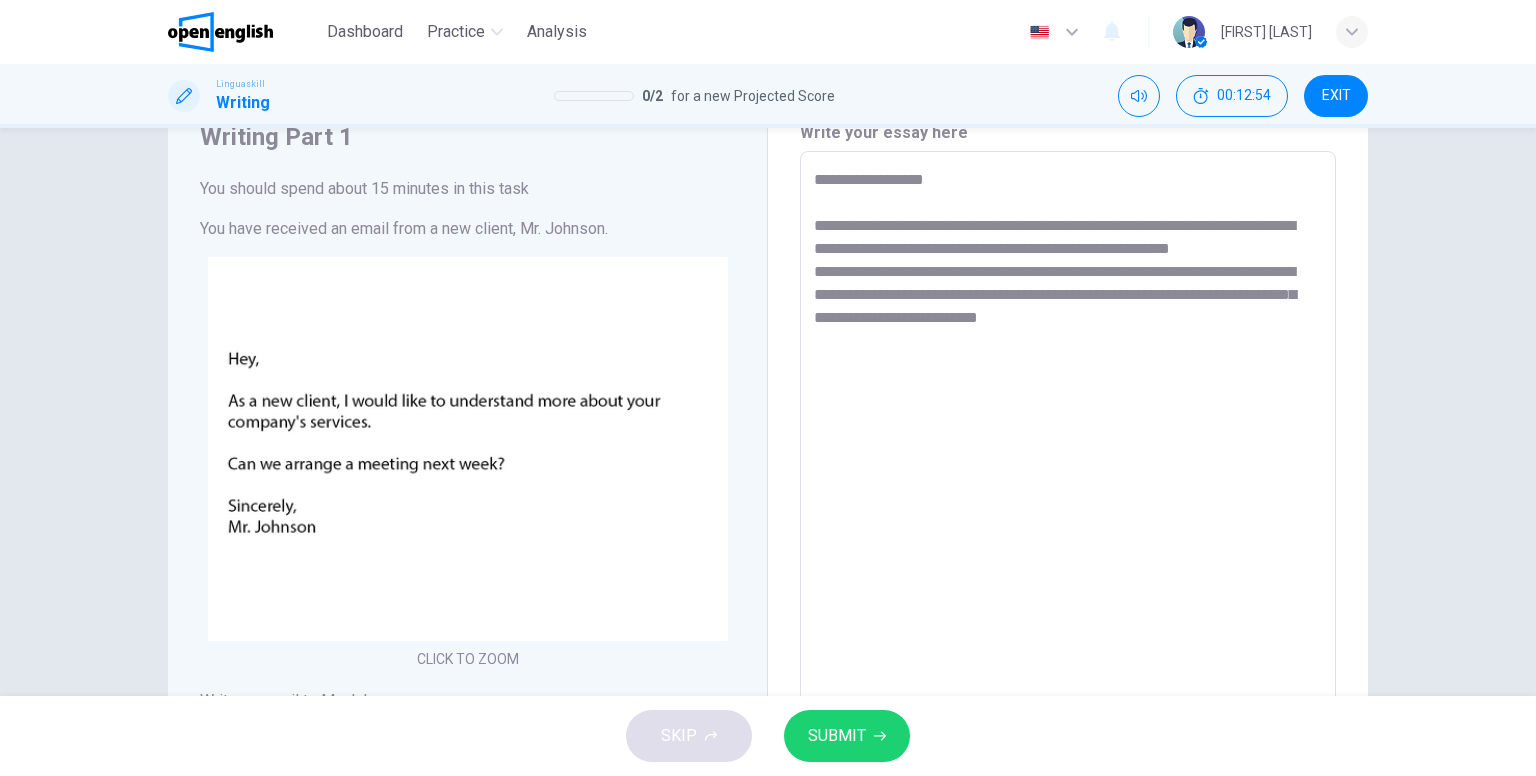 scroll, scrollTop: 84, scrollLeft: 0, axis: vertical 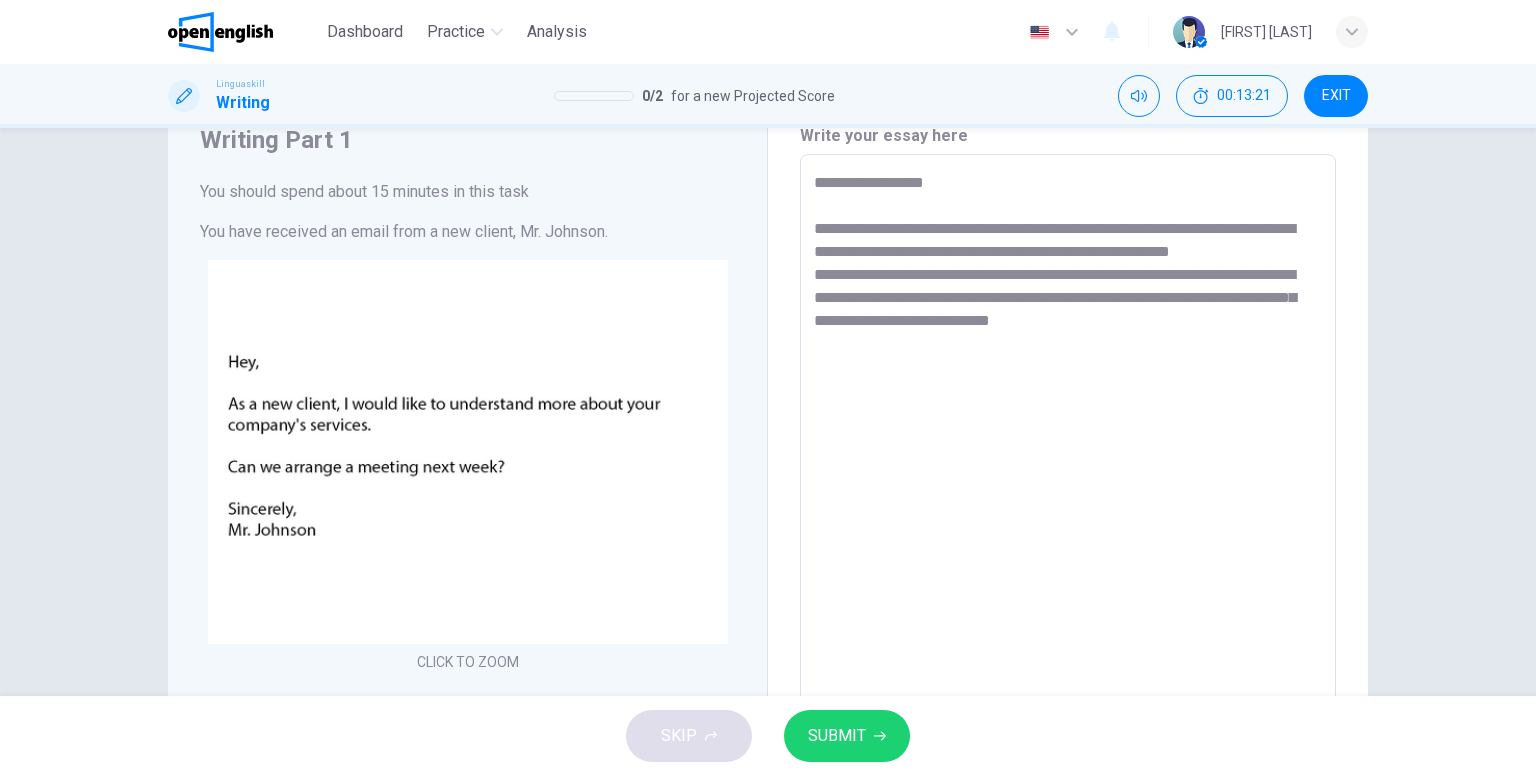 click on "**********" at bounding box center [1068, 527] 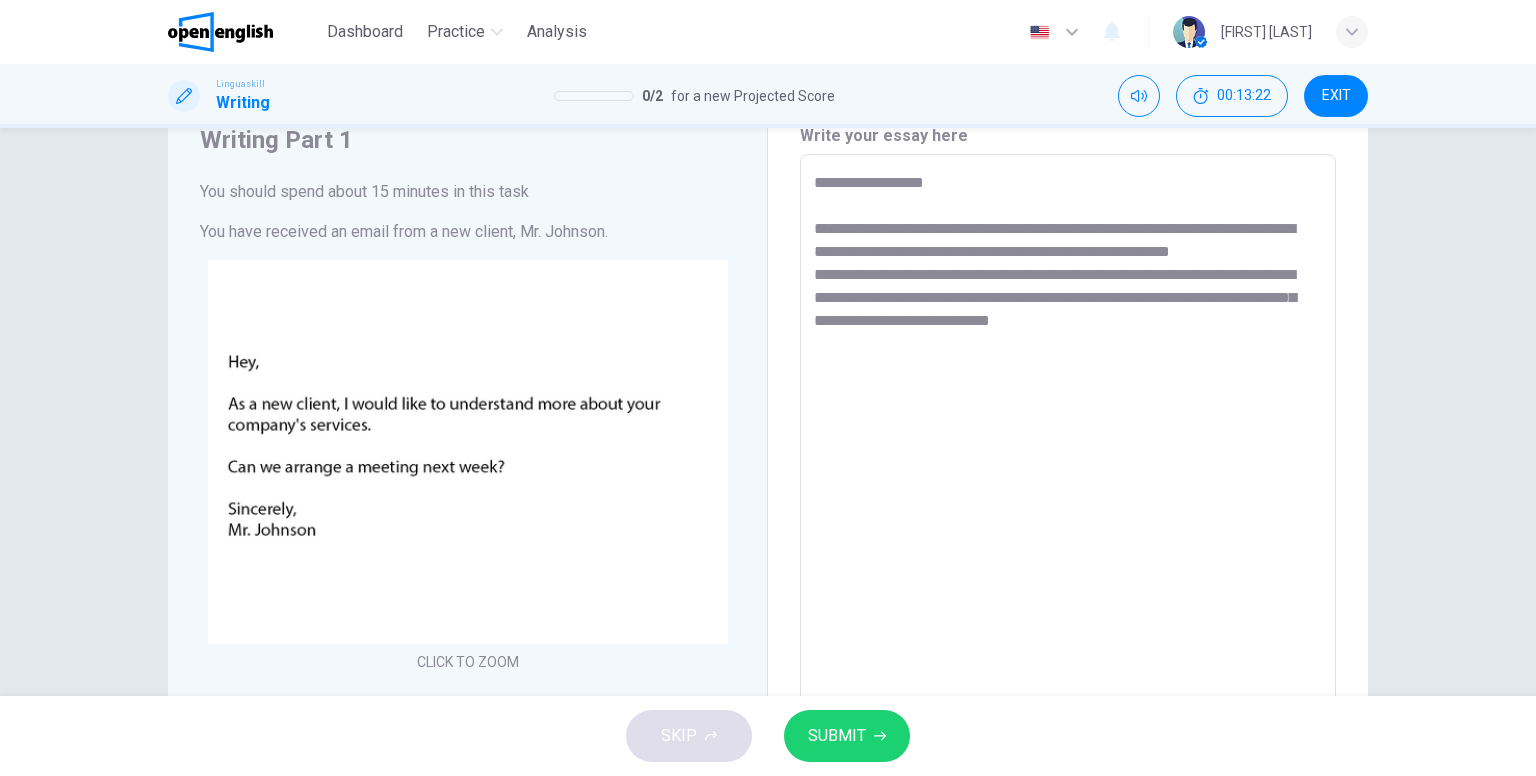 click on "**********" at bounding box center (1068, 527) 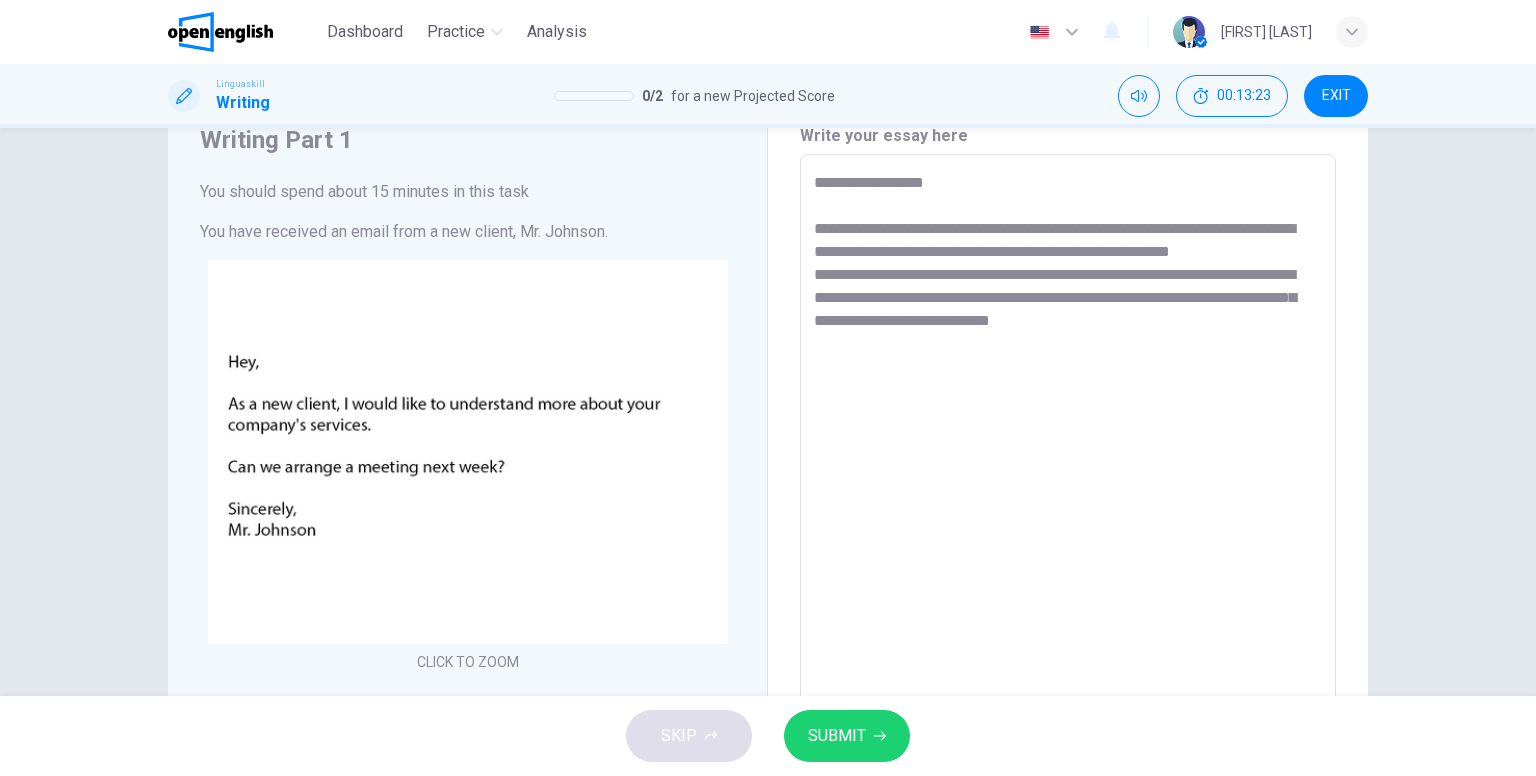 click on "**********" at bounding box center [1068, 527] 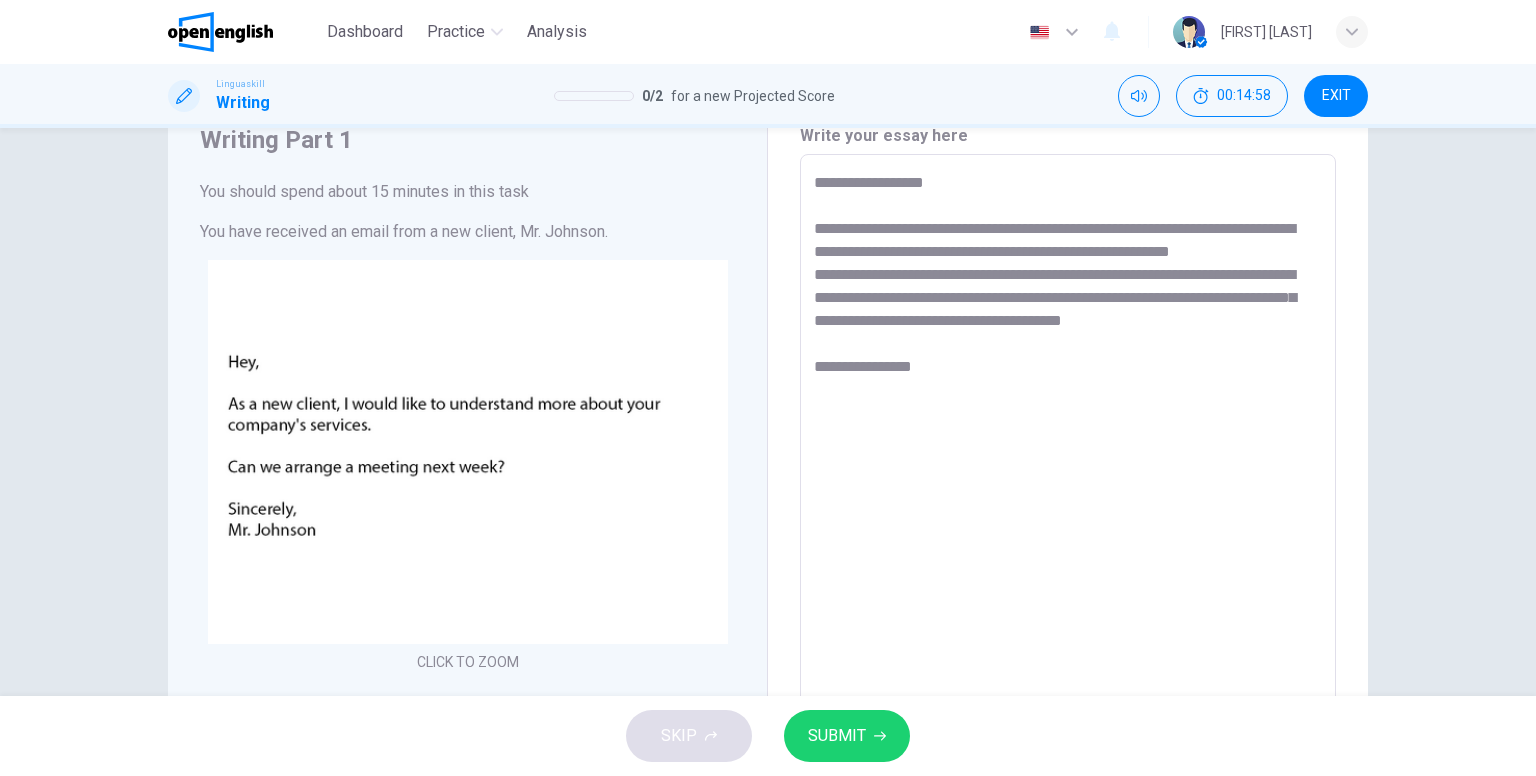 click on "**********" at bounding box center [1068, 527] 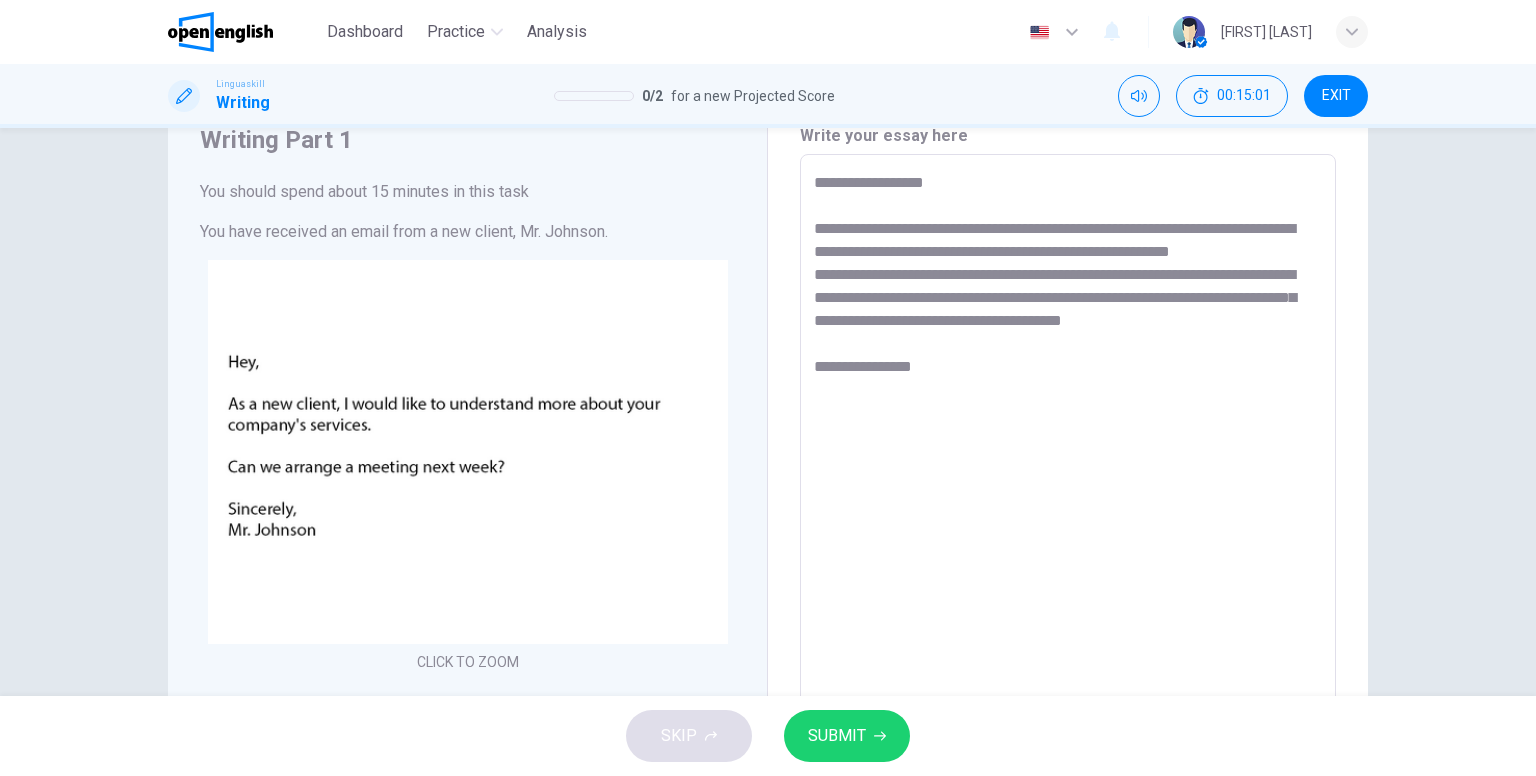 click on "**********" at bounding box center (1068, 527) 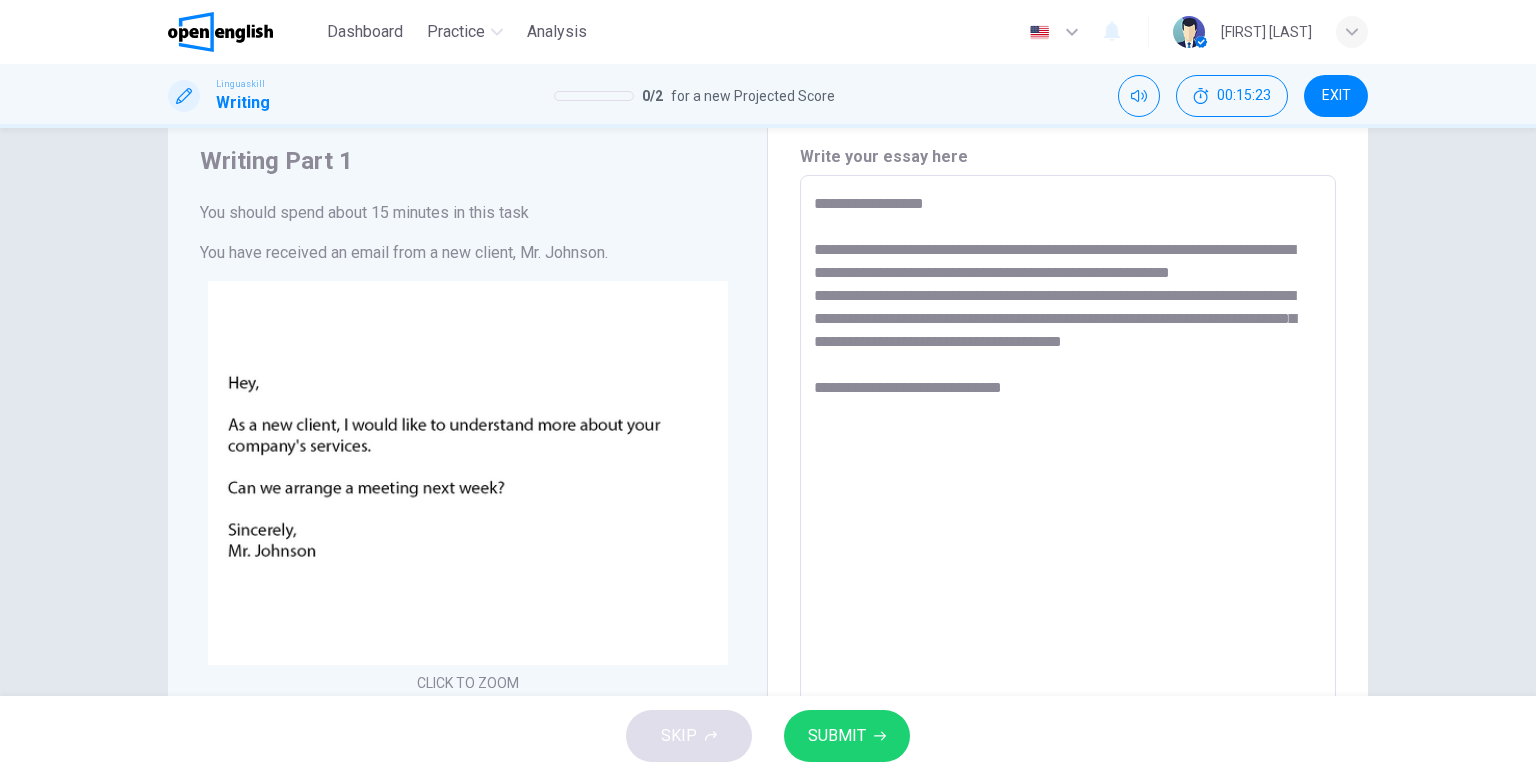 scroll, scrollTop: 0, scrollLeft: 0, axis: both 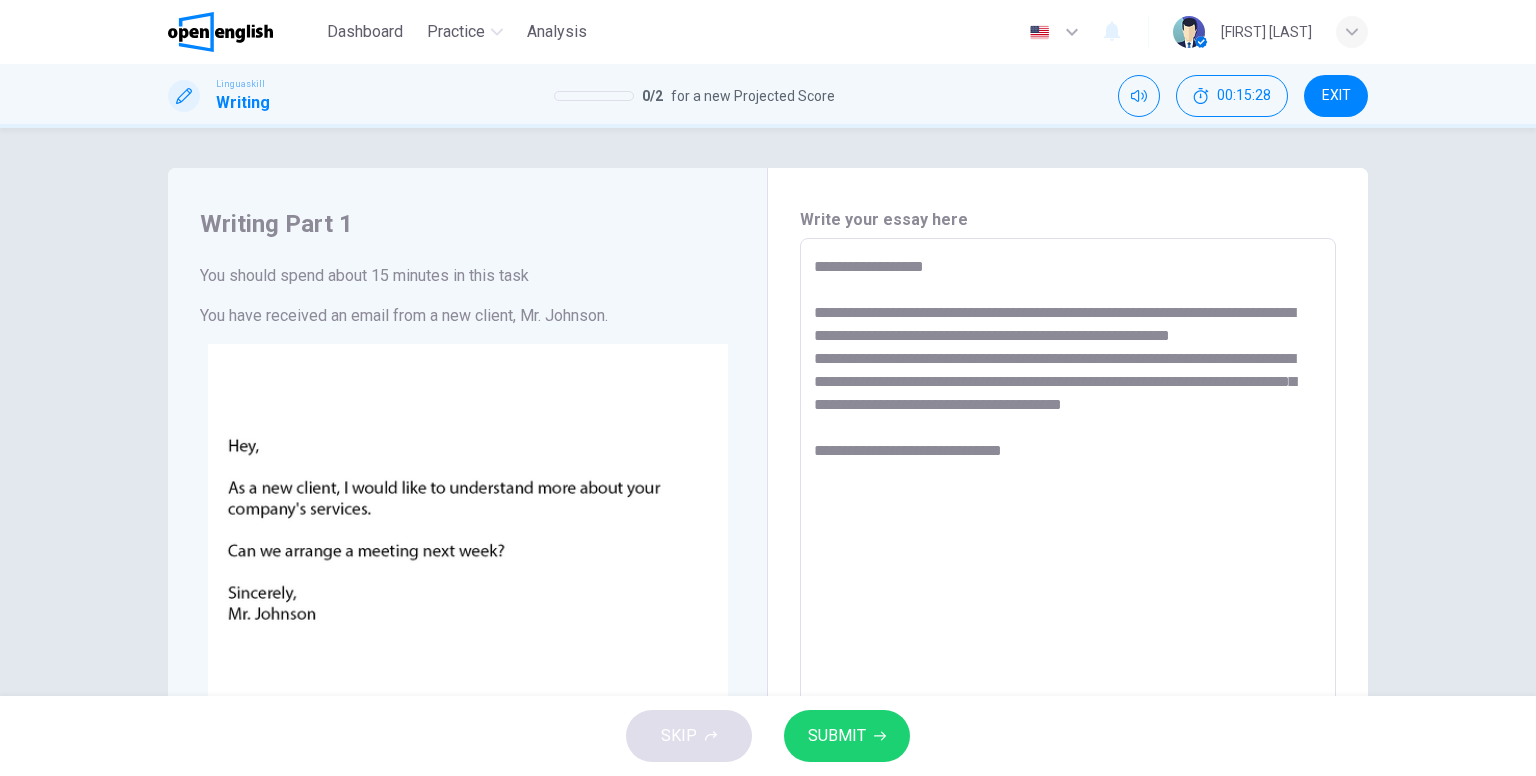click on "**********" at bounding box center (1068, 611) 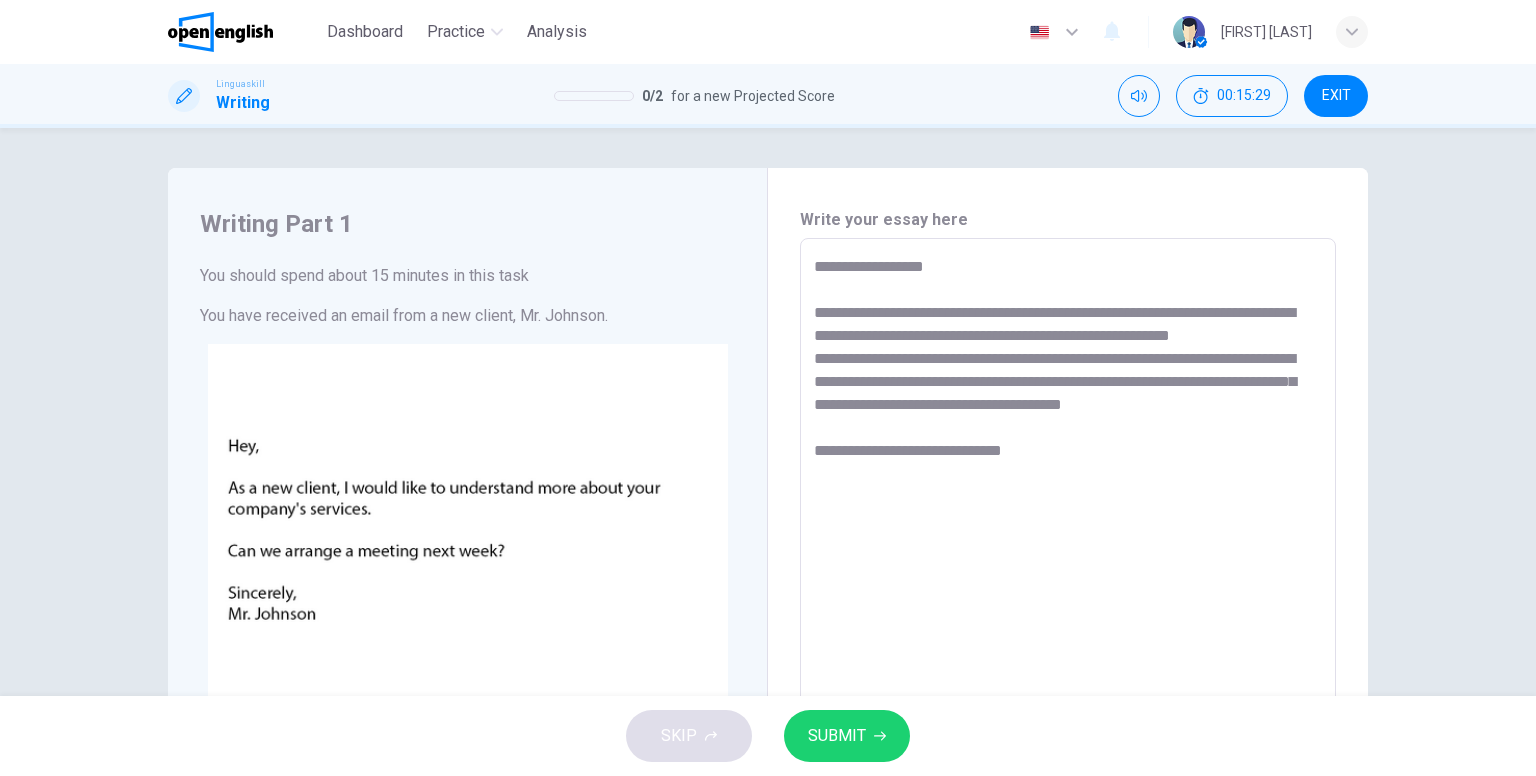 click on "**********" at bounding box center [1068, 611] 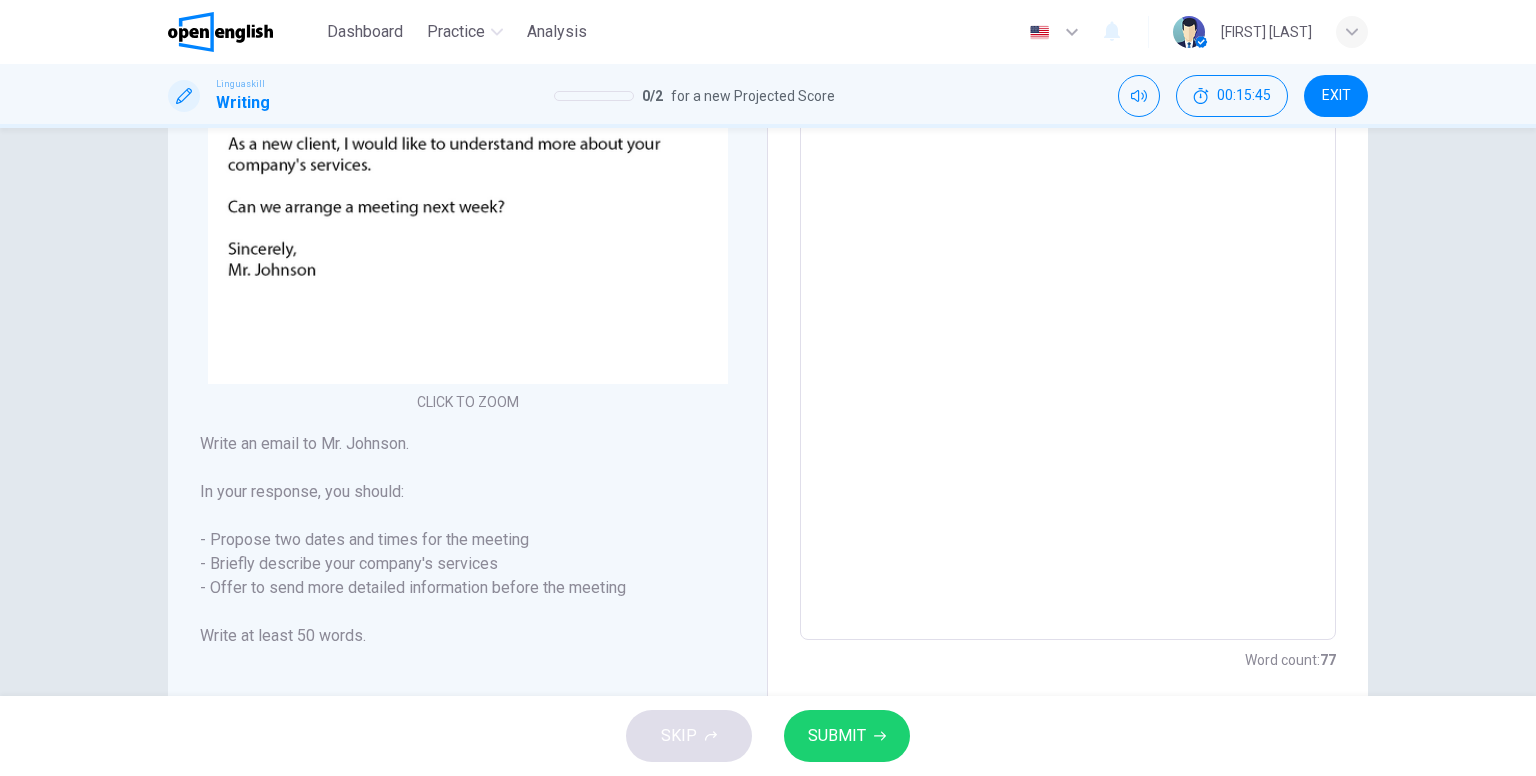 scroll, scrollTop: 400, scrollLeft: 0, axis: vertical 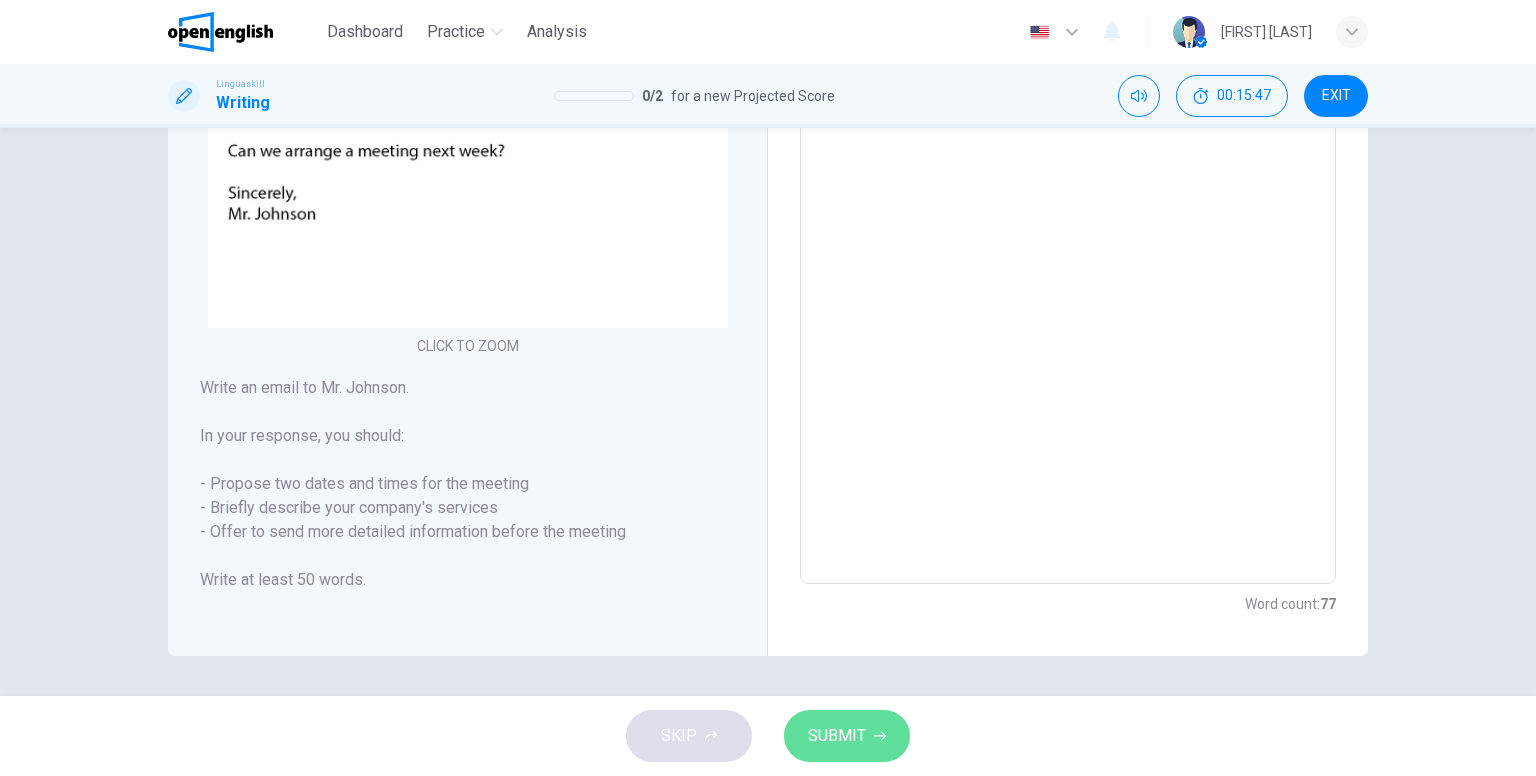 click on "SUBMIT" at bounding box center [837, 736] 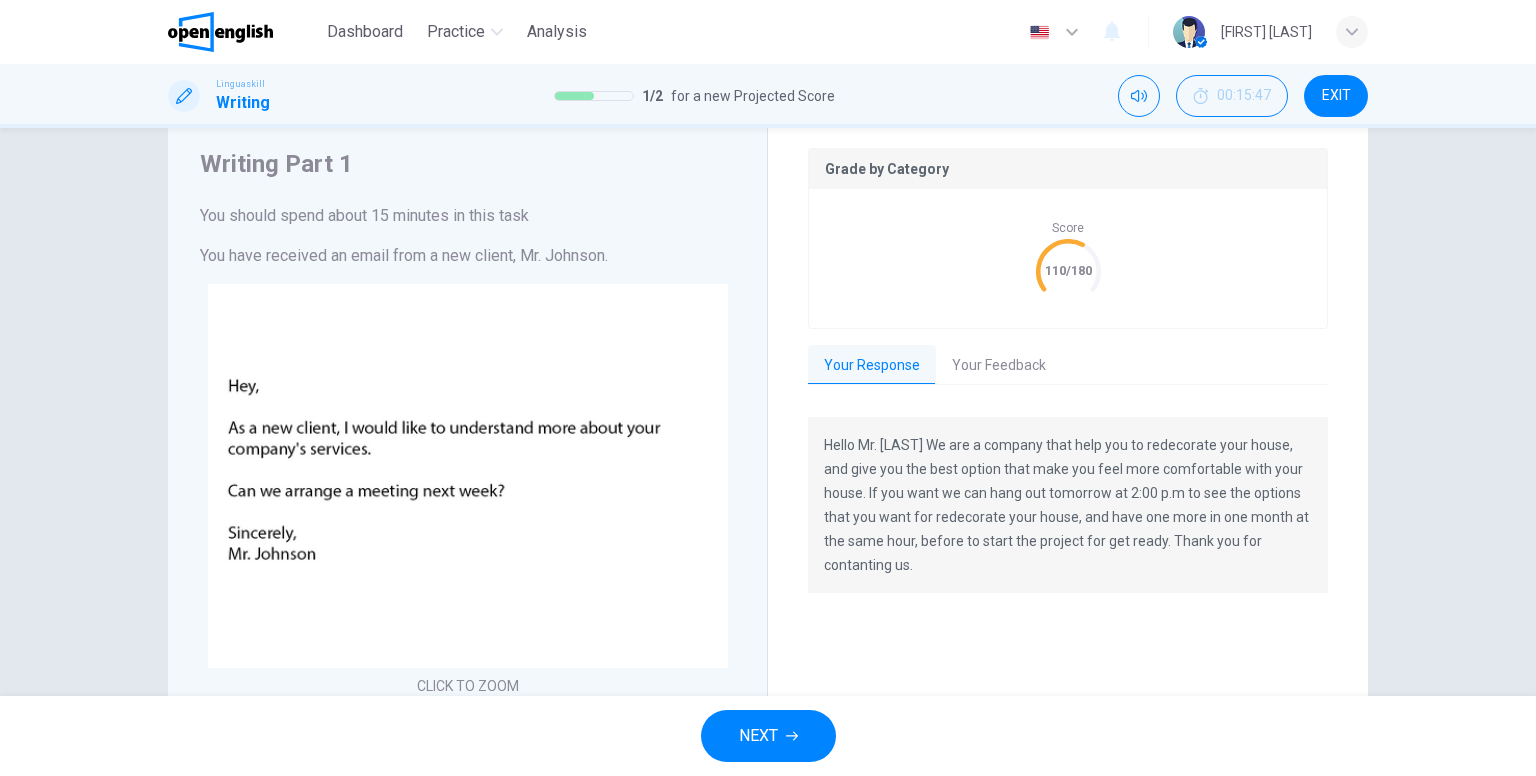 scroll, scrollTop: 0, scrollLeft: 0, axis: both 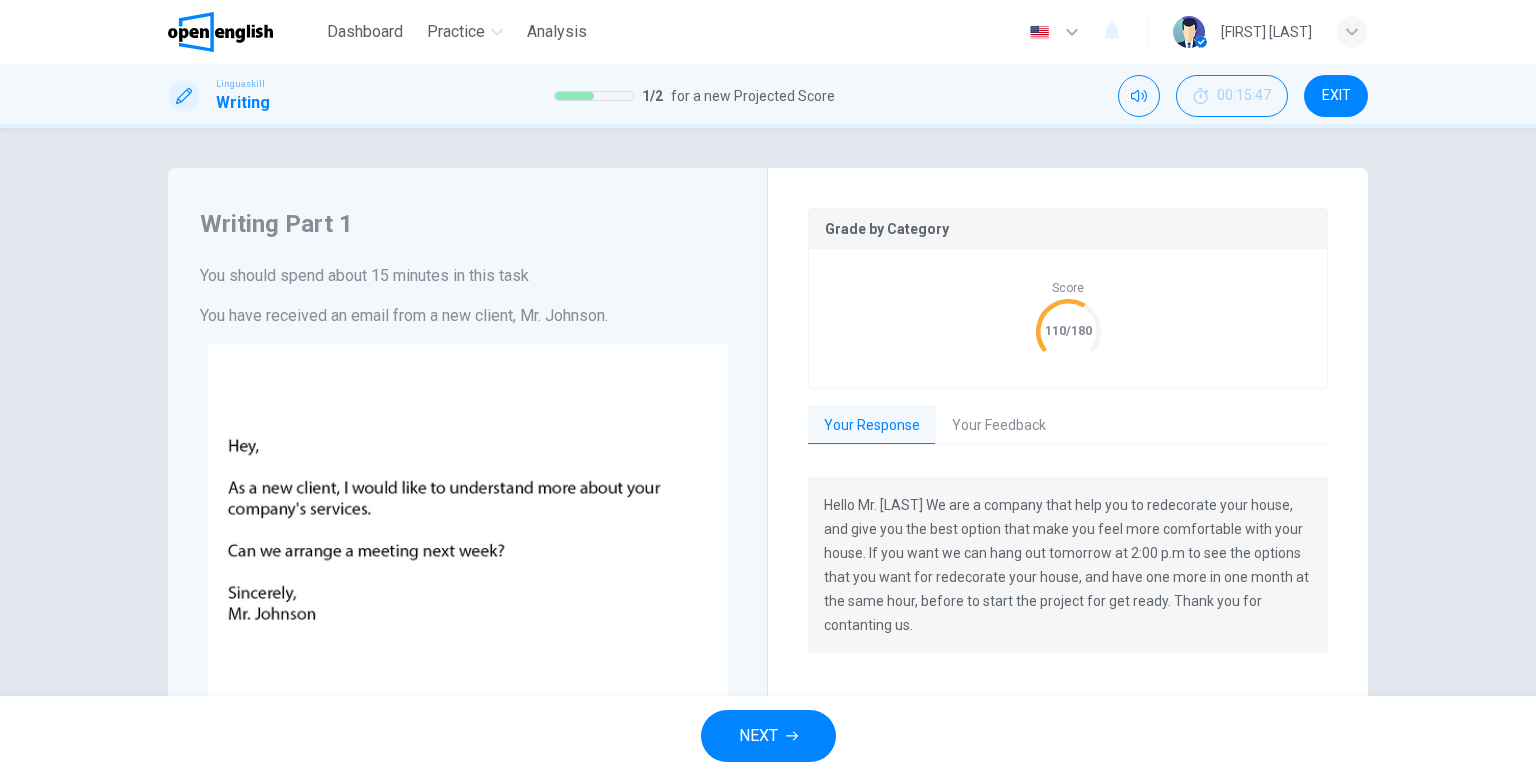 click on "Your Feedback" at bounding box center (999, 426) 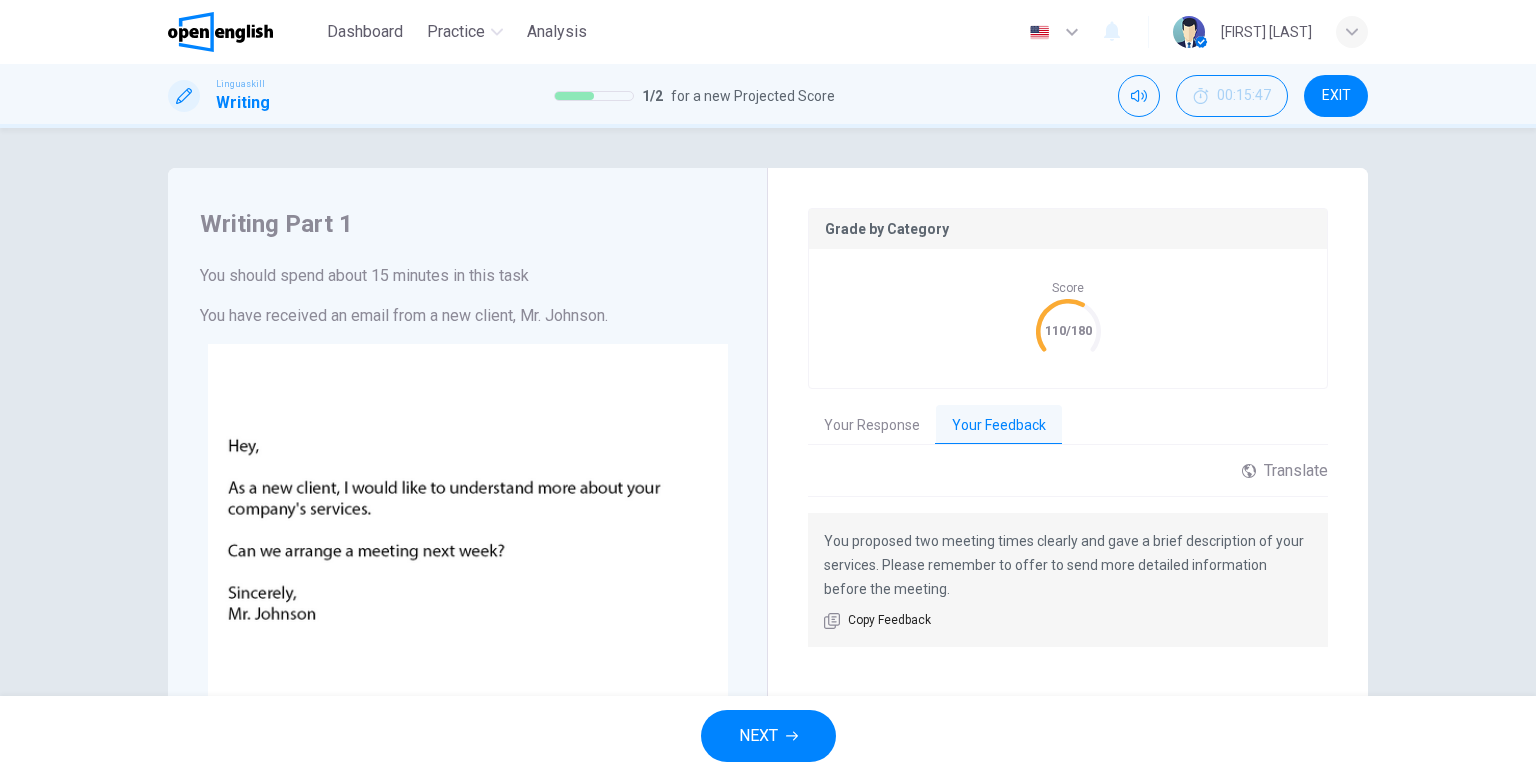 scroll, scrollTop: 400, scrollLeft: 0, axis: vertical 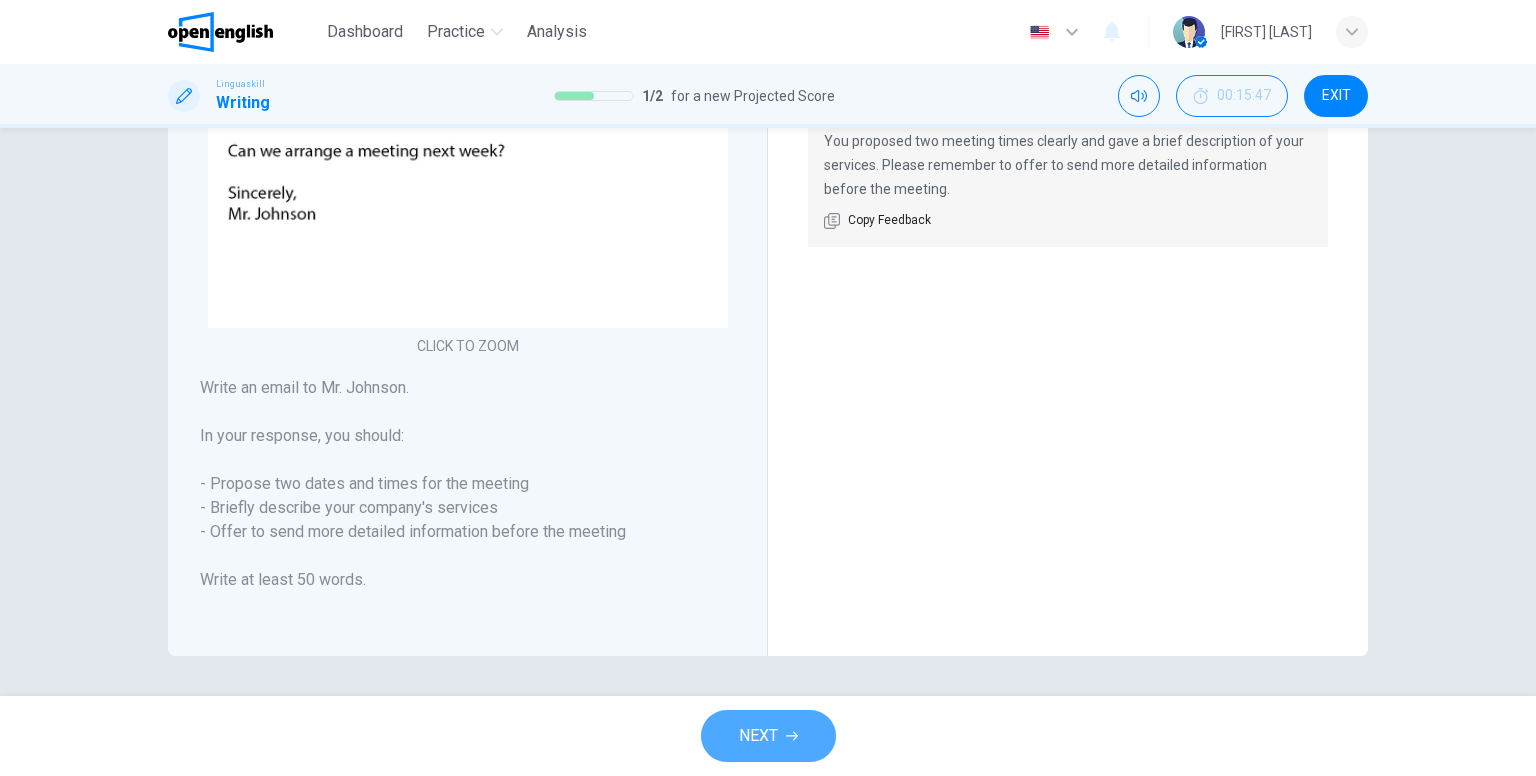 click on "NEXT" at bounding box center (758, 736) 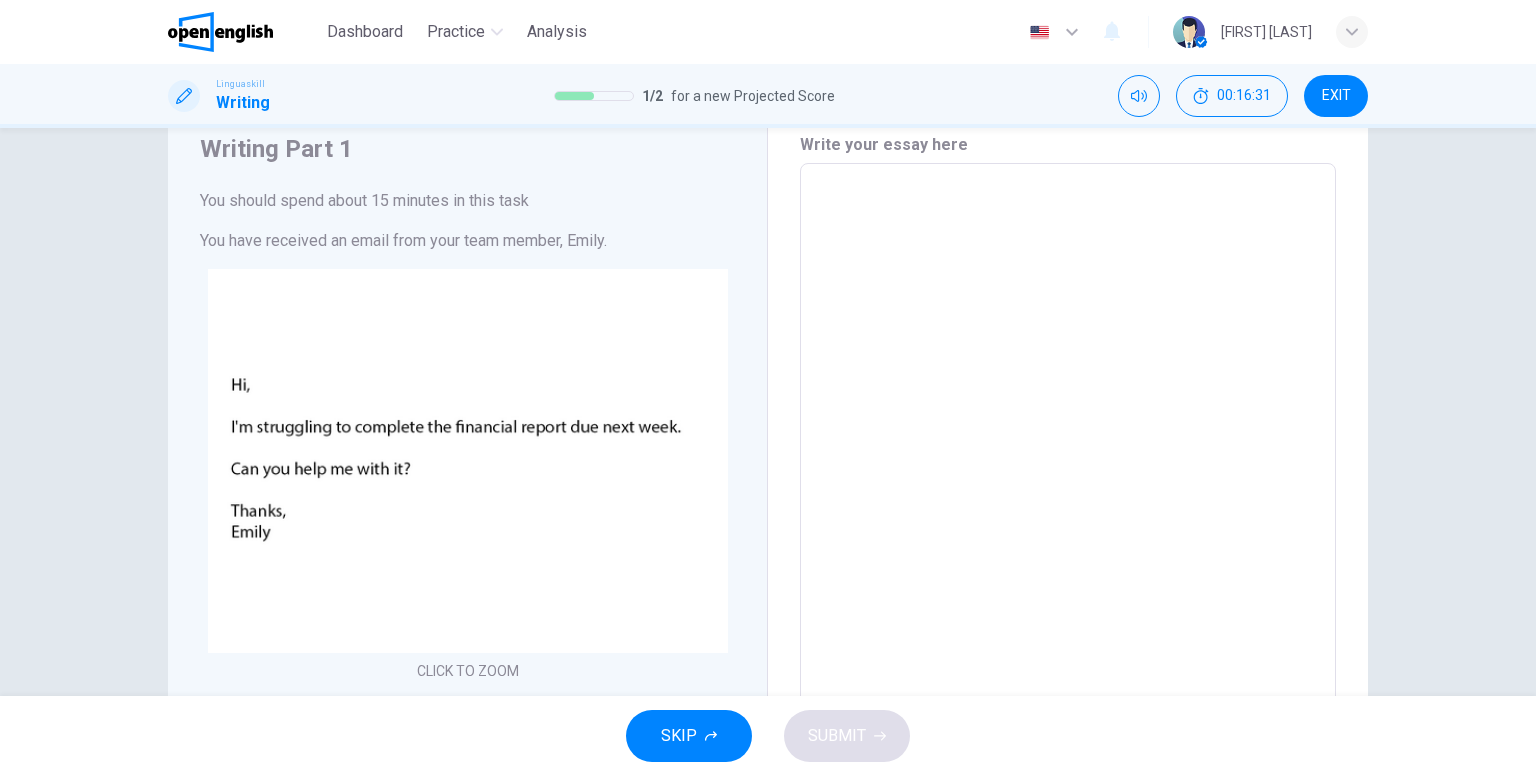 scroll, scrollTop: 72, scrollLeft: 0, axis: vertical 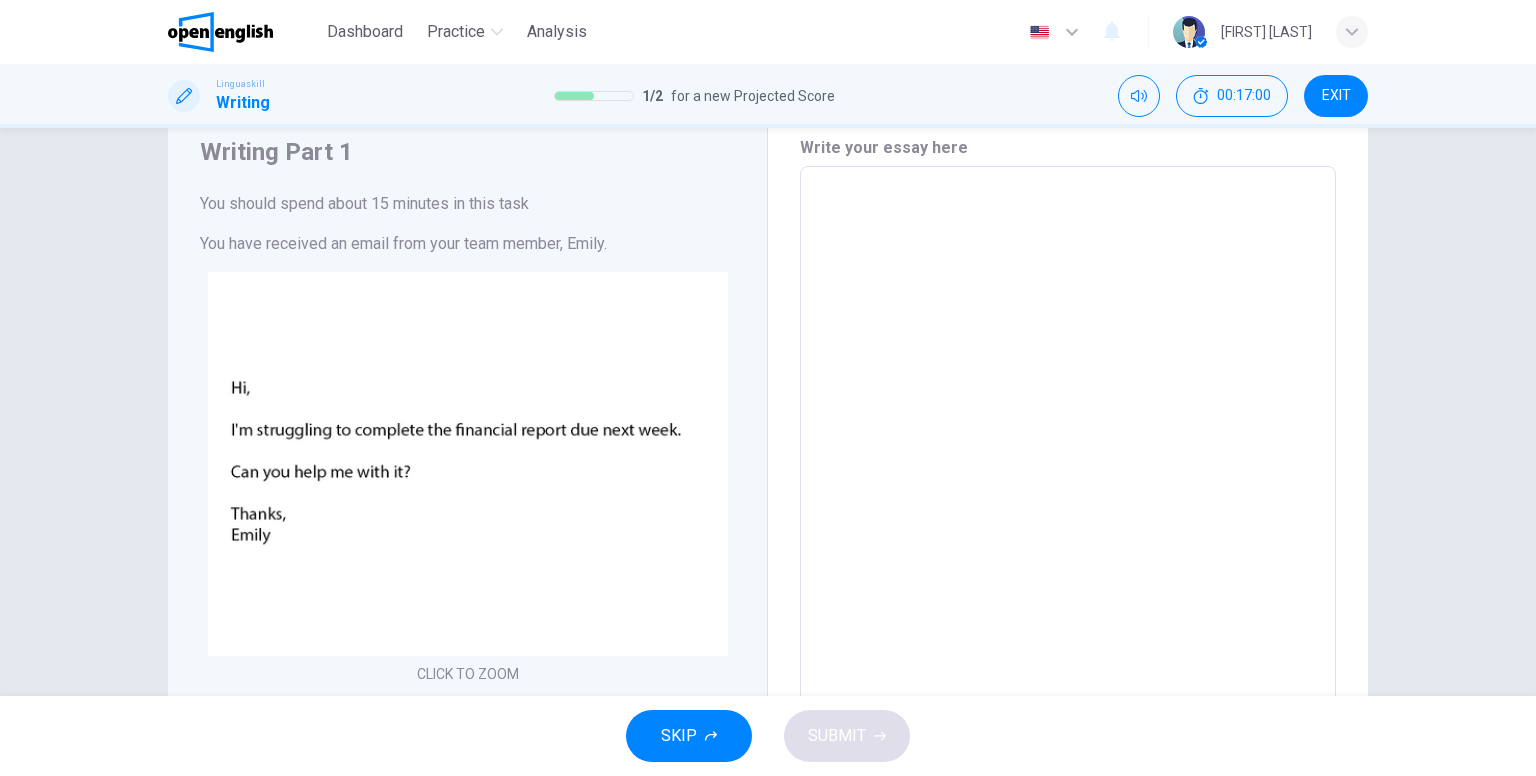 click at bounding box center (1068, 539) 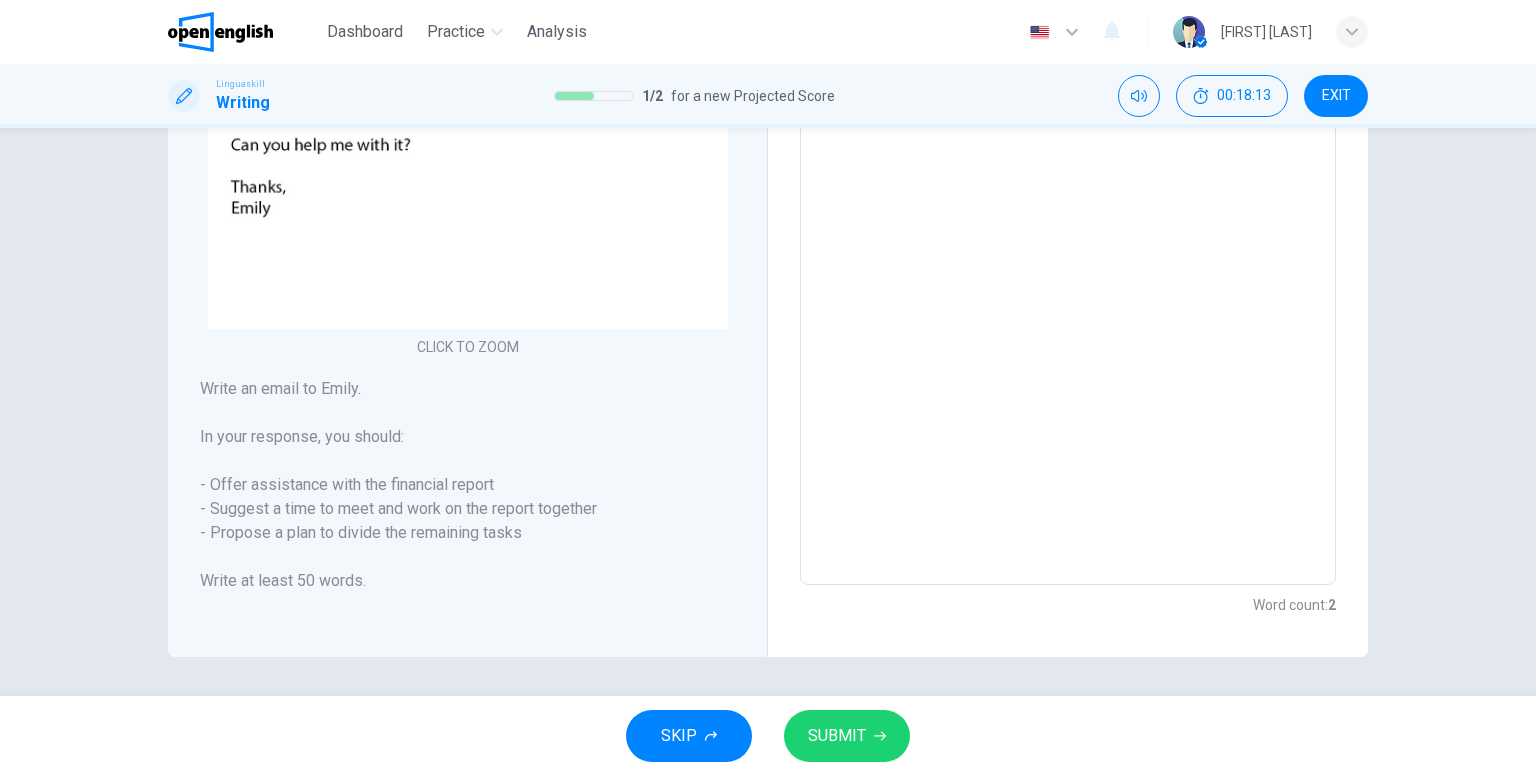 scroll, scrollTop: 398, scrollLeft: 0, axis: vertical 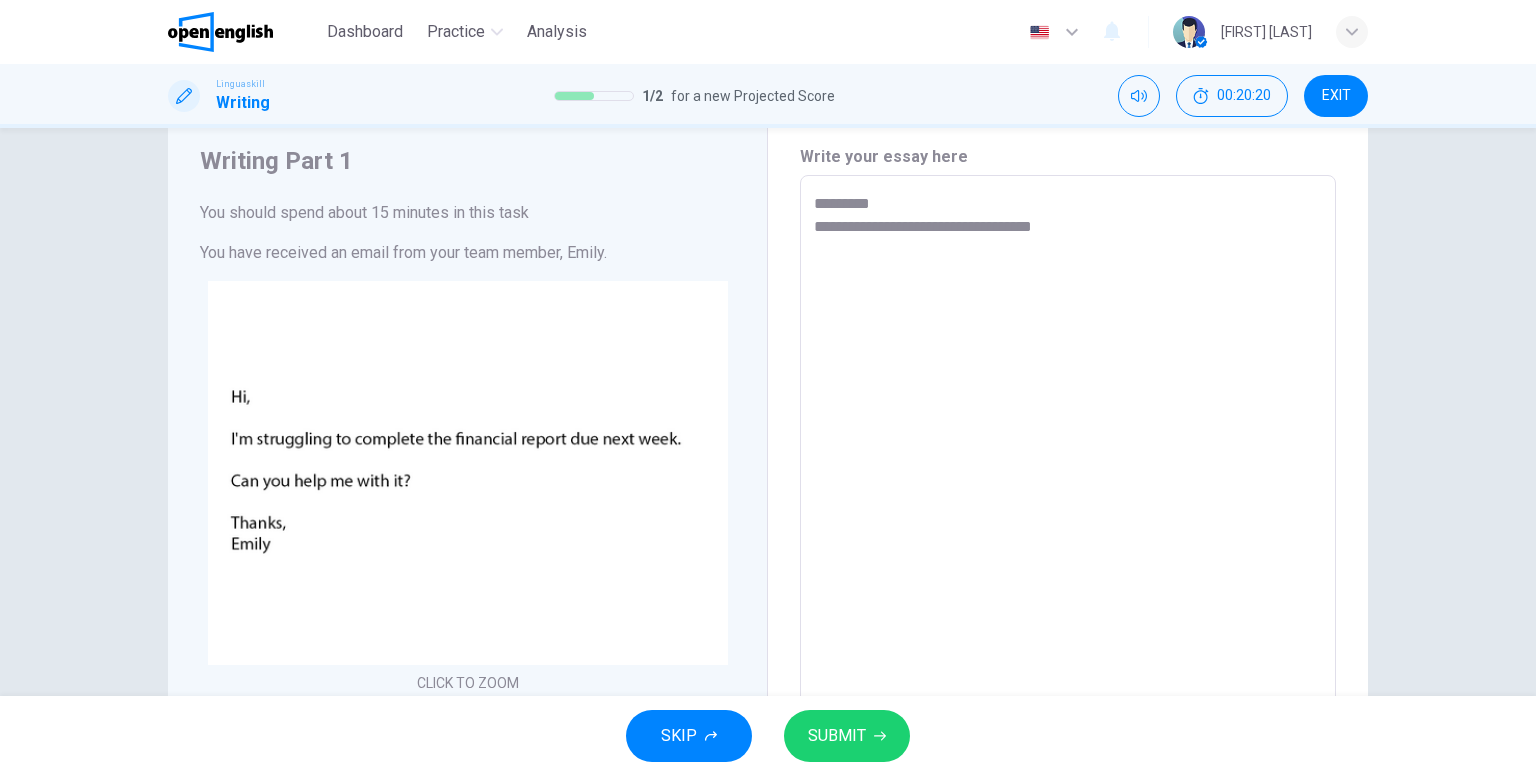 drag, startPoint x: 584, startPoint y: 305, endPoint x: 1159, endPoint y: 319, distance: 575.1704 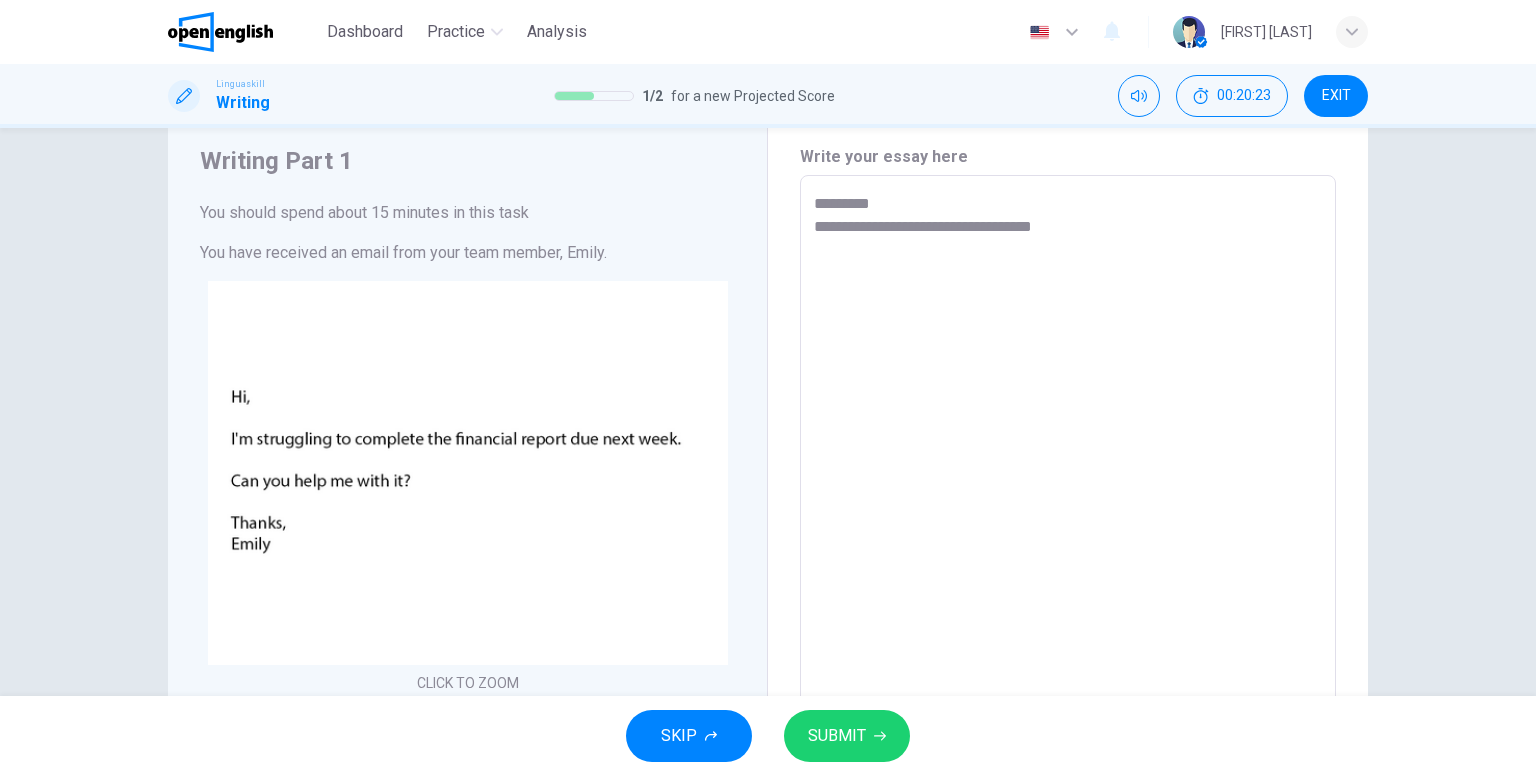 click on "**********" at bounding box center (1068, 548) 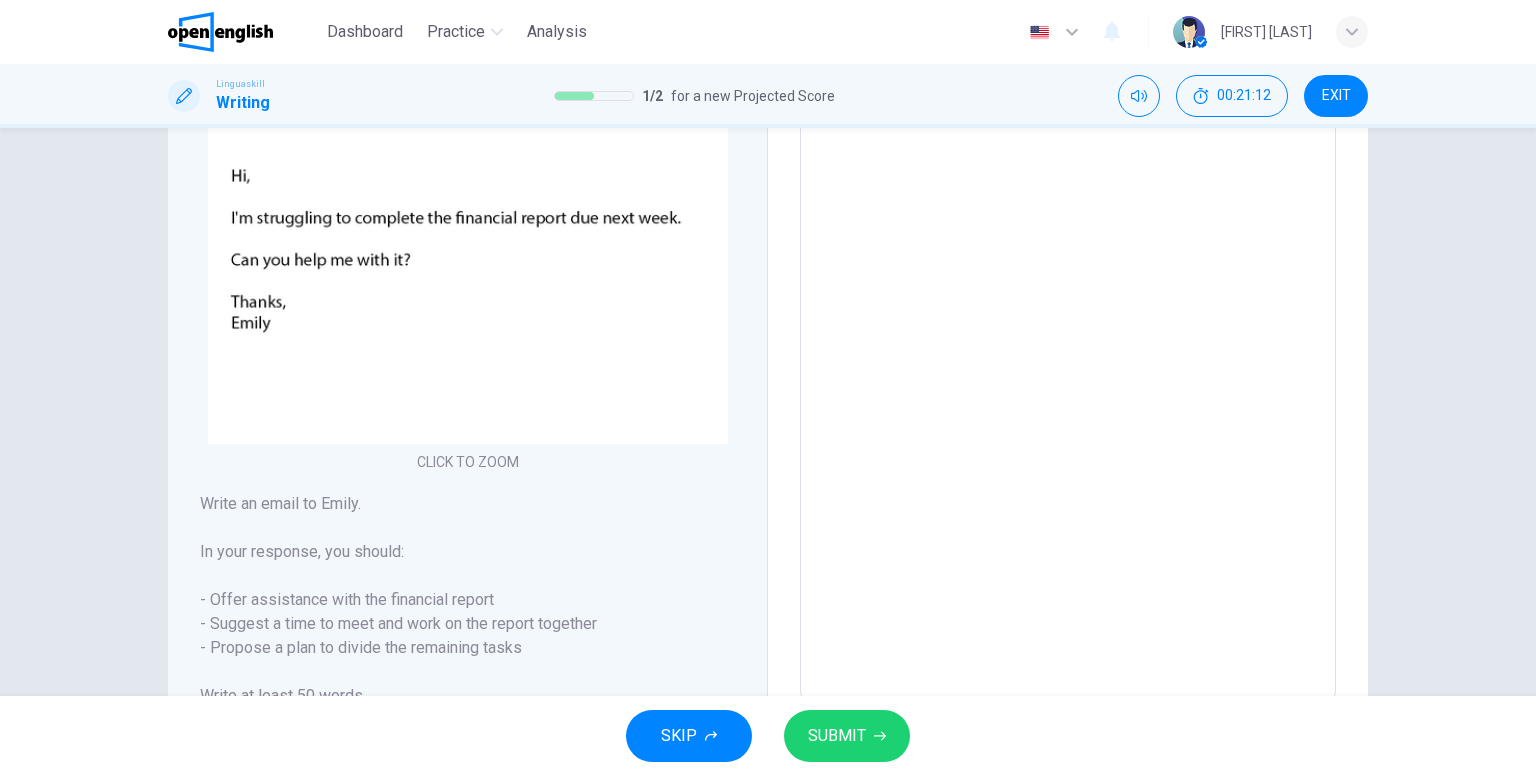 scroll, scrollTop: 0, scrollLeft: 0, axis: both 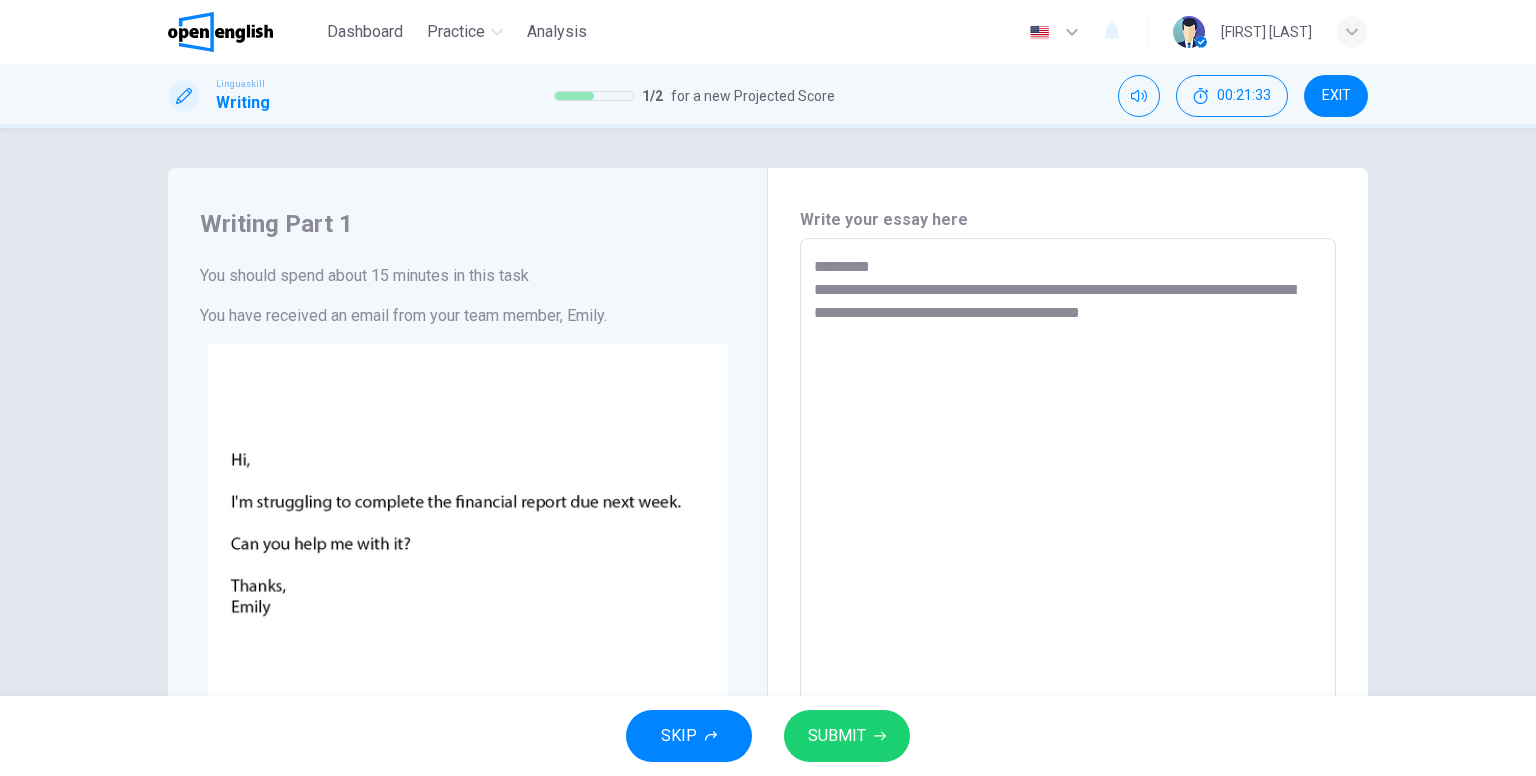 click on "**********" at bounding box center (1068, 611) 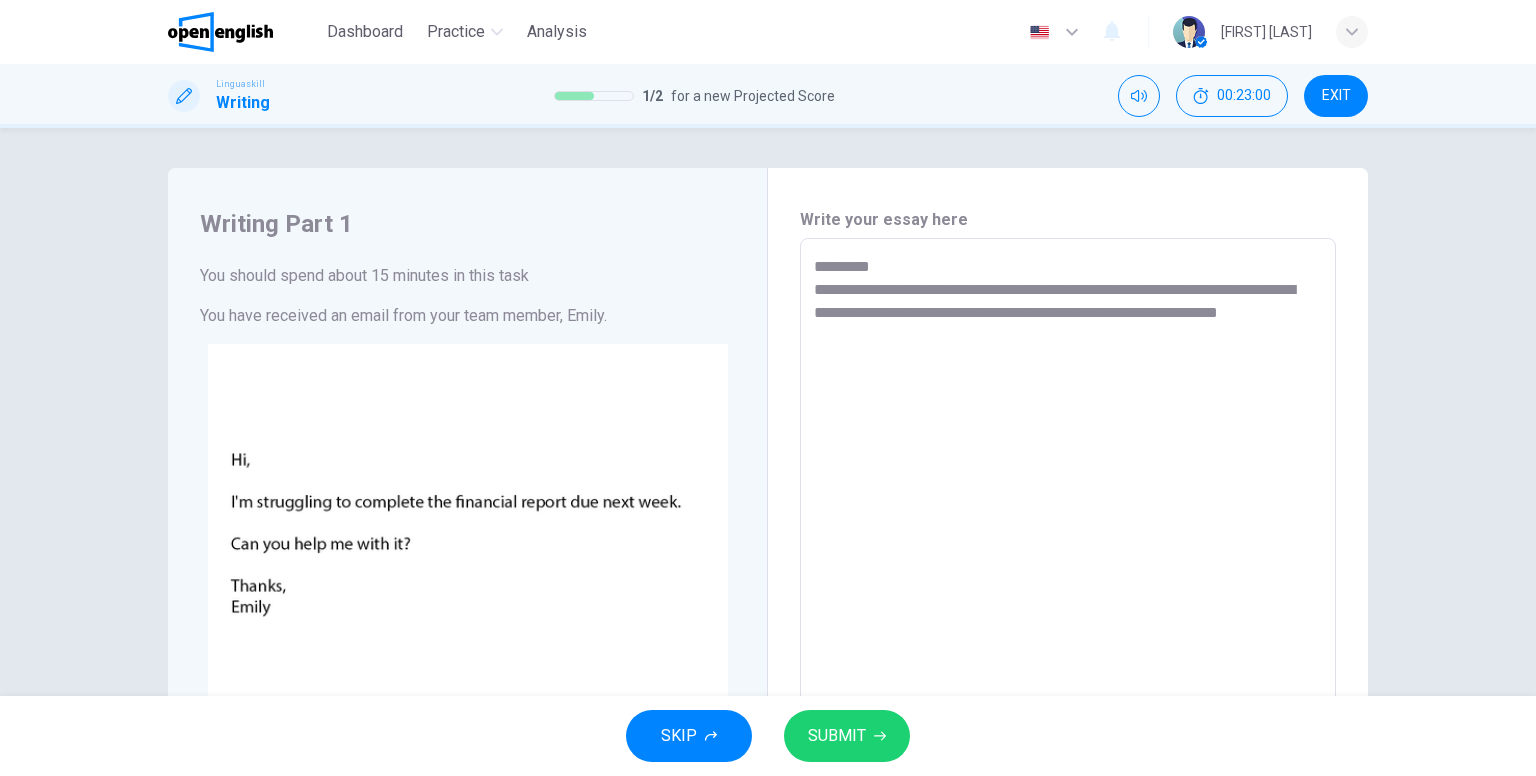 click on "**********" at bounding box center [1068, 611] 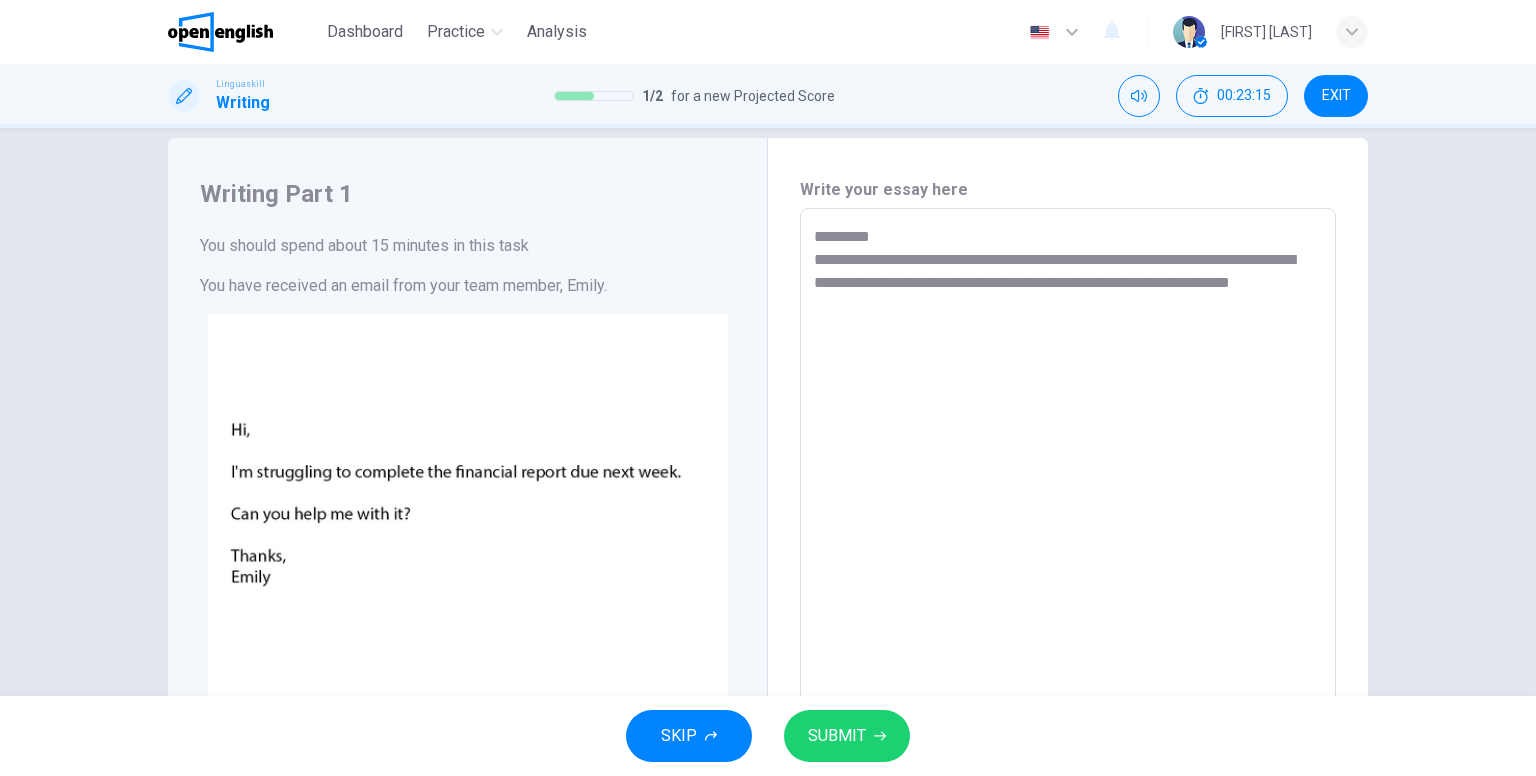 scroll, scrollTop: 0, scrollLeft: 0, axis: both 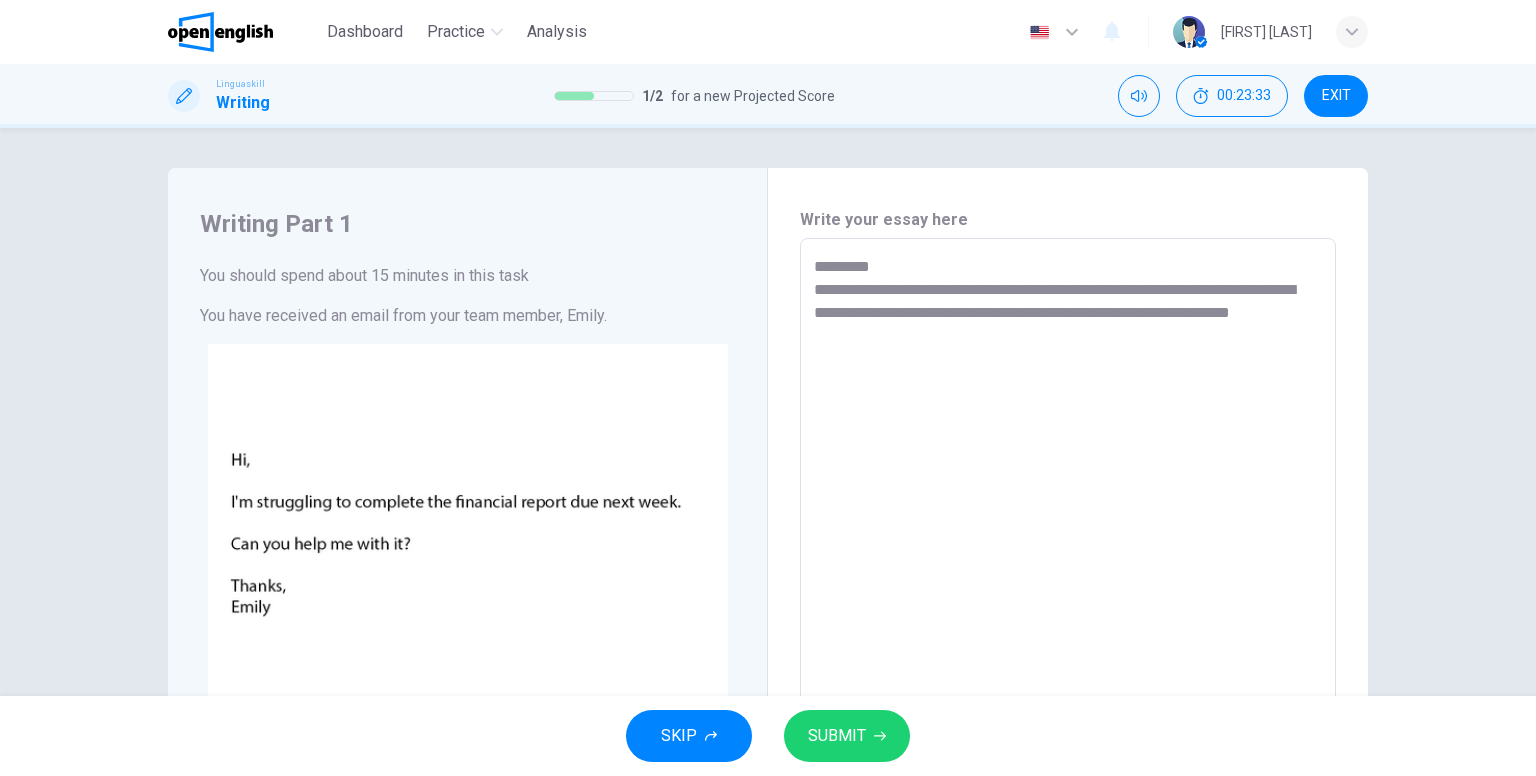 click on "**********" at bounding box center (1068, 611) 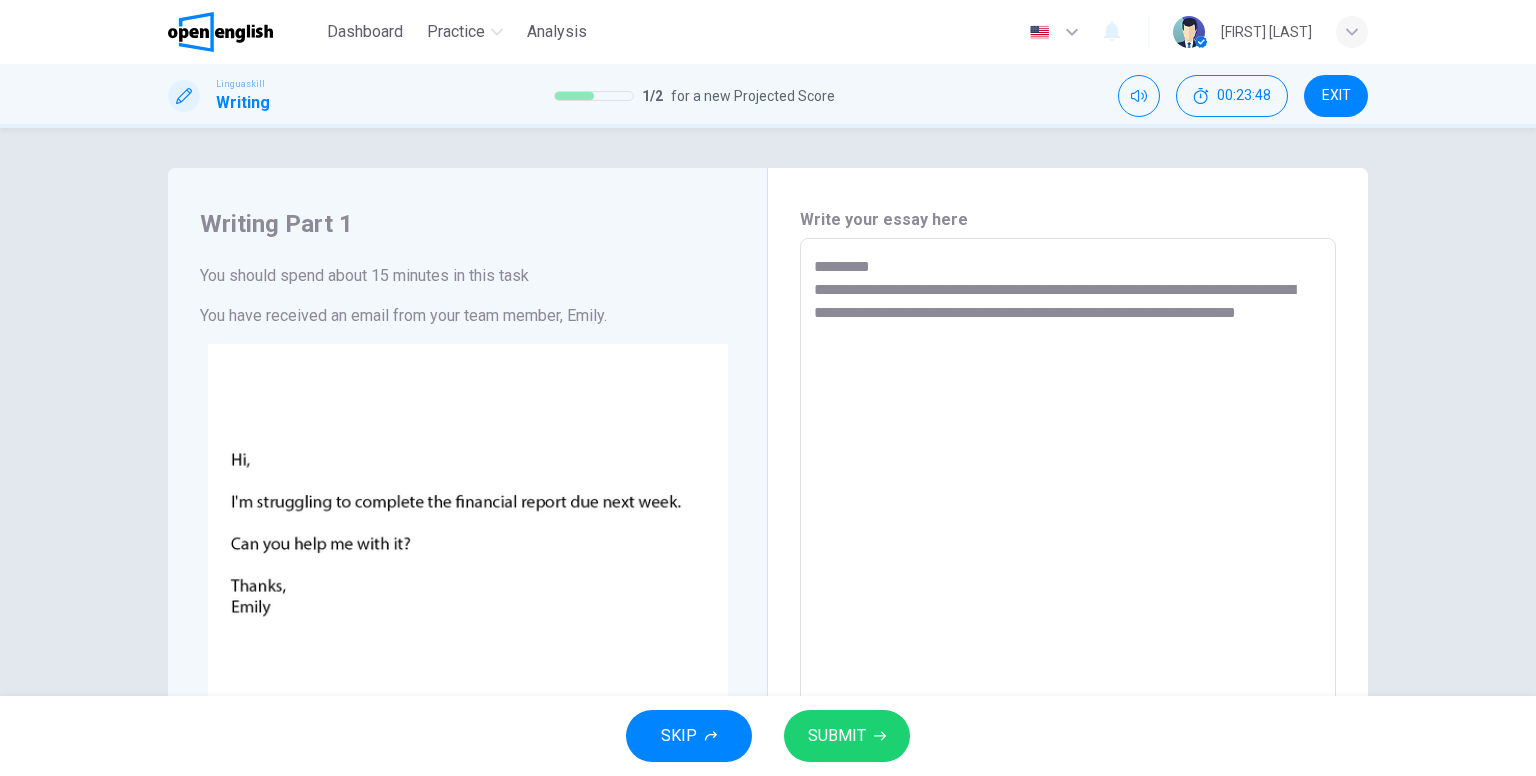 click on "**********" at bounding box center [1068, 611] 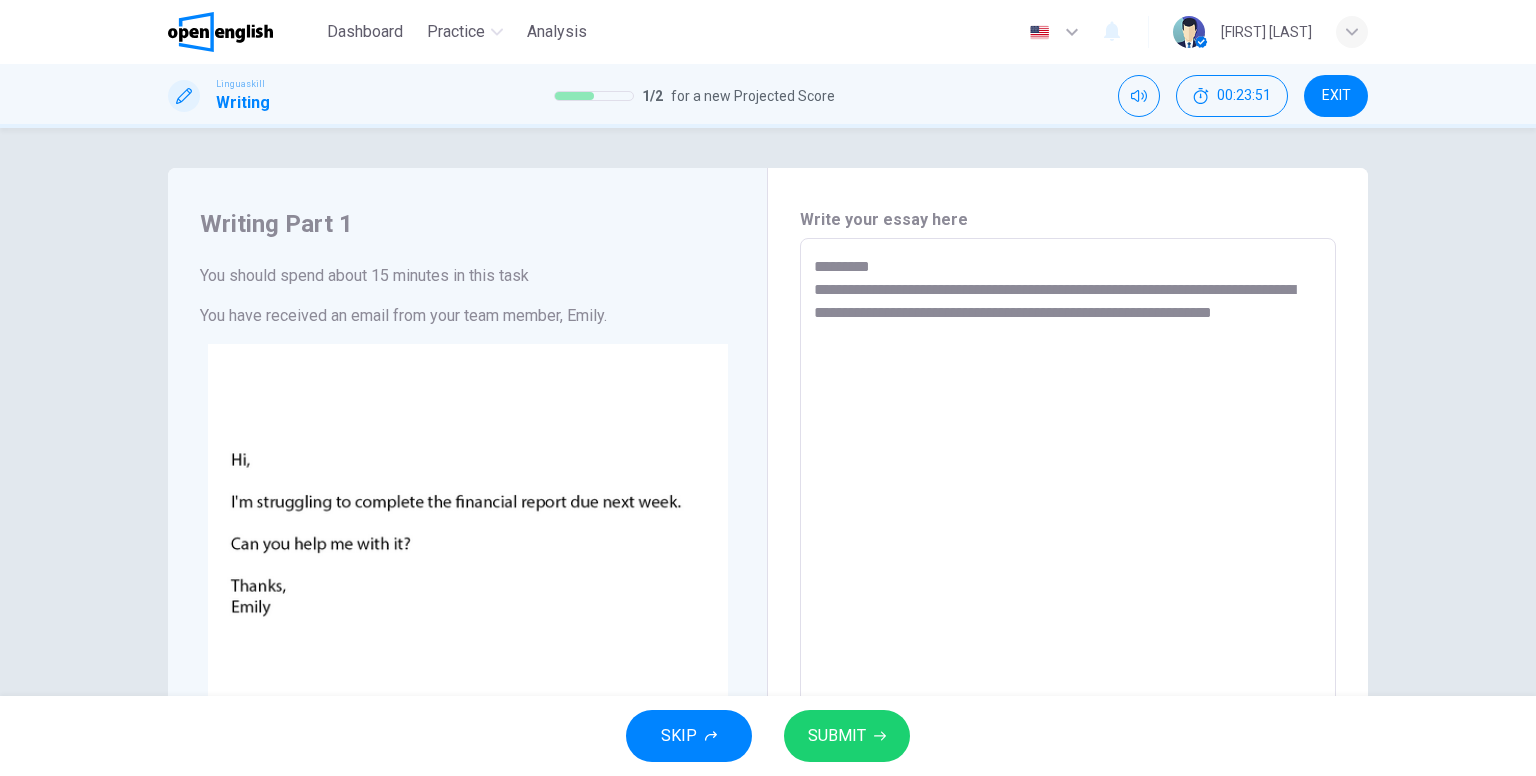 click on "**********" at bounding box center (1068, 611) 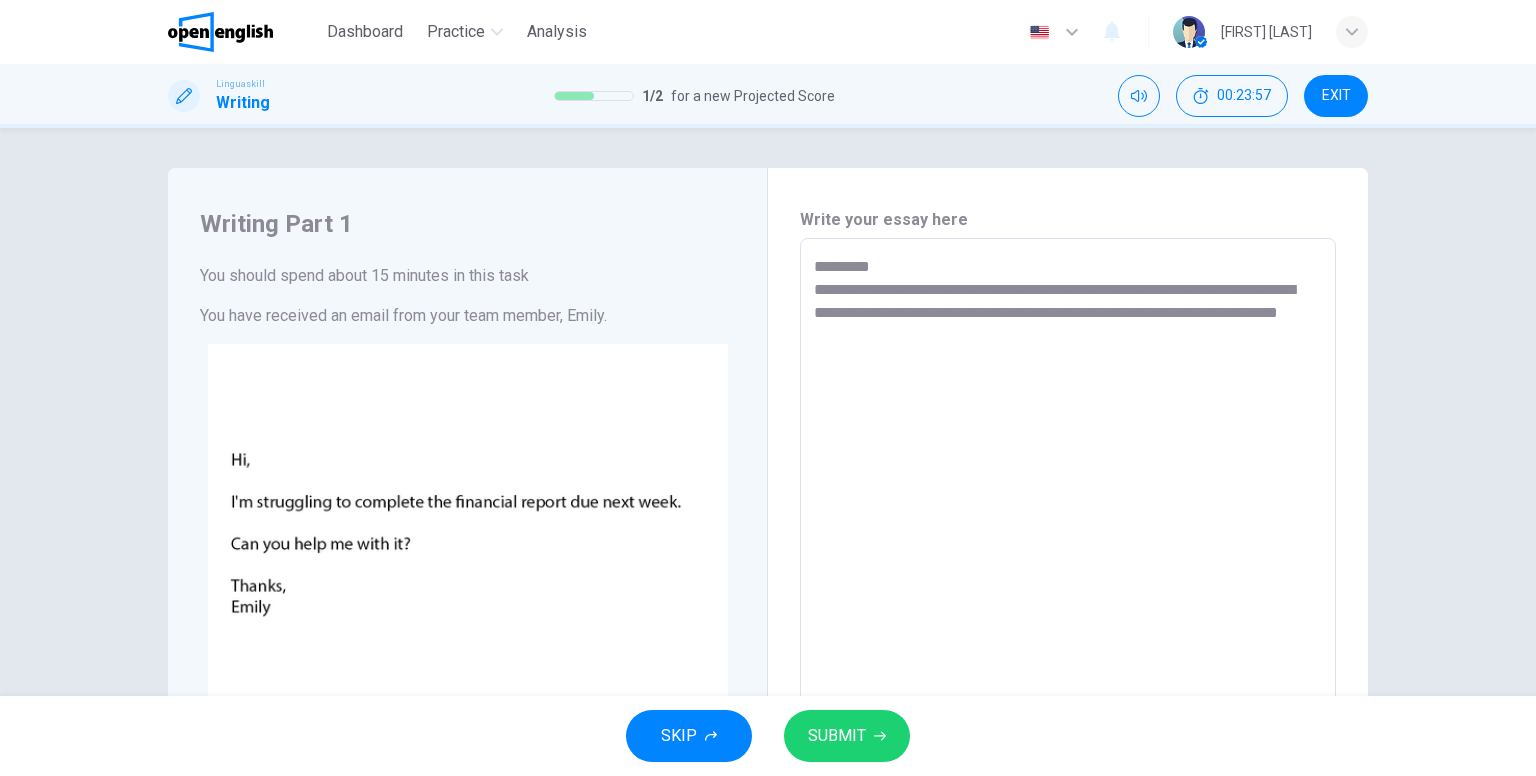 click on "**********" at bounding box center (1068, 611) 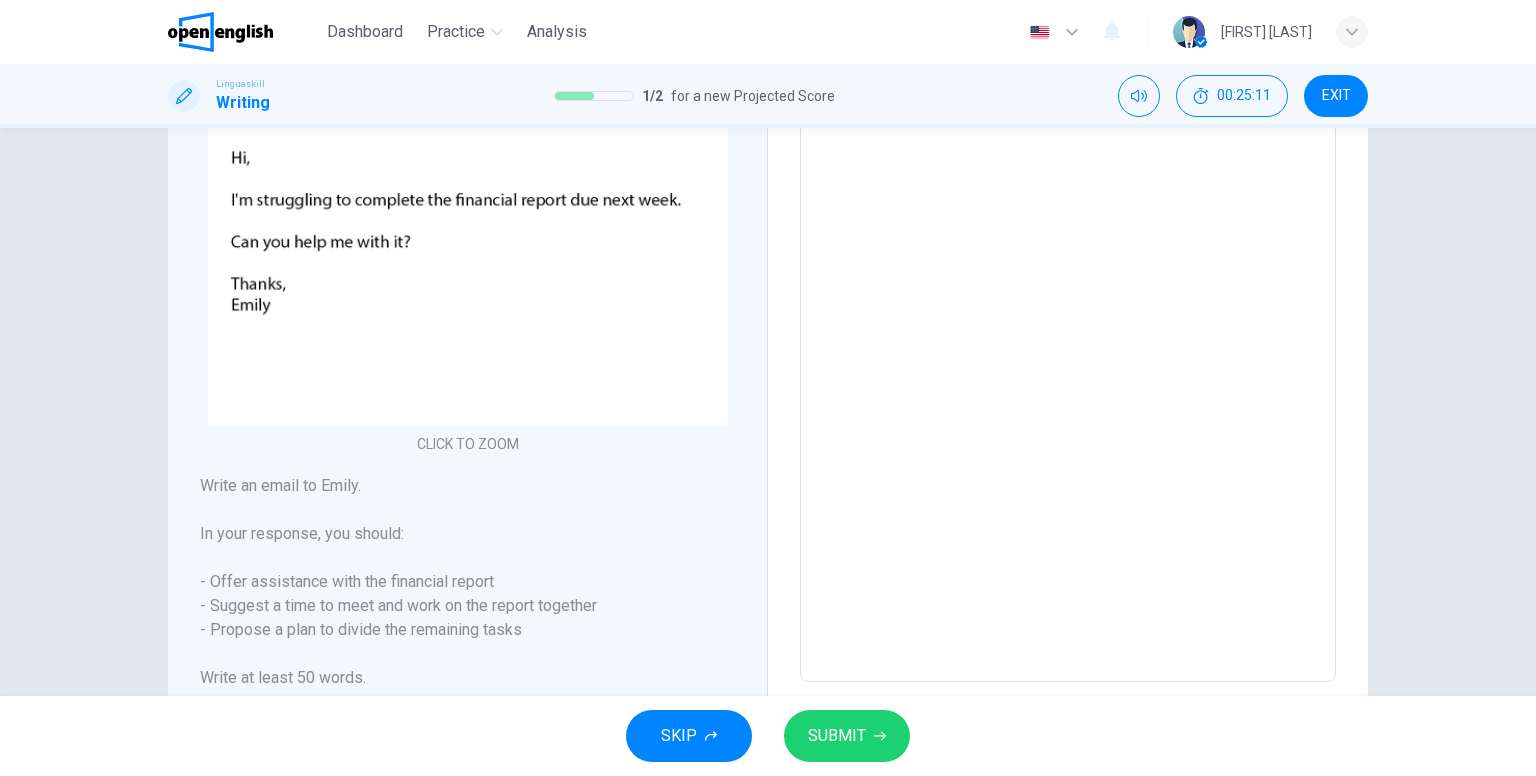 scroll, scrollTop: 0, scrollLeft: 0, axis: both 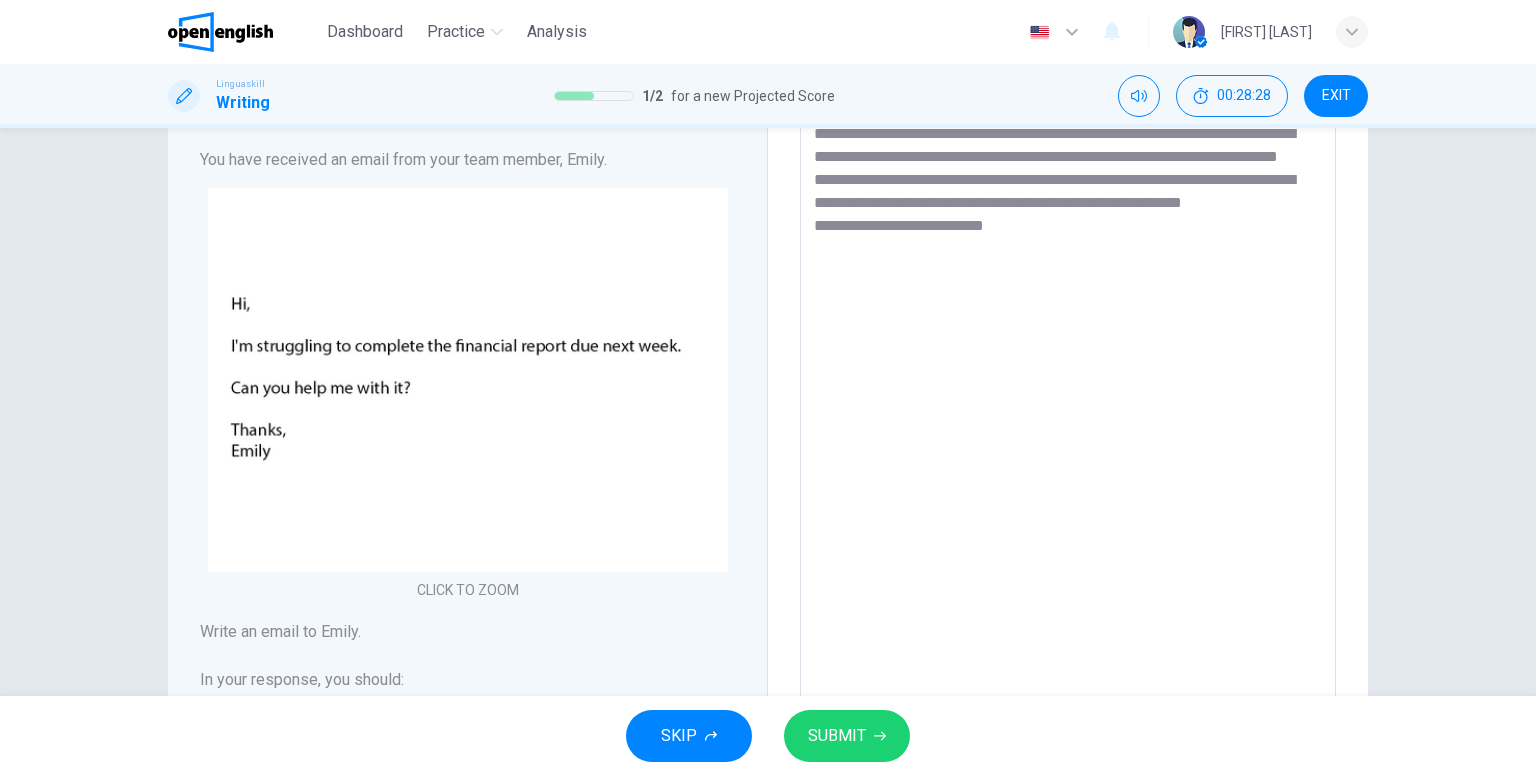 click on "SUBMIT" at bounding box center (837, 736) 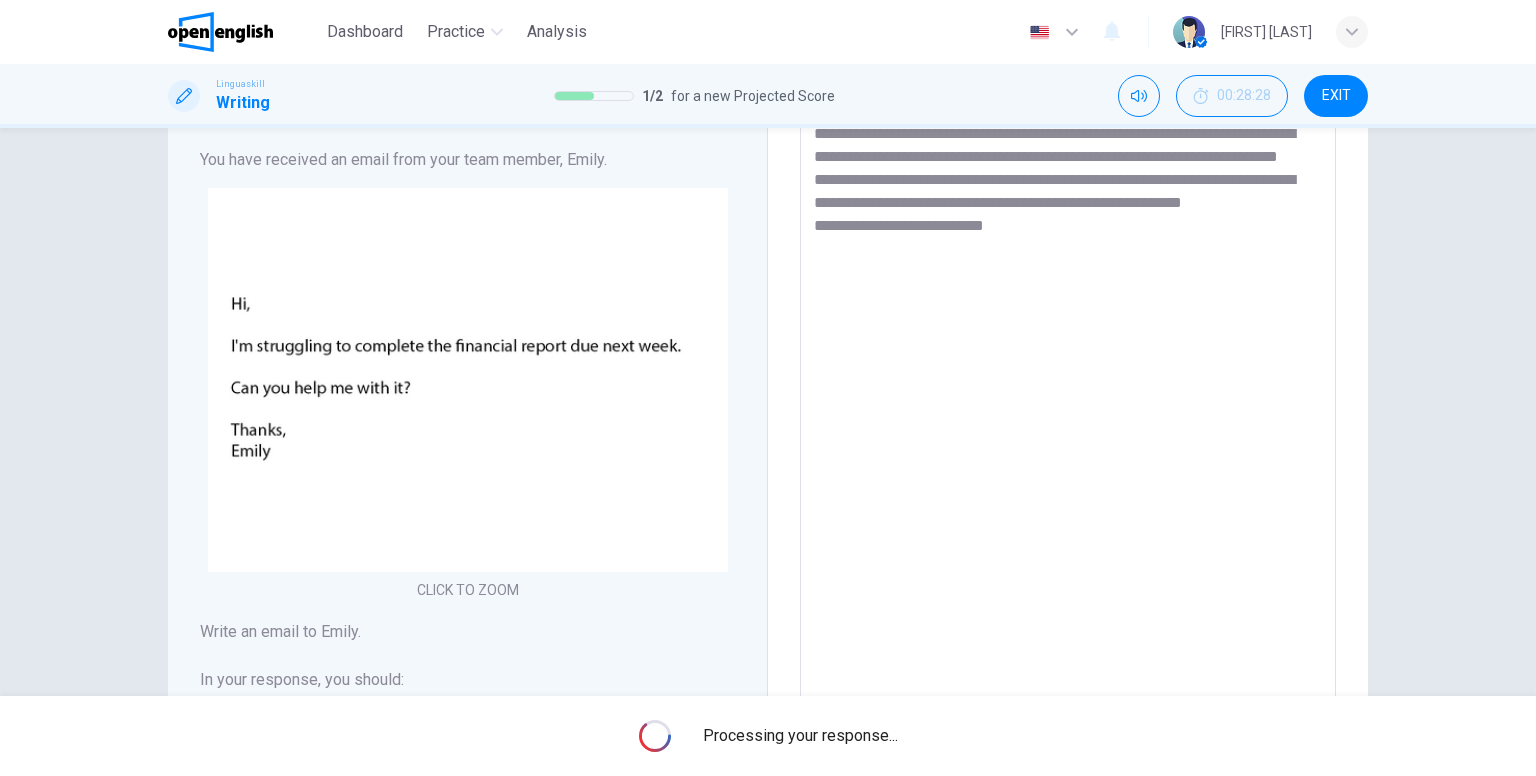 scroll, scrollTop: 0, scrollLeft: 0, axis: both 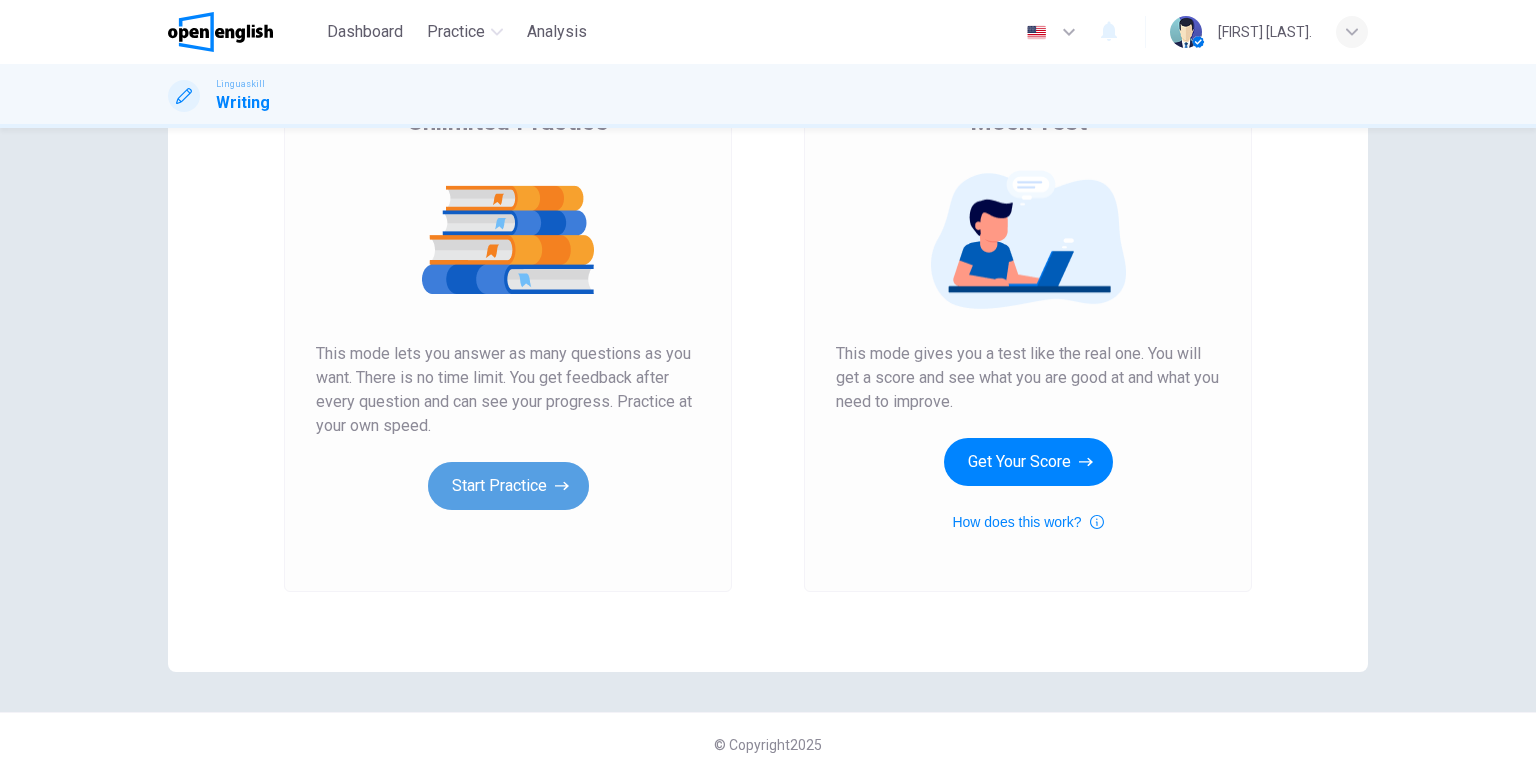 click on "Start Practice" at bounding box center [508, 486] 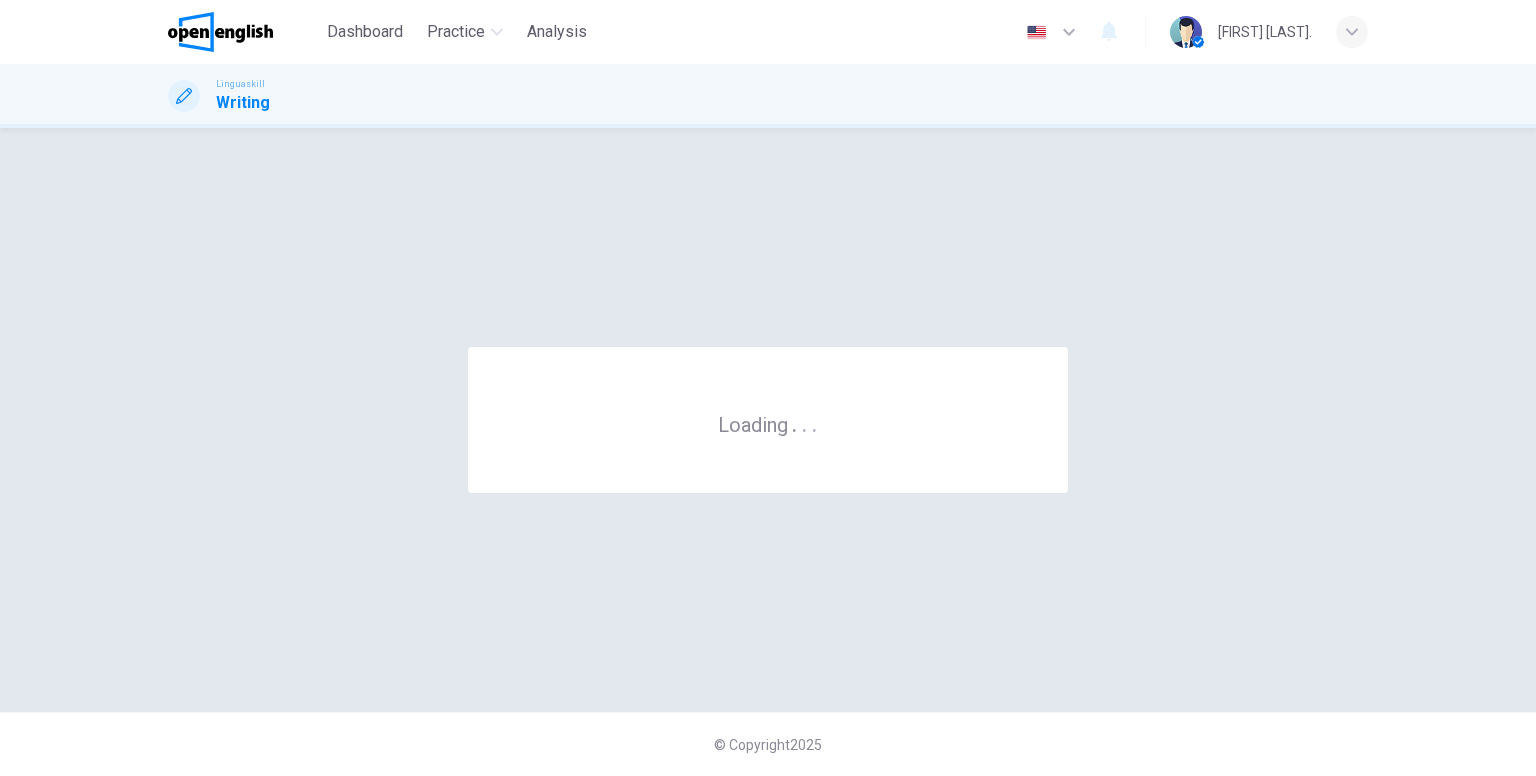 scroll, scrollTop: 0, scrollLeft: 0, axis: both 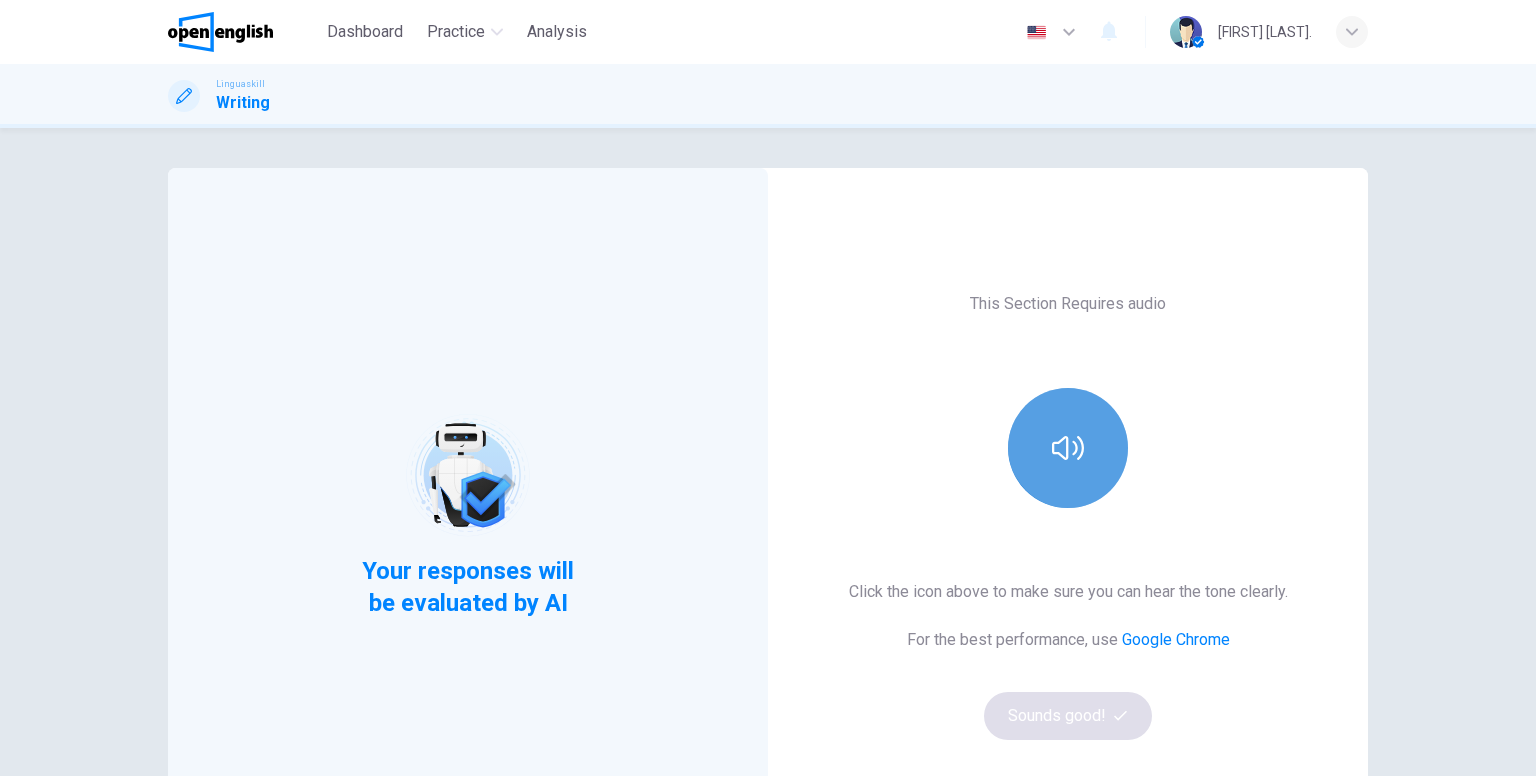 click at bounding box center (1068, 448) 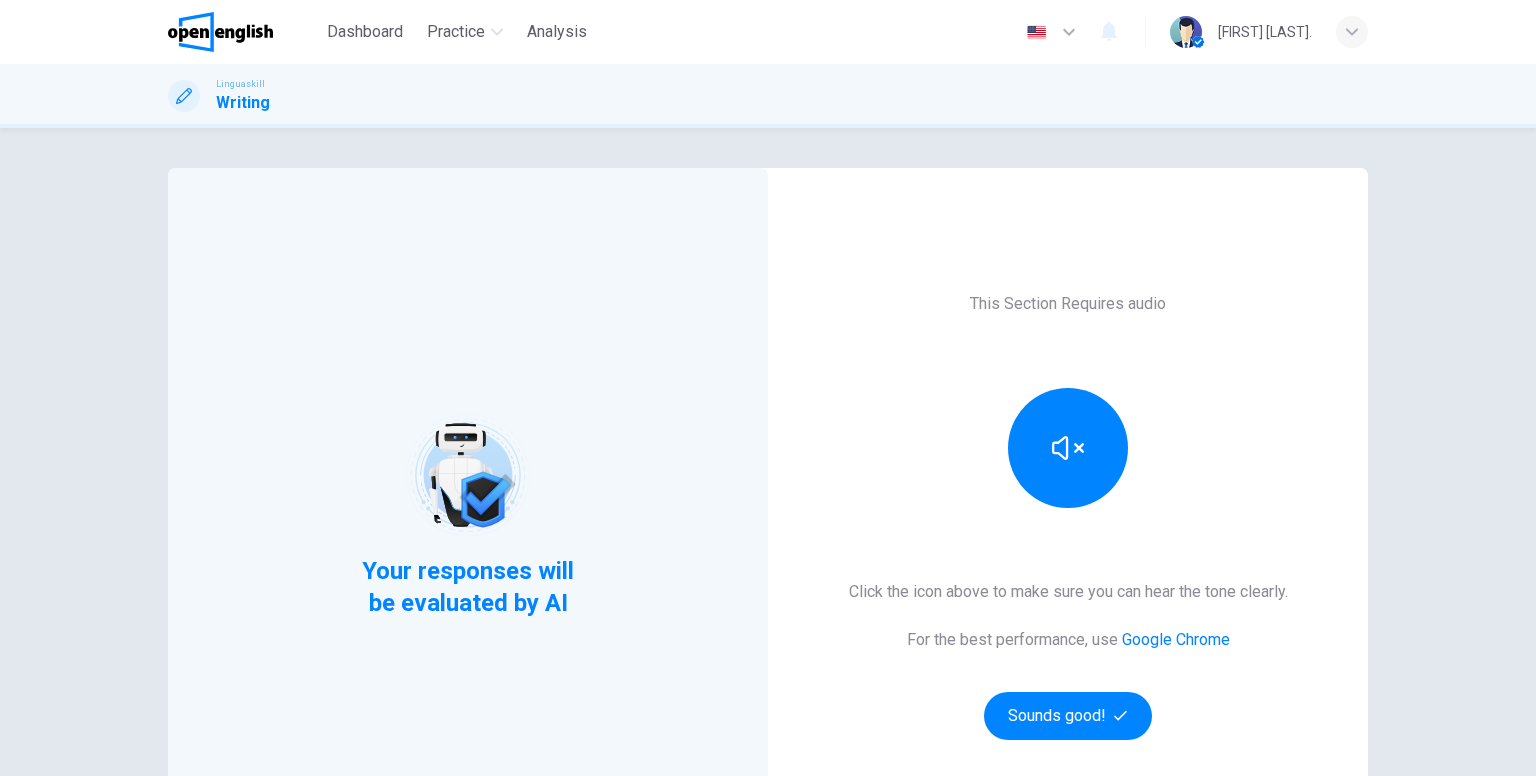 scroll, scrollTop: 191, scrollLeft: 0, axis: vertical 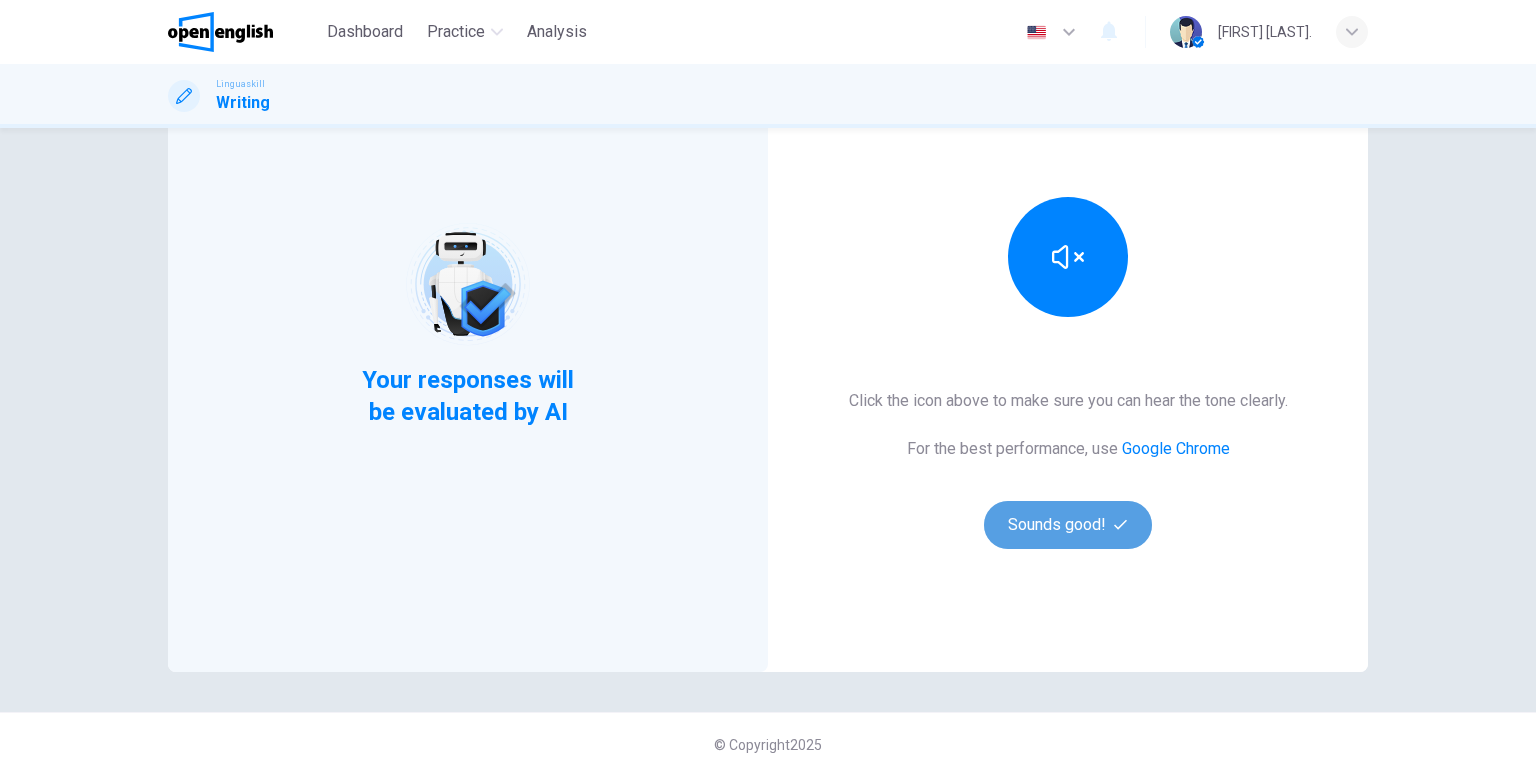 click on "Sounds good!" at bounding box center (1068, 525) 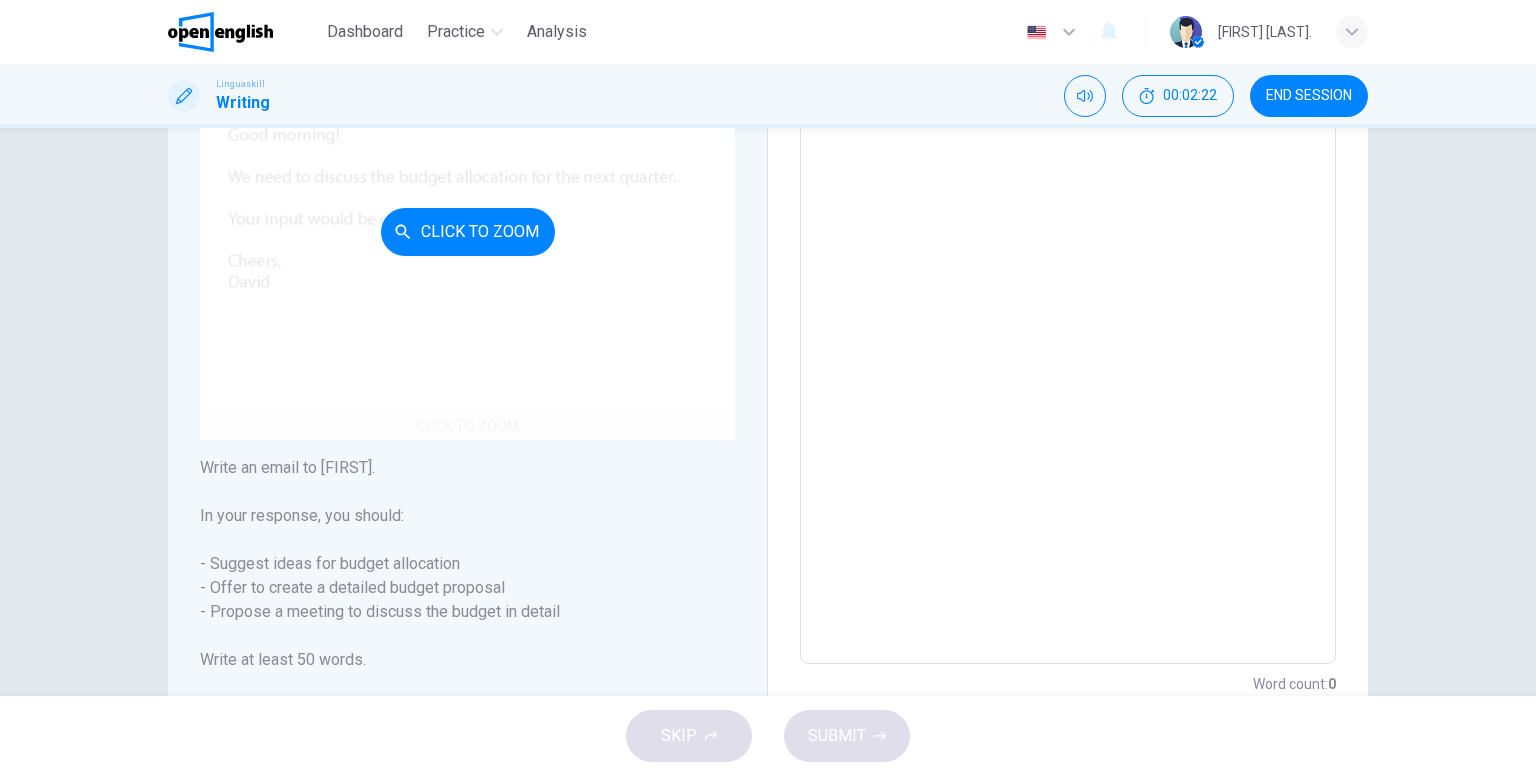 scroll, scrollTop: 400, scrollLeft: 0, axis: vertical 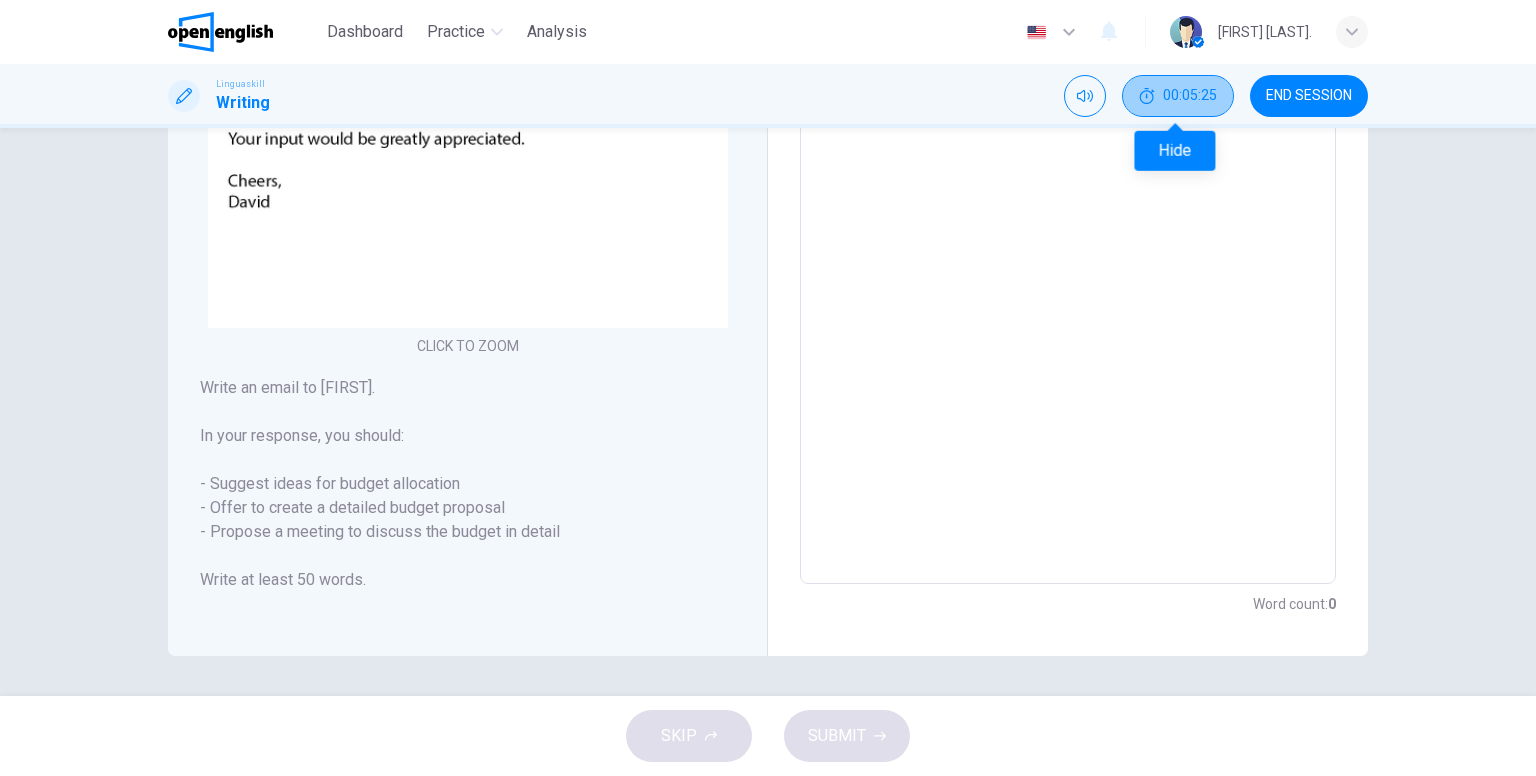 click on "00:05:25" at bounding box center [1178, 96] 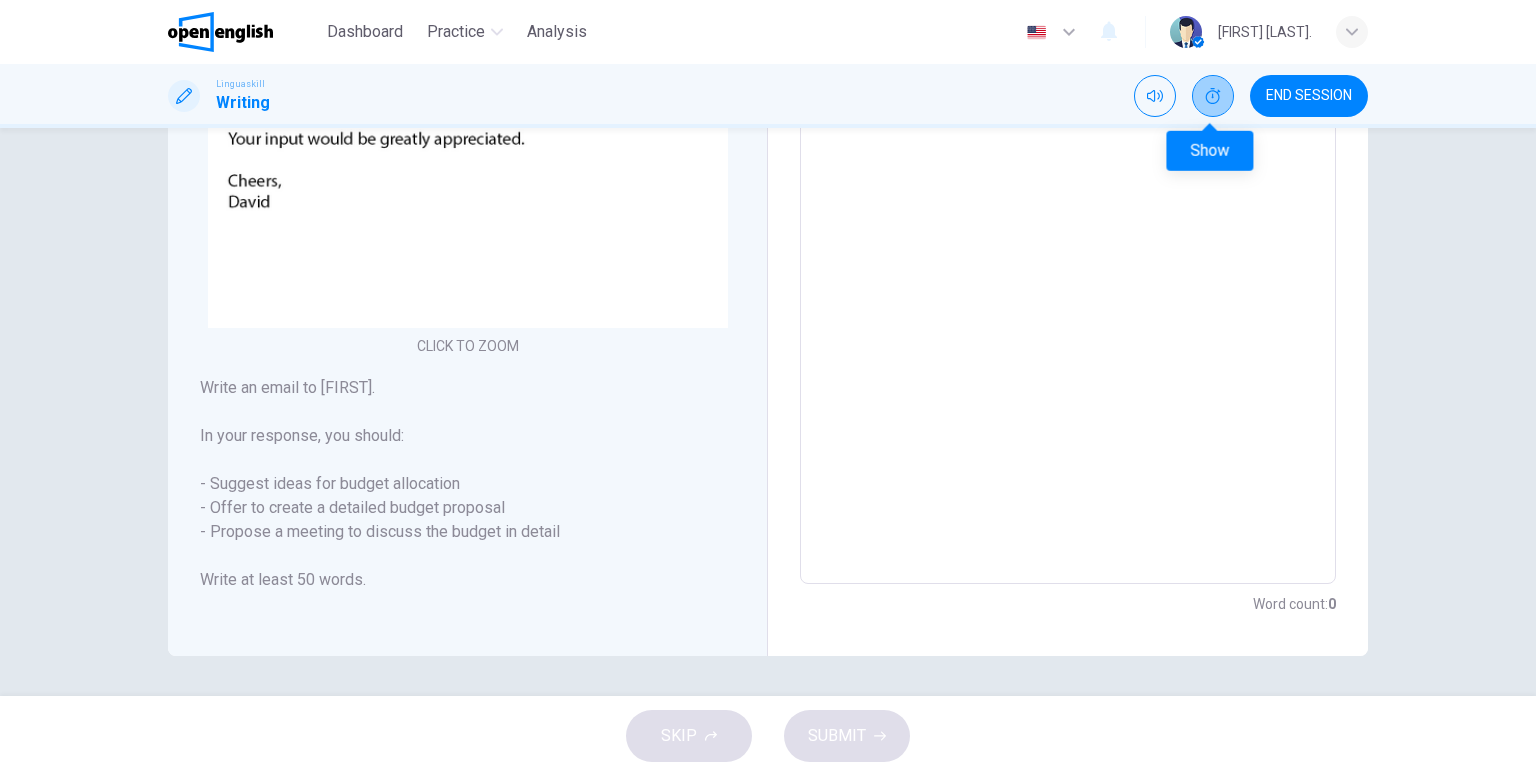 click at bounding box center [1213, 96] 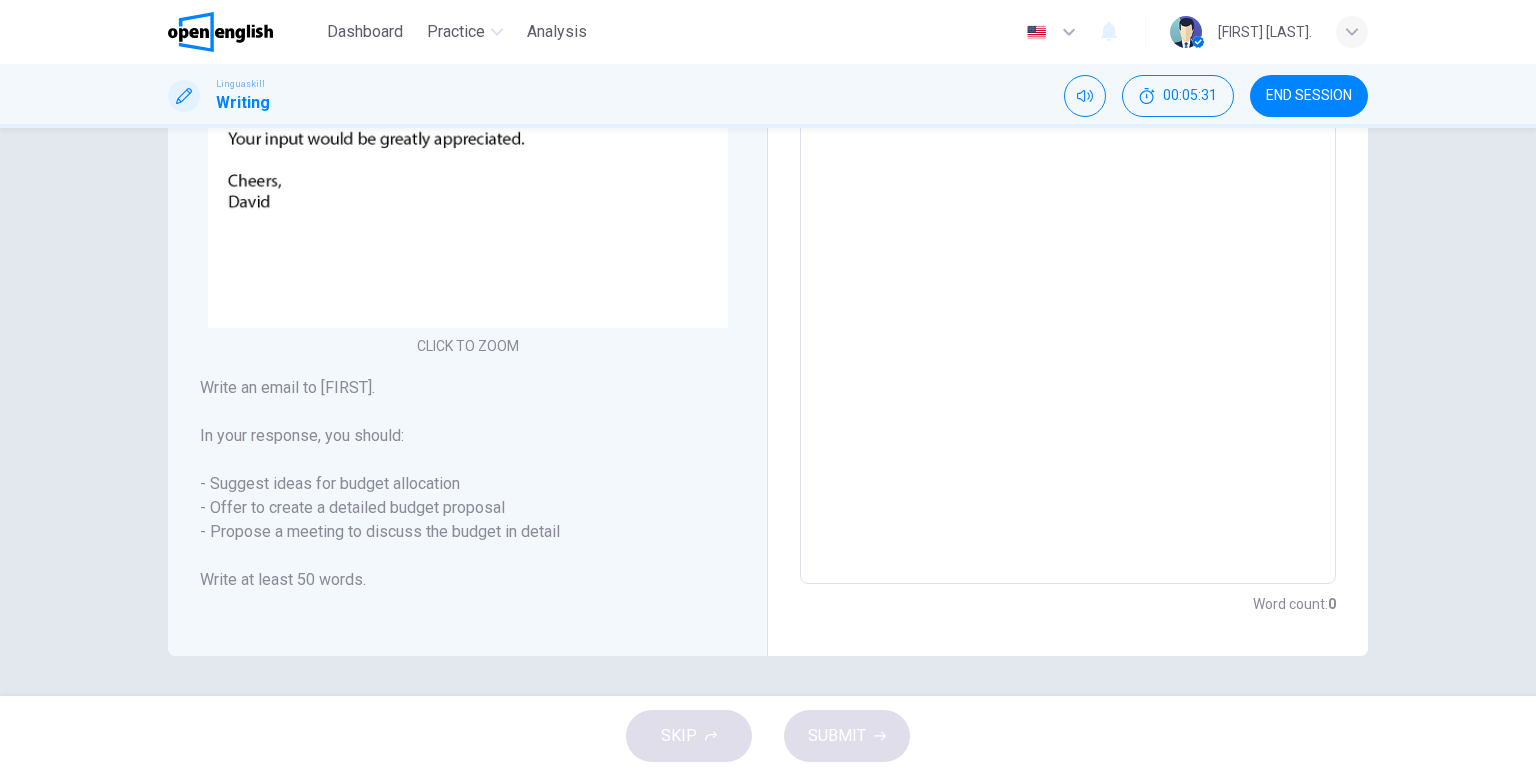 scroll, scrollTop: 0, scrollLeft: 0, axis: both 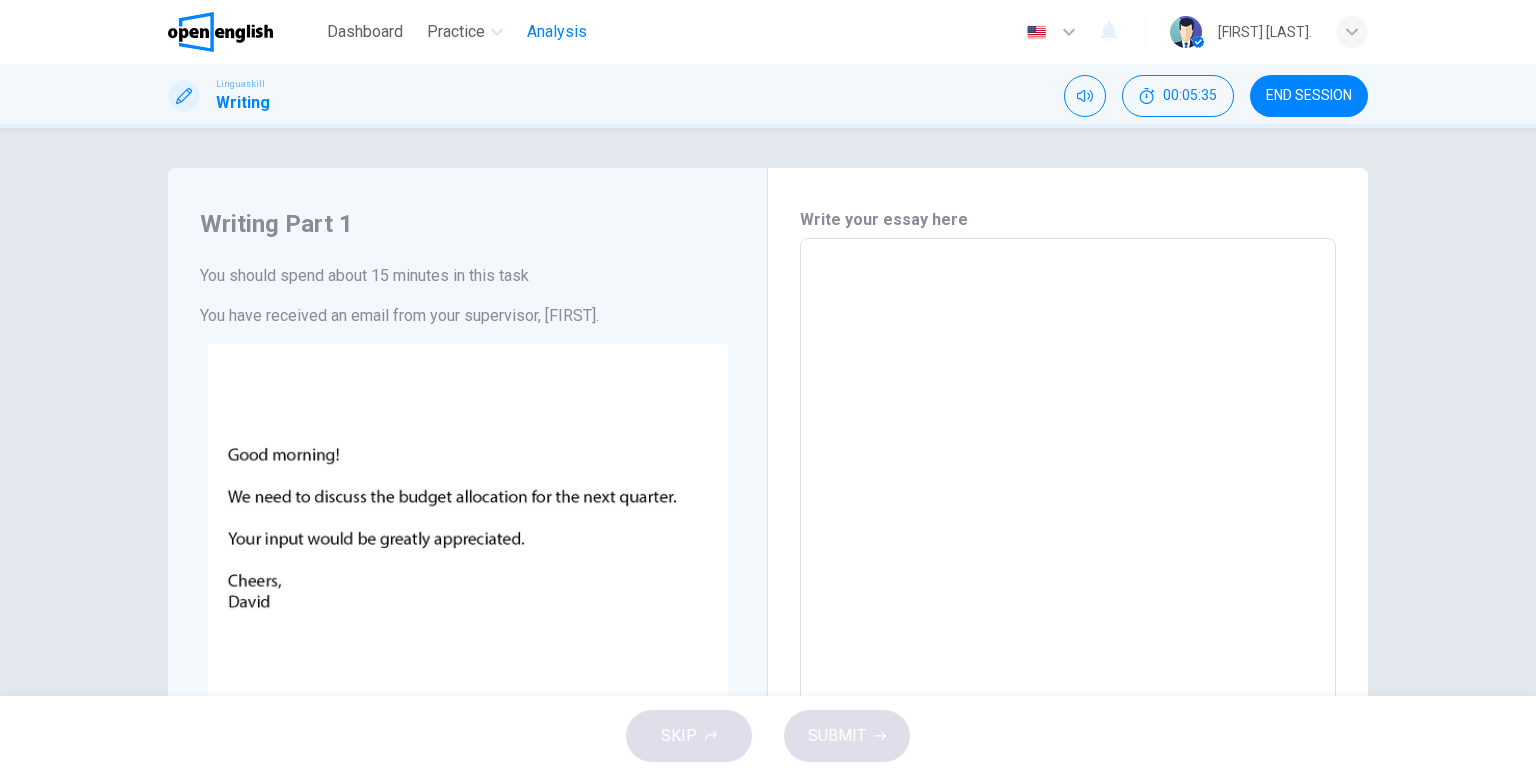 click on "Analysis" at bounding box center [557, 32] 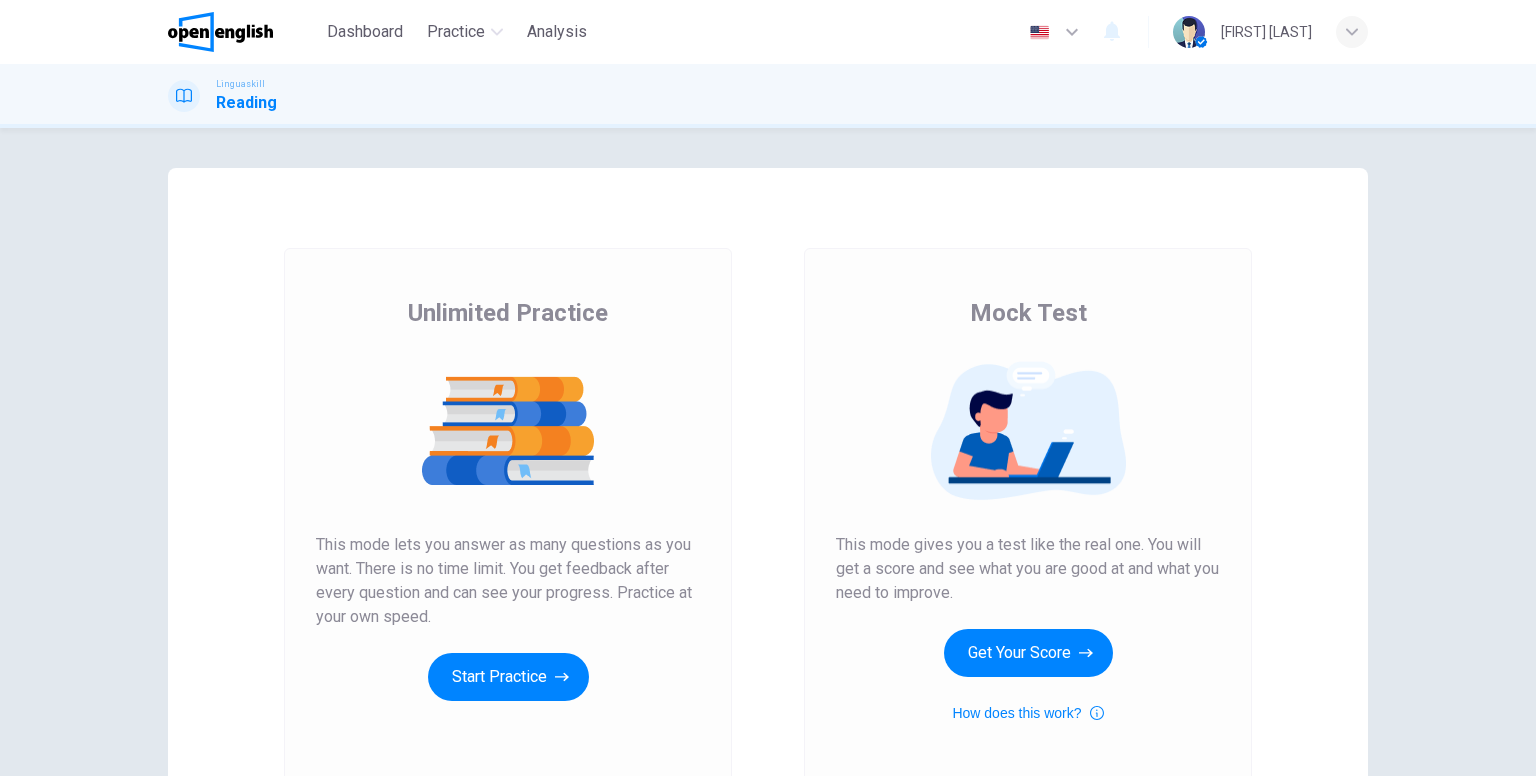 scroll, scrollTop: 0, scrollLeft: 0, axis: both 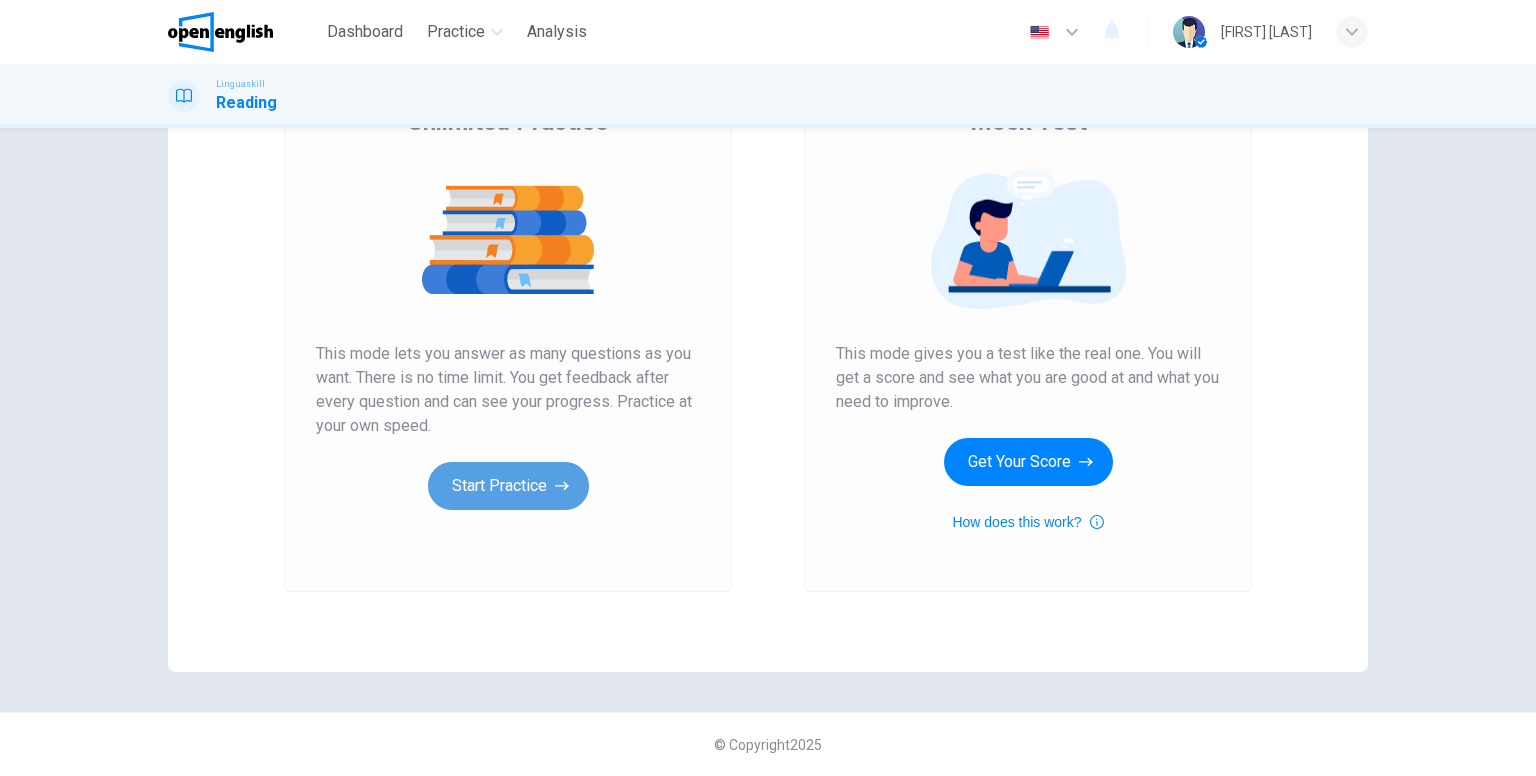 click on "Start Practice" at bounding box center (508, 486) 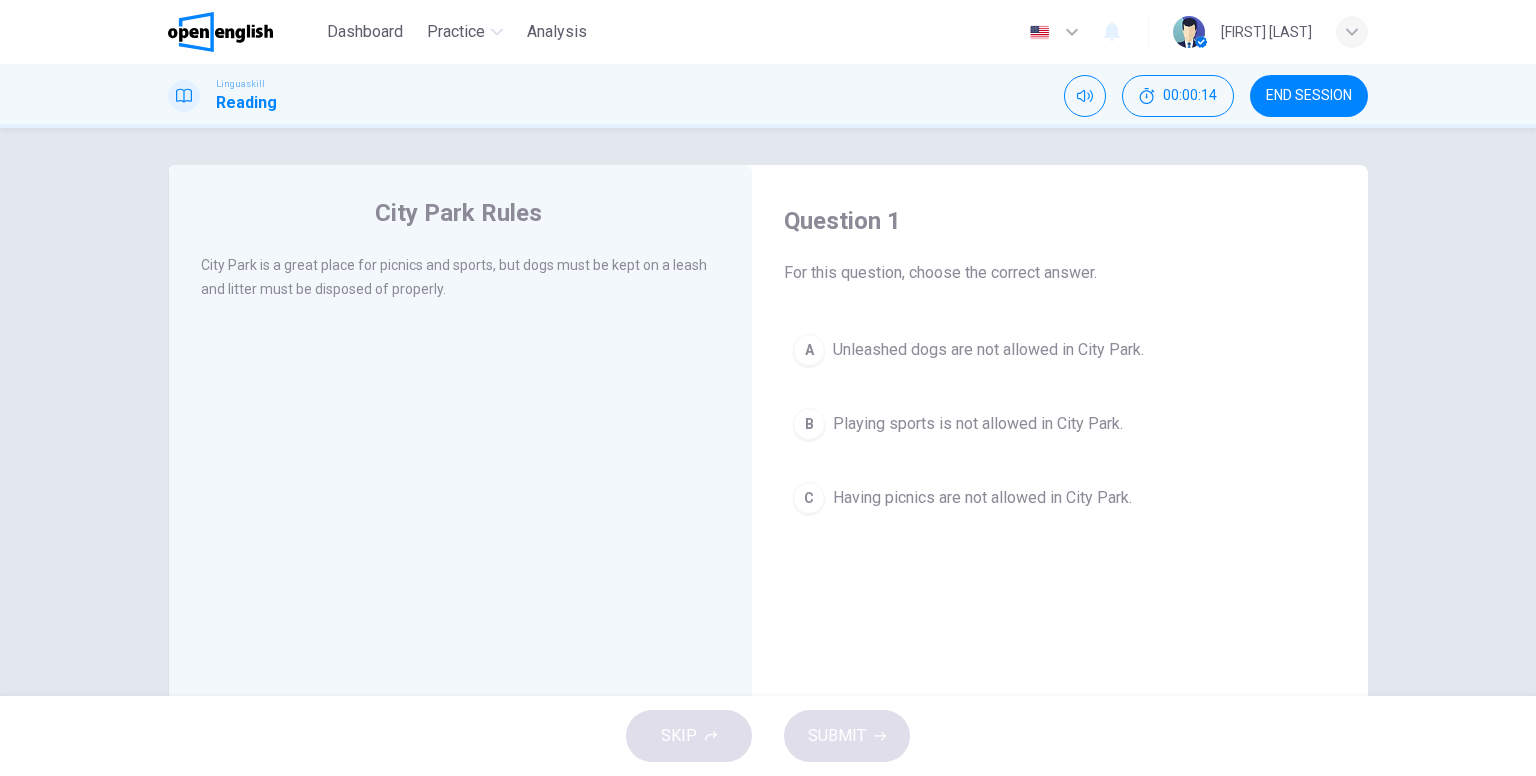 scroll, scrollTop: 0, scrollLeft: 0, axis: both 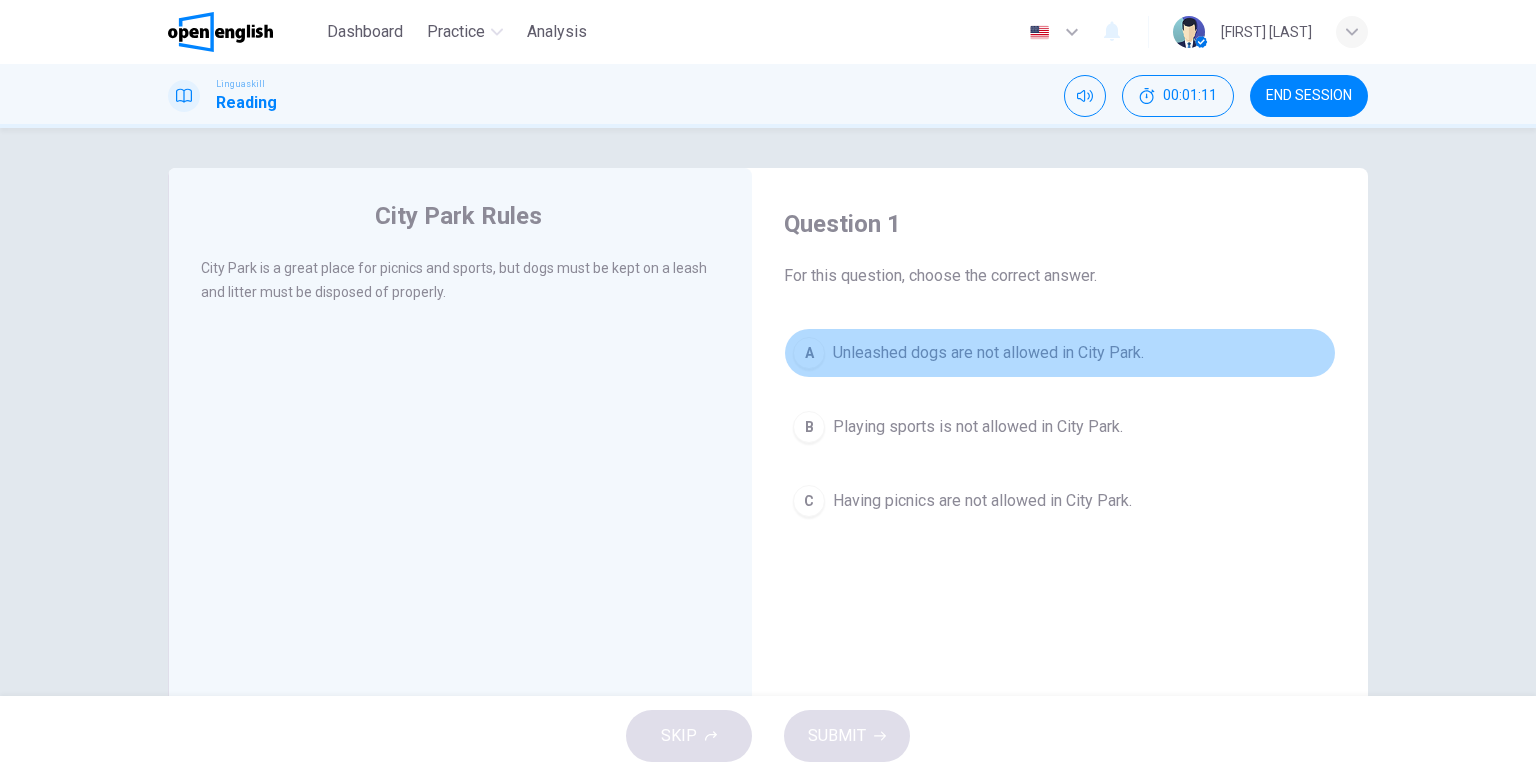 click on "Unleashed dogs are not allowed in City Park." at bounding box center (988, 353) 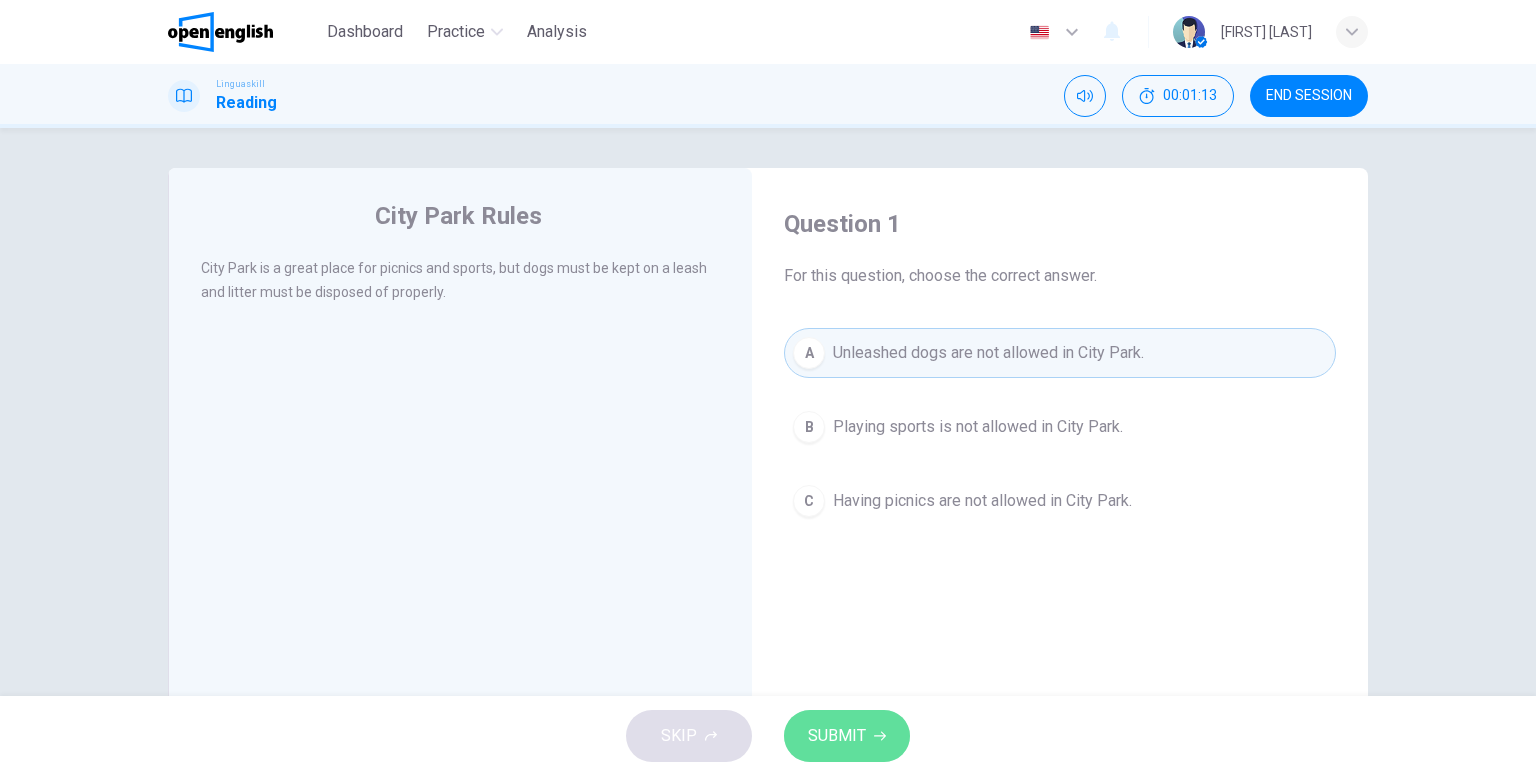 click 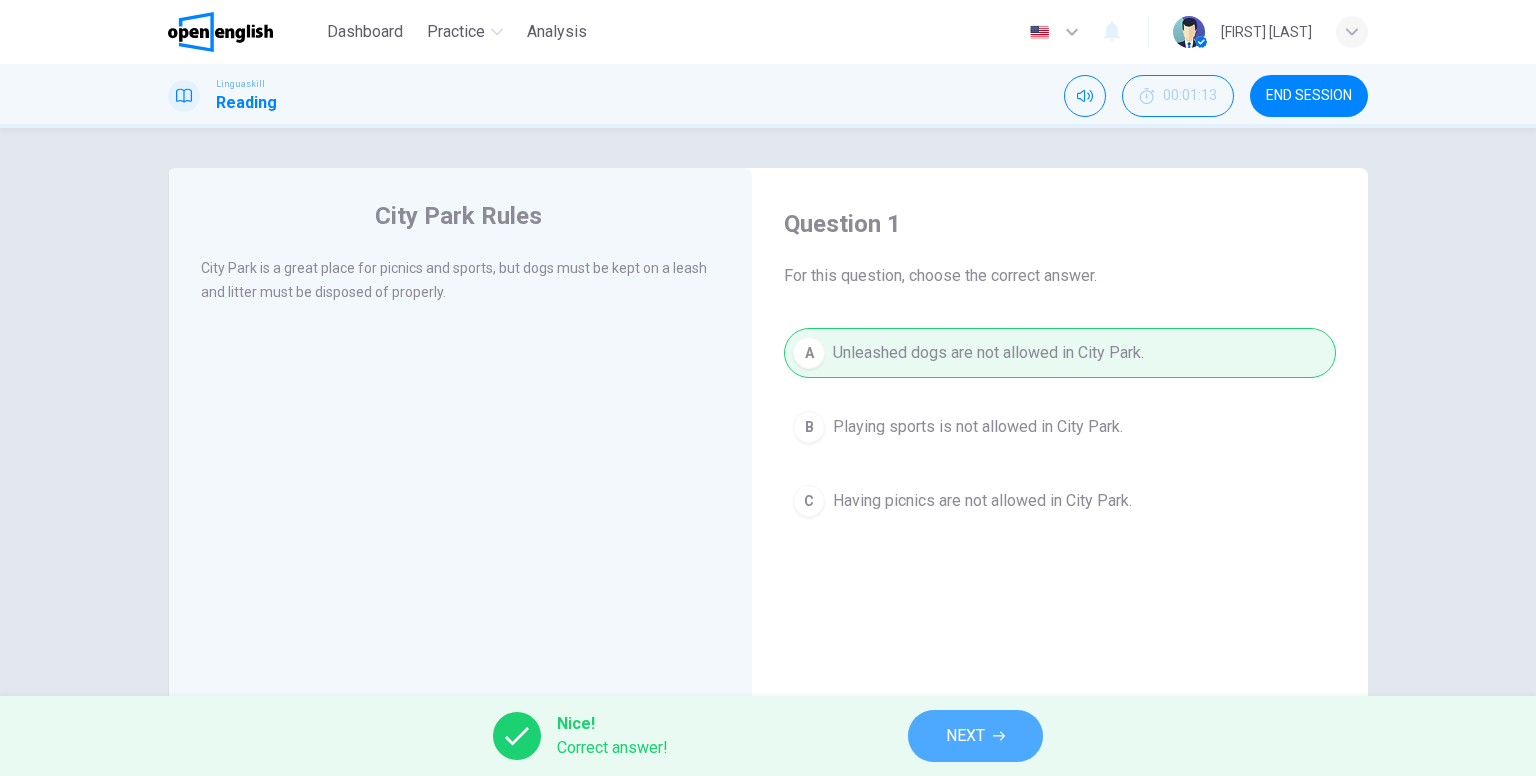 click on "NEXT" at bounding box center (975, 736) 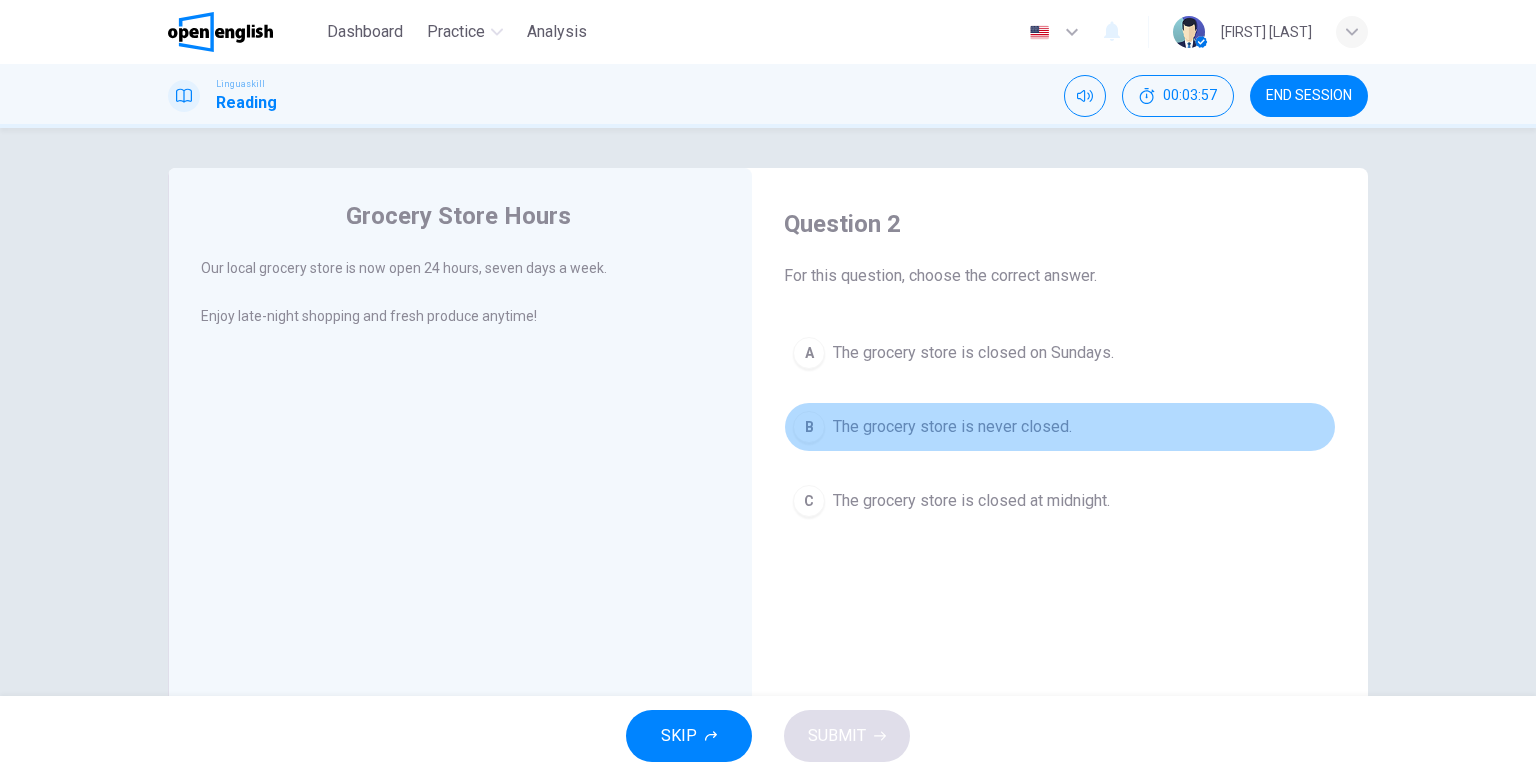 click on "The grocery store is never closed." at bounding box center (952, 427) 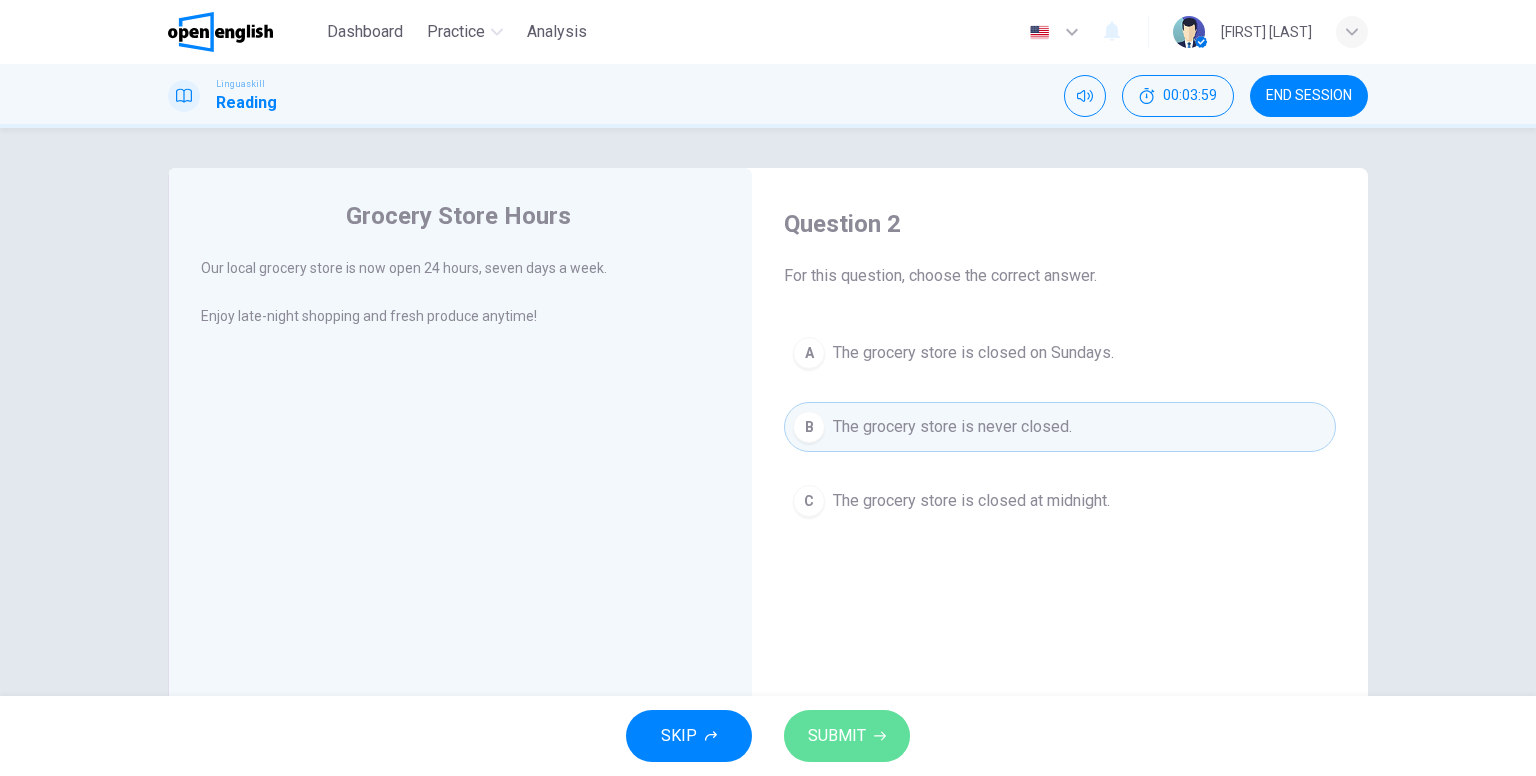 click on "SUBMIT" at bounding box center (837, 736) 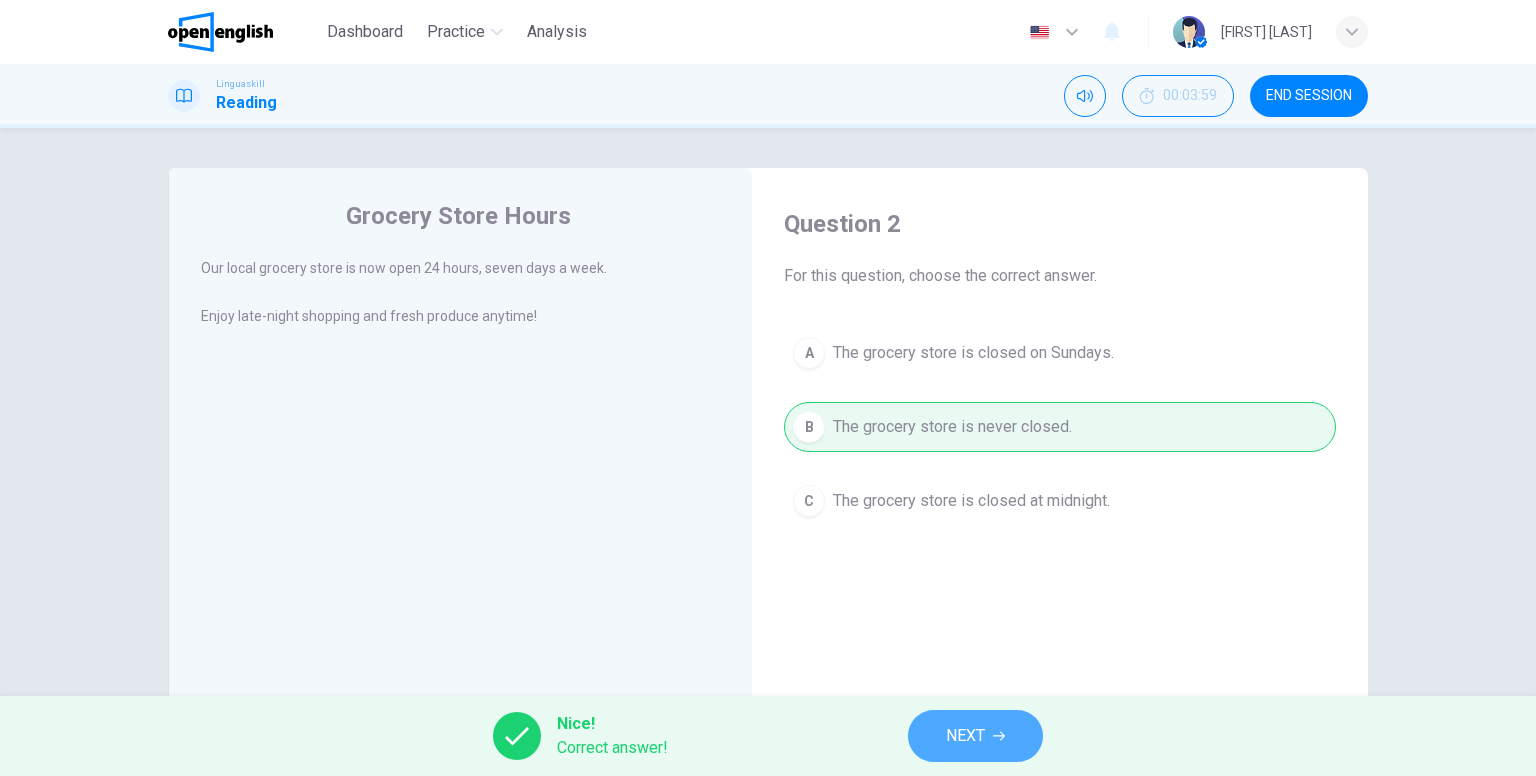 click on "NEXT" at bounding box center (975, 736) 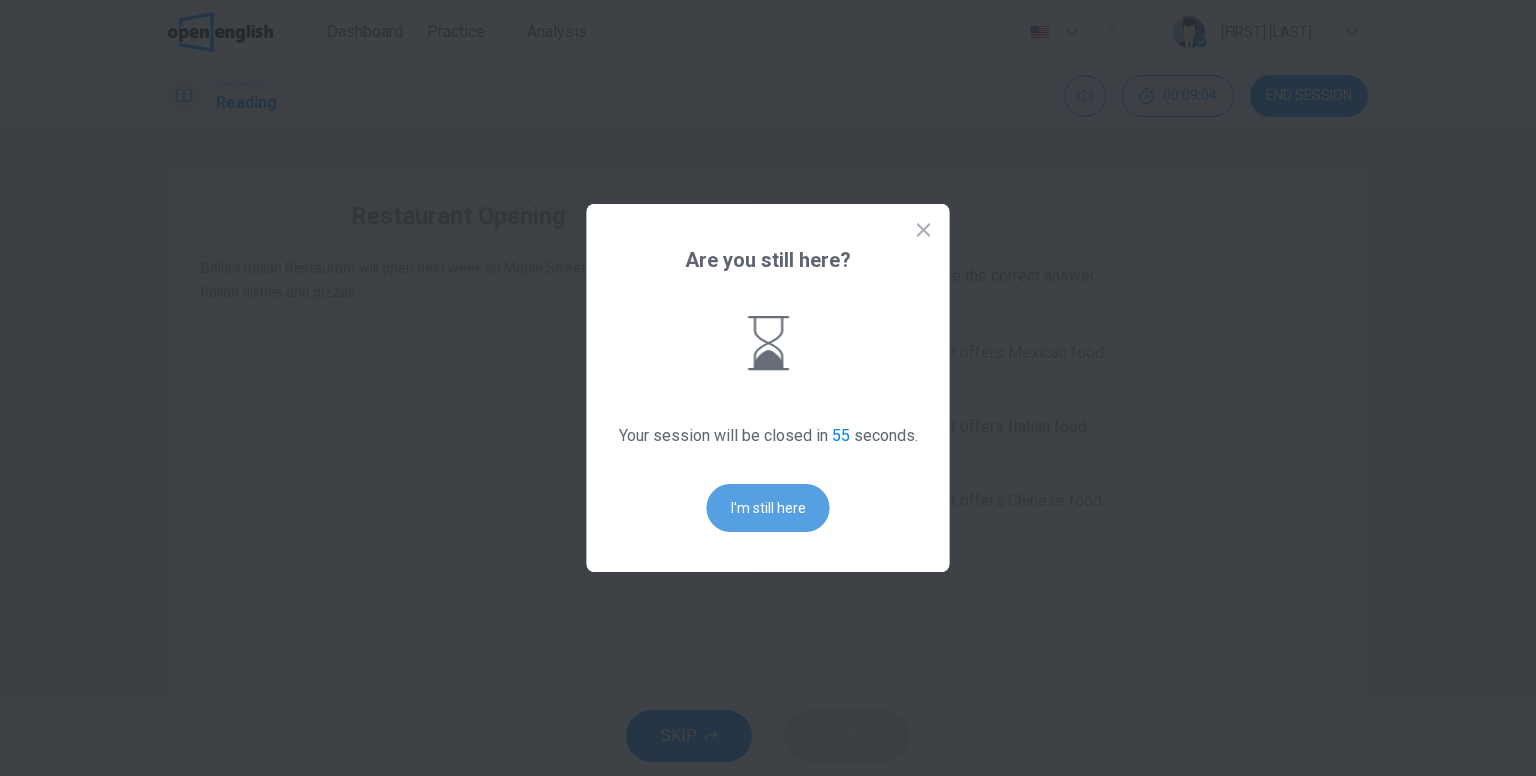 click on "I'm still here" at bounding box center (768, 508) 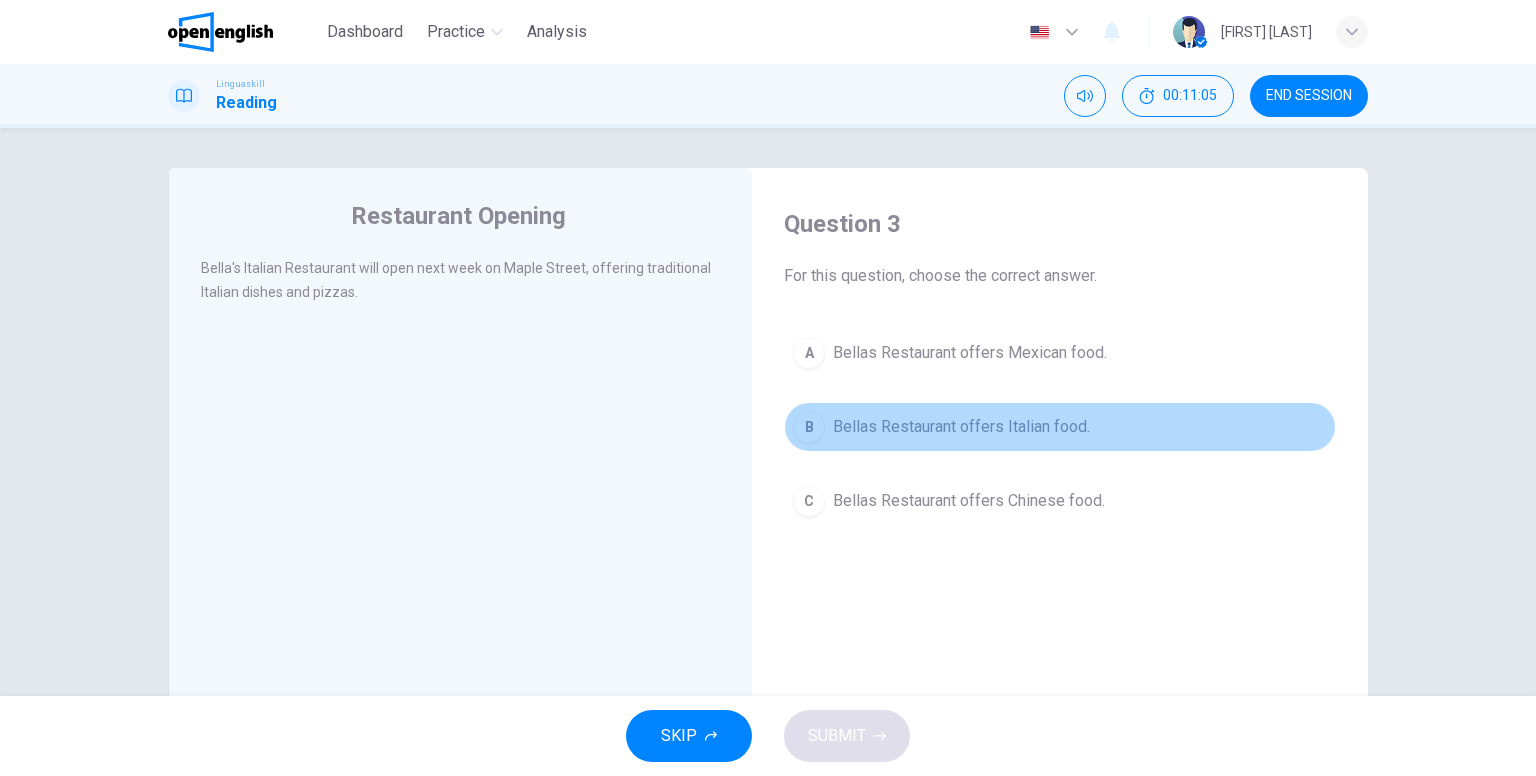 click on "Bellas Restaurant offers Italian food." at bounding box center (961, 427) 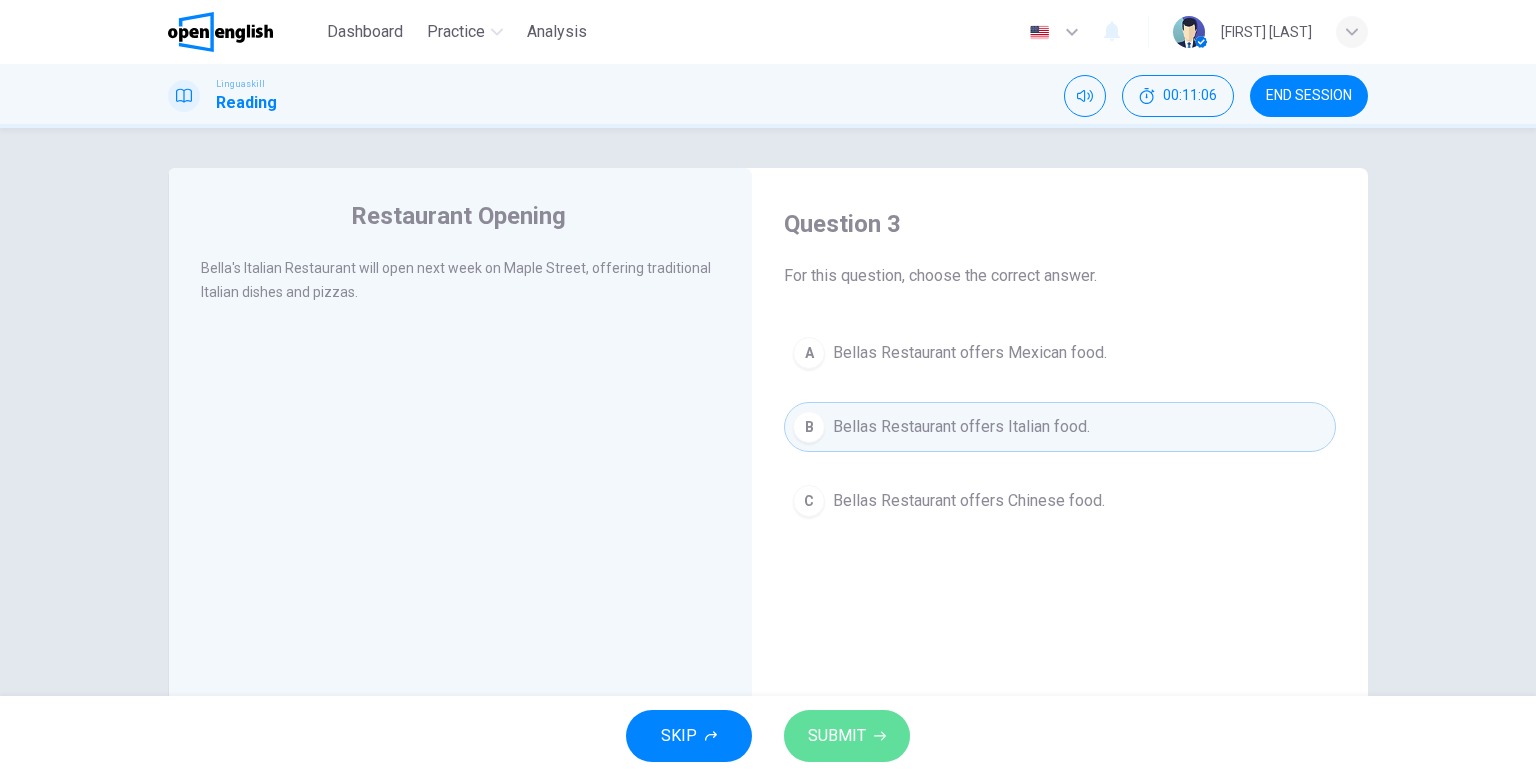 click on "SUBMIT" at bounding box center (837, 736) 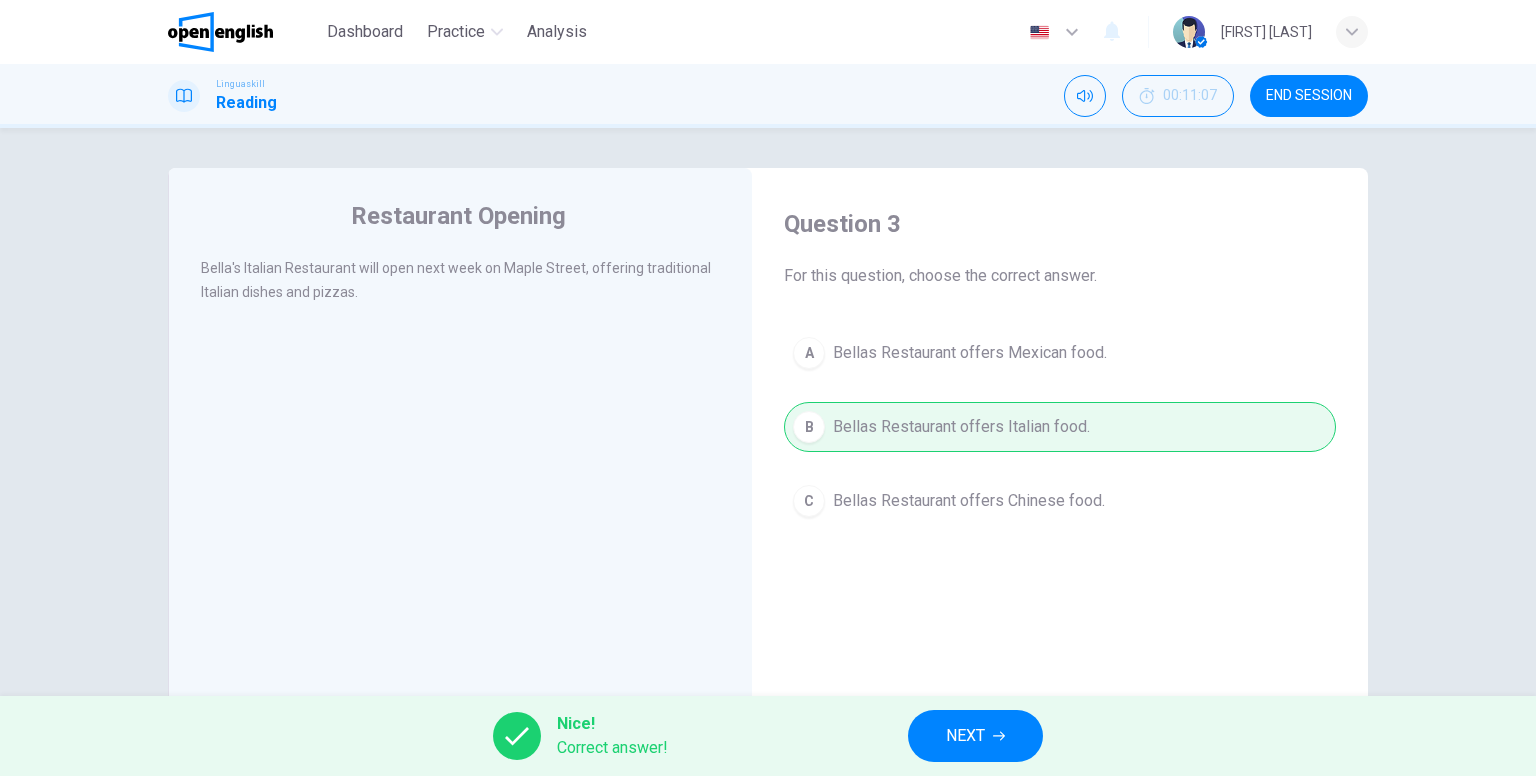 click on "NEXT" at bounding box center [965, 736] 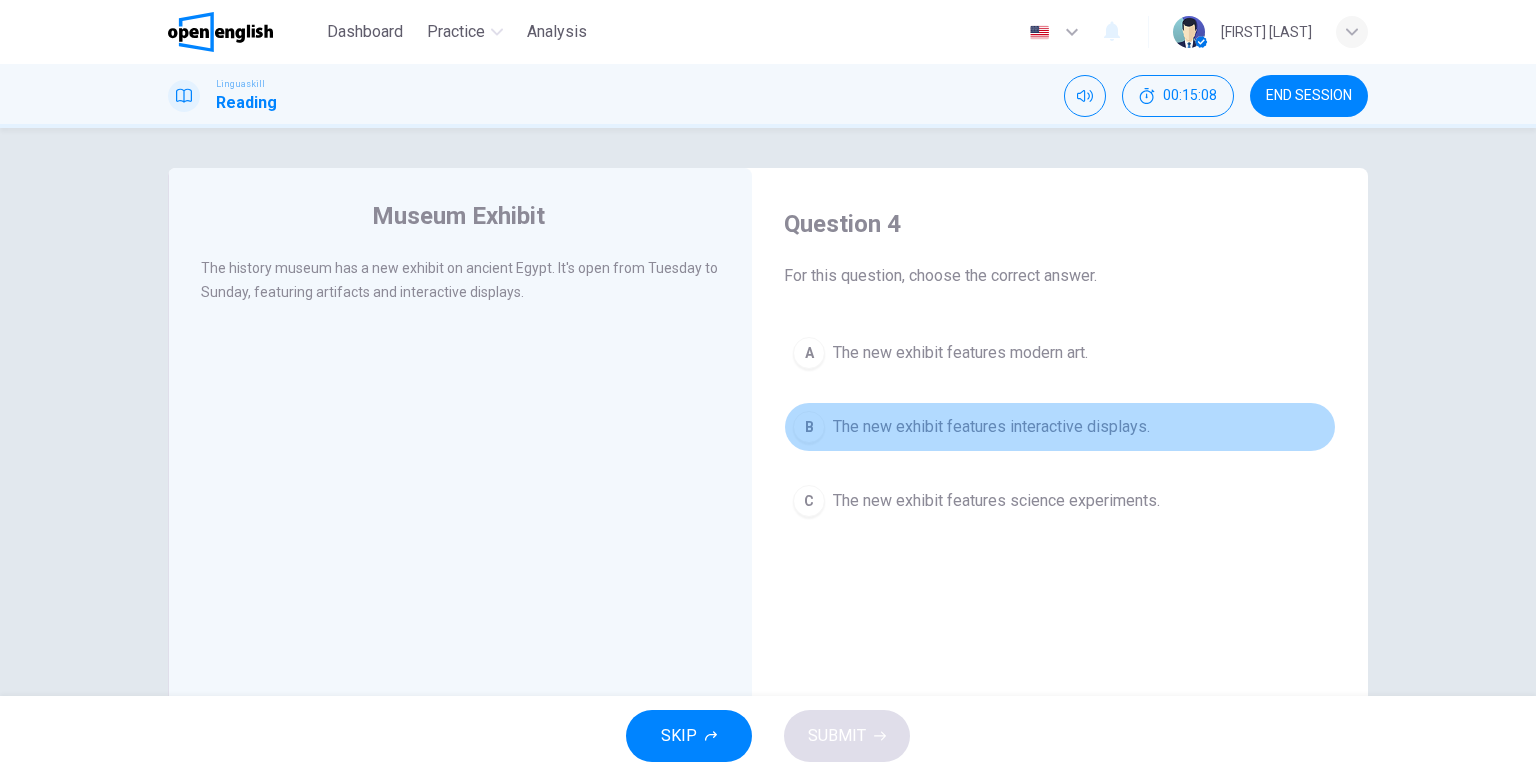 click on "The new exhibit features interactive displays." at bounding box center [991, 427] 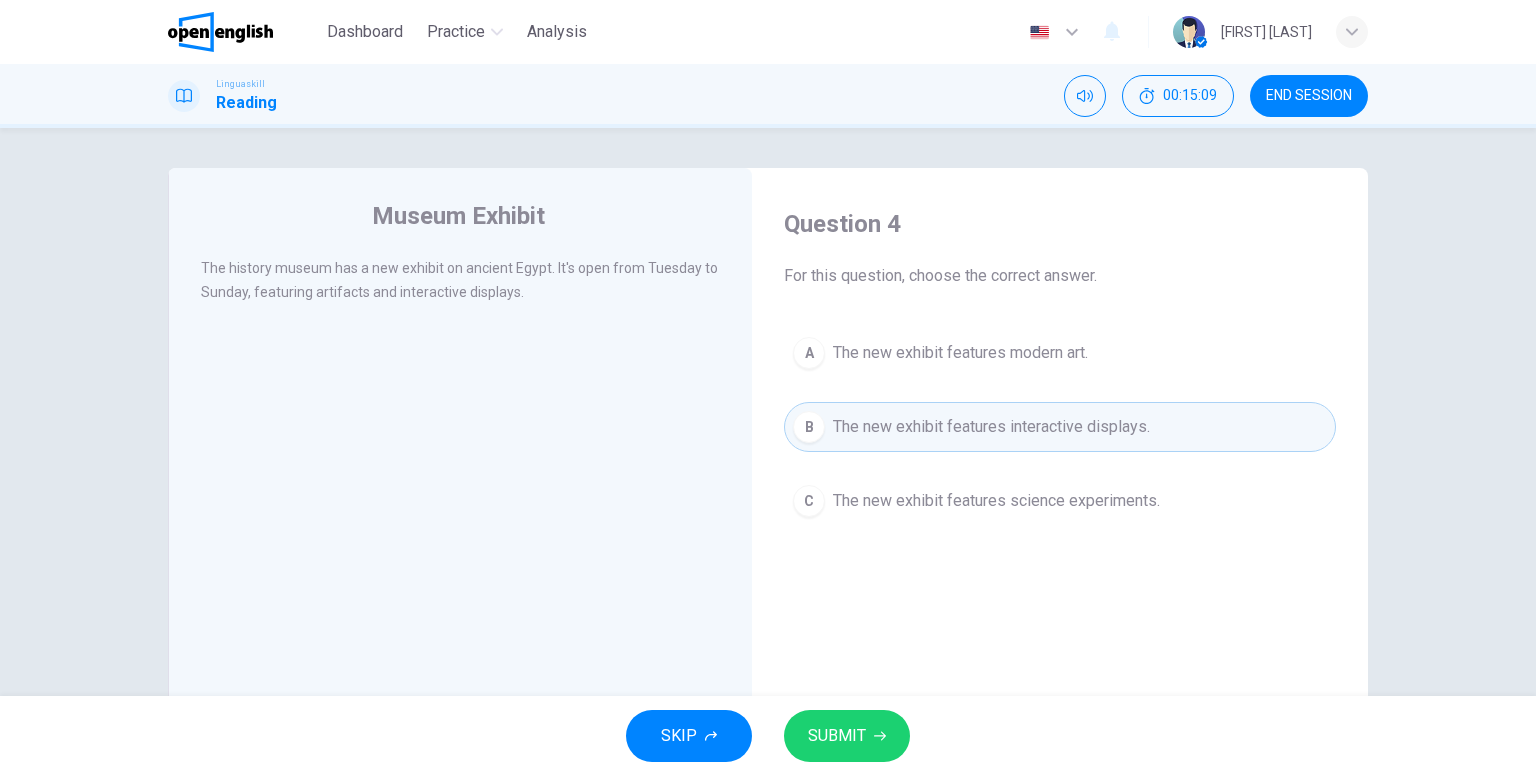 click on "SUBMIT" at bounding box center [847, 736] 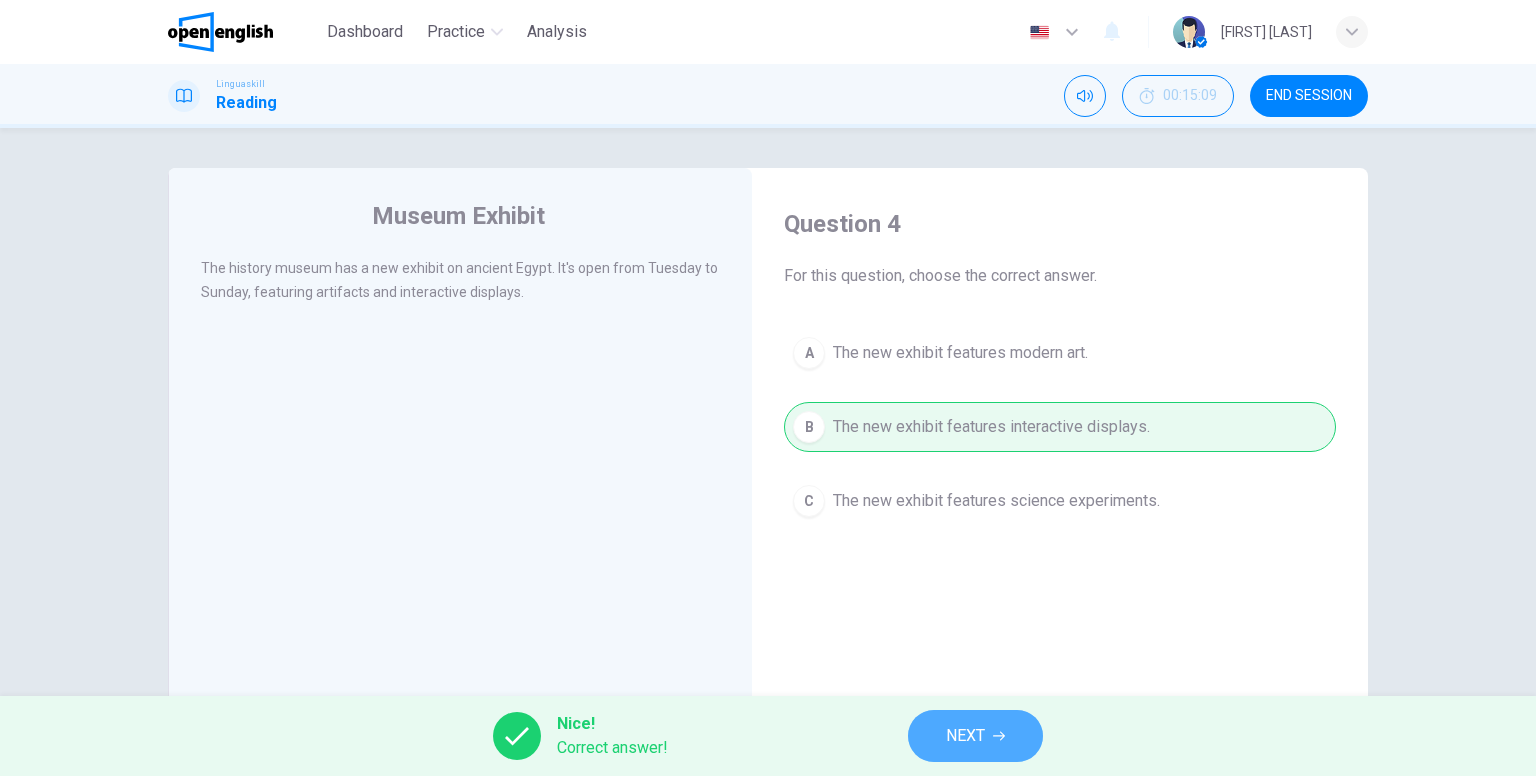 click on "NEXT" at bounding box center [965, 736] 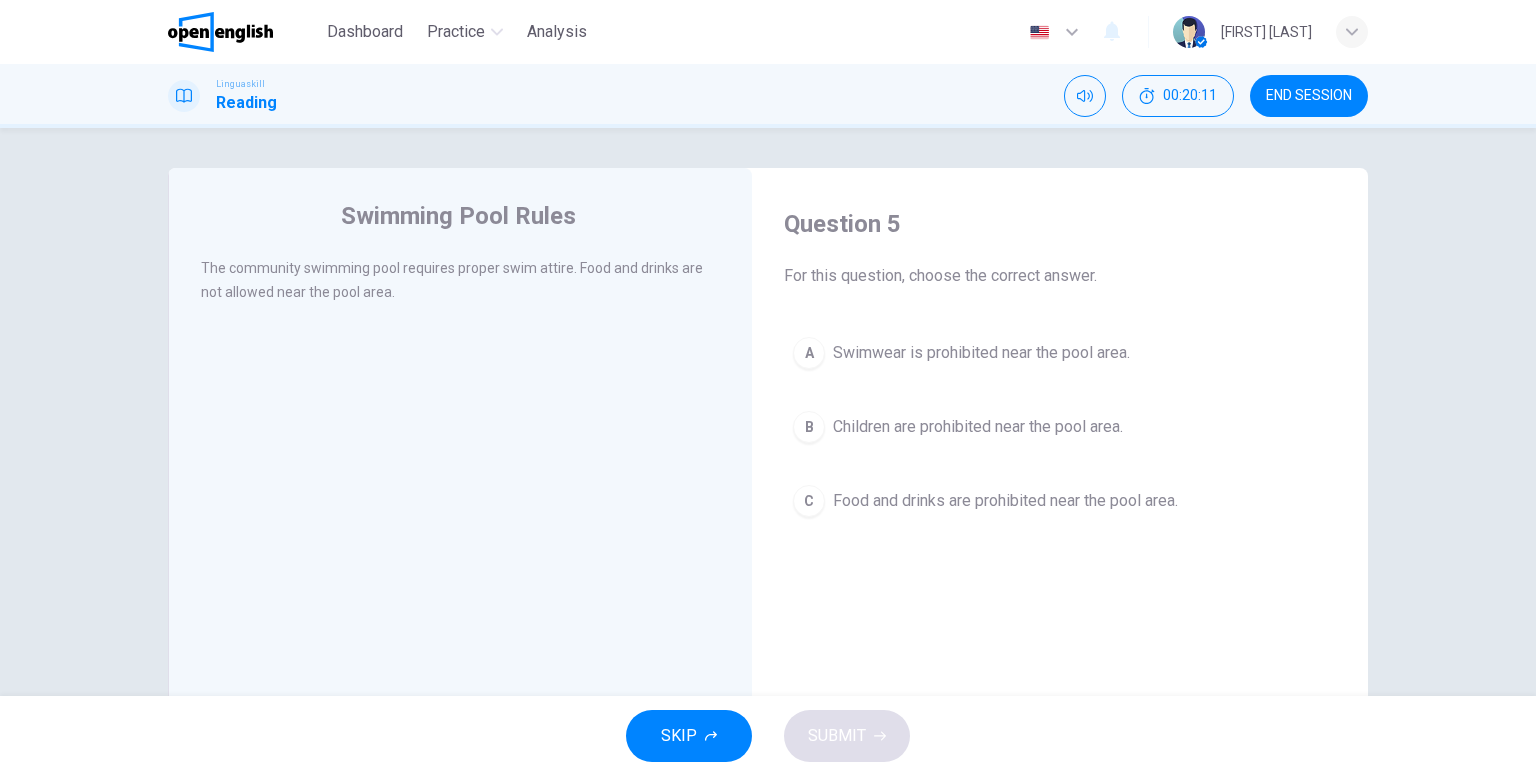click on "Food and drinks are prohibited near the pool area." at bounding box center [1005, 501] 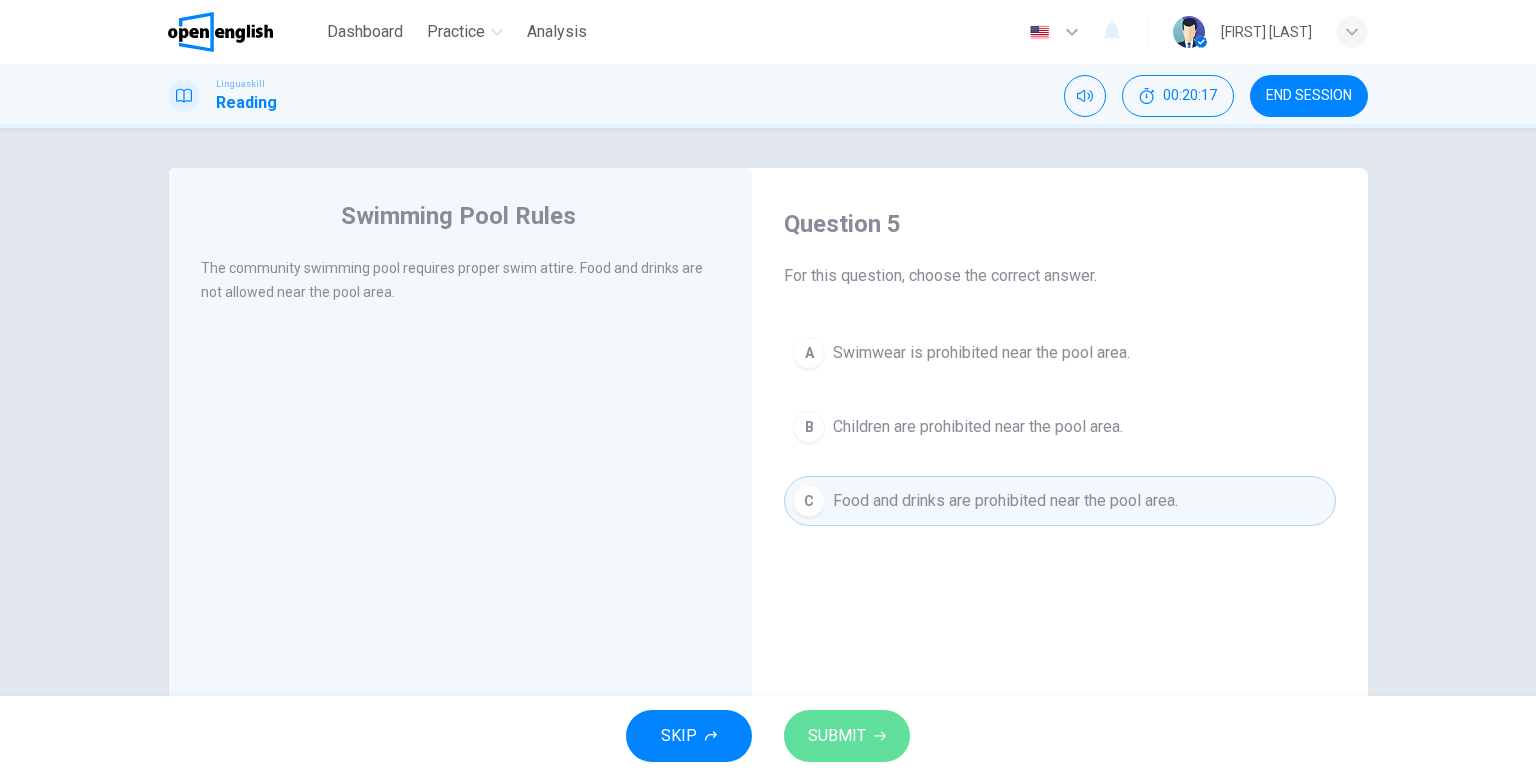 click on "SUBMIT" at bounding box center [837, 736] 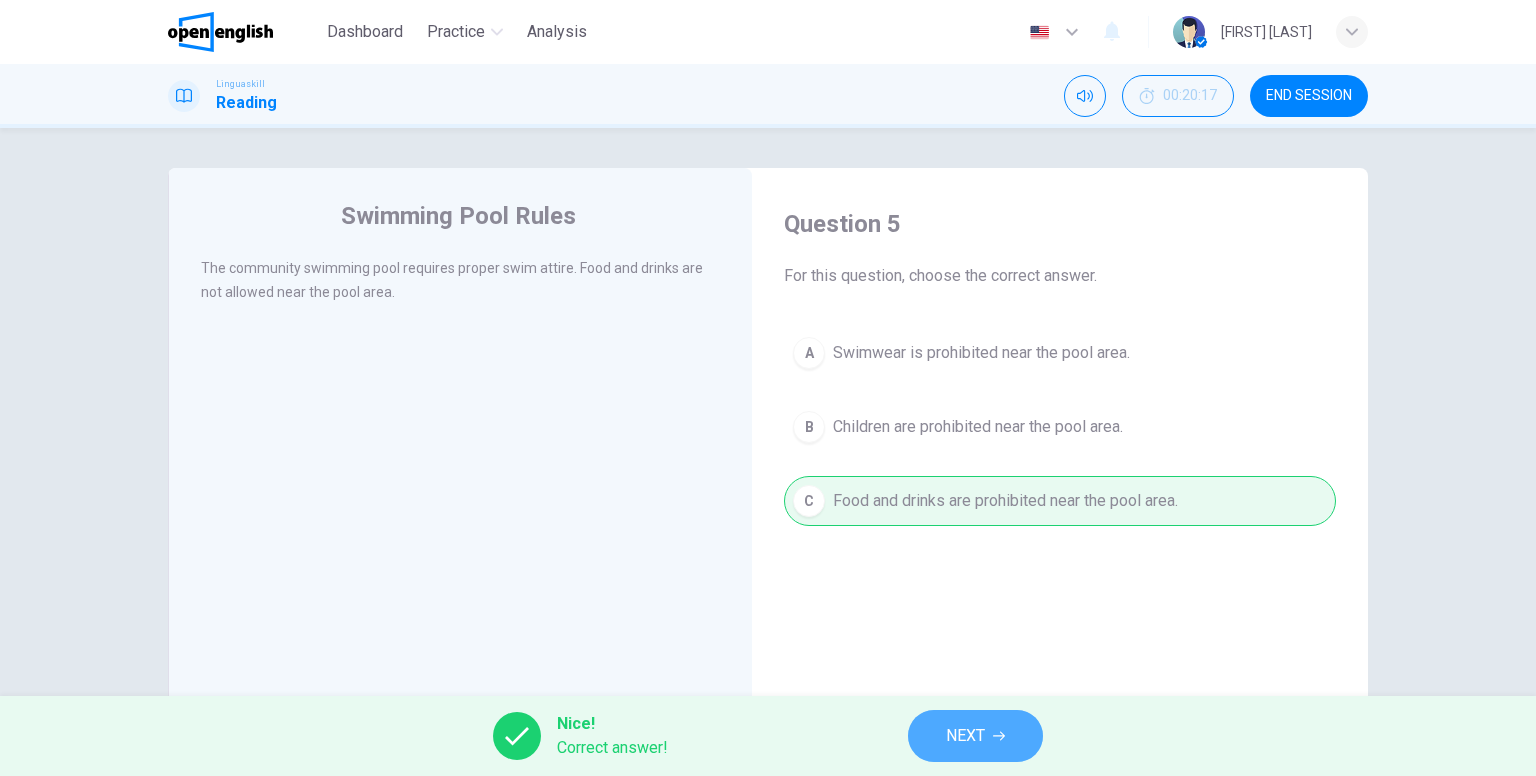 click on "NEXT" at bounding box center [965, 736] 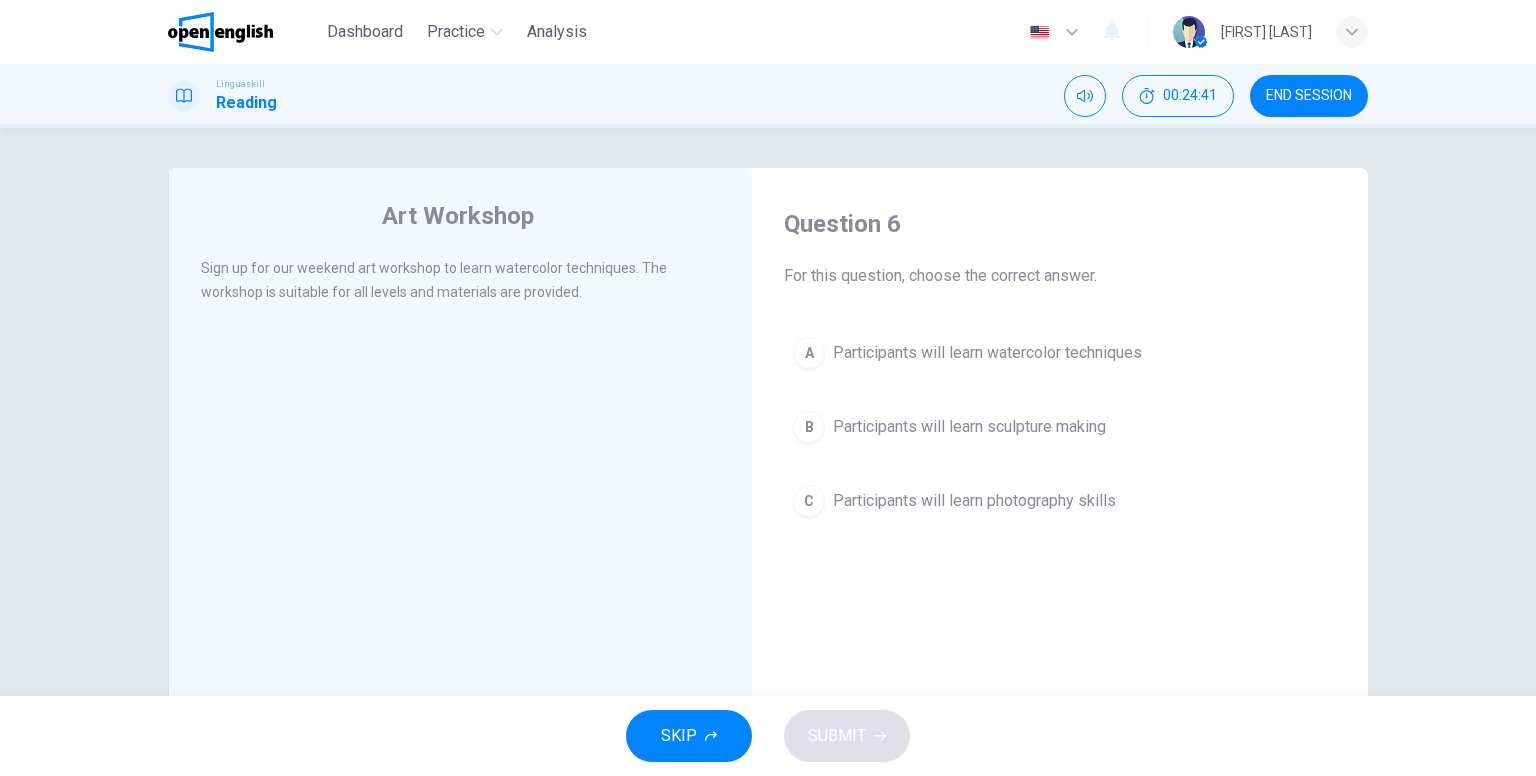 click on "Participants will learn watercolor techniques" at bounding box center [987, 353] 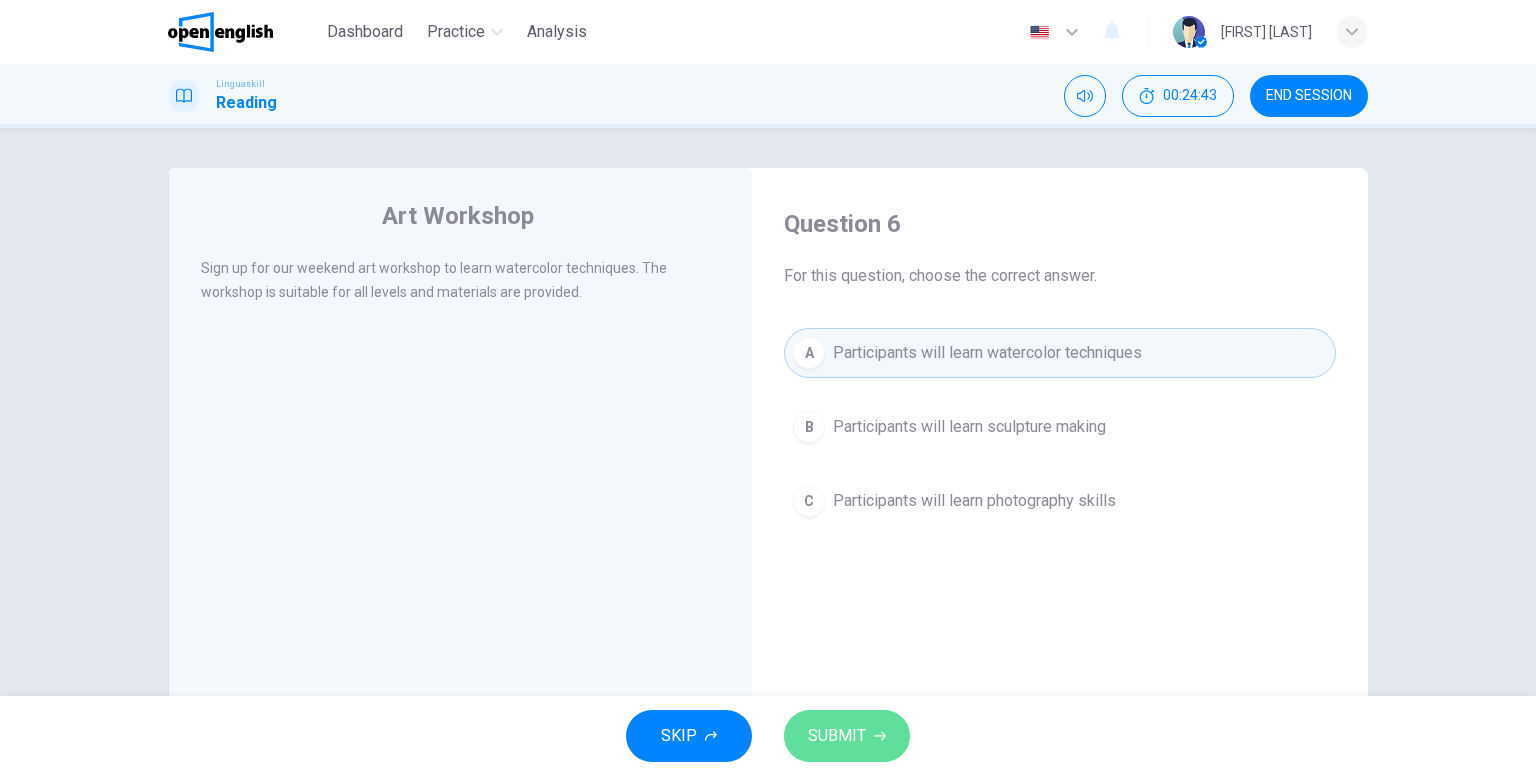 click on "SUBMIT" at bounding box center (847, 736) 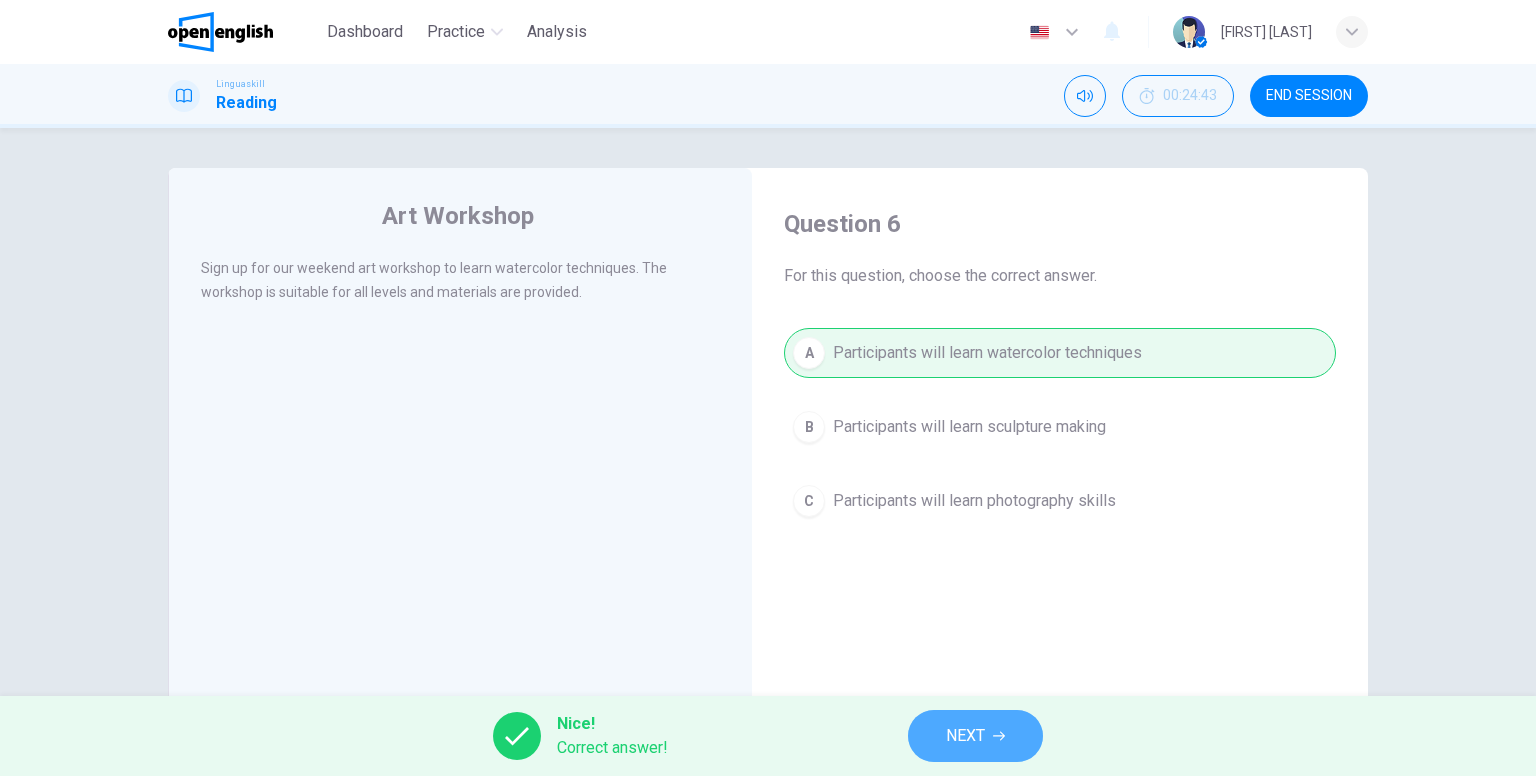 click on "NEXT" at bounding box center (975, 736) 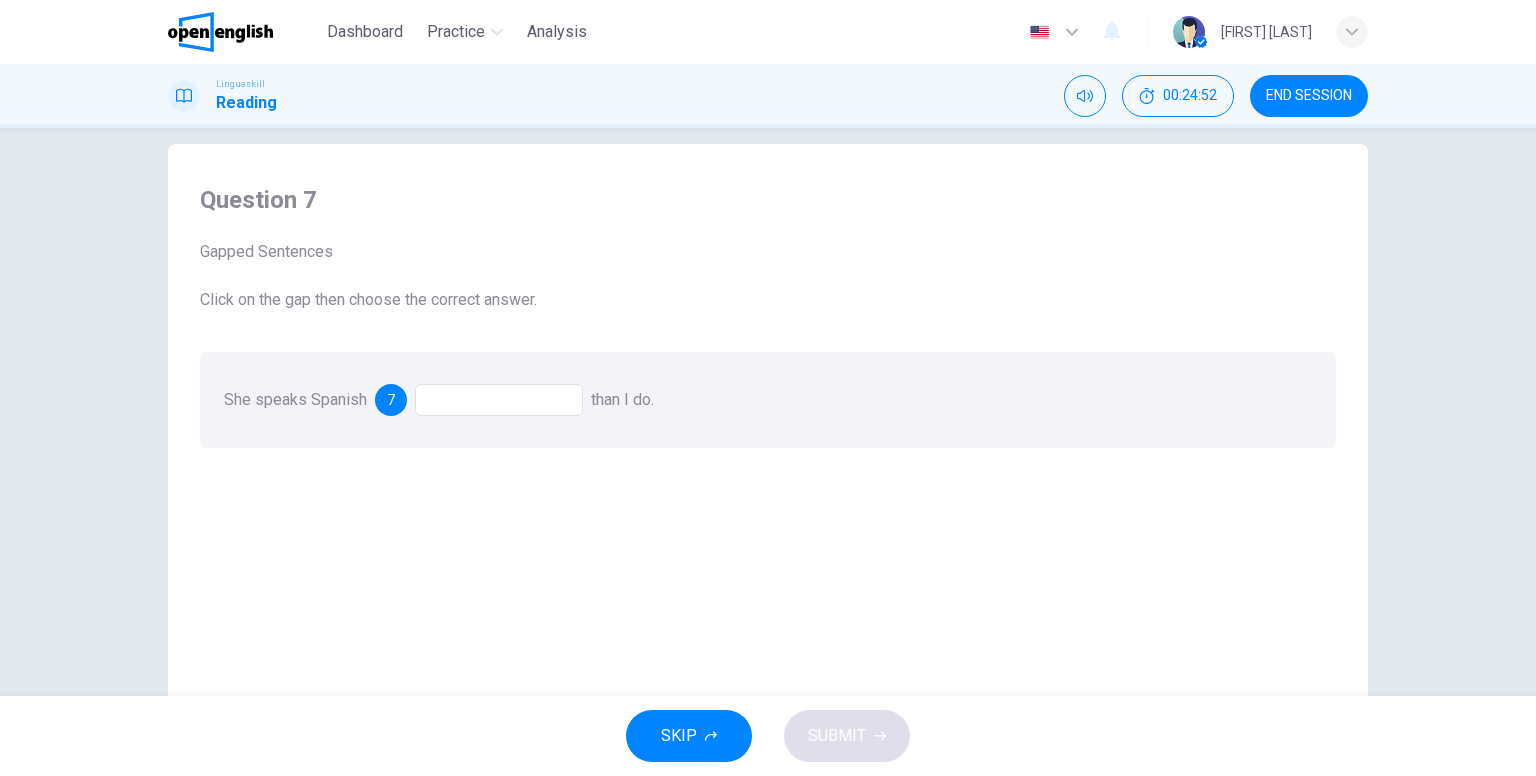 scroll, scrollTop: 0, scrollLeft: 0, axis: both 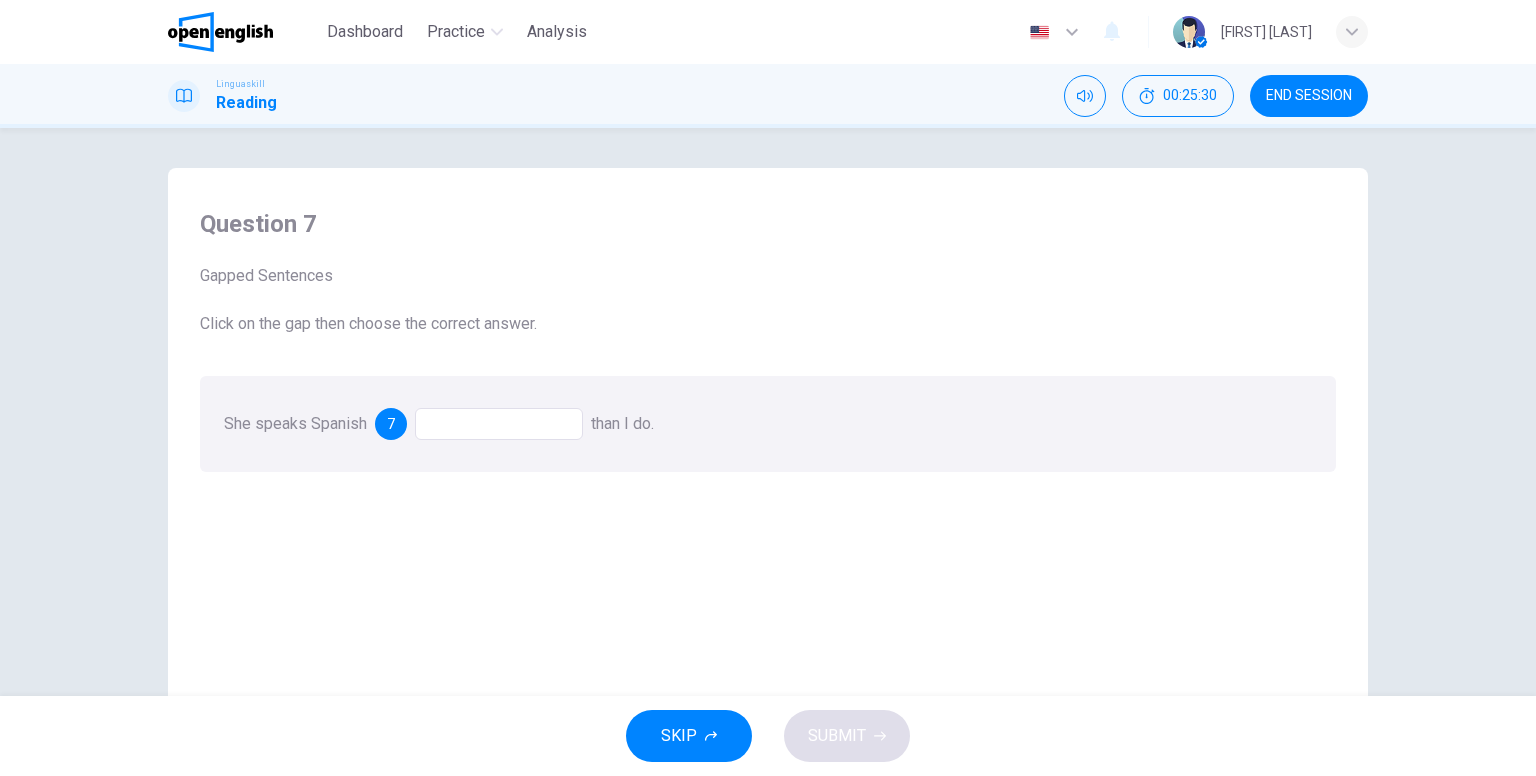 click at bounding box center [499, 424] 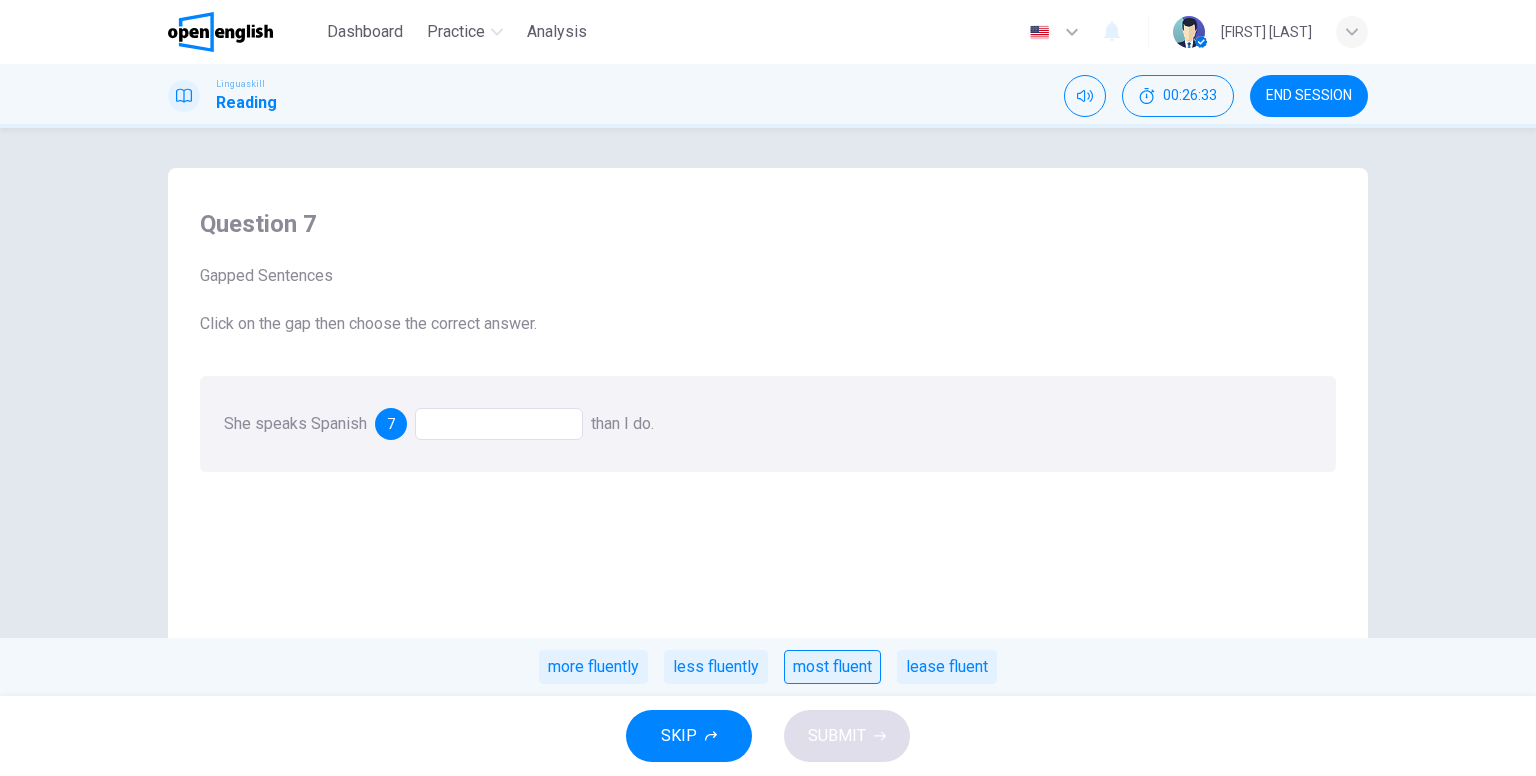 click on "most fluent" at bounding box center (832, 667) 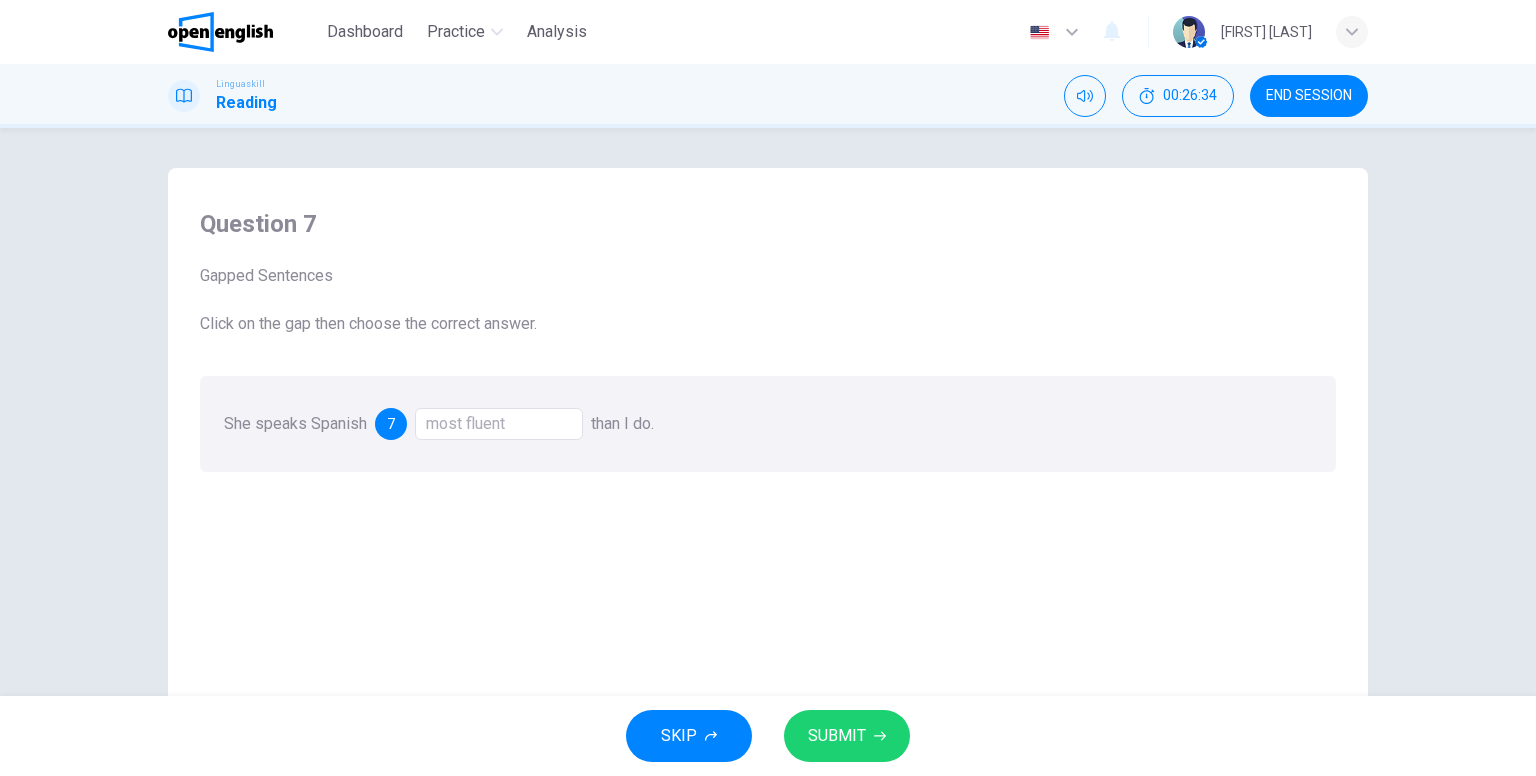 click on "SUBMIT" at bounding box center [837, 736] 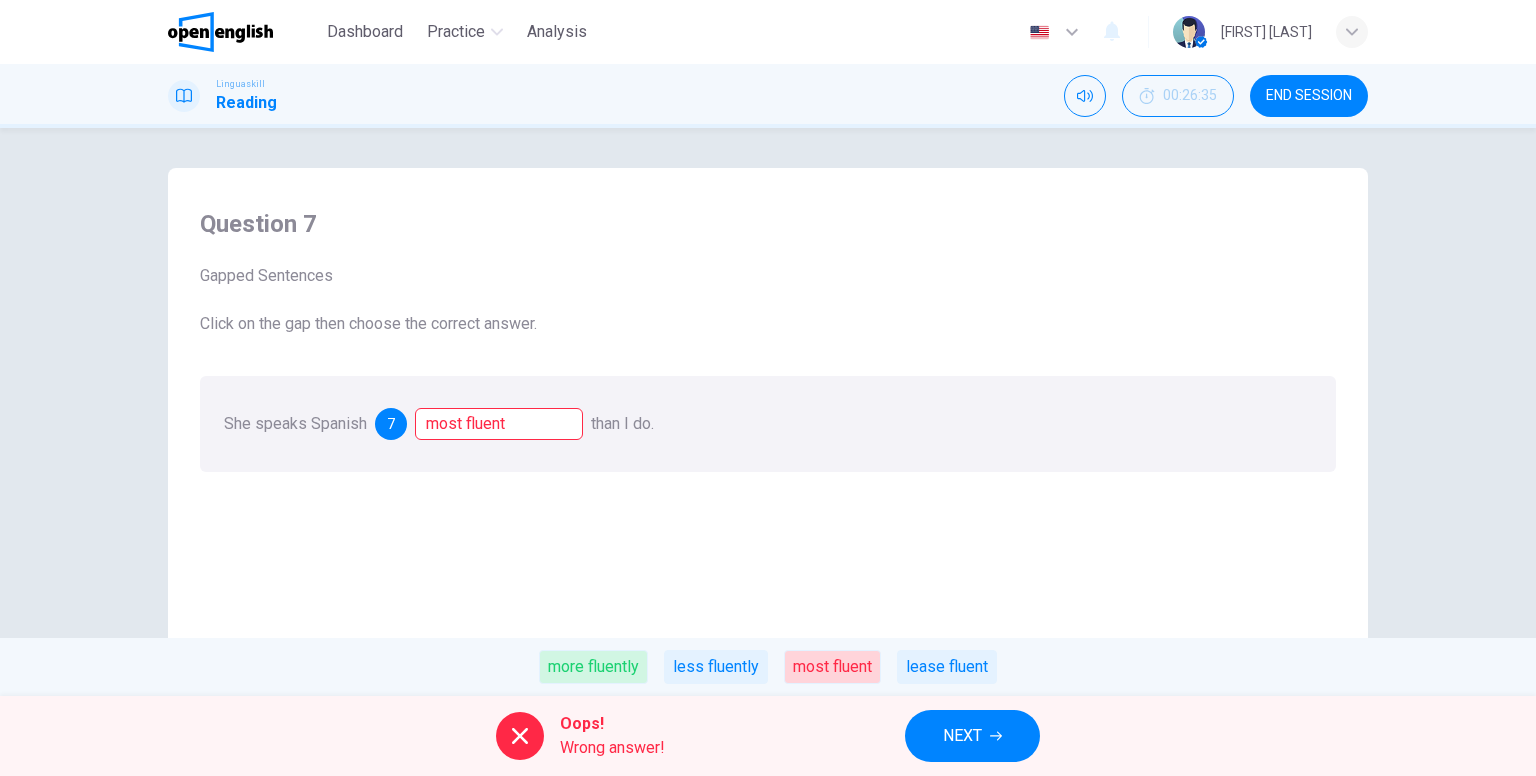 click on "more fluently" at bounding box center (593, 667) 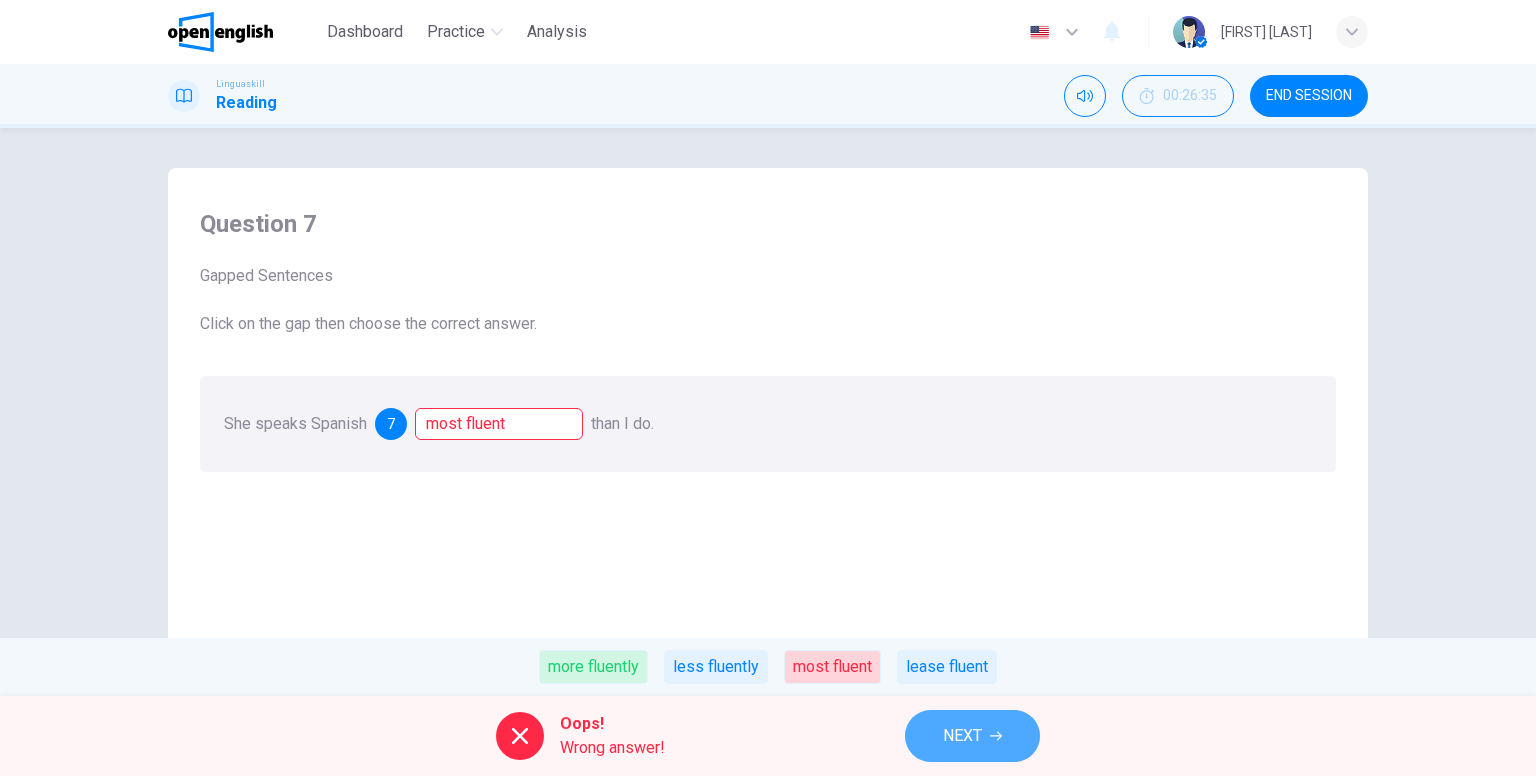 click on "NEXT" at bounding box center (962, 736) 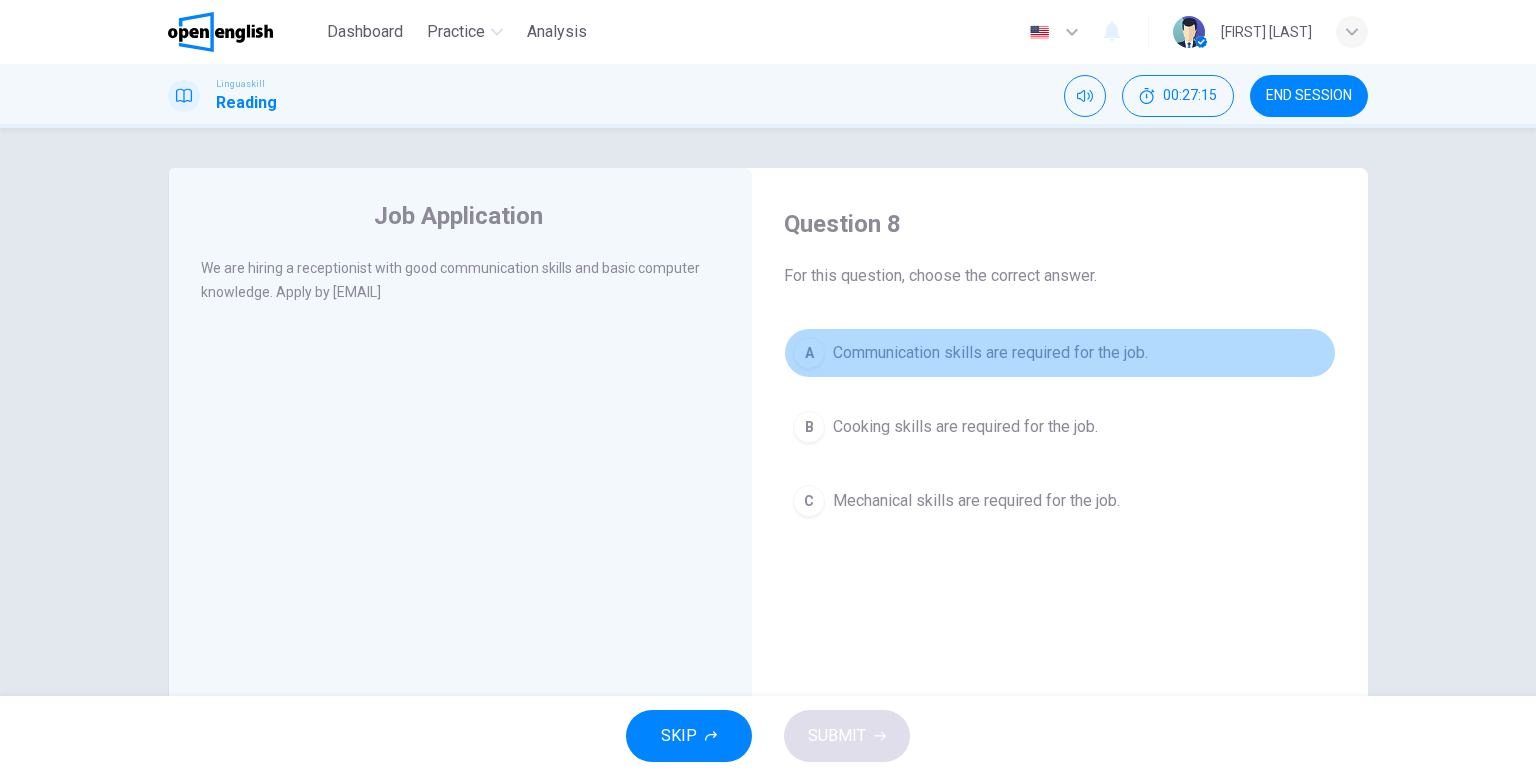 click on "Communication skills are required for the job." at bounding box center (990, 353) 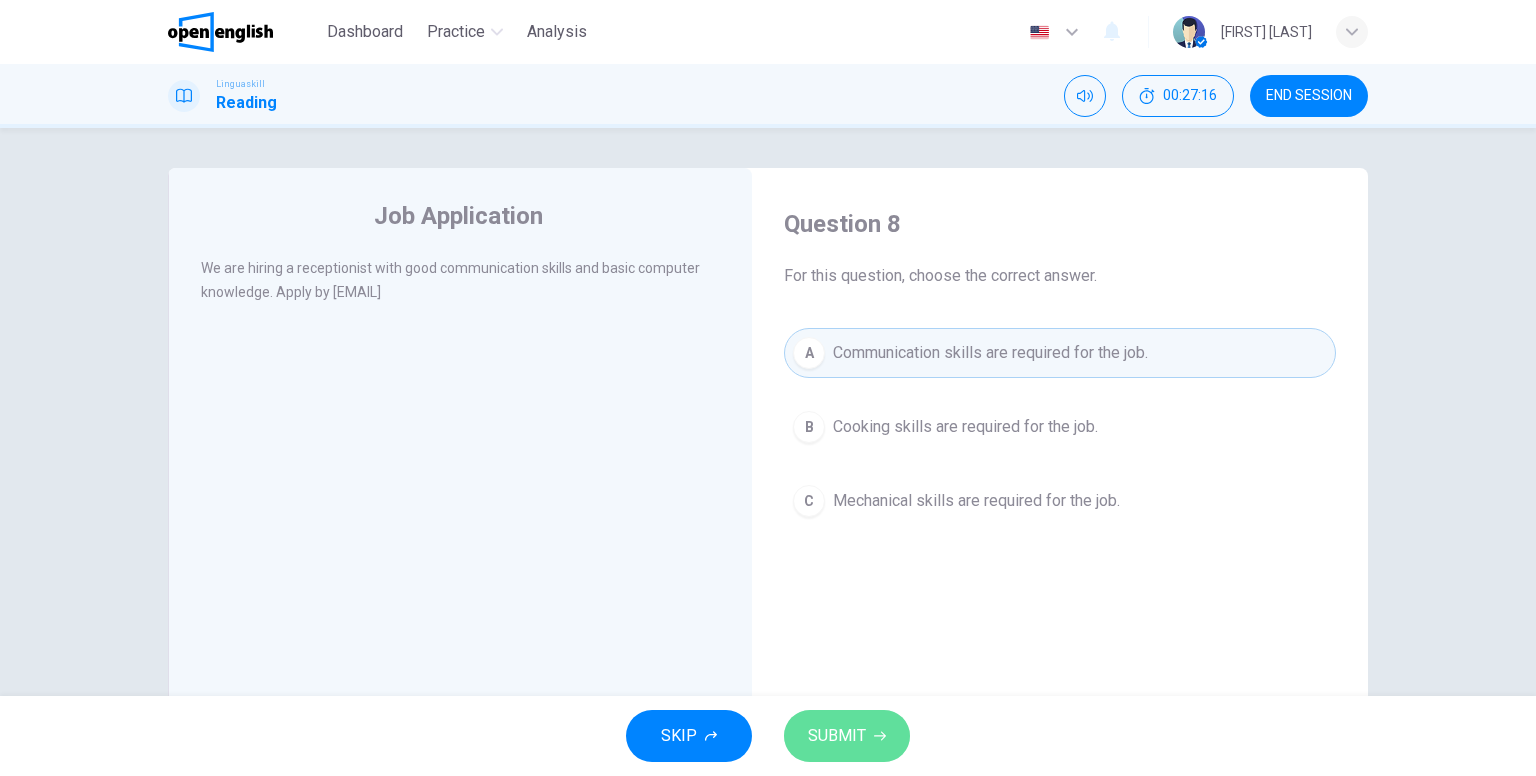 click on "SUBMIT" at bounding box center [847, 736] 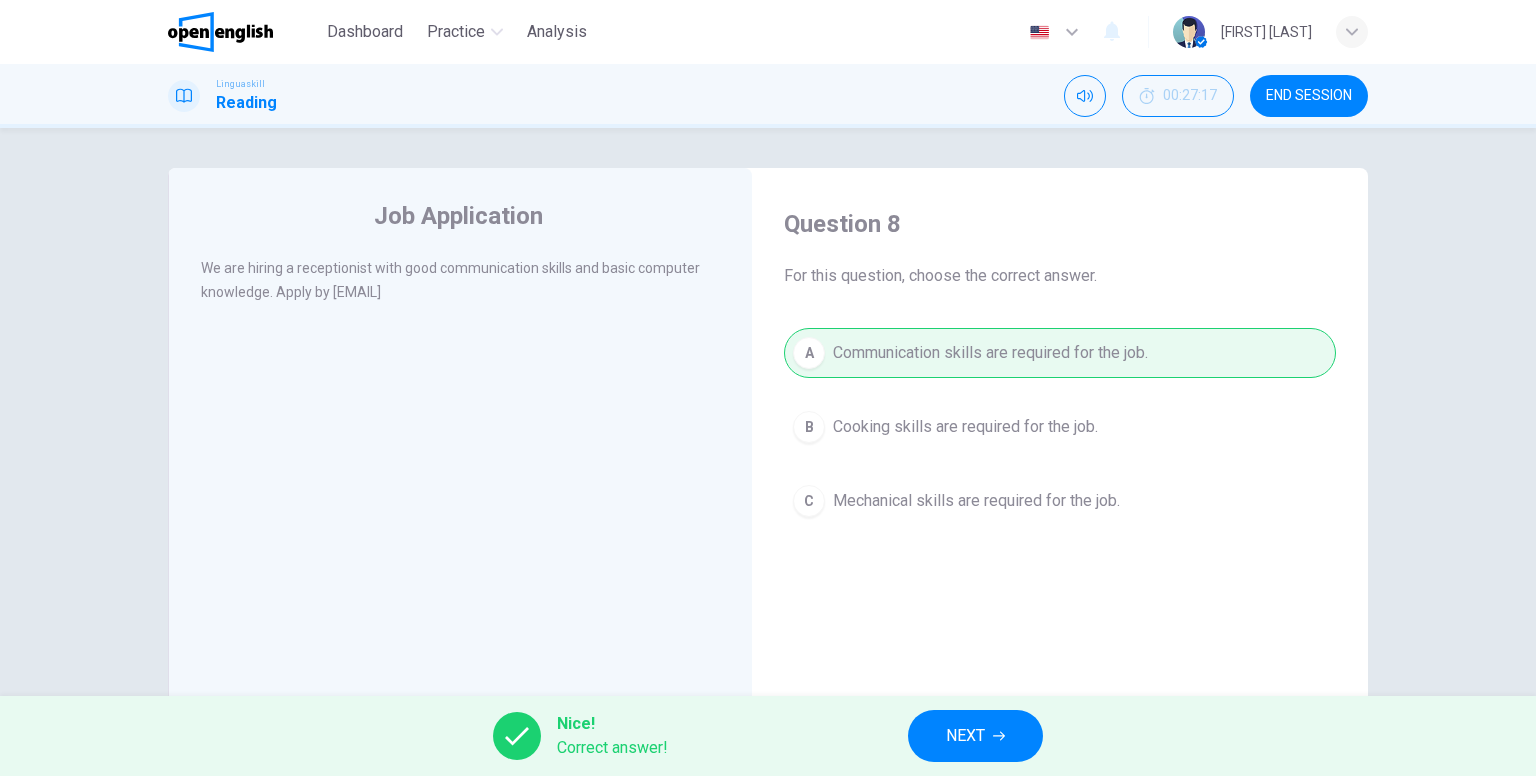 click 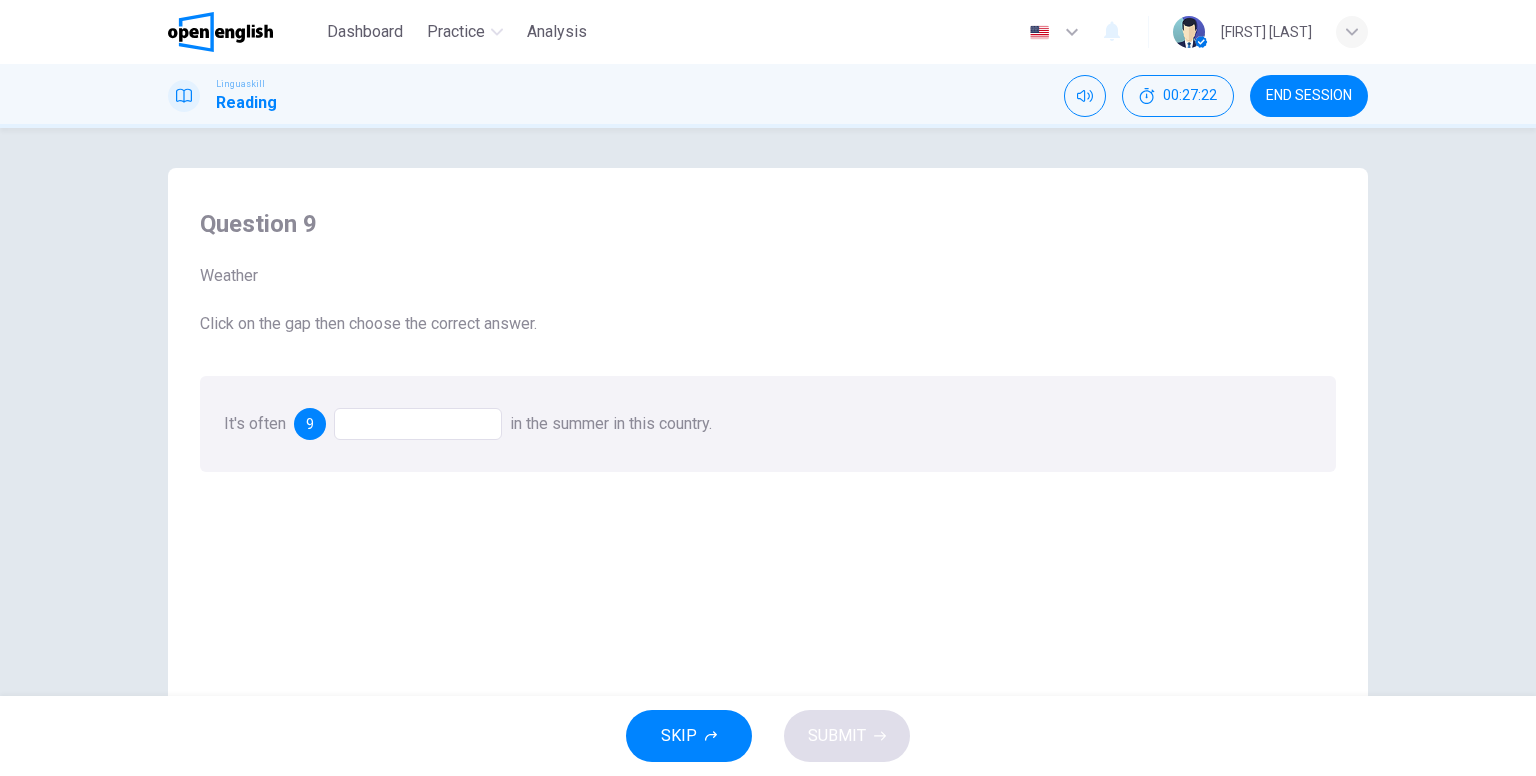 click at bounding box center (418, 424) 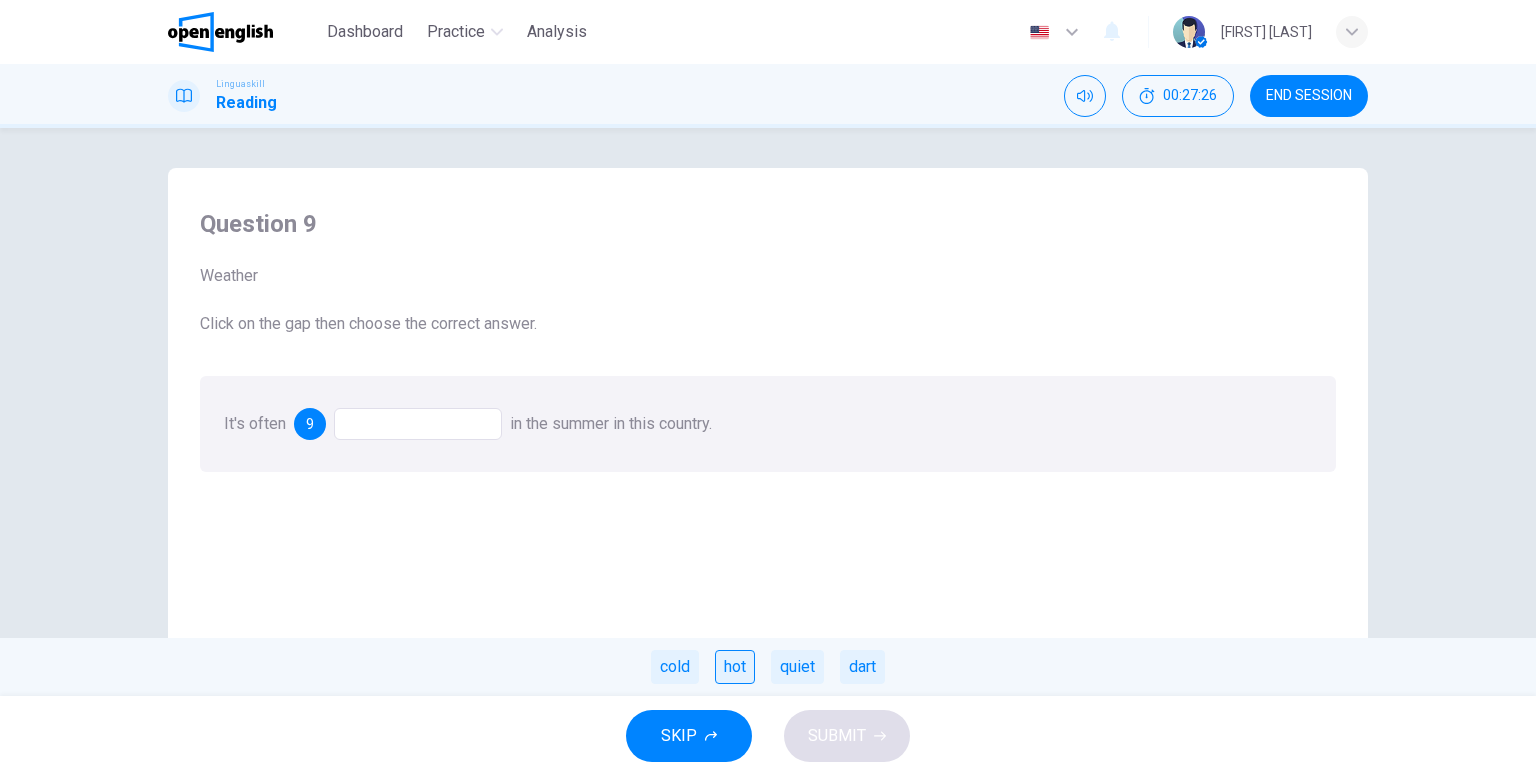 click on "hot" at bounding box center [735, 667] 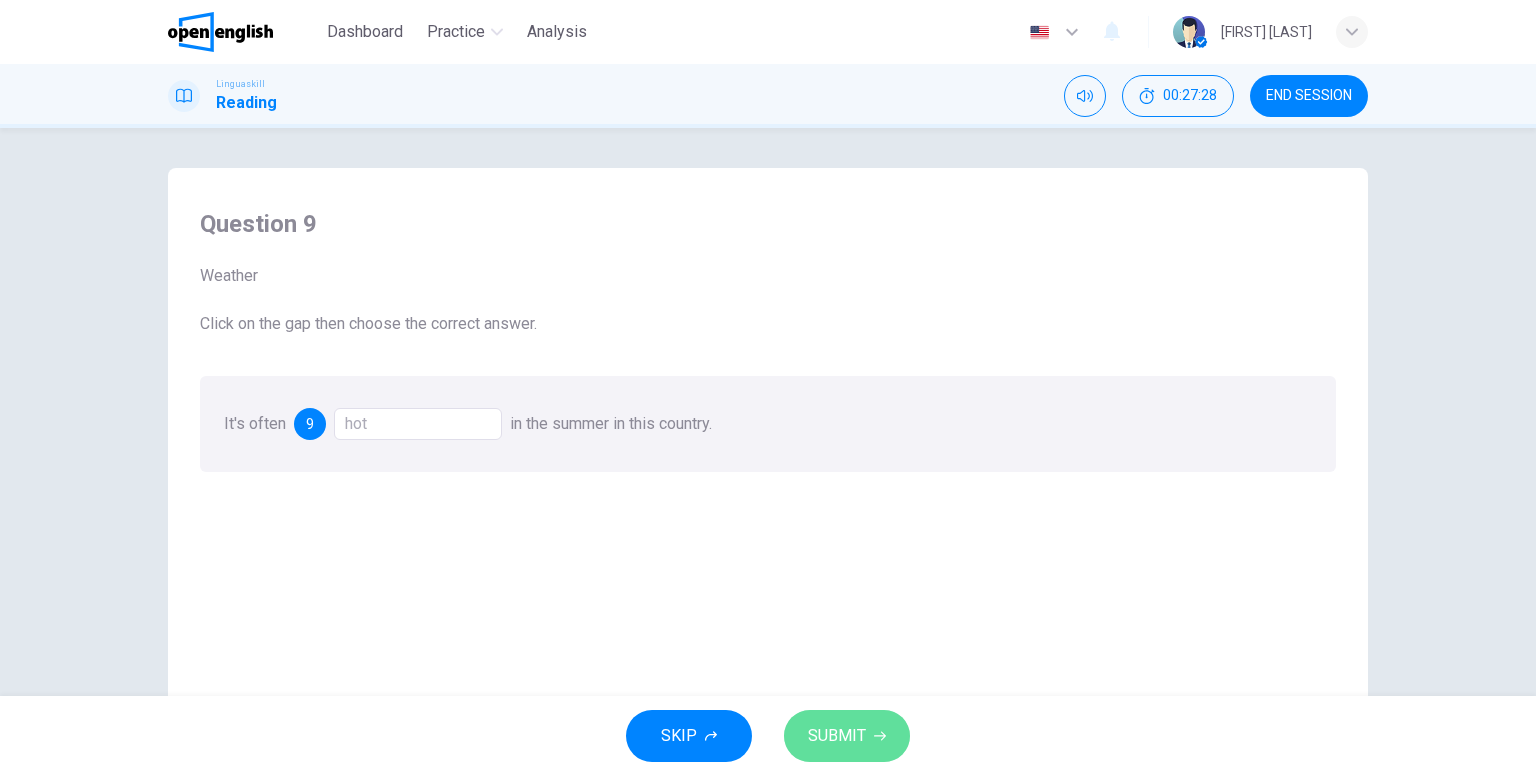 click on "SUBMIT" at bounding box center [847, 736] 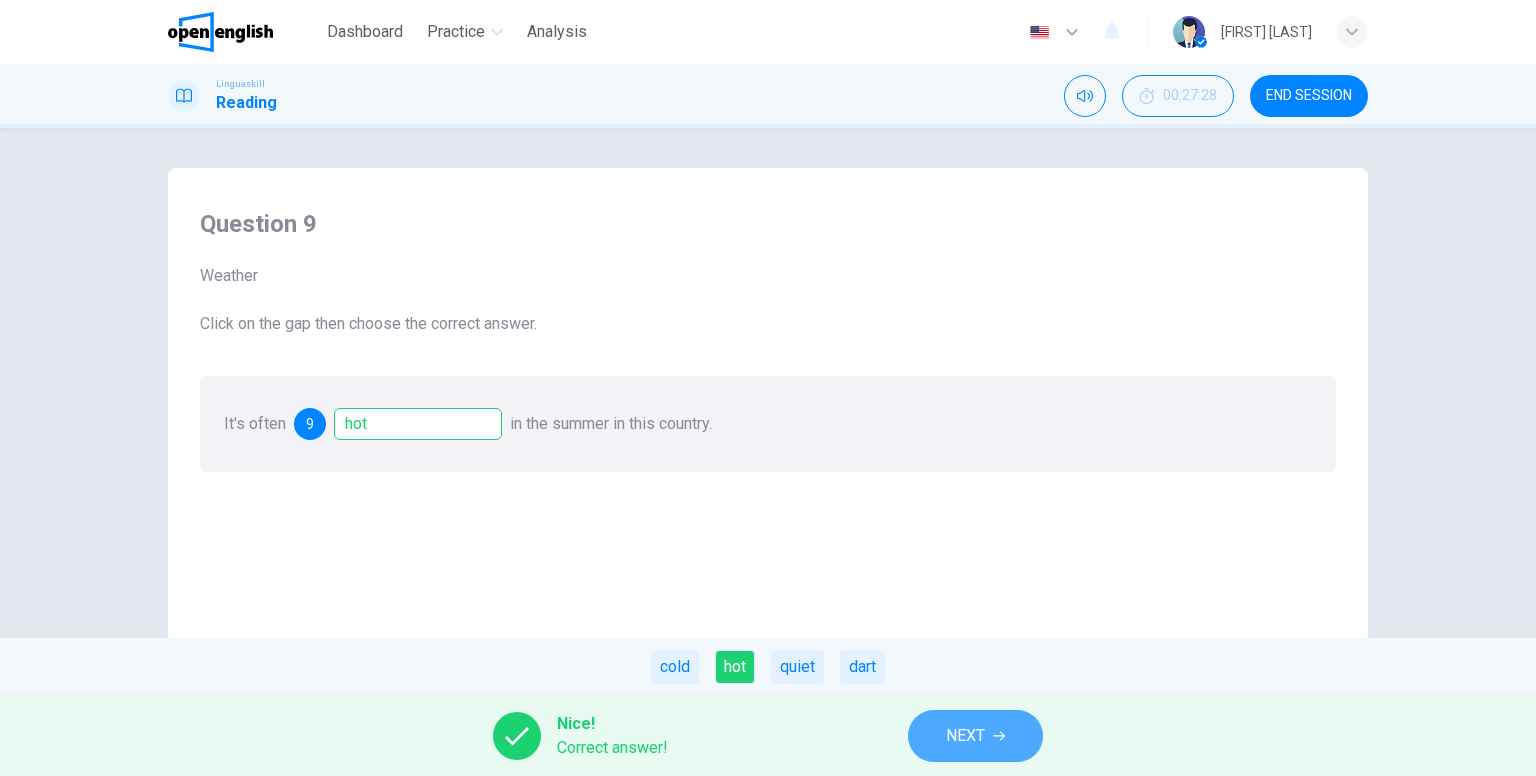 click on "NEXT" at bounding box center (965, 736) 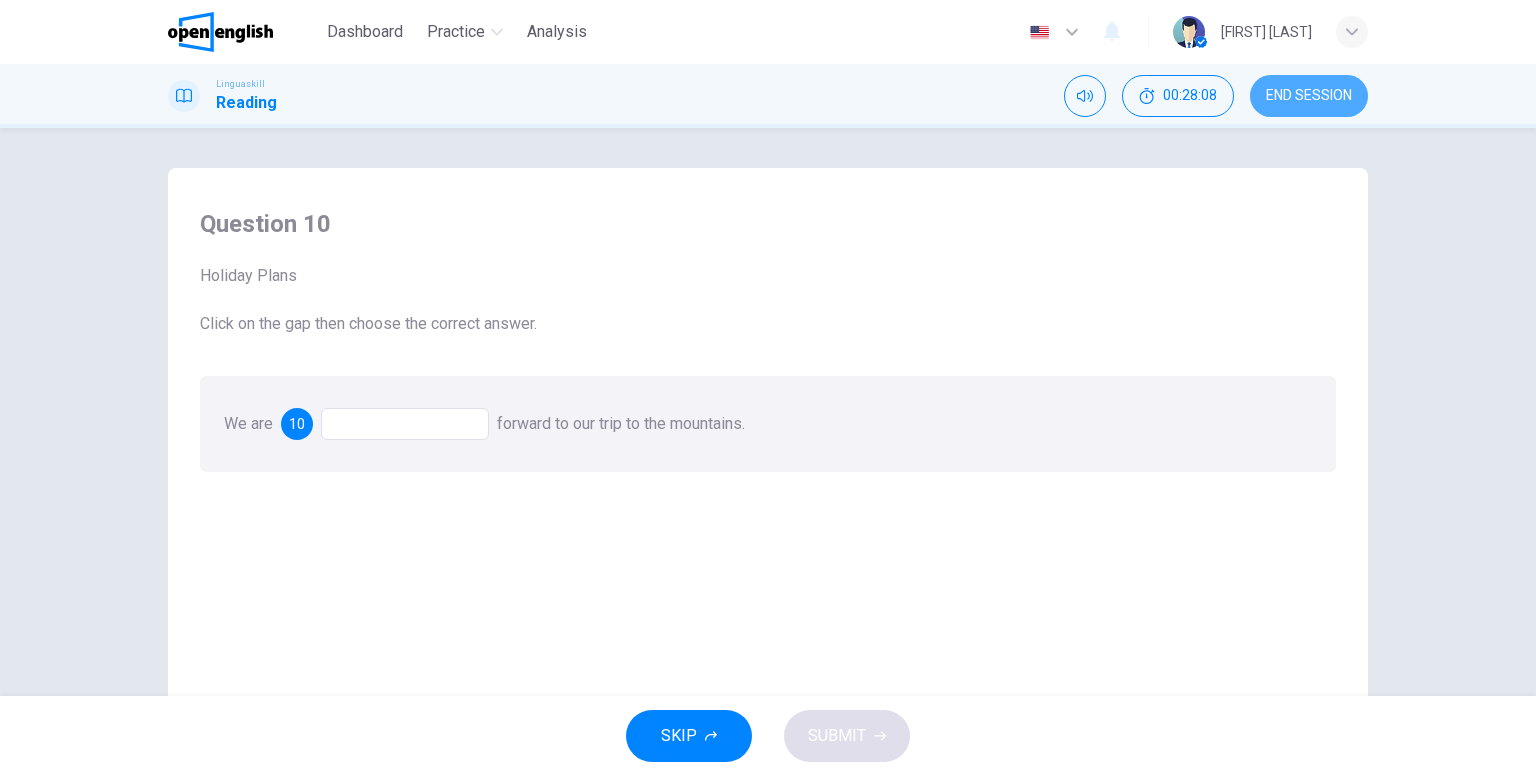 click on "END SESSION" at bounding box center [1309, 96] 